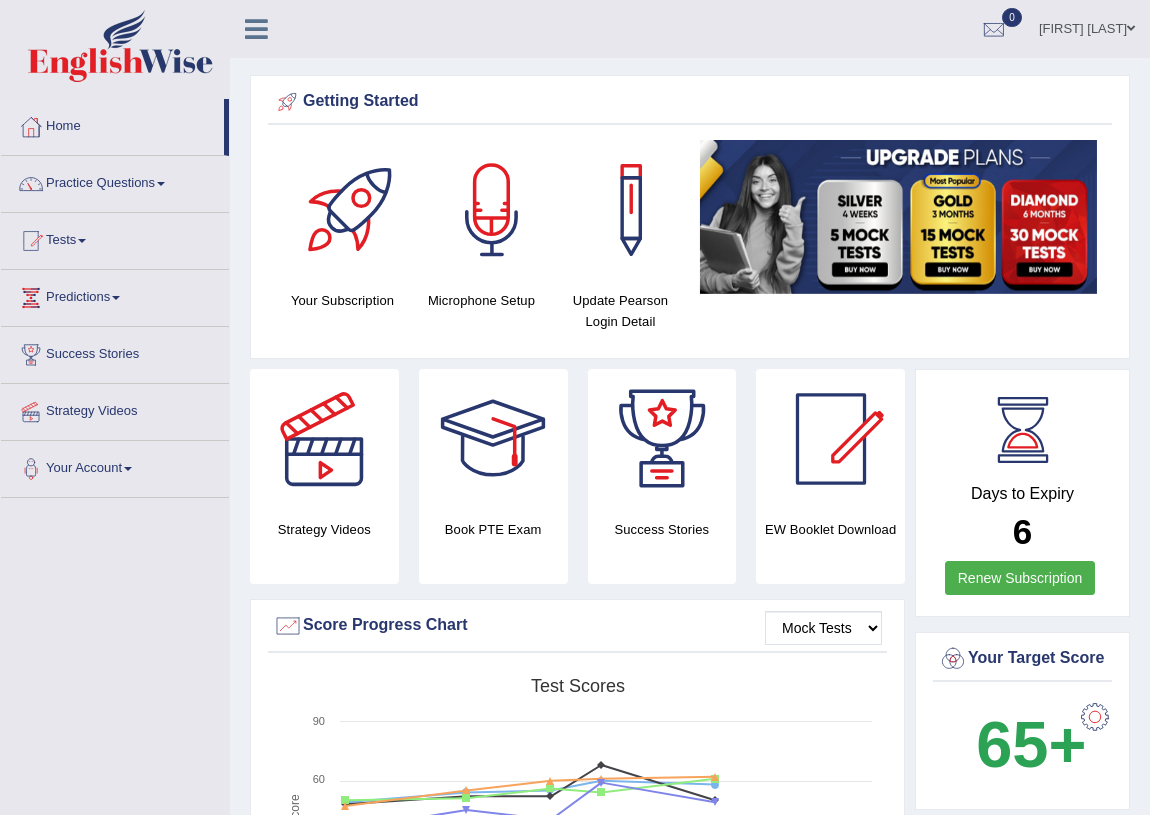 scroll, scrollTop: 0, scrollLeft: 0, axis: both 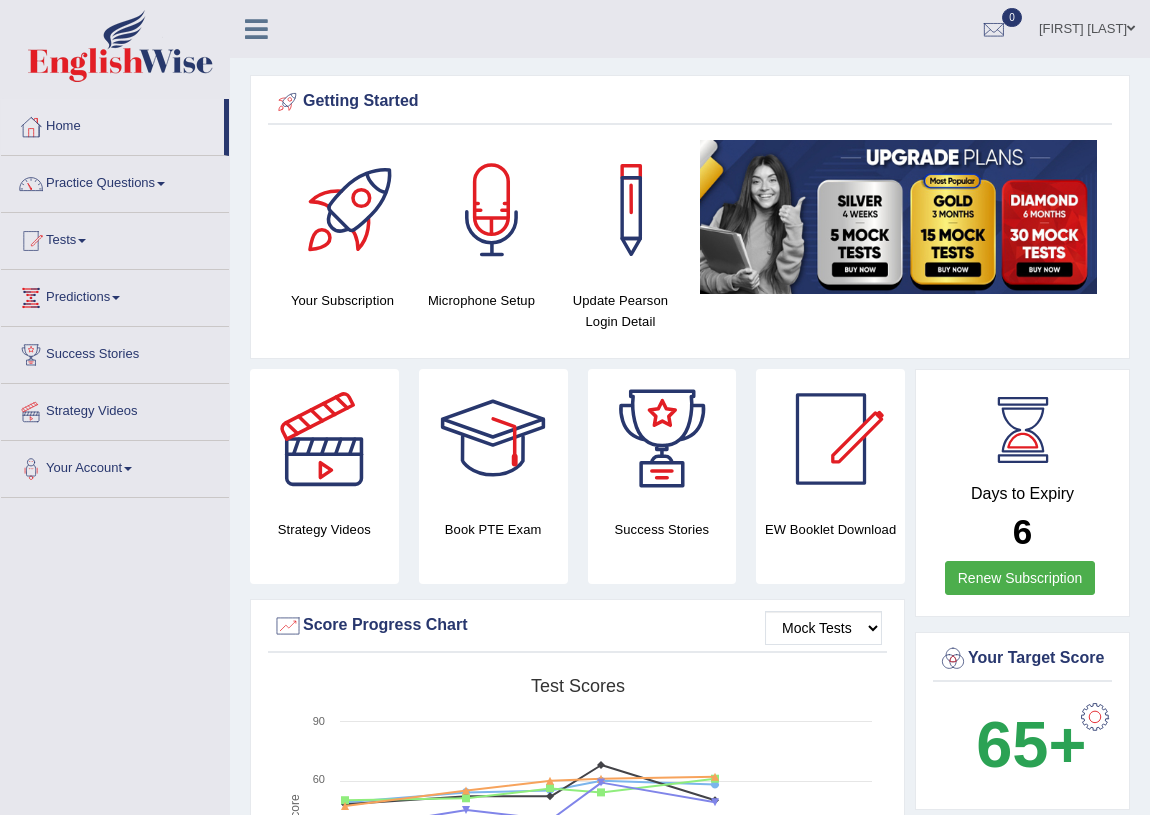 click on "Practice Questions" at bounding box center [115, 181] 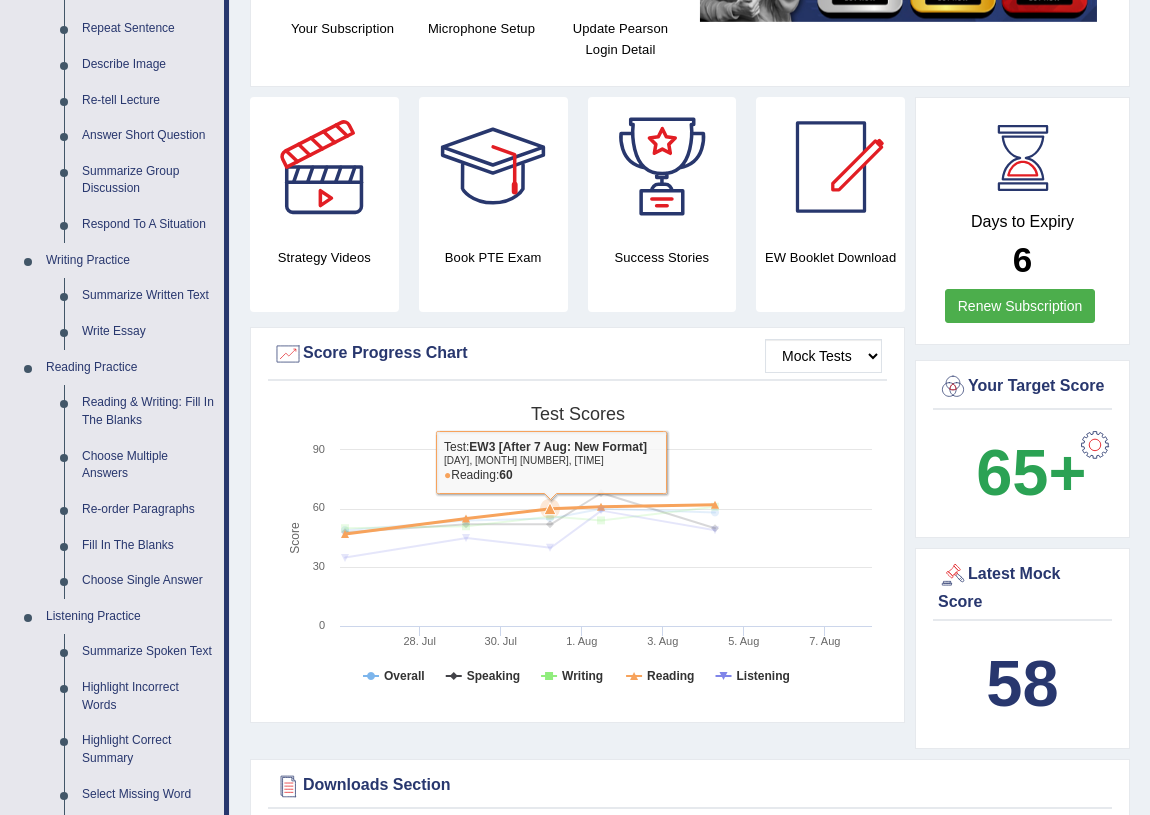 scroll, scrollTop: 0, scrollLeft: 0, axis: both 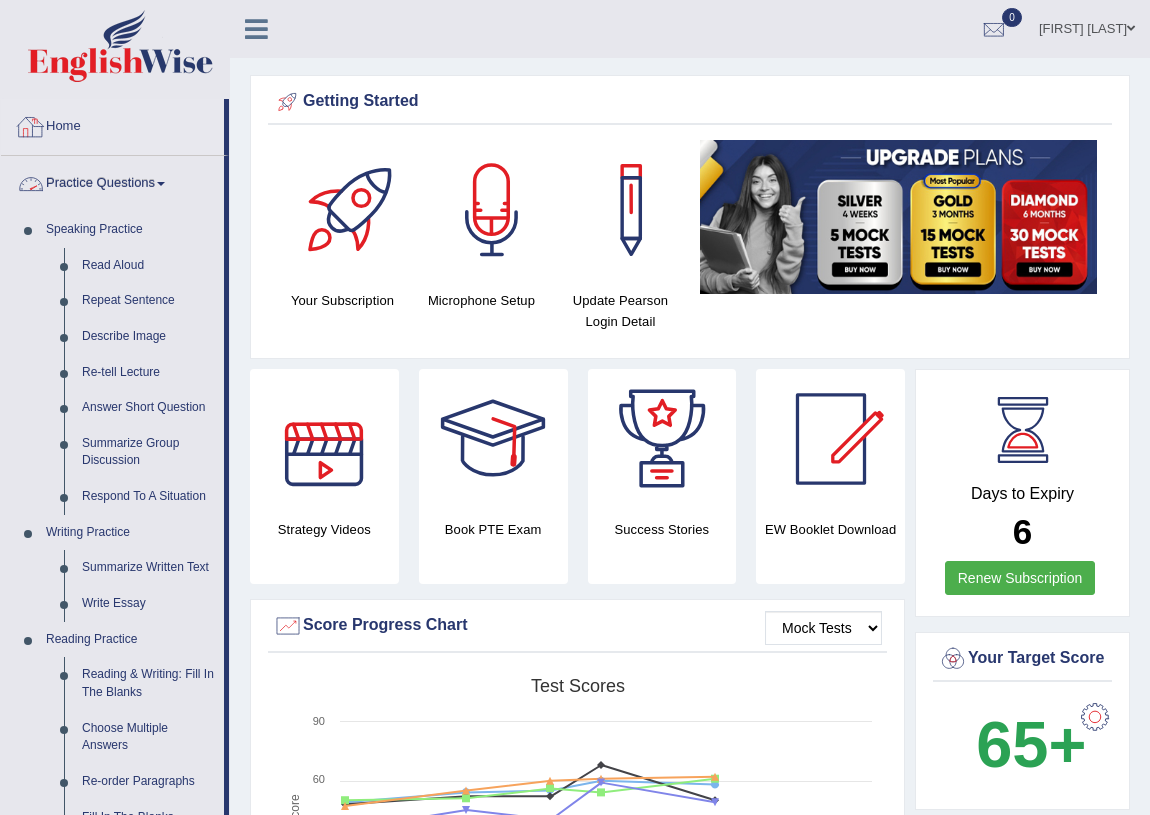 click on "Home" at bounding box center [112, 124] 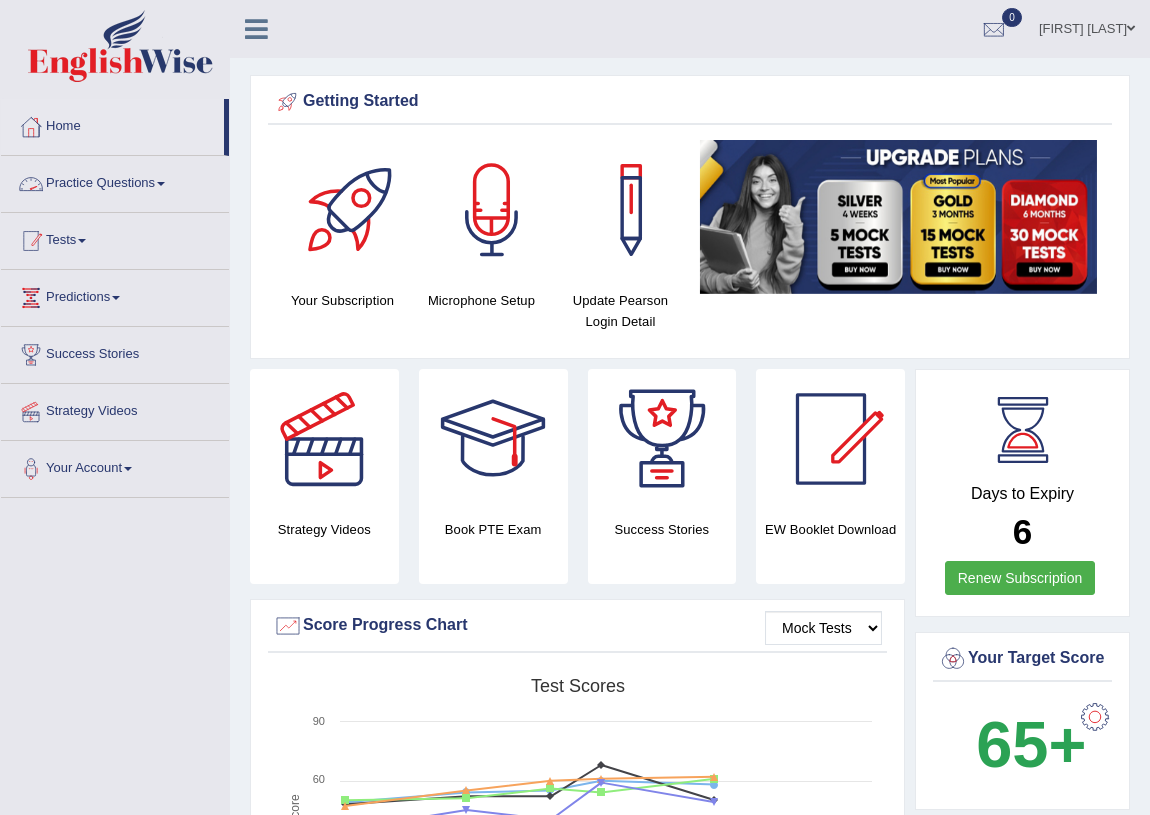 scroll, scrollTop: 0, scrollLeft: 0, axis: both 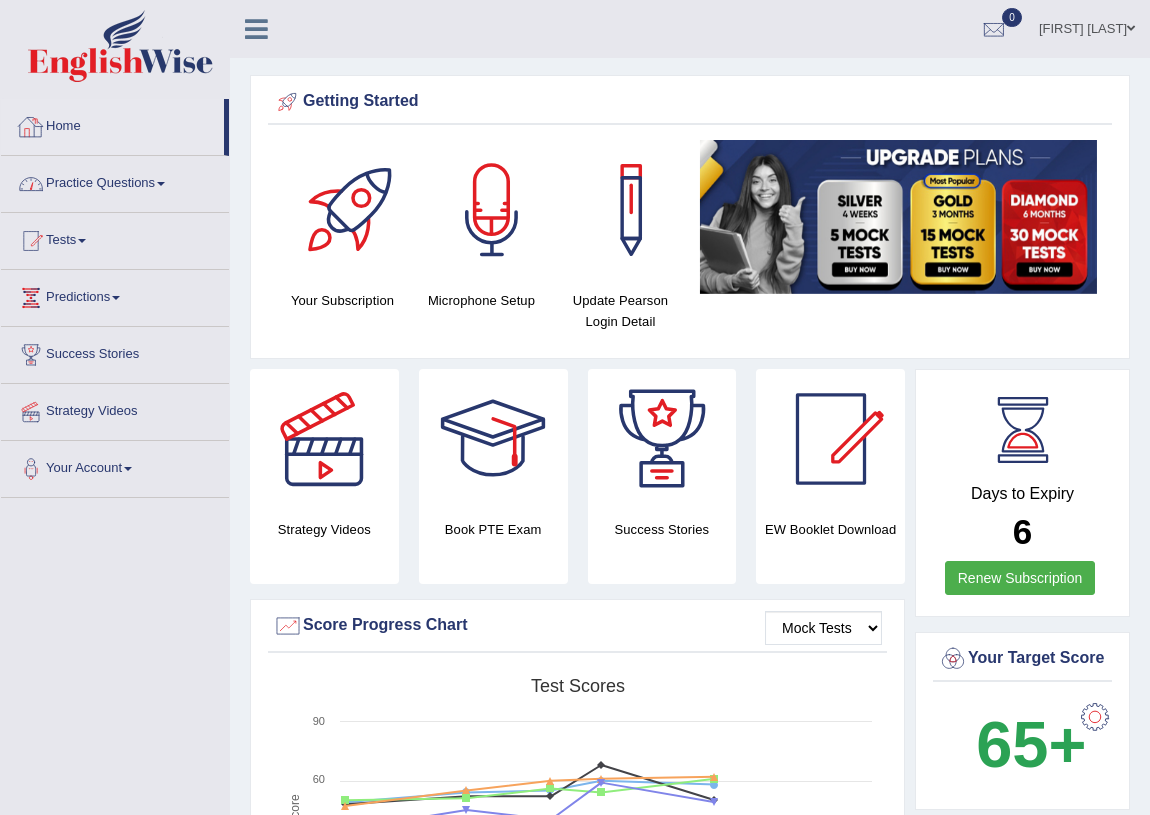 click on "Home" at bounding box center (112, 124) 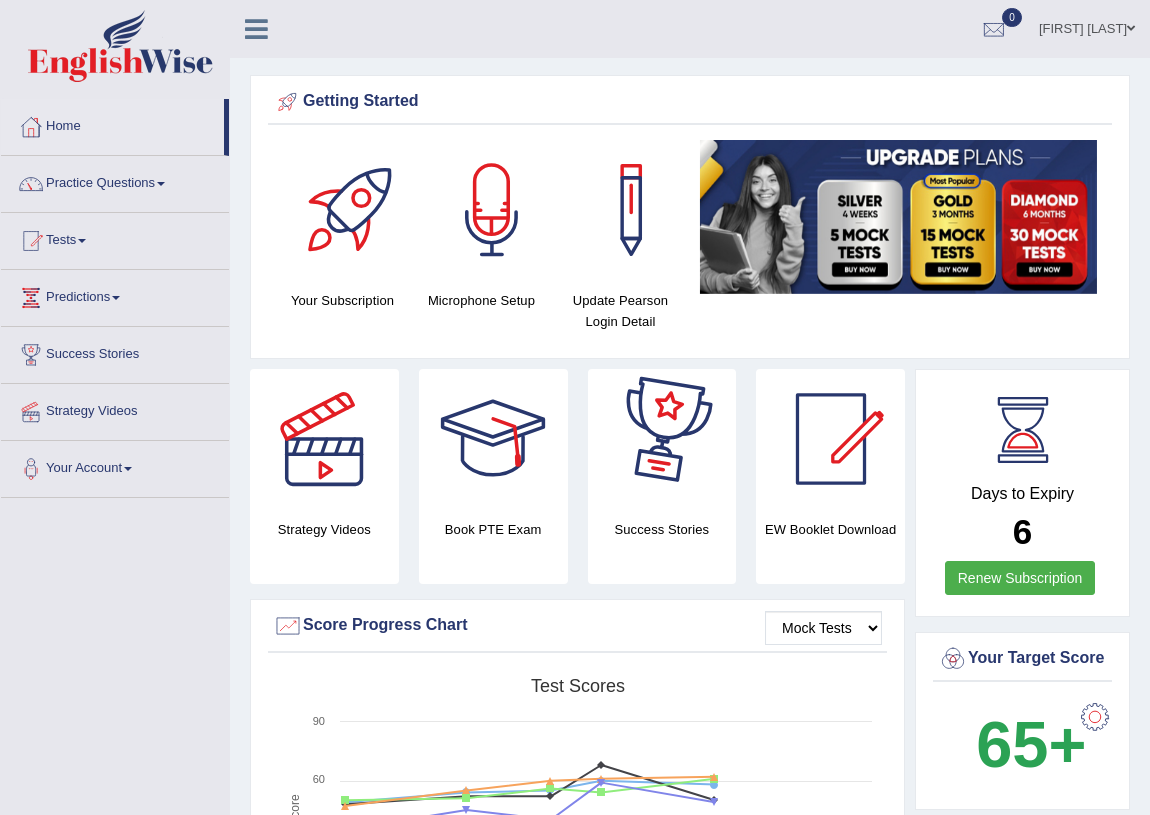 scroll, scrollTop: 0, scrollLeft: 0, axis: both 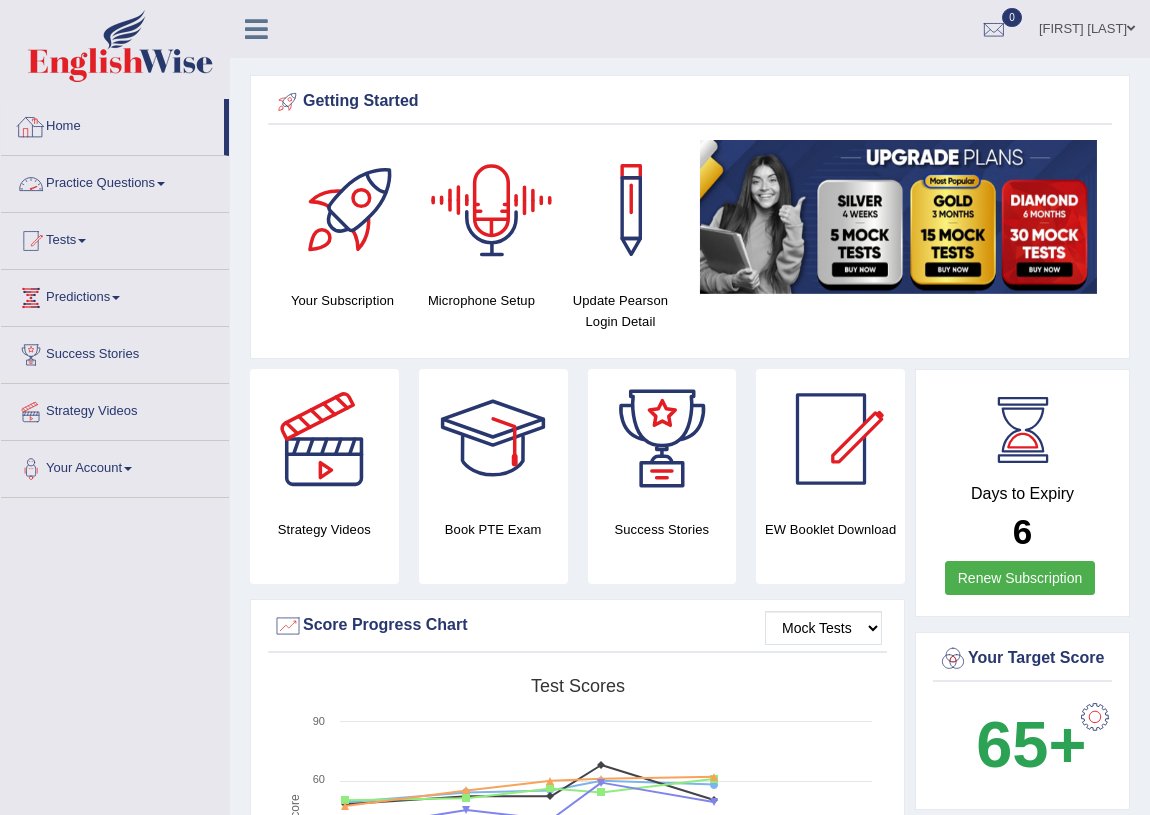 click on "Home" at bounding box center [112, 124] 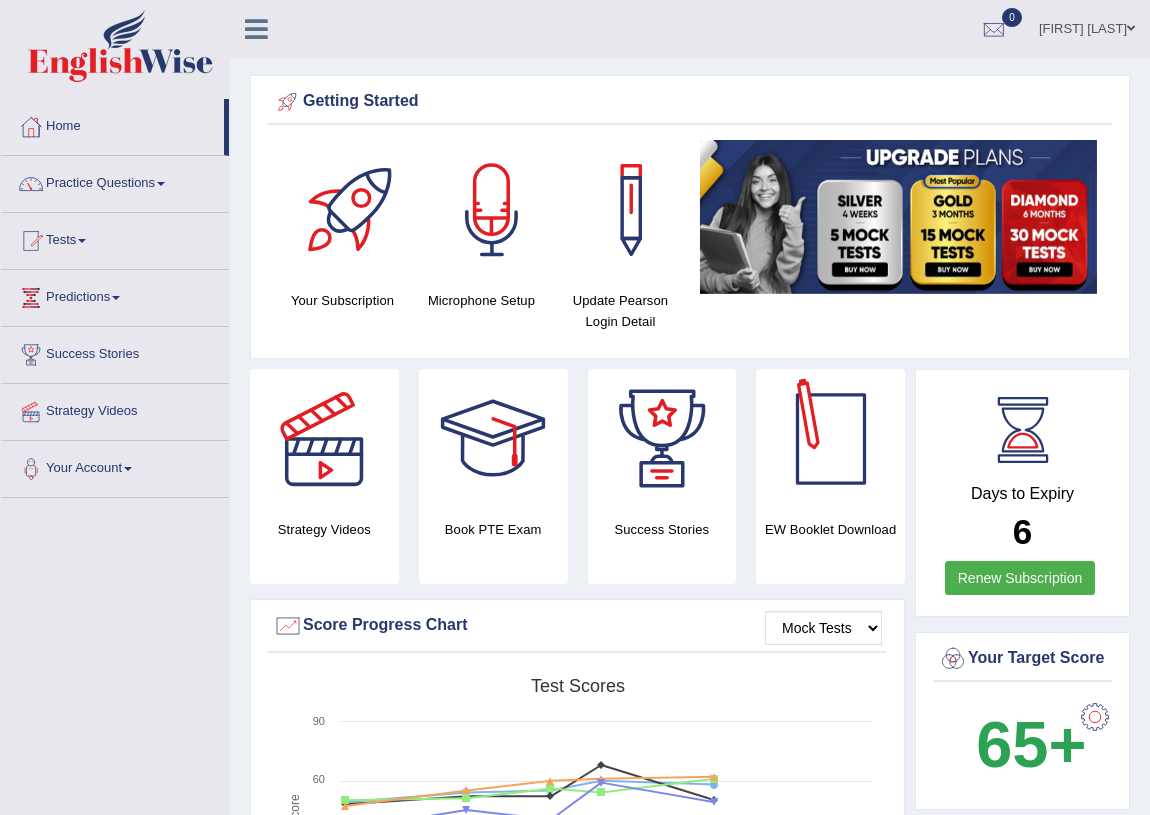 scroll, scrollTop: 272, scrollLeft: 0, axis: vertical 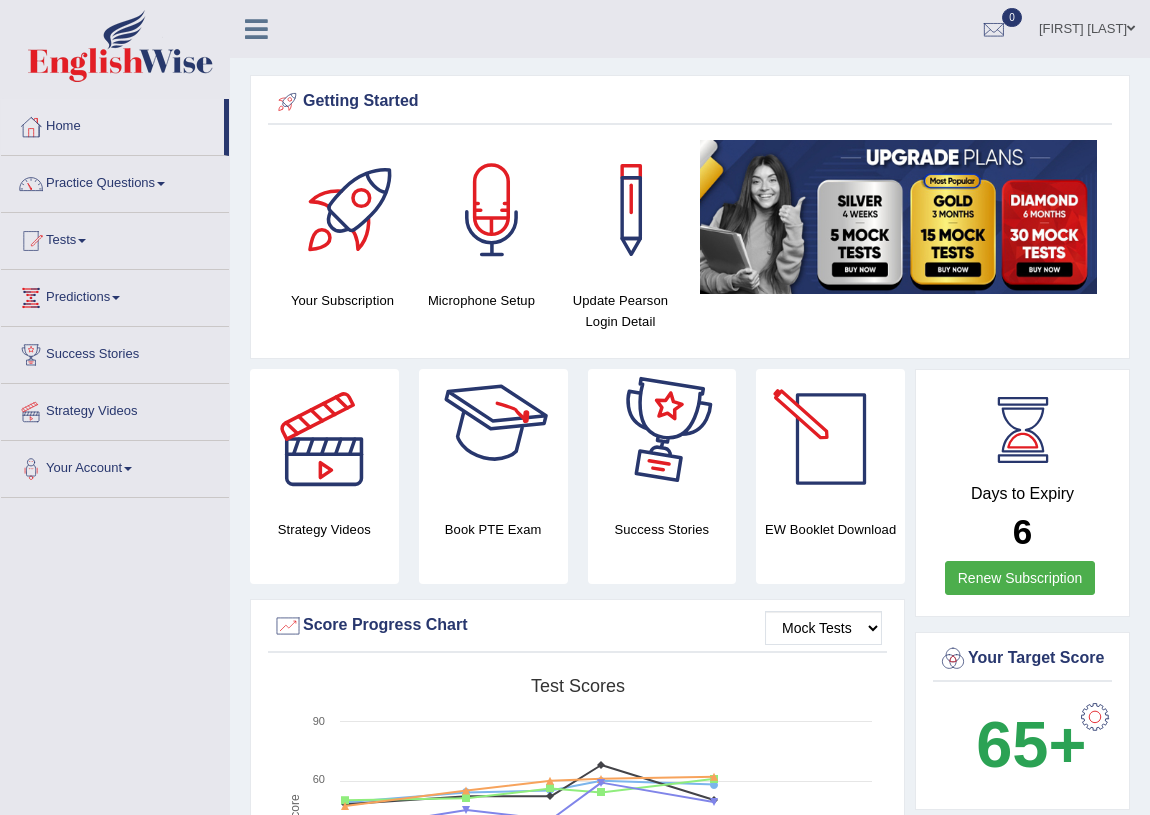 click on "Toggle navigation
Home
Practice Questions   Speaking Practice Read Aloud
Repeat Sentence
Describe Image
Re-tell Lecture
Answer Short Question
Summarize Group Discussion
Respond To A Situation
Writing Practice  Summarize Written Text
Write Essay
Reading Practice  Reading & Writing: Fill In The Blanks
Choose Multiple Answers
Re-order Paragraphs
Fill In The Blanks
Choose Single Answer
Listening Practice  Summarize Spoken Text
Highlight Incorrect Words
Highlight Correct Summary
Select Missing Word
Choose Single Answer
Choose Multiple Answers
Fill In The Blanks
Write From Dictation
Pronunciation
Tests  Take Practice Sectional Test
Take Mock Test" at bounding box center (575, 1649) 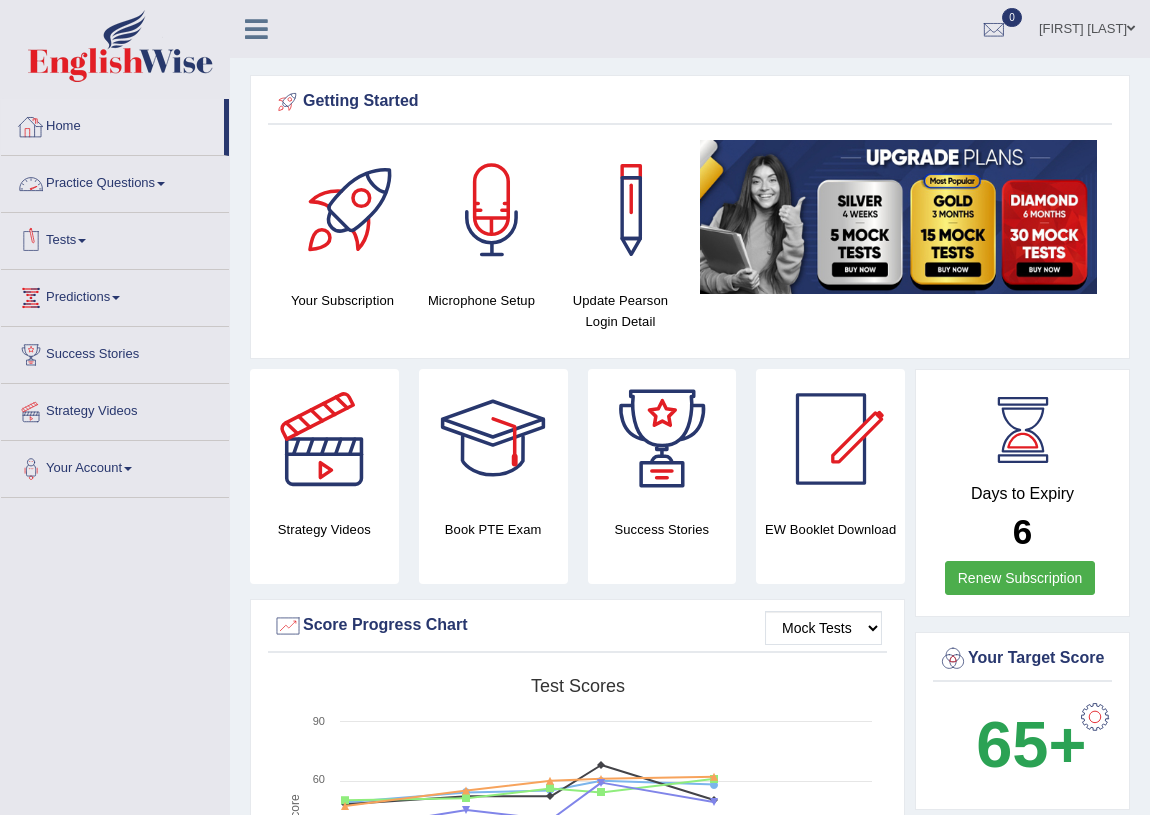 click on "Home" at bounding box center [112, 124] 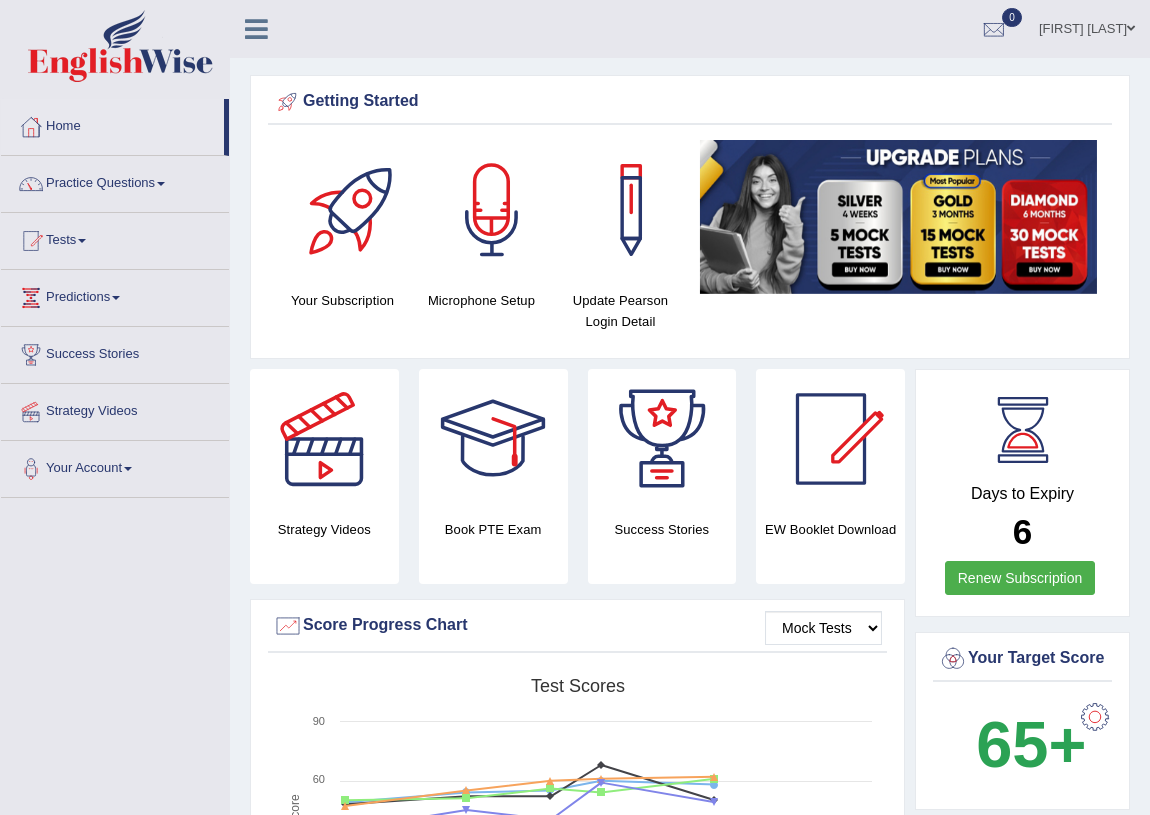 scroll, scrollTop: 0, scrollLeft: 0, axis: both 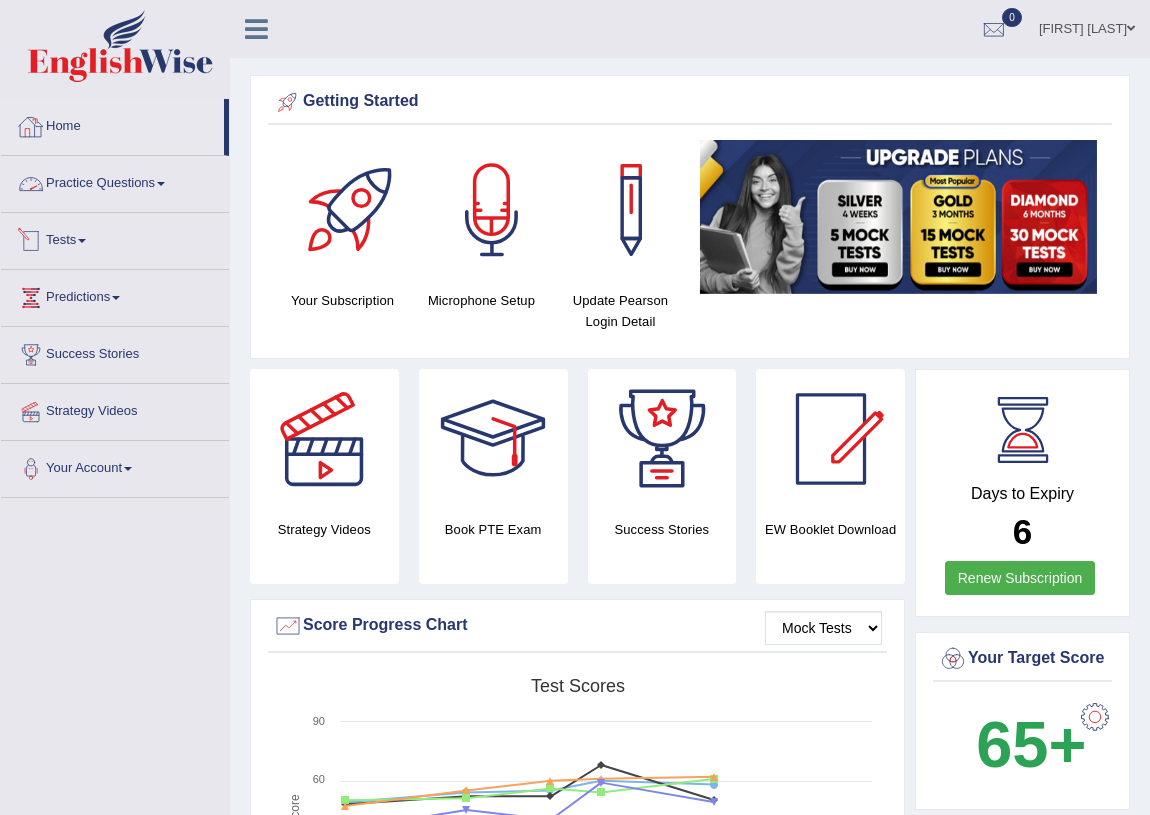 click on "Home" at bounding box center (112, 124) 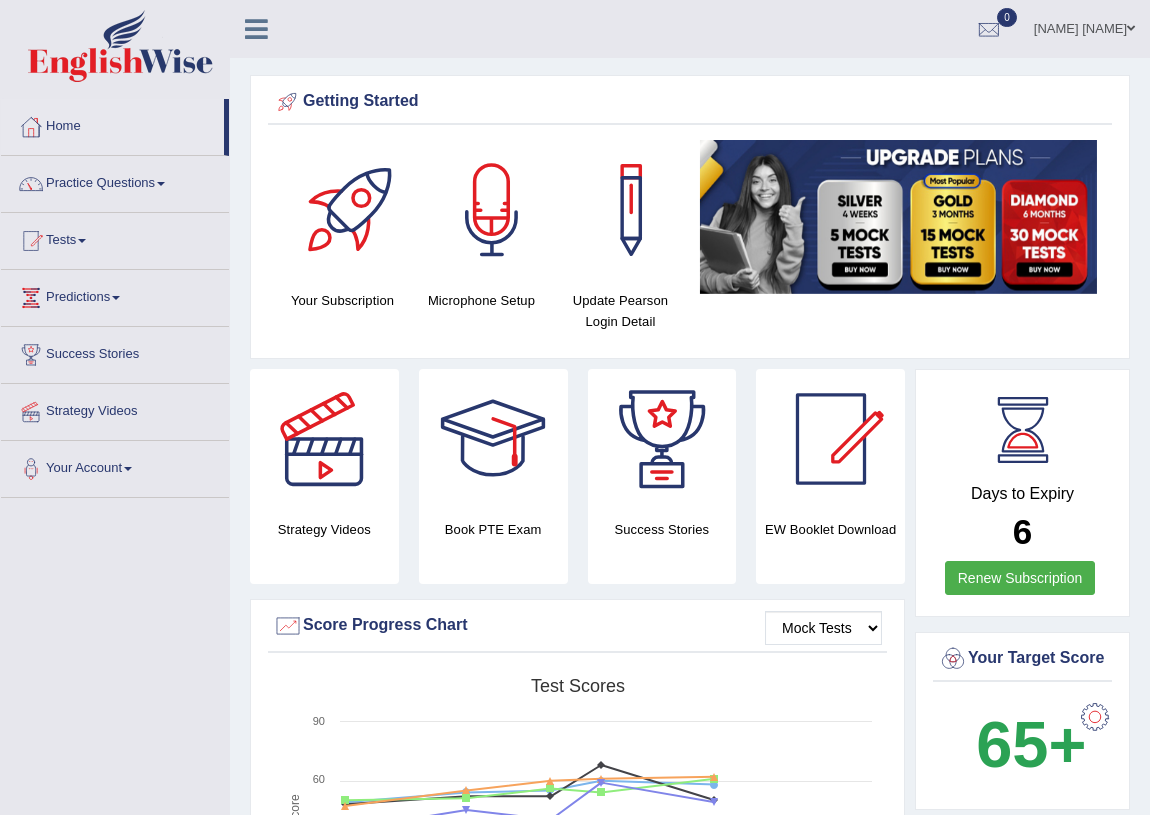 scroll, scrollTop: 181, scrollLeft: 0, axis: vertical 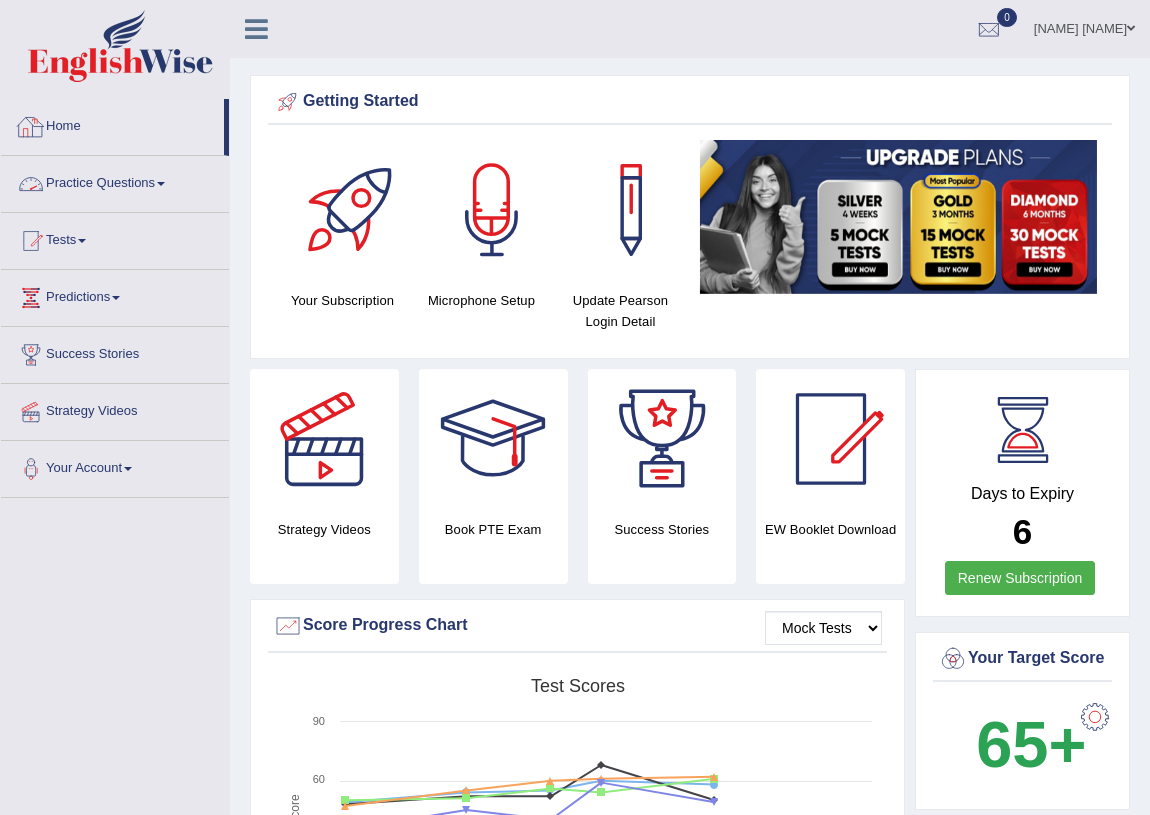 click on "Home" at bounding box center [112, 124] 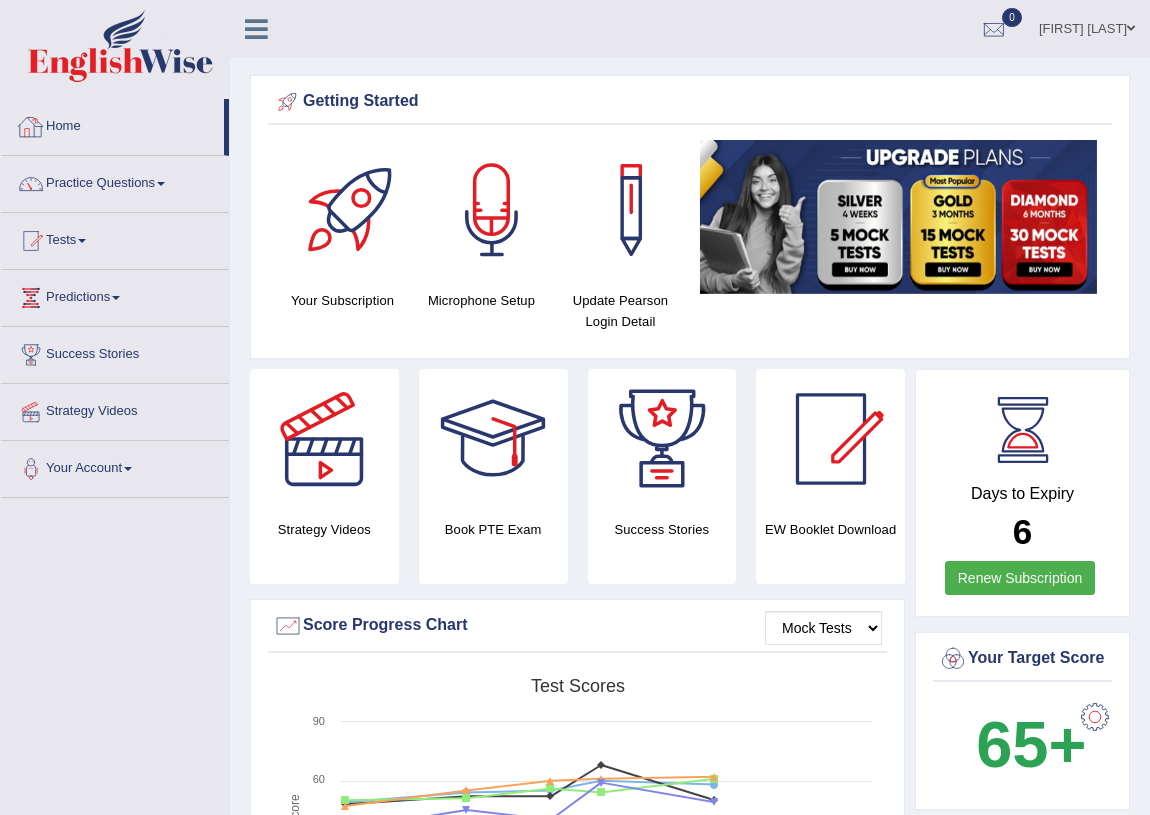 scroll, scrollTop: 0, scrollLeft: 0, axis: both 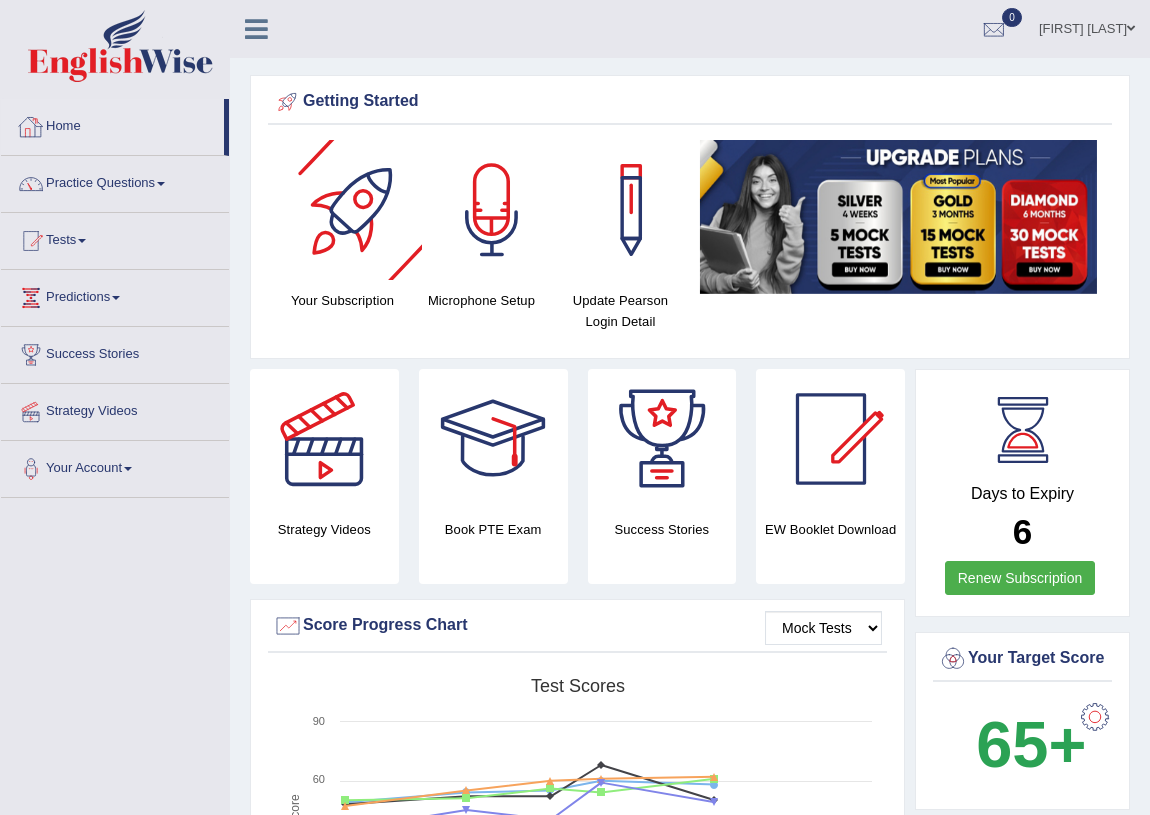 click on "Home" at bounding box center (112, 124) 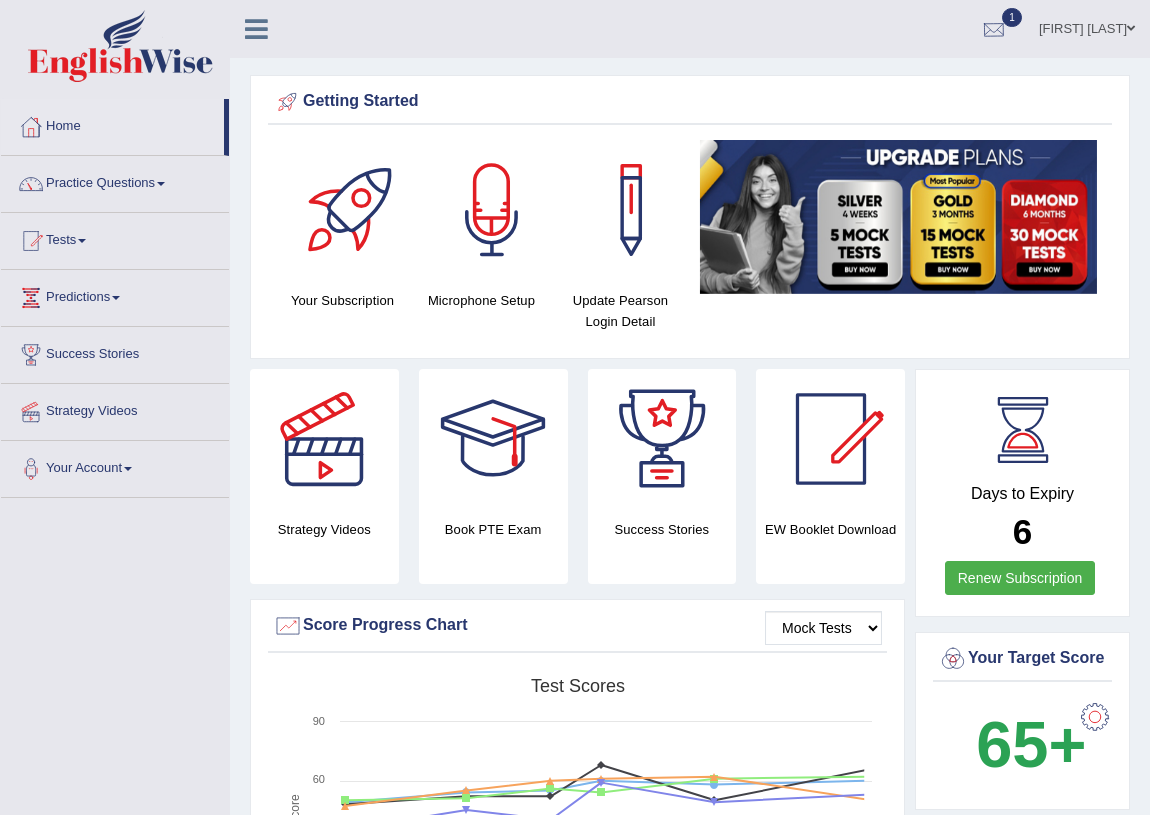 scroll, scrollTop: 0, scrollLeft: 0, axis: both 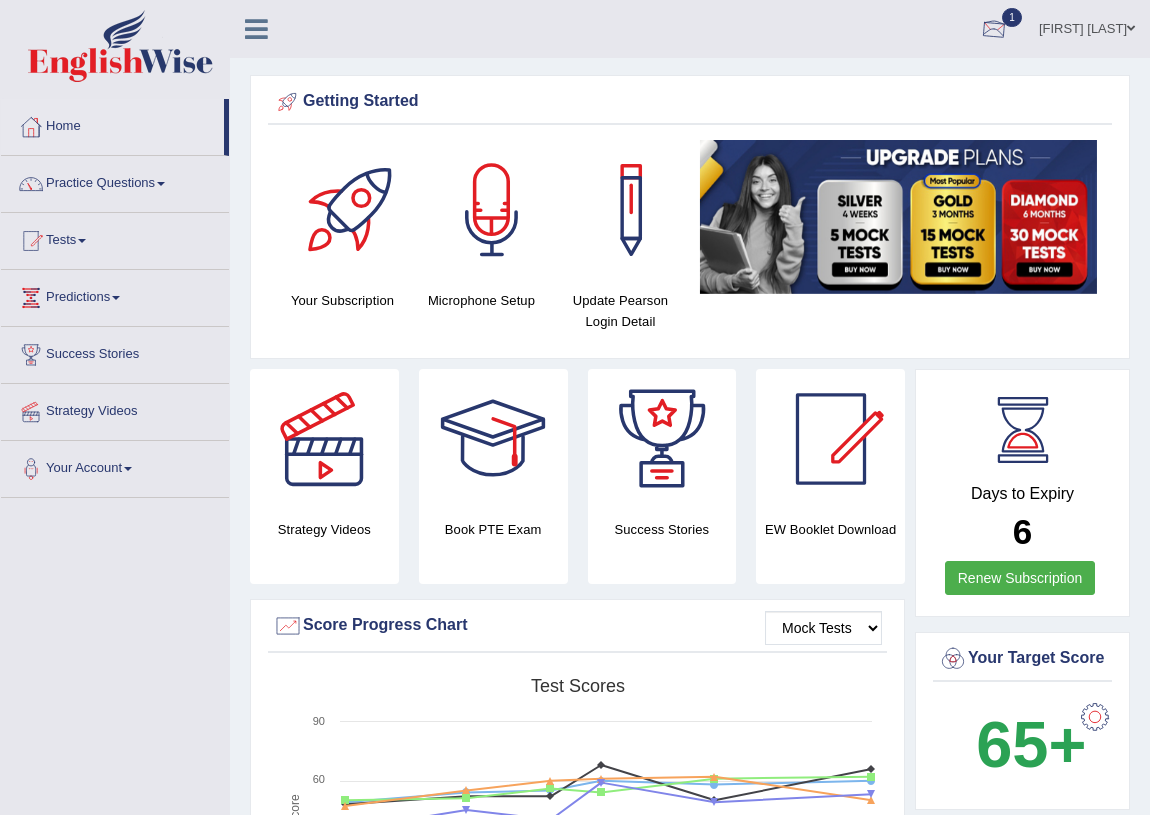 click at bounding box center (994, 30) 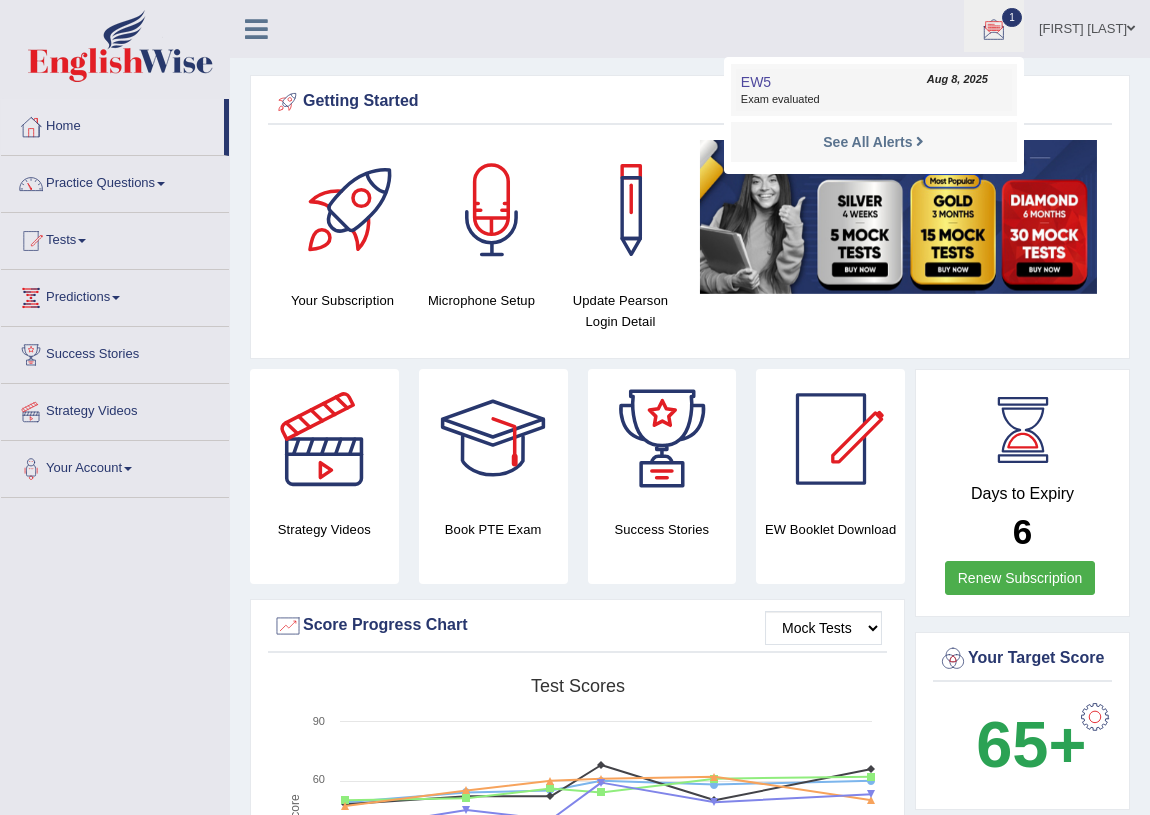 click on "Exam evaluated" at bounding box center [874, 100] 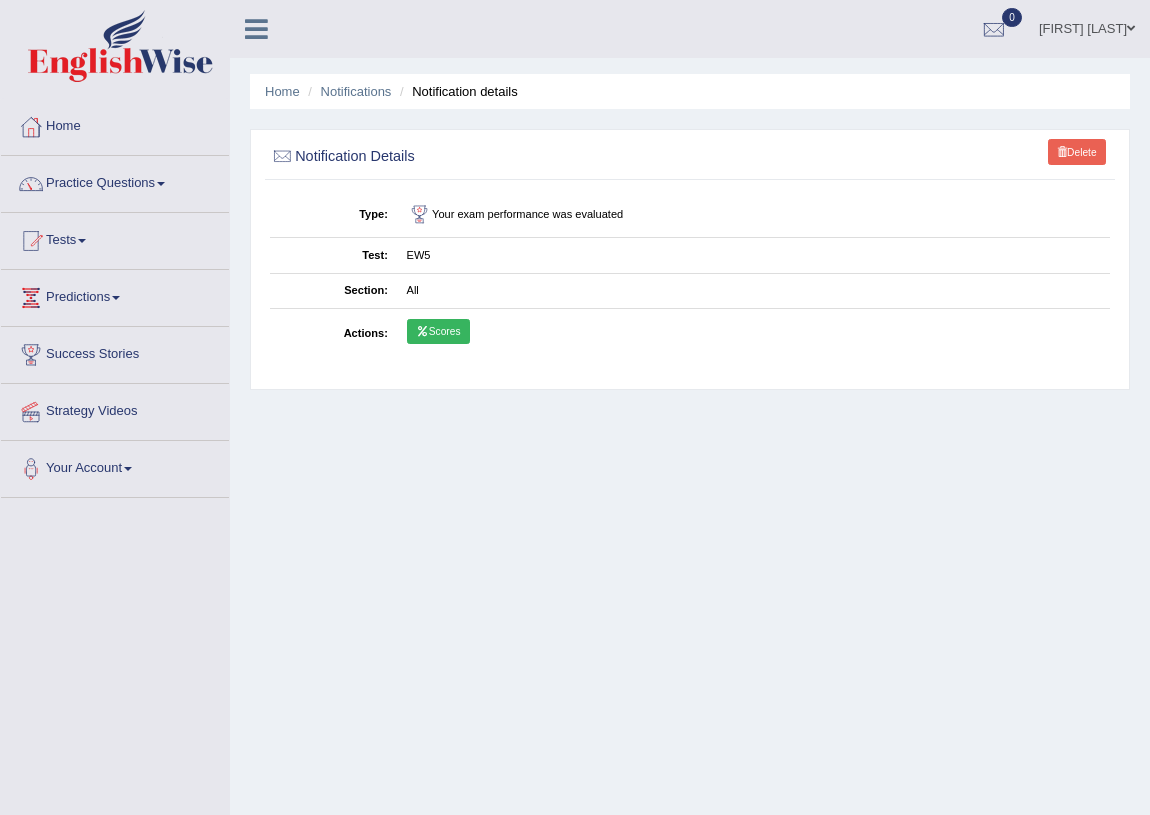 scroll, scrollTop: 0, scrollLeft: 0, axis: both 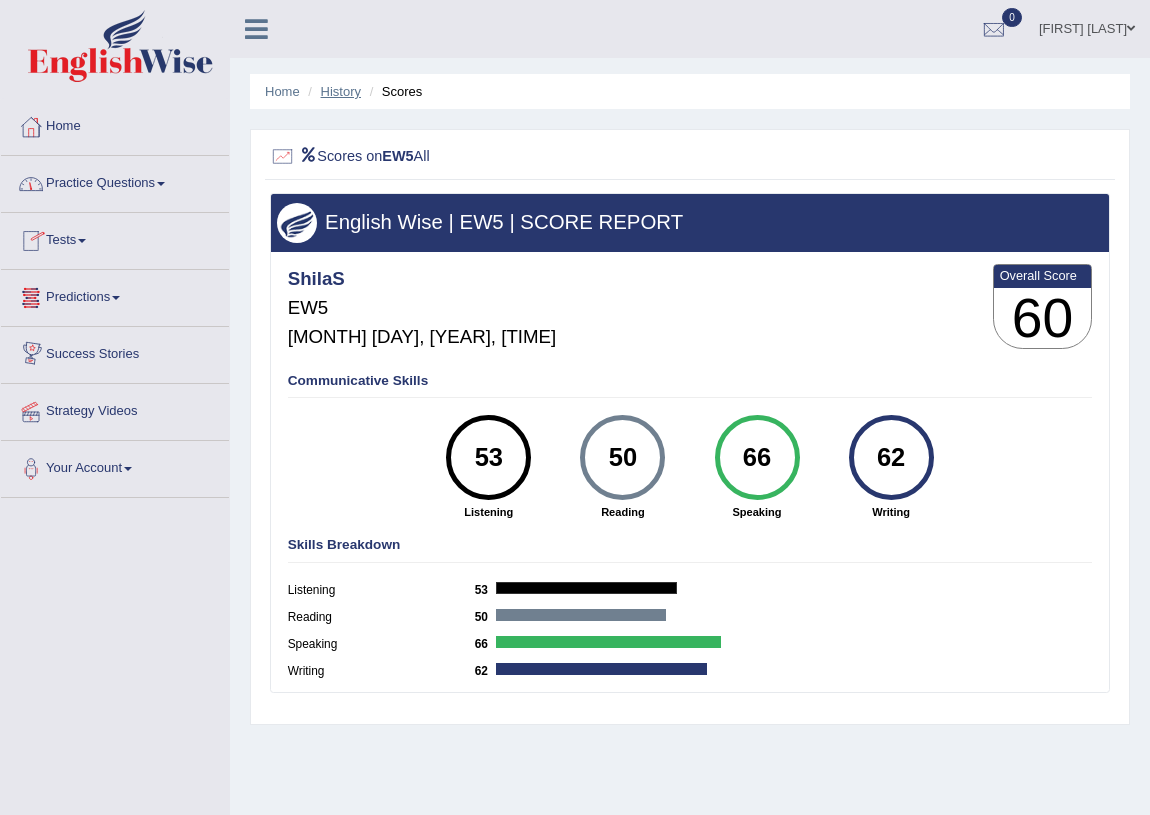 click on "History" at bounding box center (341, 91) 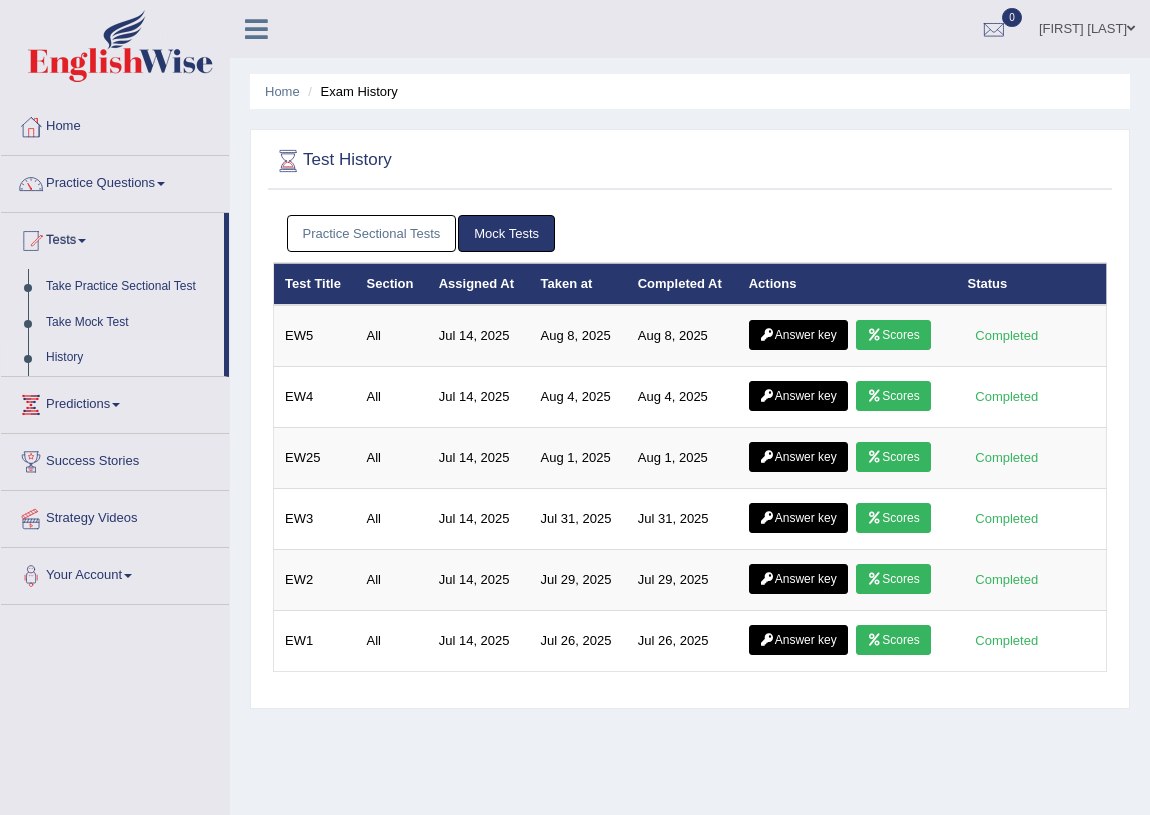 scroll, scrollTop: 0, scrollLeft: 0, axis: both 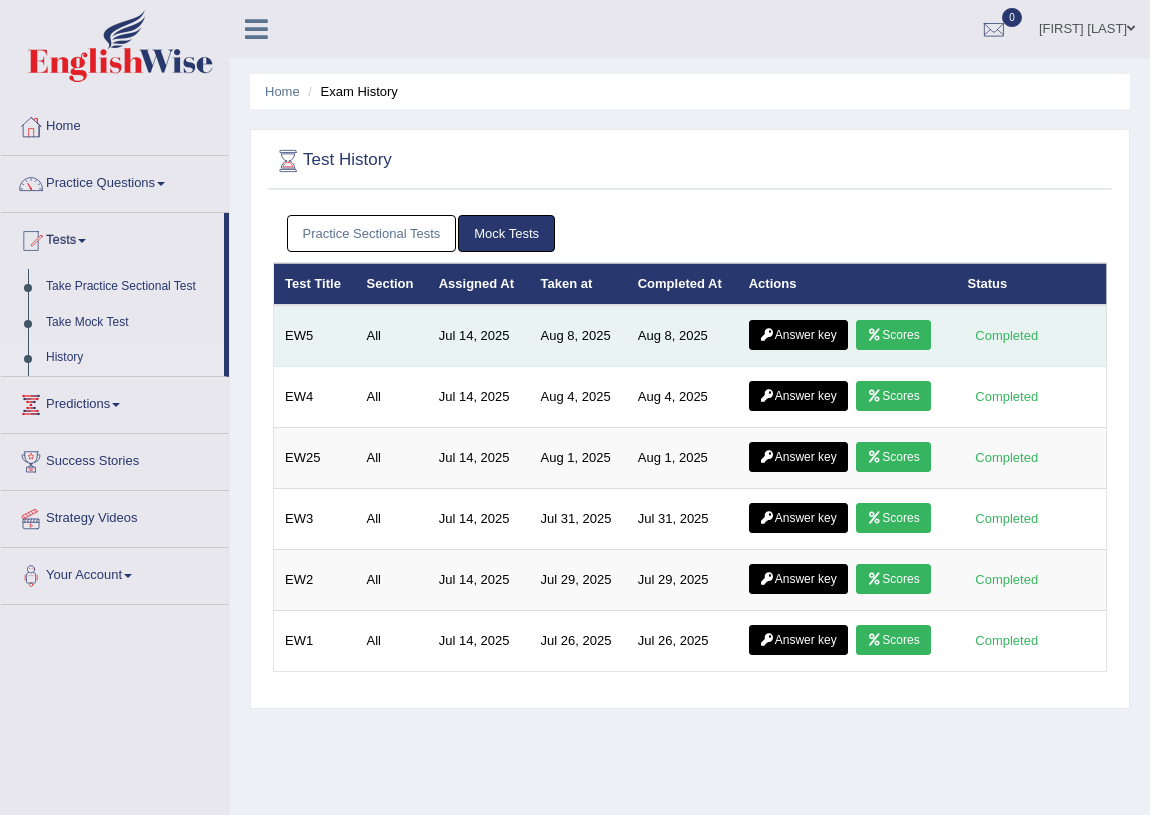 click on "Answer key" at bounding box center [798, 335] 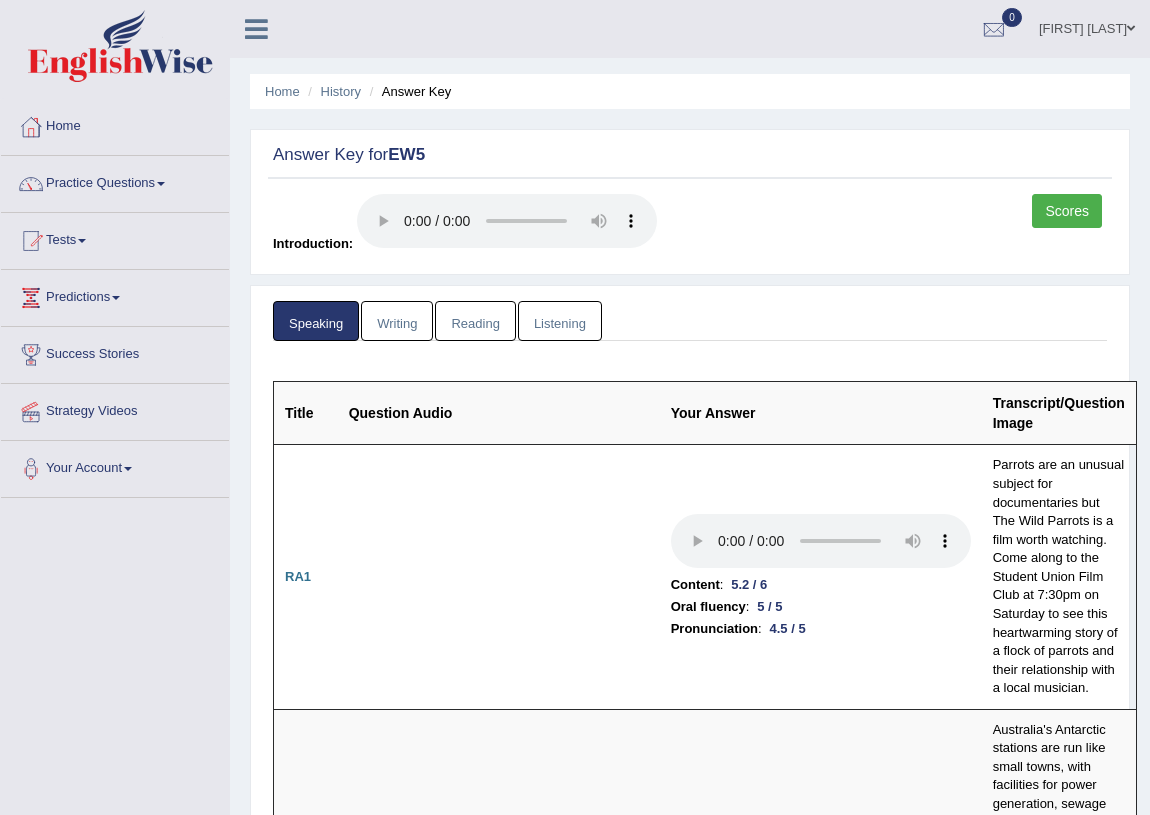 scroll, scrollTop: 0, scrollLeft: 0, axis: both 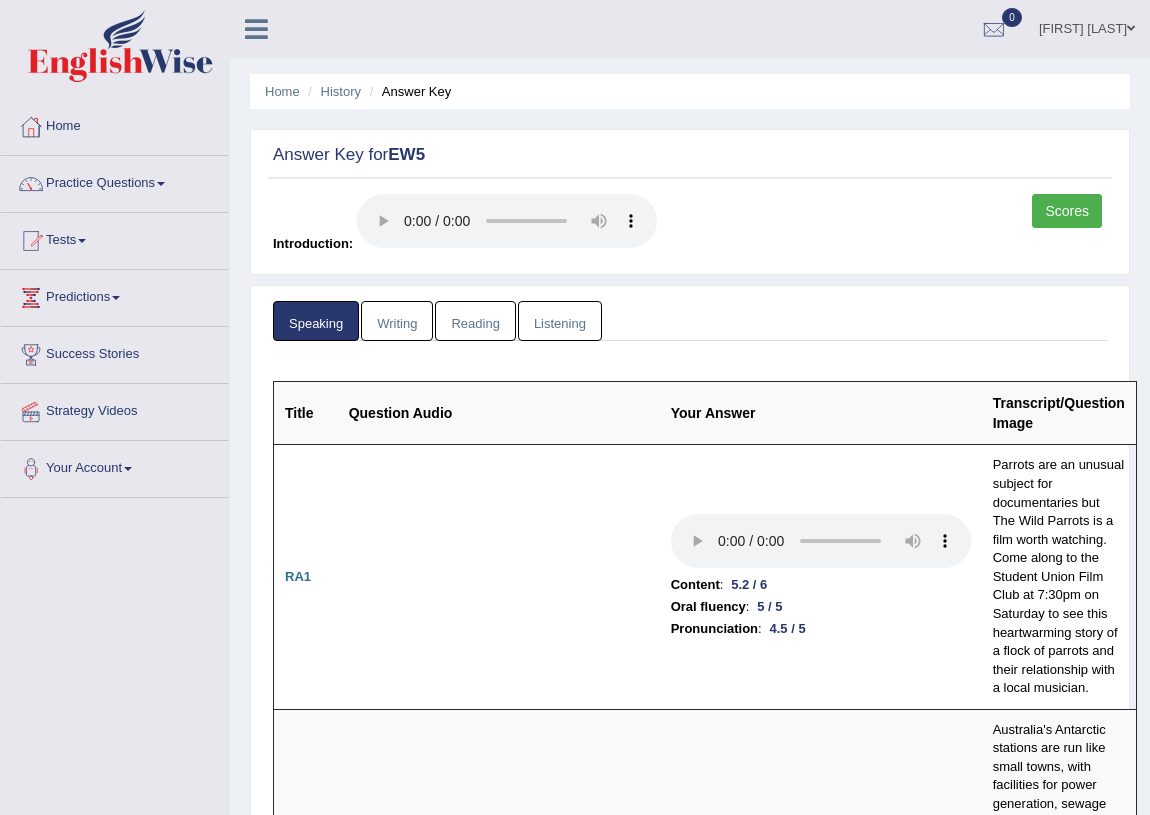 click on "Writing" at bounding box center (397, 321) 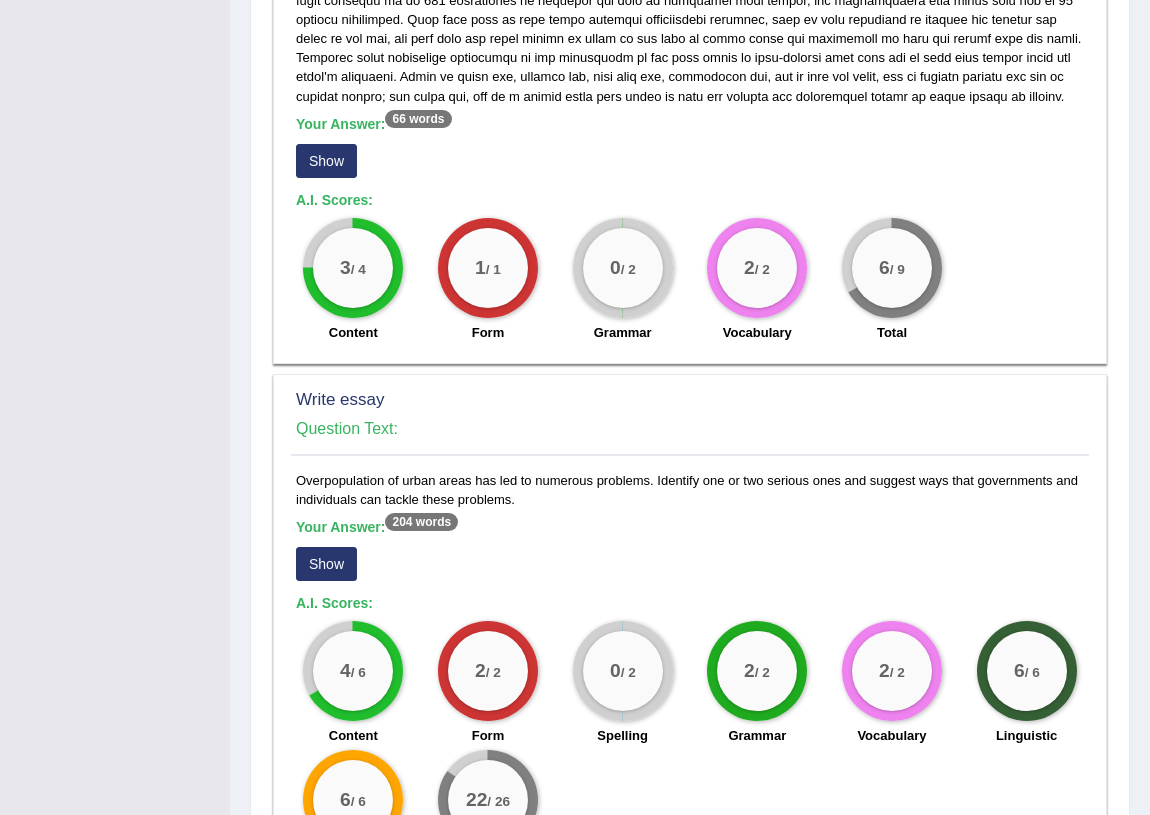 scroll, scrollTop: 1444, scrollLeft: 0, axis: vertical 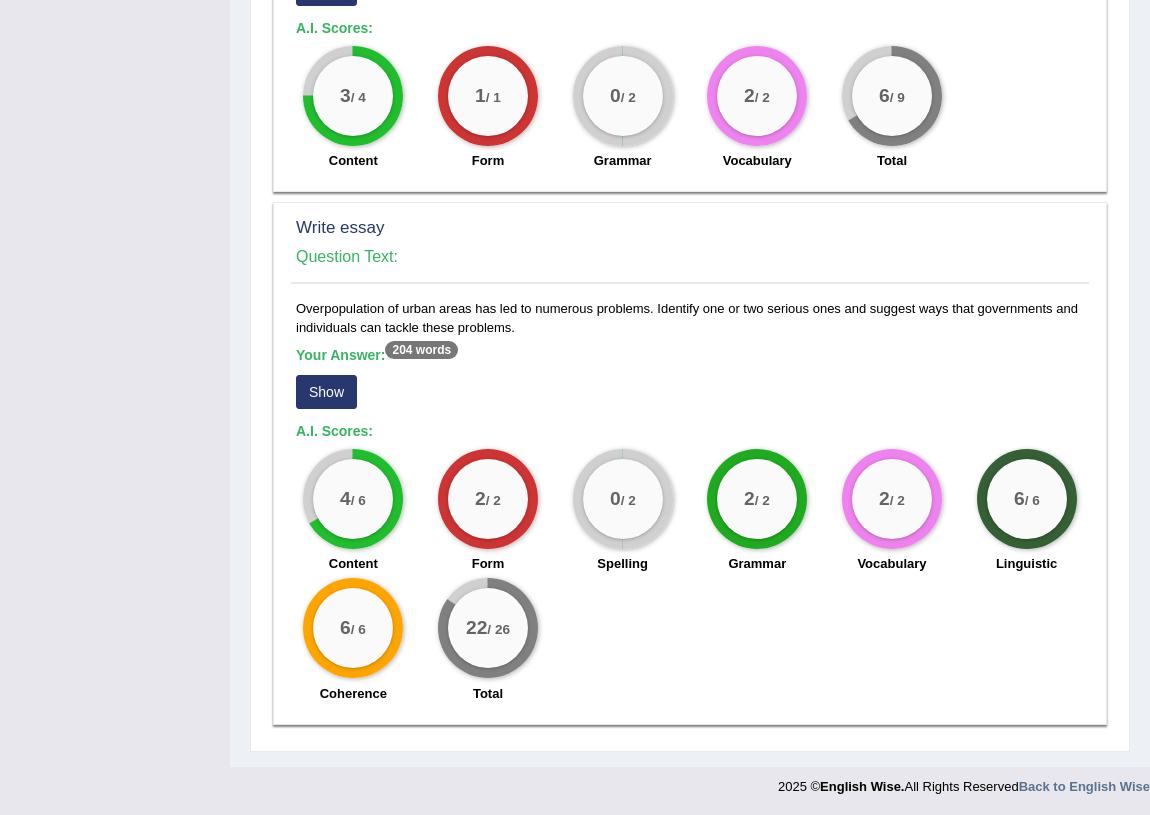 click on "Show" at bounding box center (326, 392) 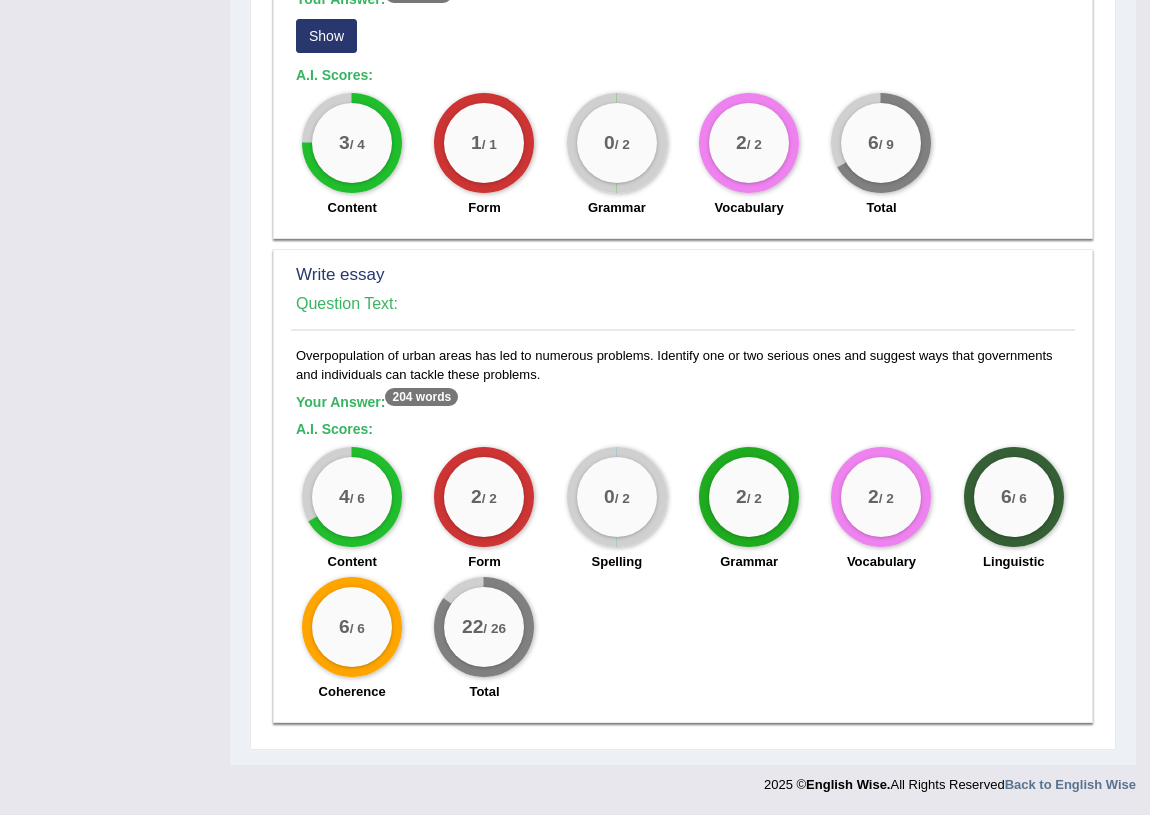 scroll, scrollTop: 1396, scrollLeft: 0, axis: vertical 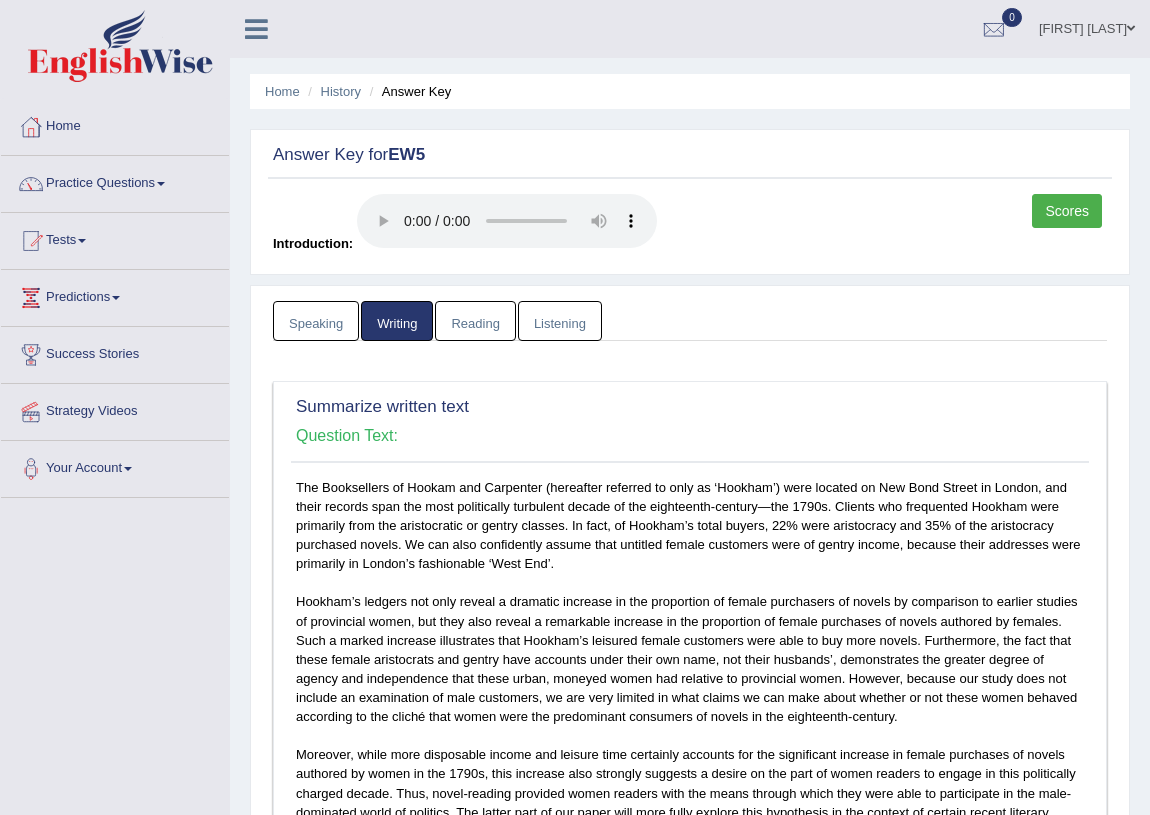 click on "Reading" at bounding box center [475, 321] 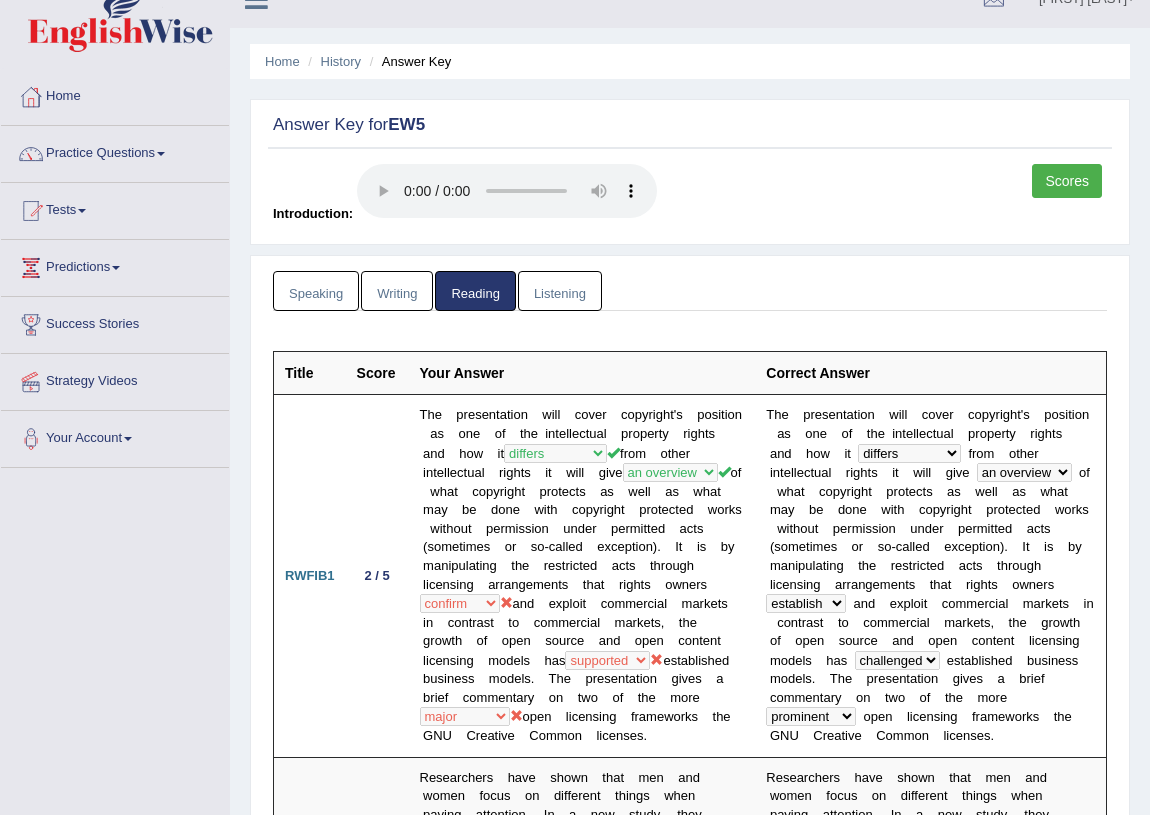 scroll, scrollTop: 0, scrollLeft: 0, axis: both 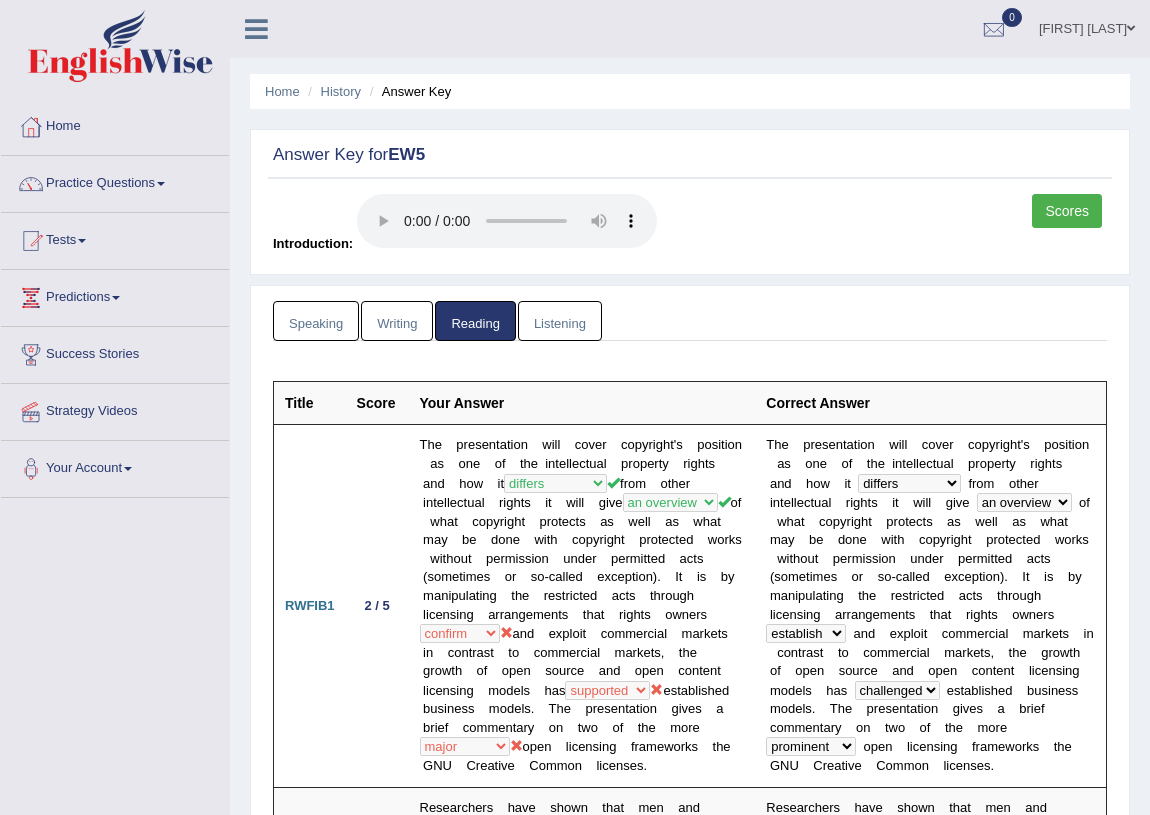 click on "Listening" at bounding box center [560, 321] 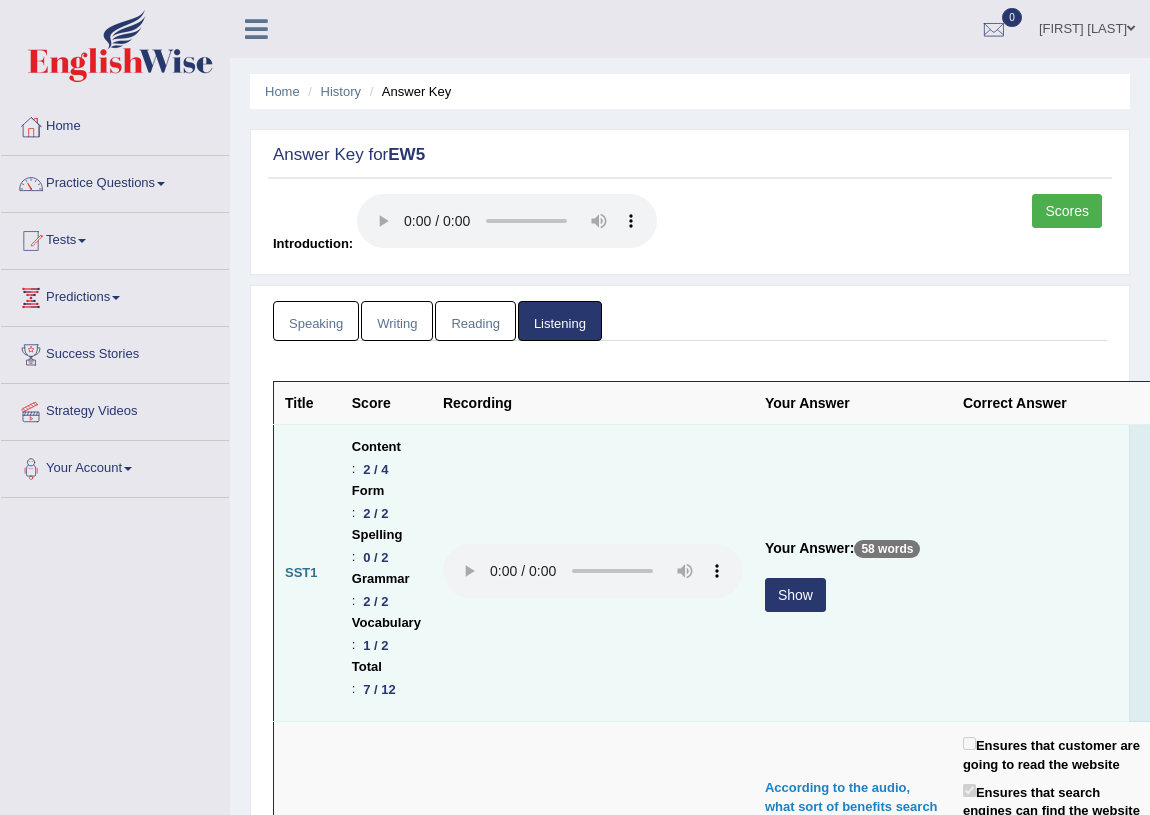 scroll, scrollTop: 181, scrollLeft: 0, axis: vertical 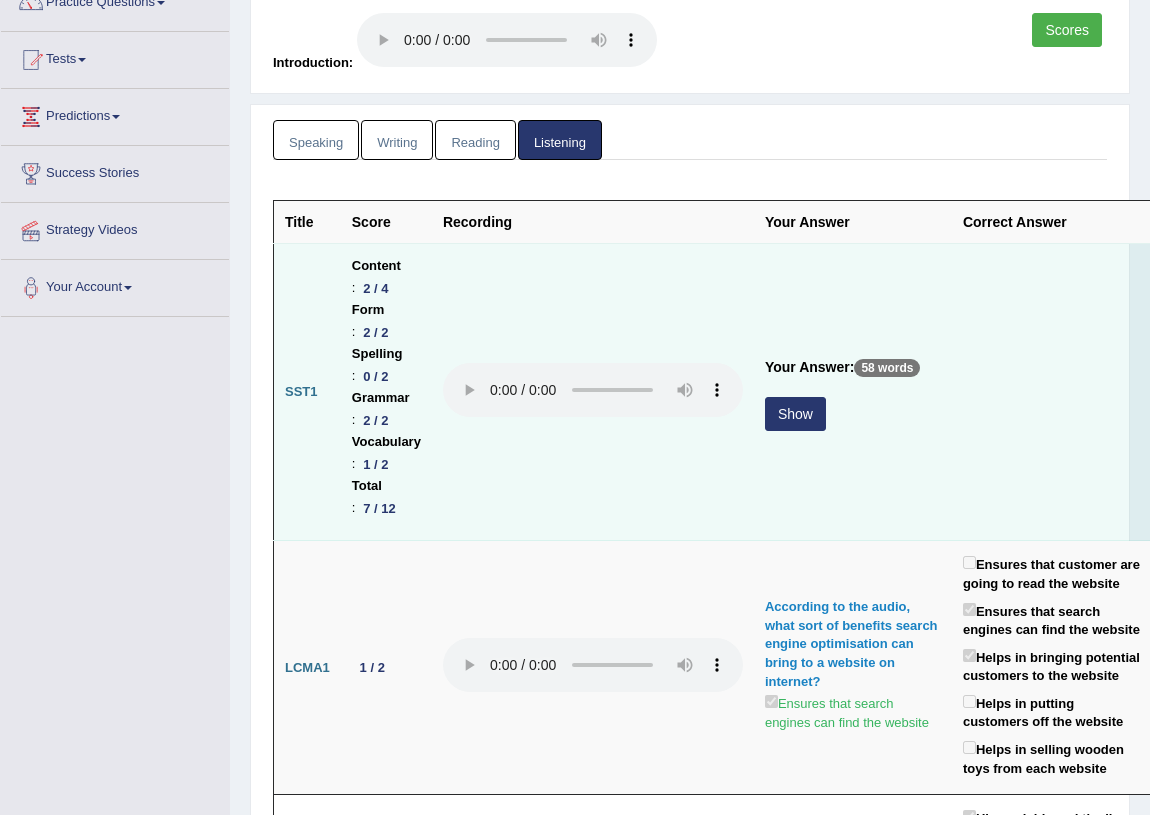 click on "Show" at bounding box center (795, 414) 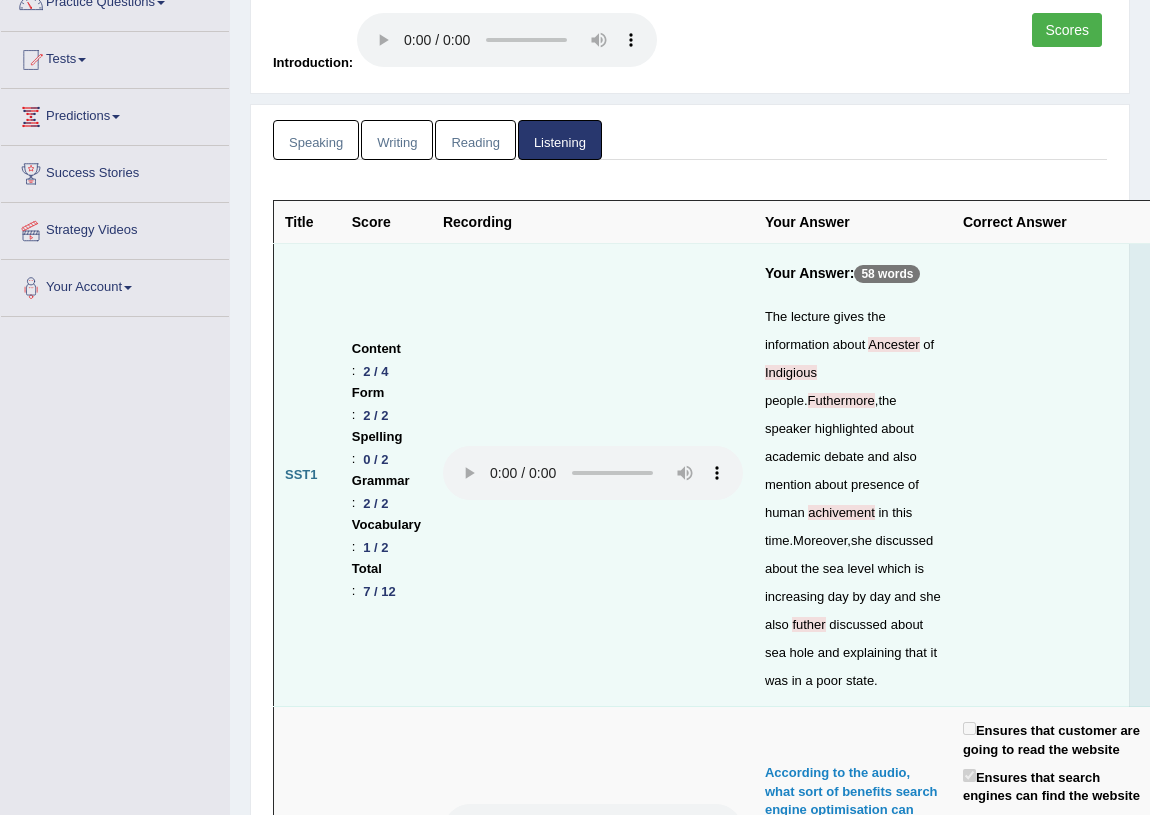 scroll, scrollTop: 0, scrollLeft: 0, axis: both 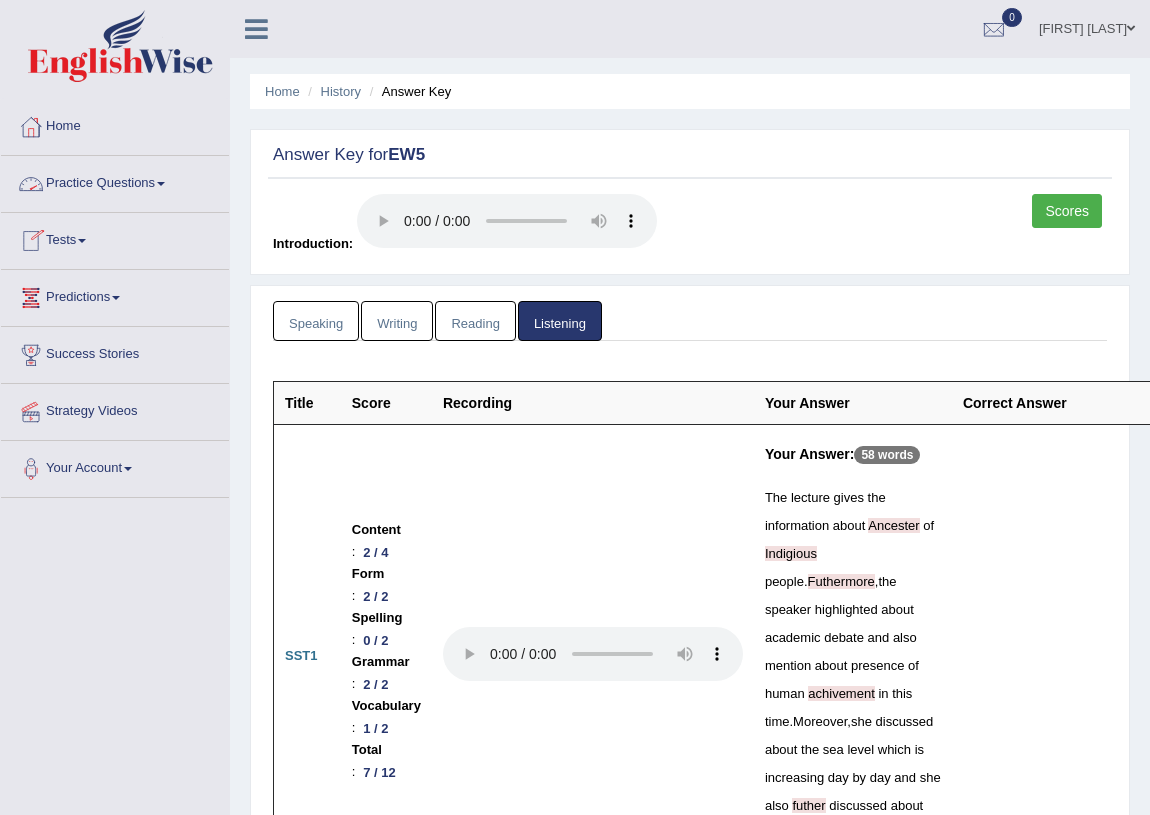 click on "Practice Questions" at bounding box center [115, 181] 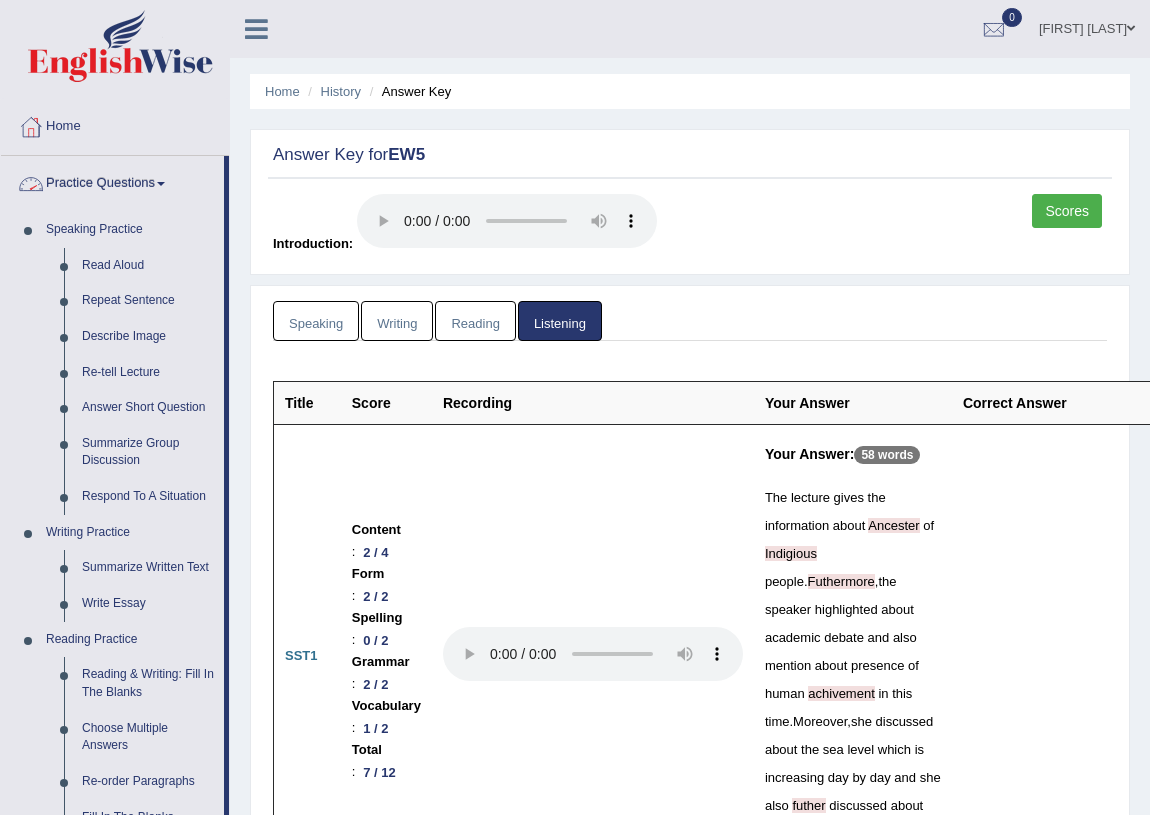 click on "Practice Questions" at bounding box center (112, 181) 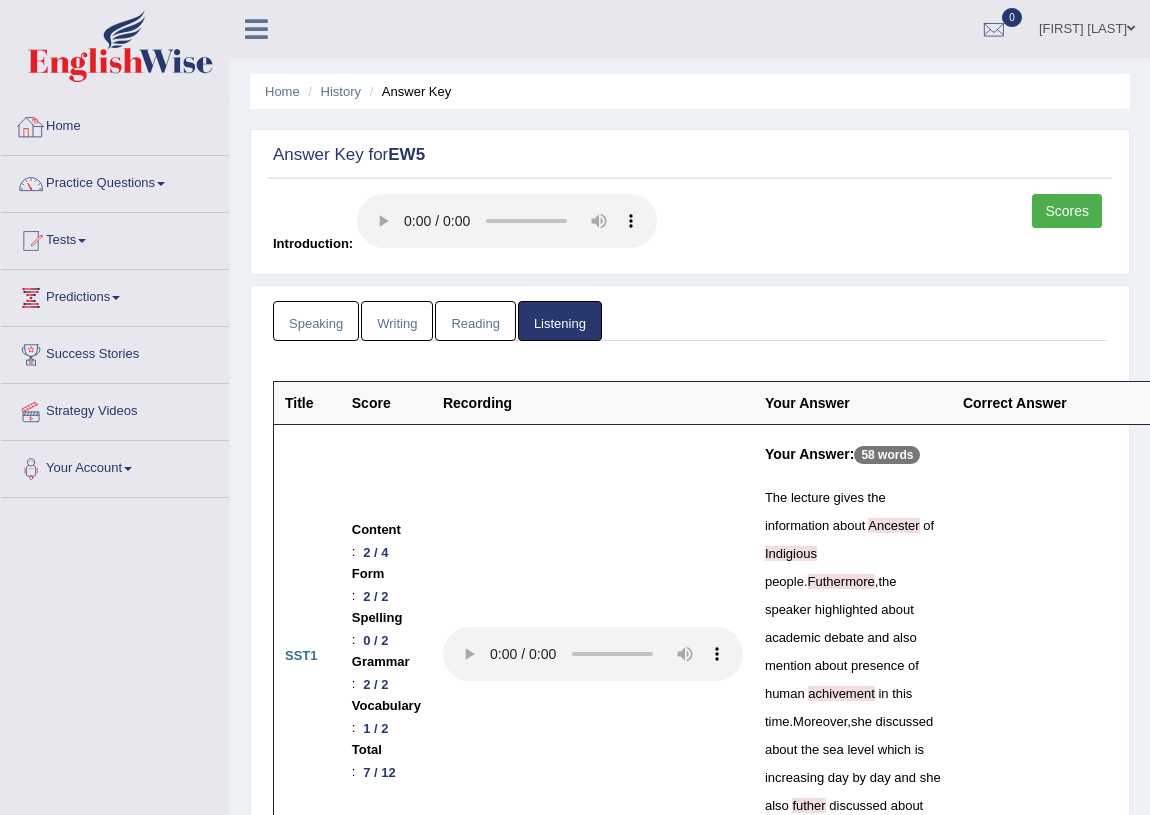 click on "Home" at bounding box center (115, 124) 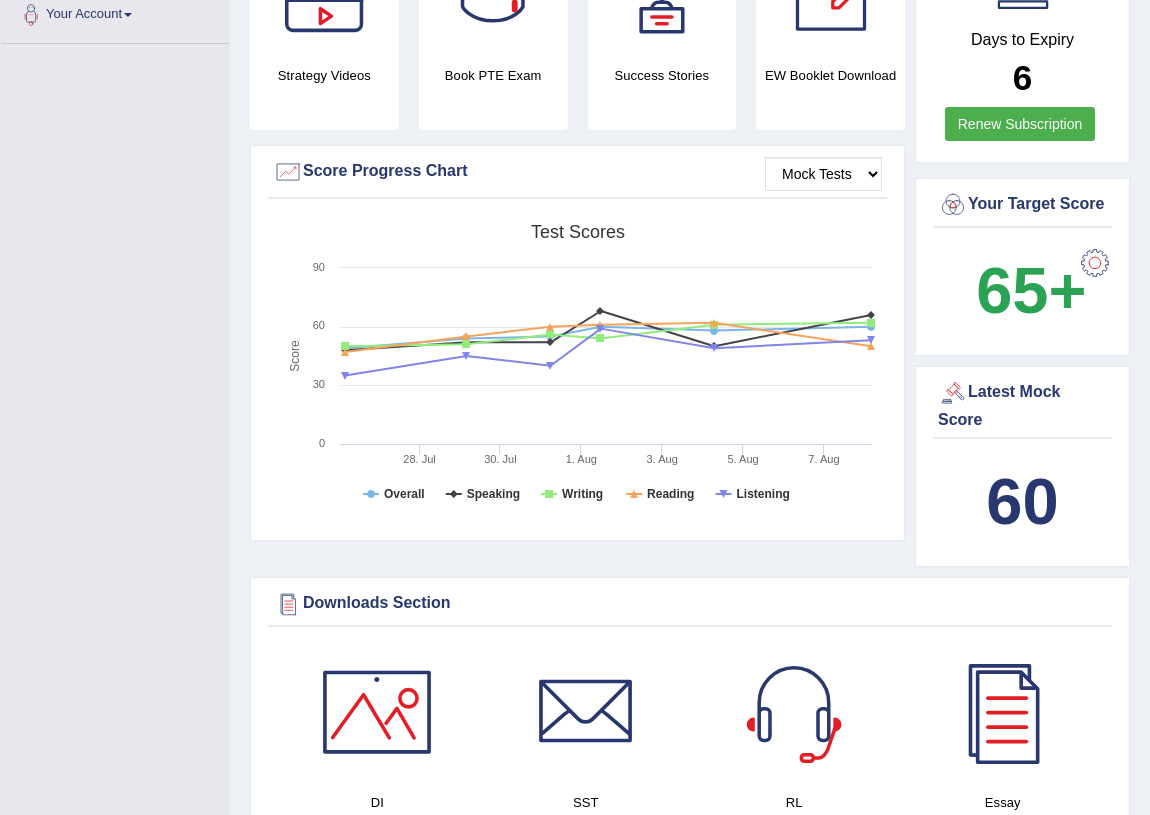 scroll, scrollTop: 454, scrollLeft: 0, axis: vertical 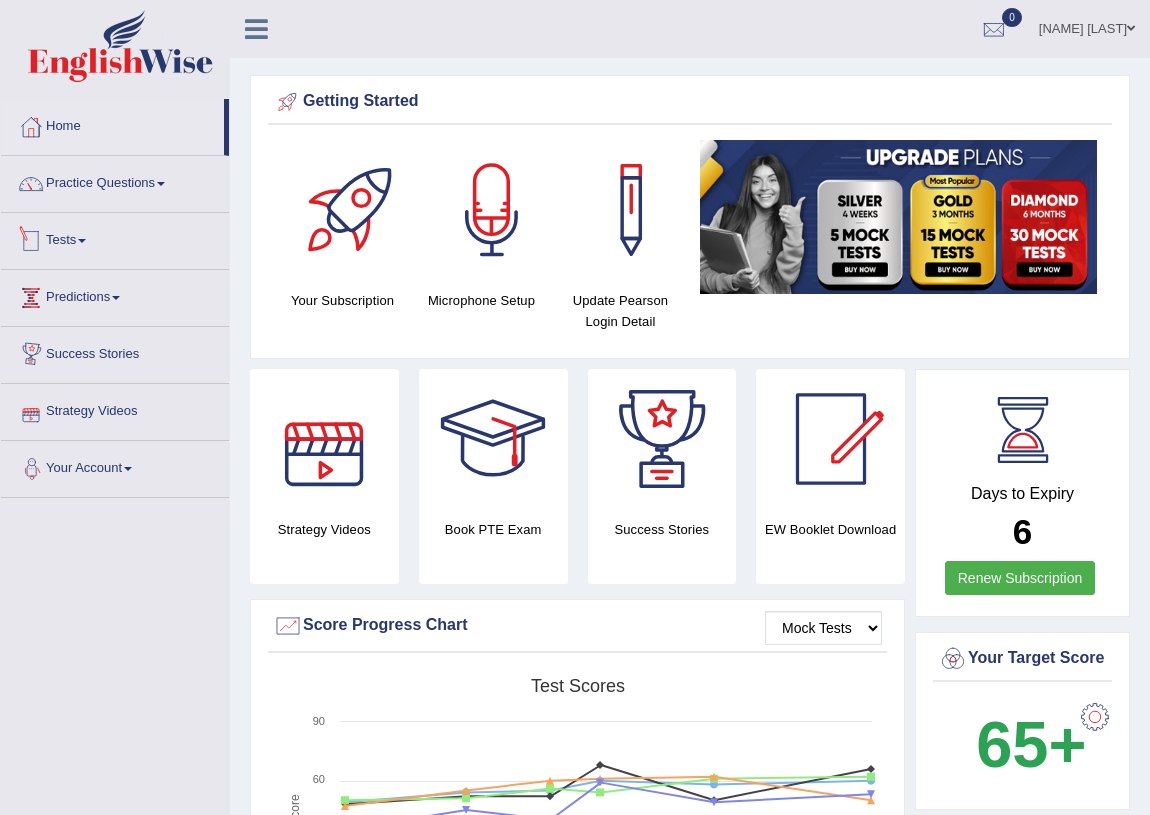 click on "Tests" at bounding box center [115, 238] 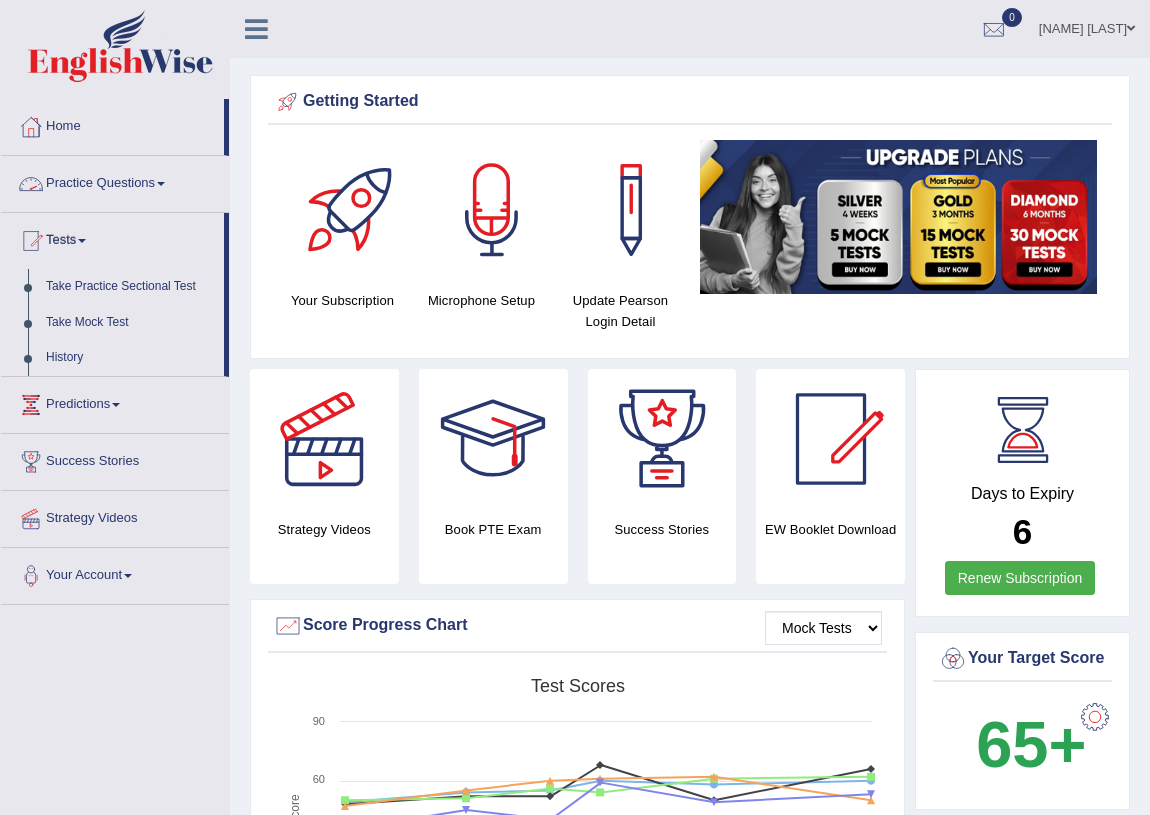 click on "Practice Questions" at bounding box center [115, 181] 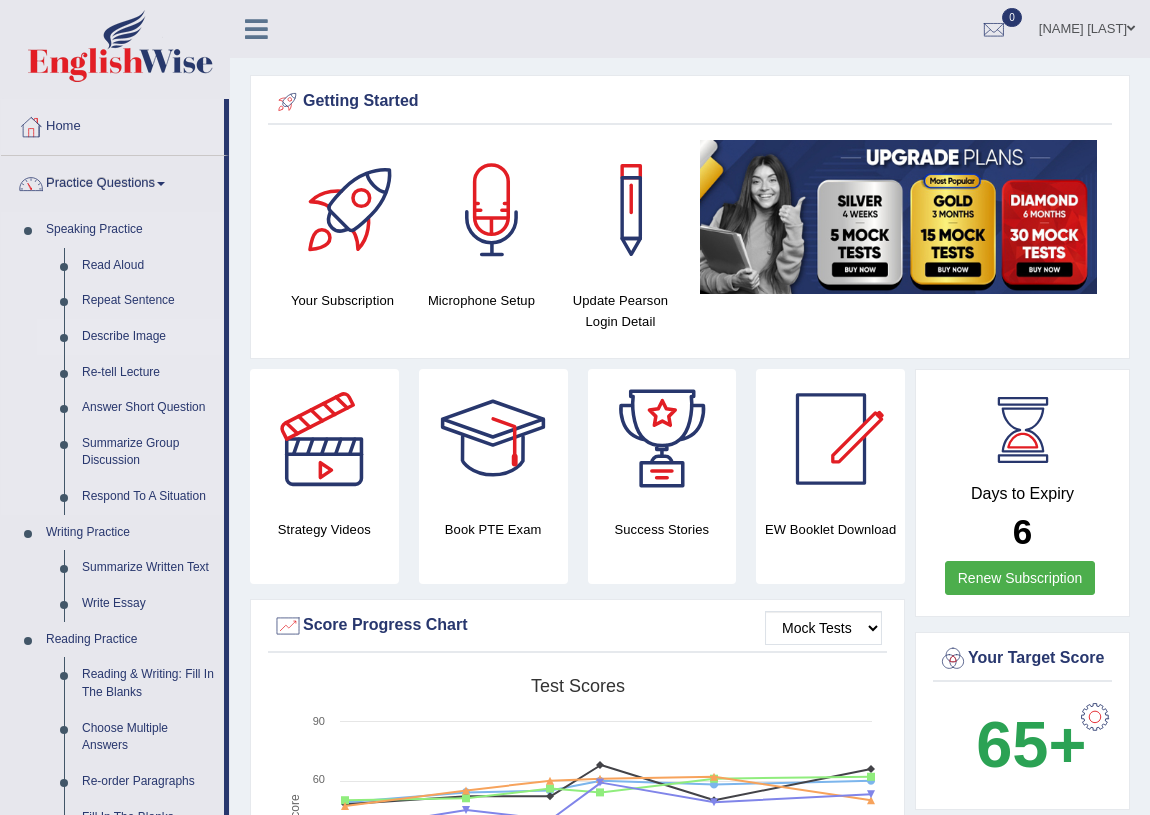 click on "Describe Image" at bounding box center [148, 337] 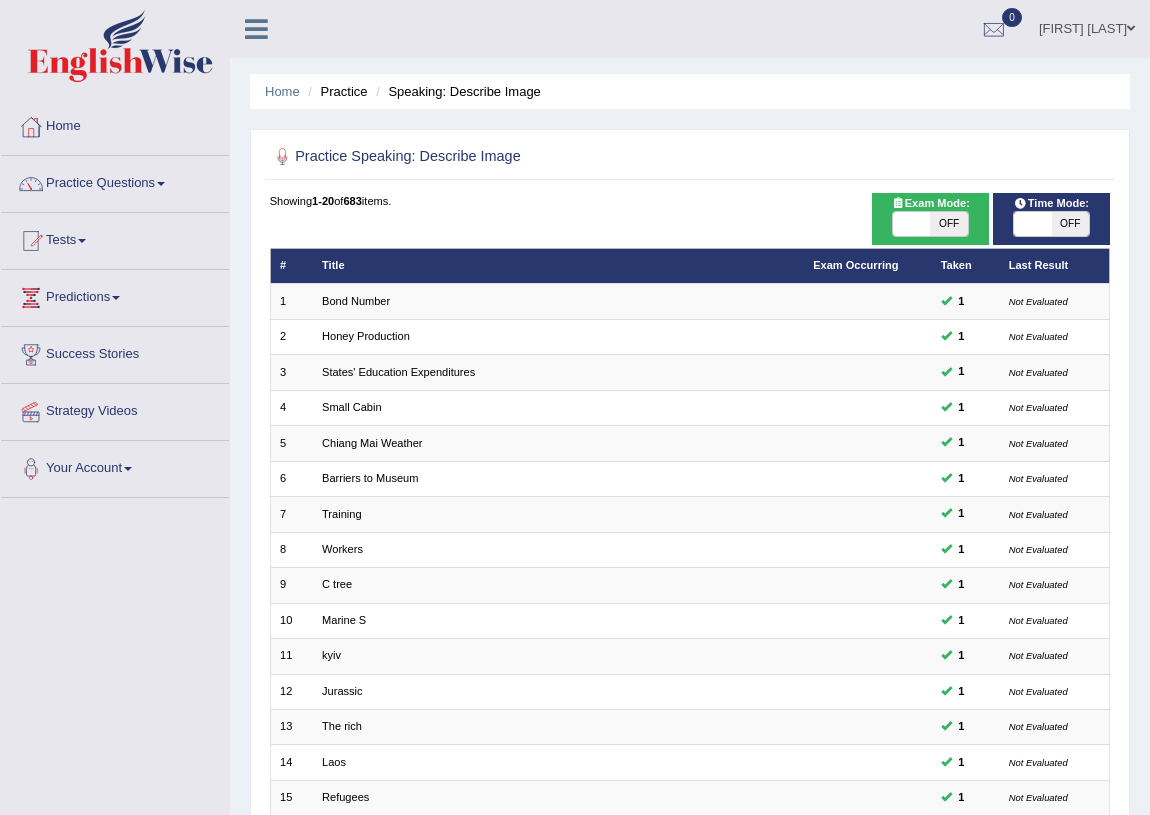 scroll, scrollTop: 0, scrollLeft: 0, axis: both 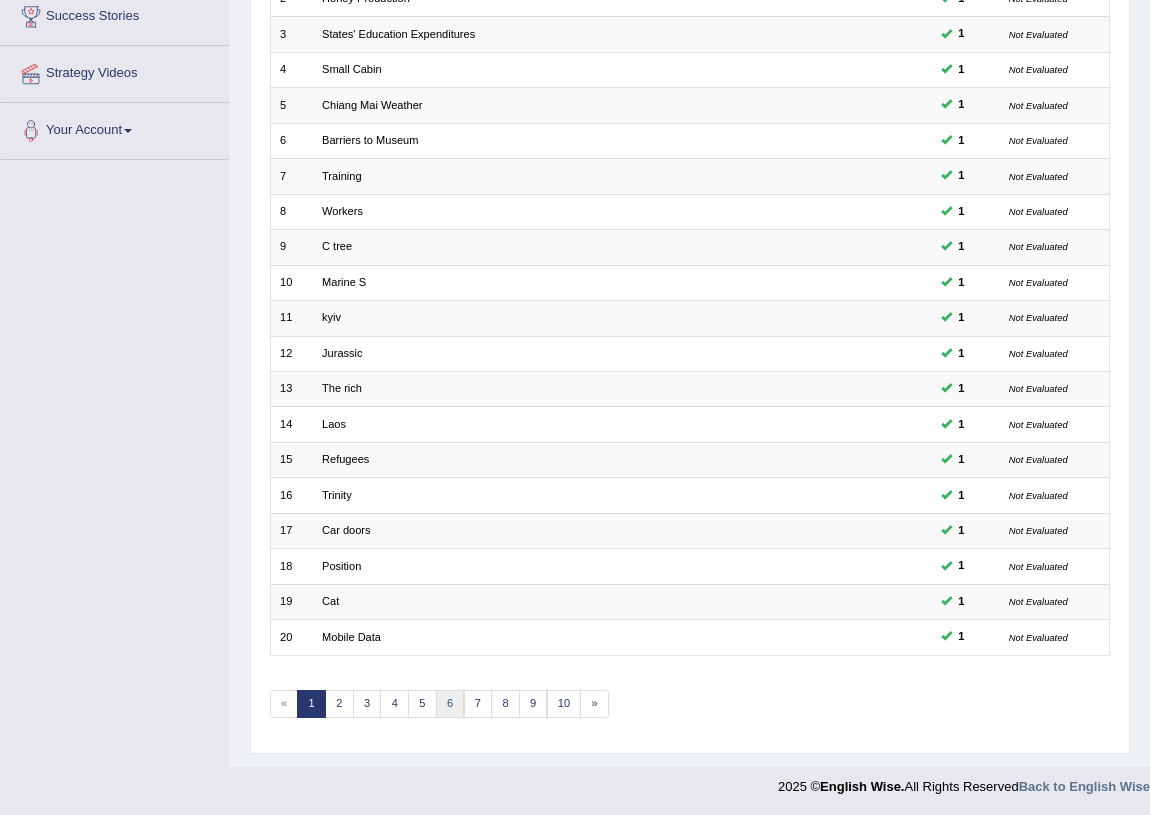 click on "6" at bounding box center (450, 704) 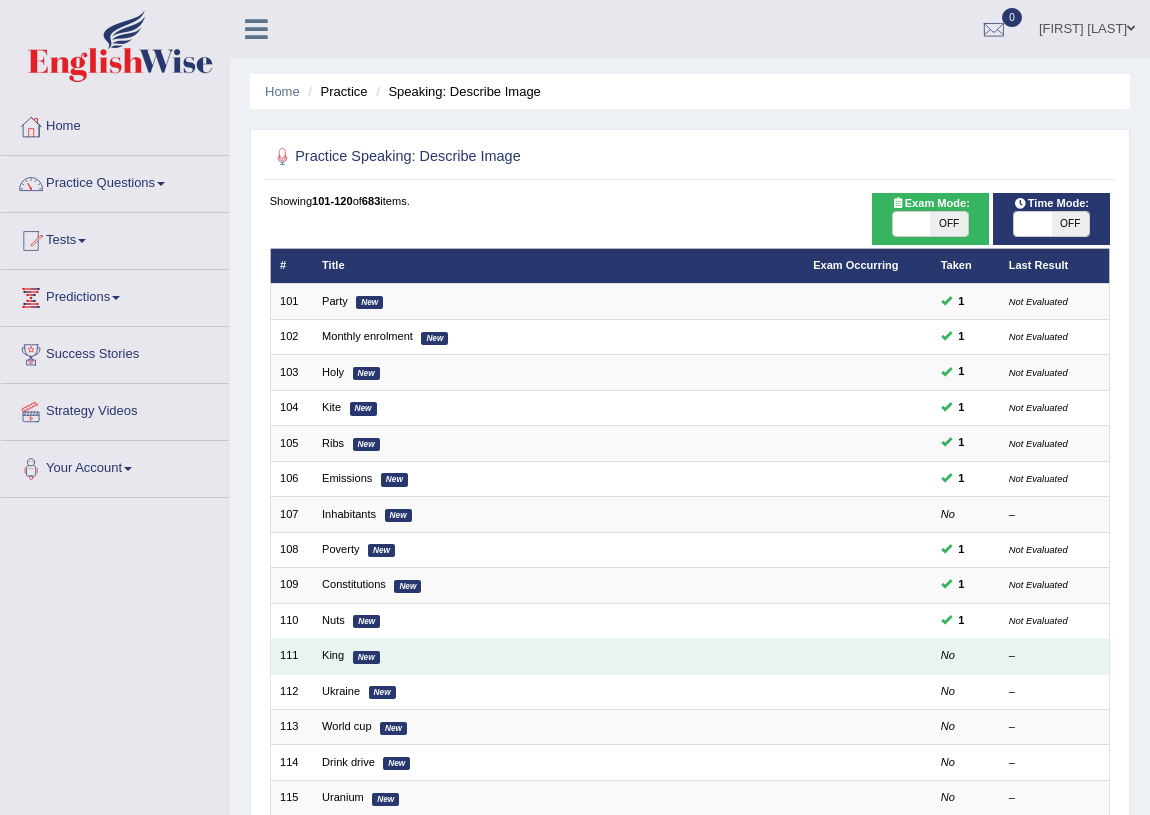 scroll, scrollTop: 0, scrollLeft: 0, axis: both 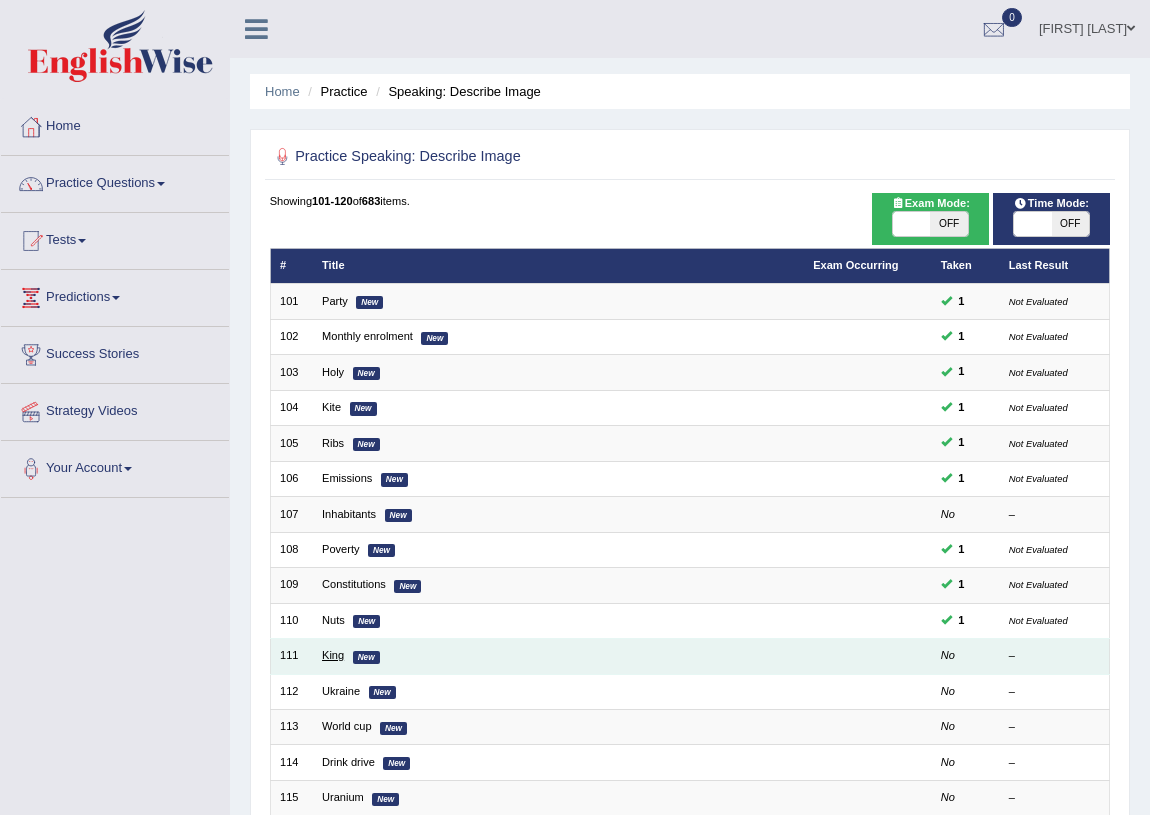 click on "King" at bounding box center [333, 655] 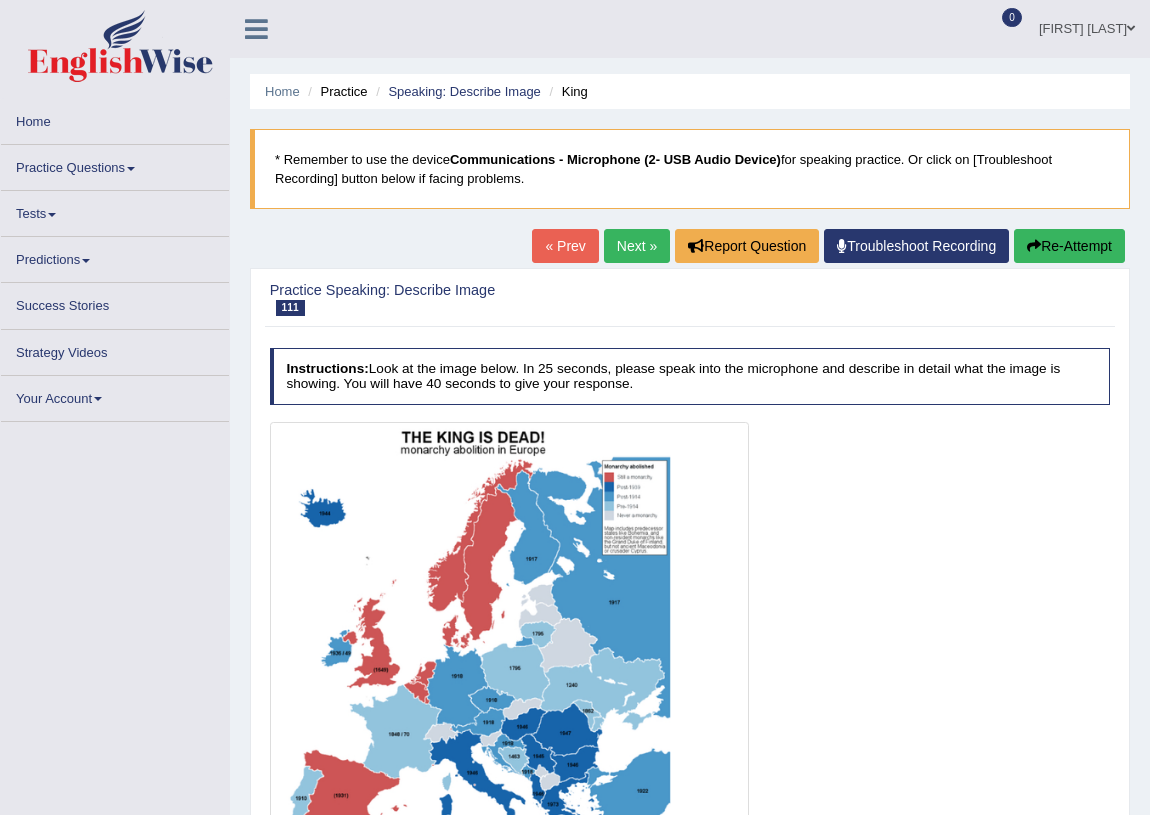 scroll, scrollTop: 0, scrollLeft: 0, axis: both 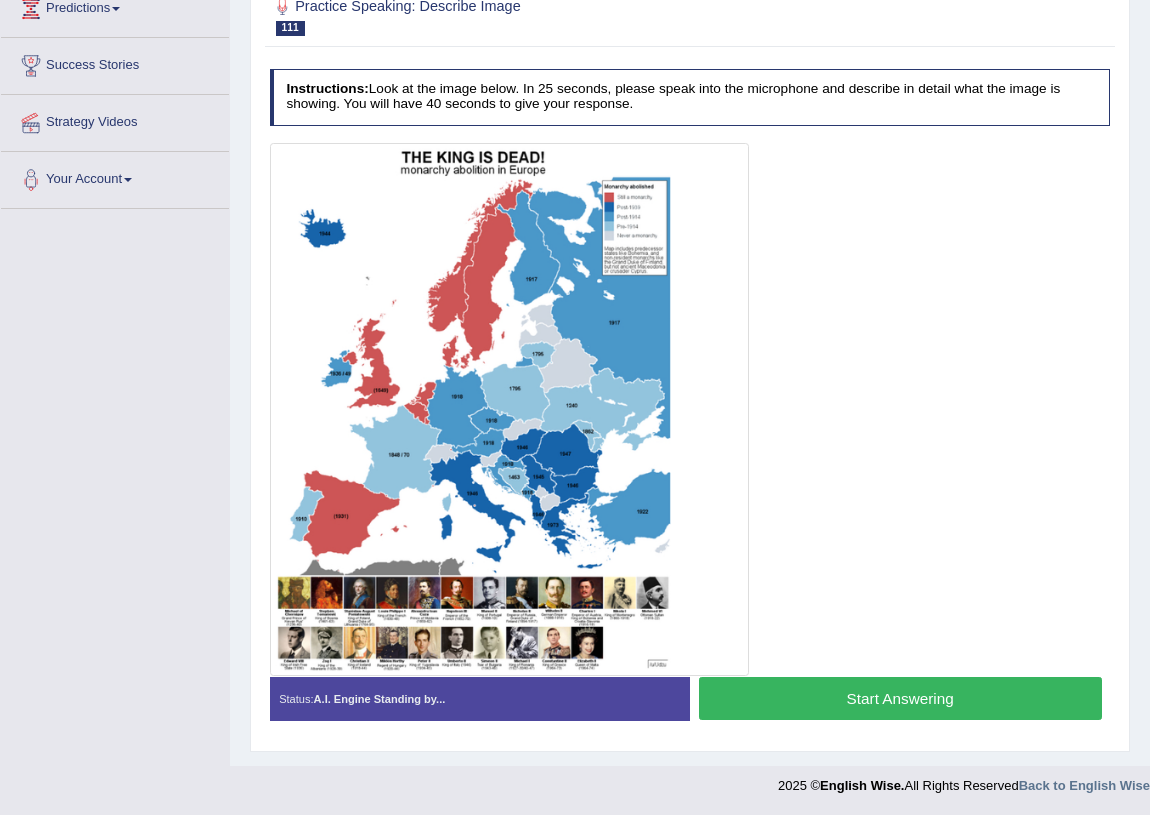 click on "Start Answering" at bounding box center [900, 698] 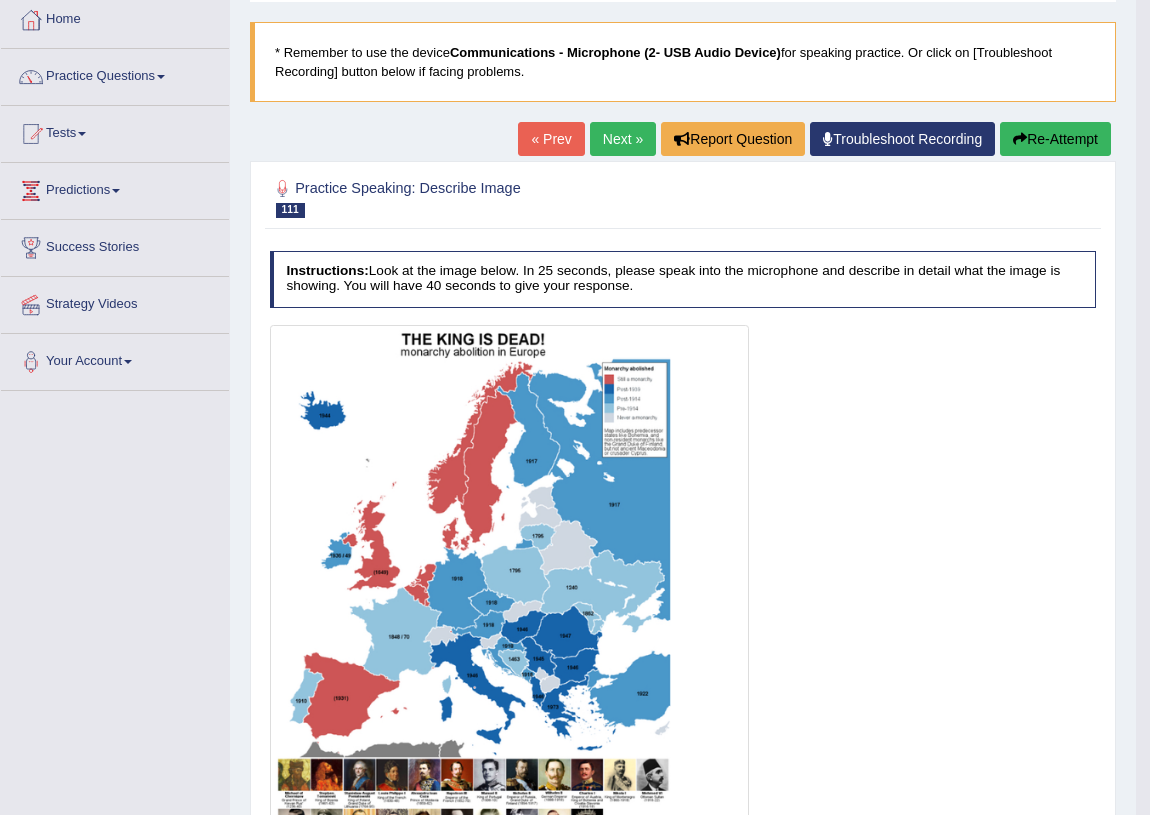 scroll, scrollTop: 0, scrollLeft: 0, axis: both 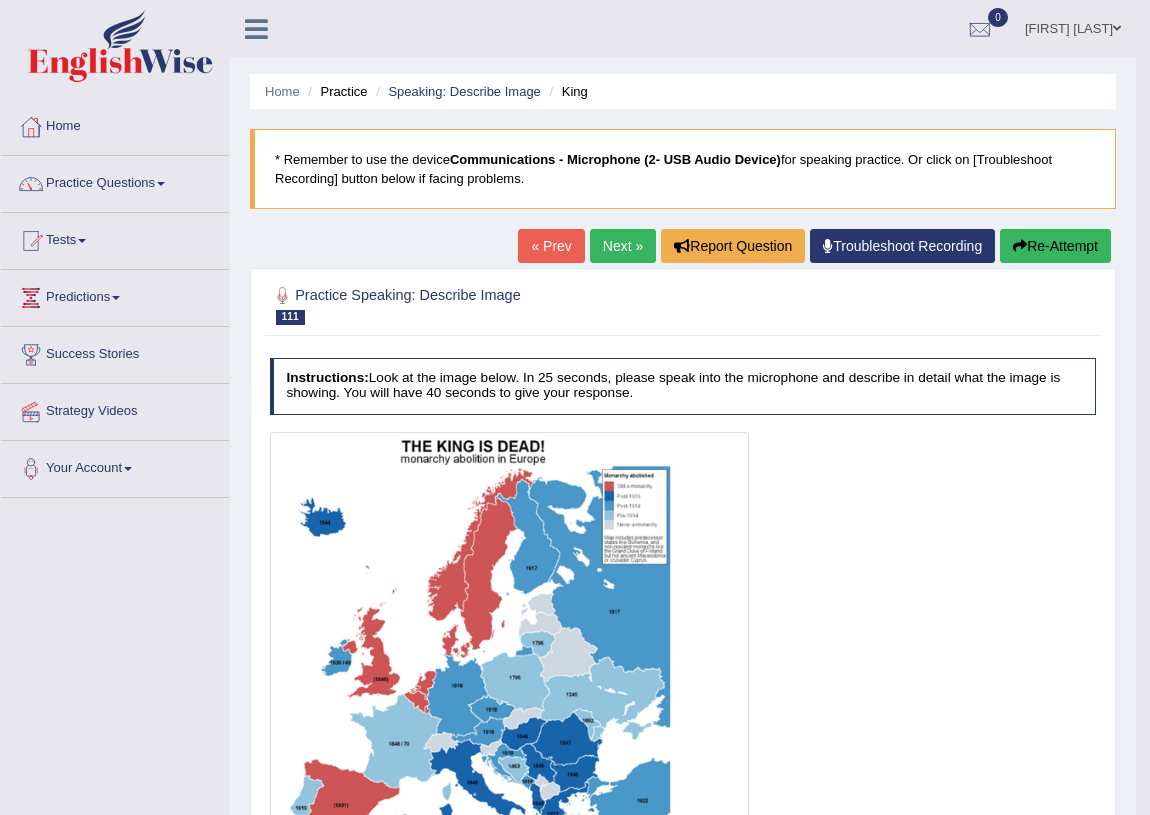 click on "Next »" at bounding box center [623, 246] 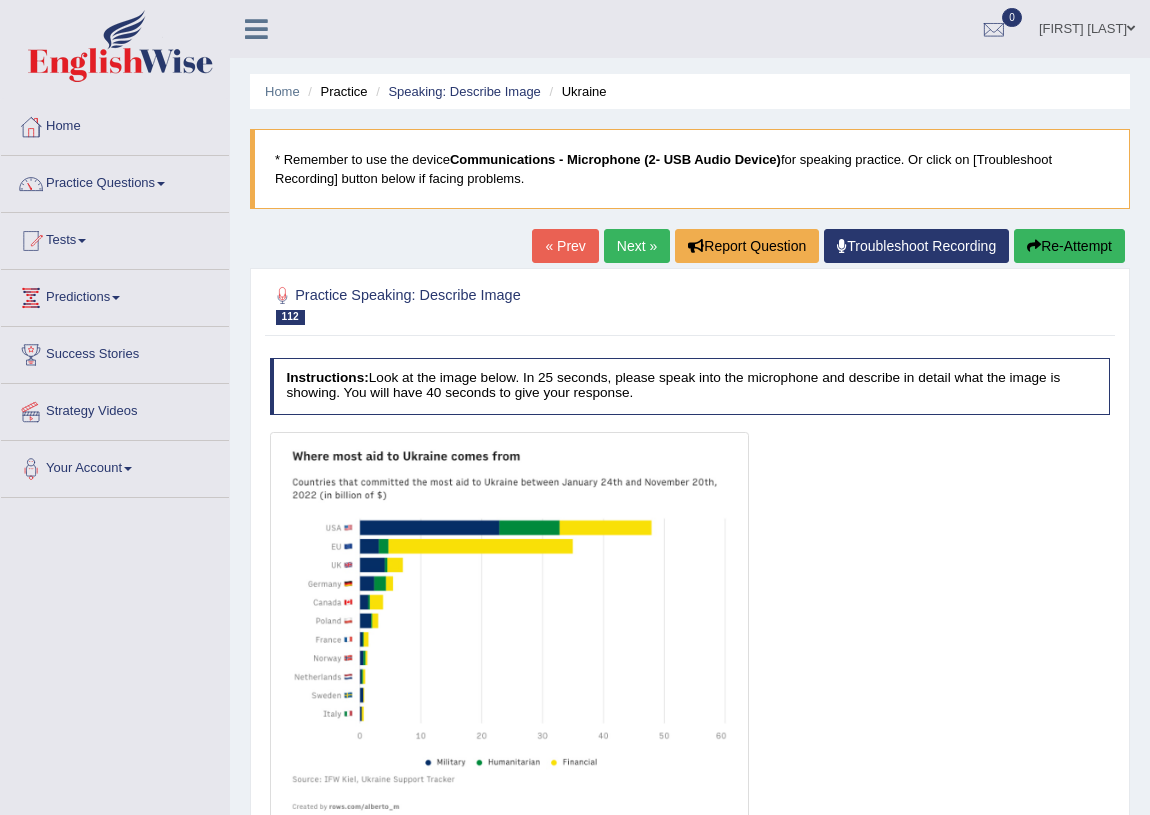 scroll, scrollTop: 0, scrollLeft: 0, axis: both 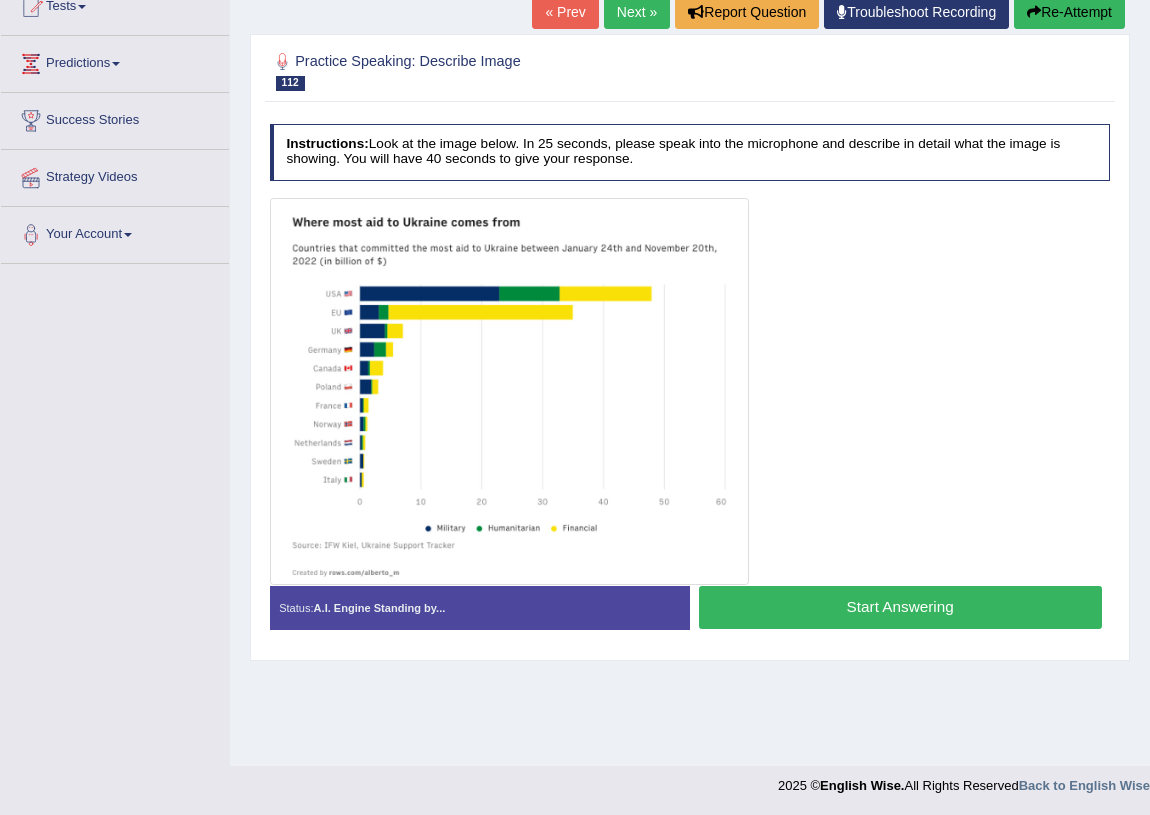 click on "Start Answering" at bounding box center (900, 607) 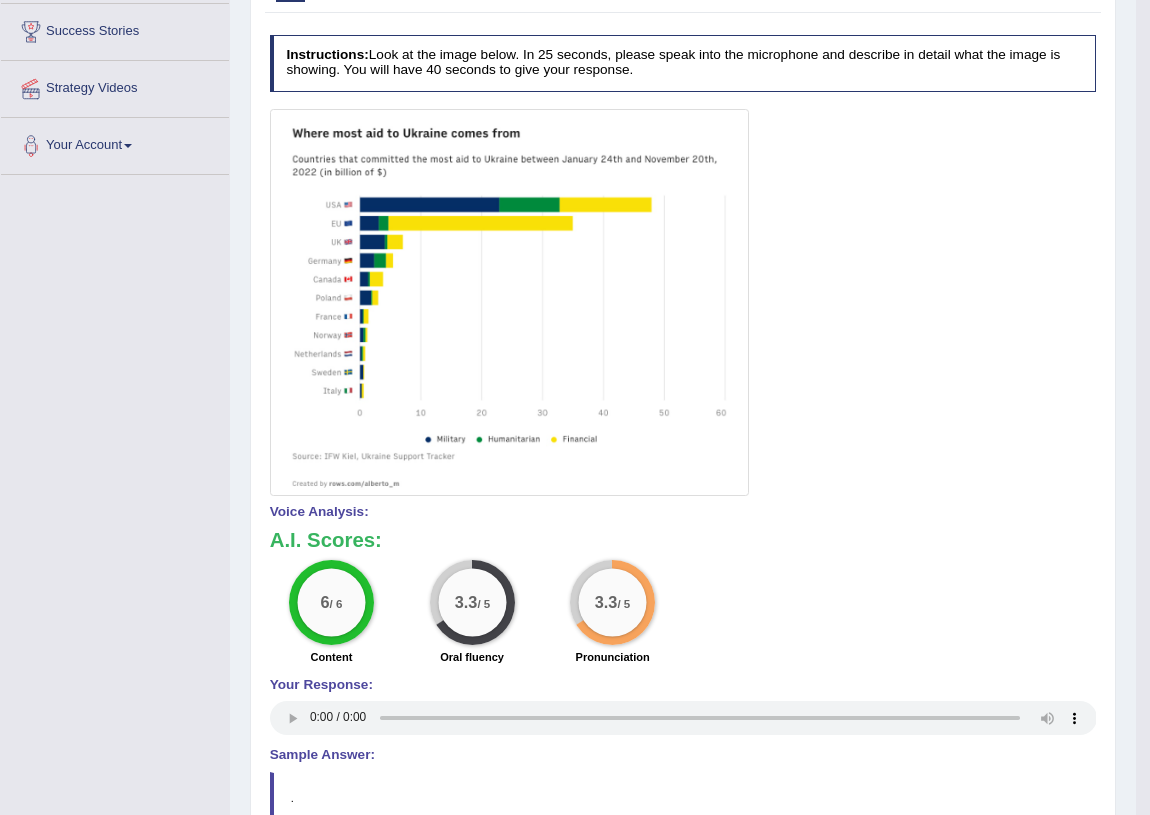 scroll, scrollTop: 0, scrollLeft: 0, axis: both 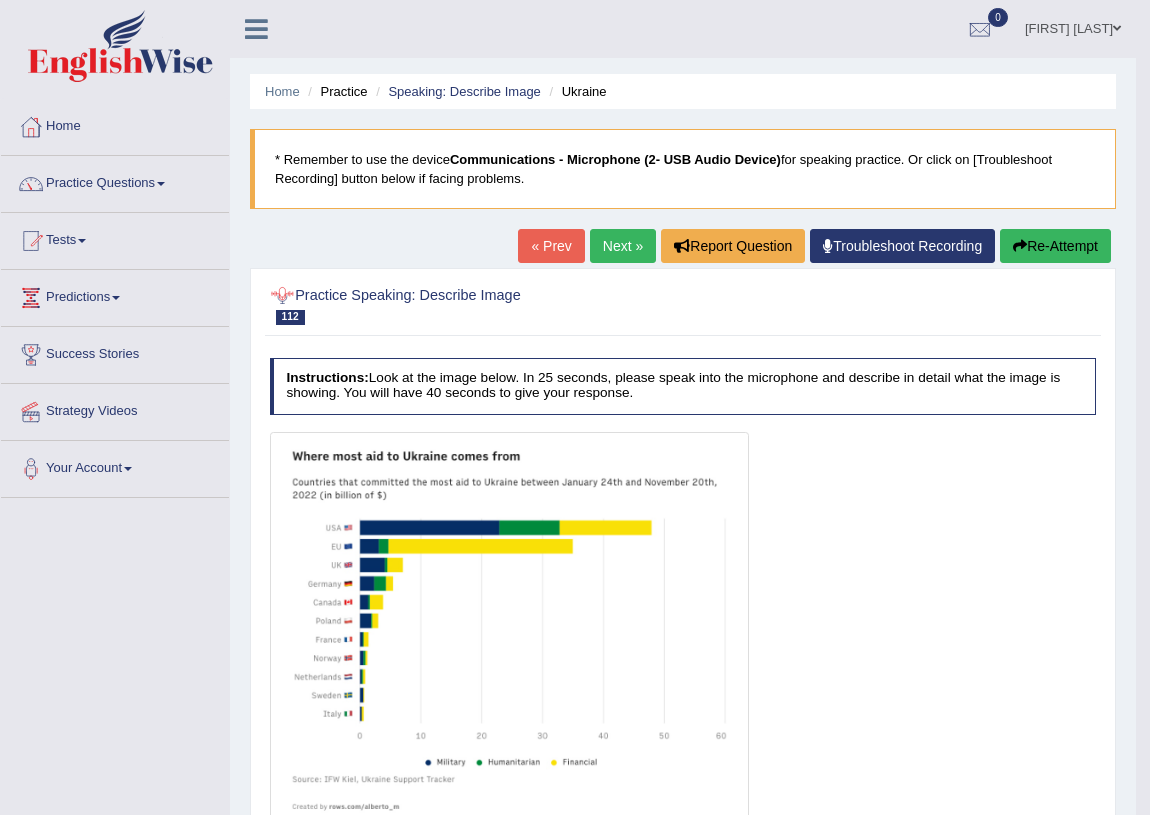 click on "Next »" at bounding box center [623, 246] 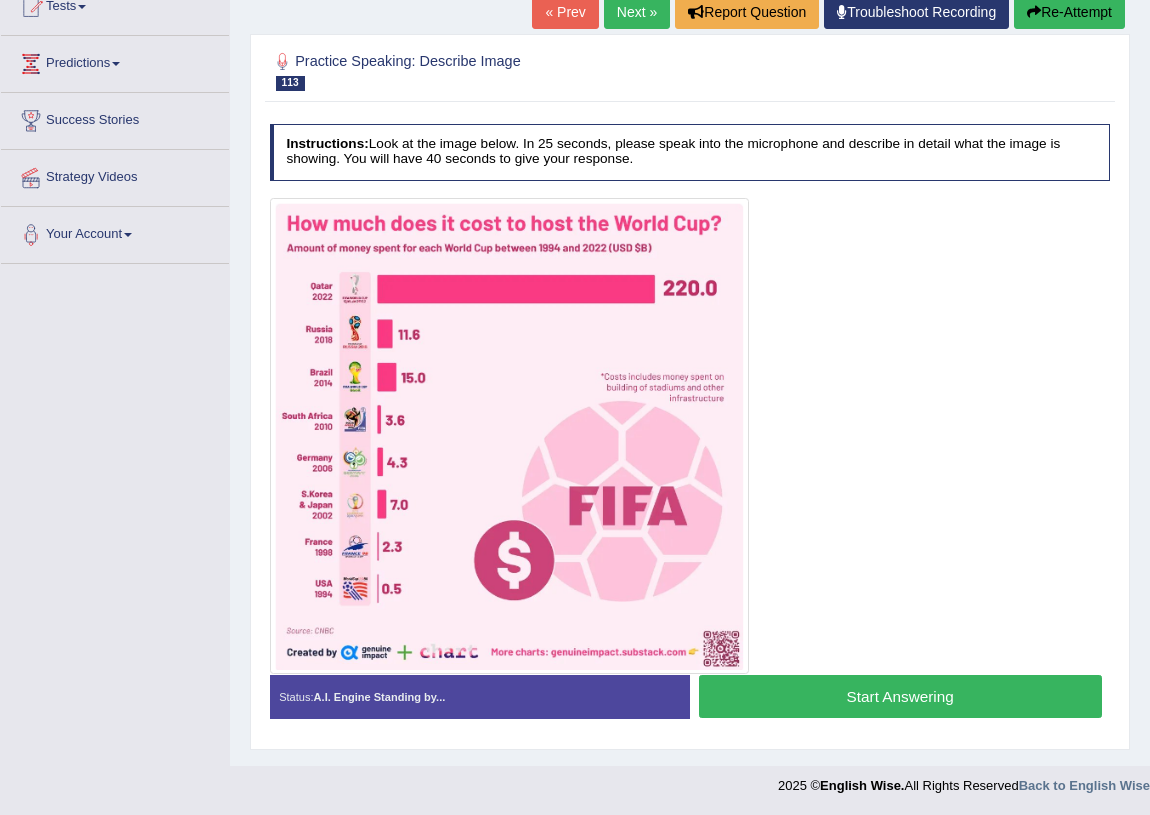 scroll, scrollTop: 234, scrollLeft: 0, axis: vertical 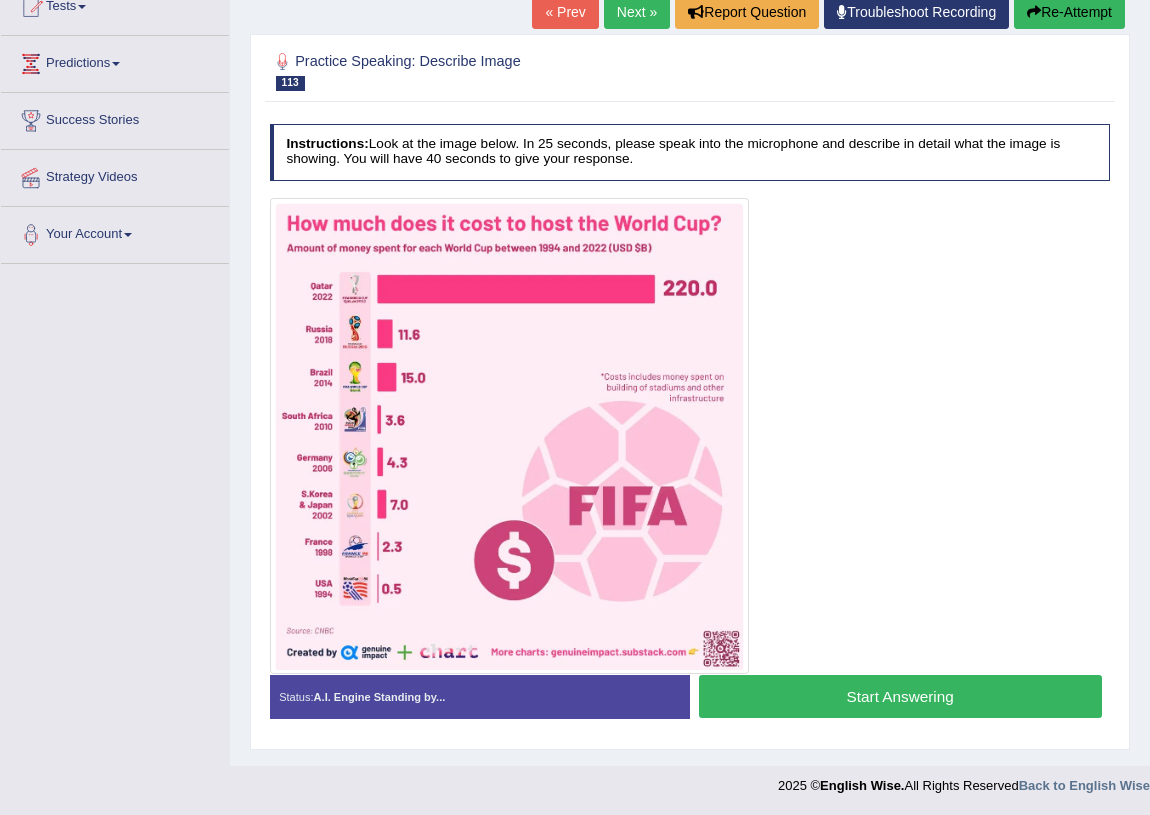 click on "Start Answering" at bounding box center [900, 696] 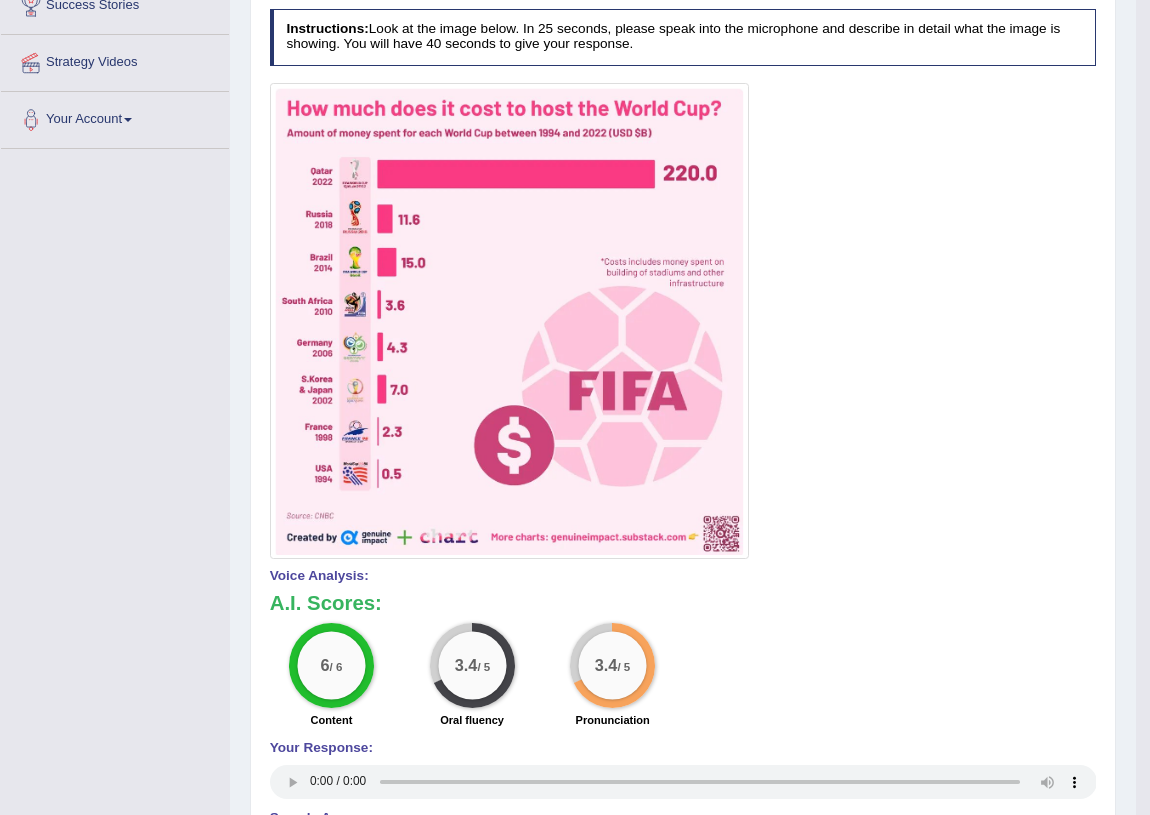 scroll, scrollTop: 76, scrollLeft: 0, axis: vertical 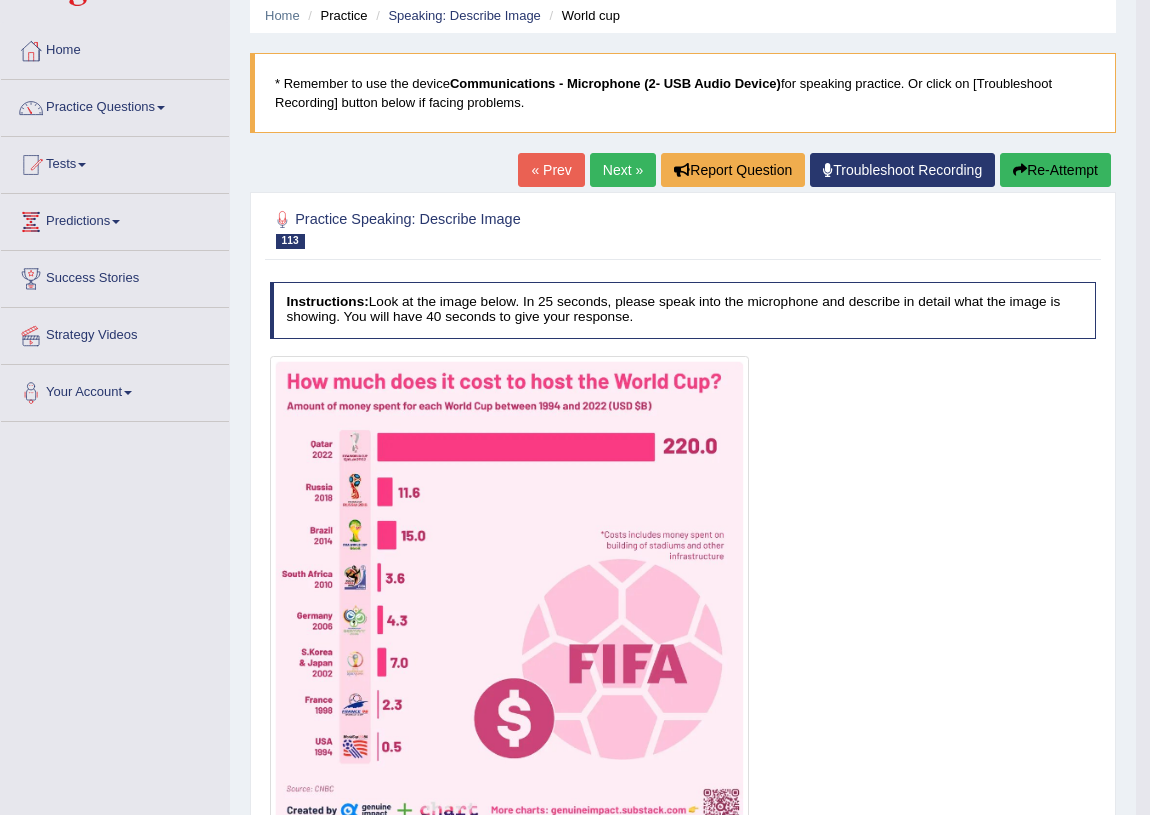 click on "Next »" at bounding box center [623, 170] 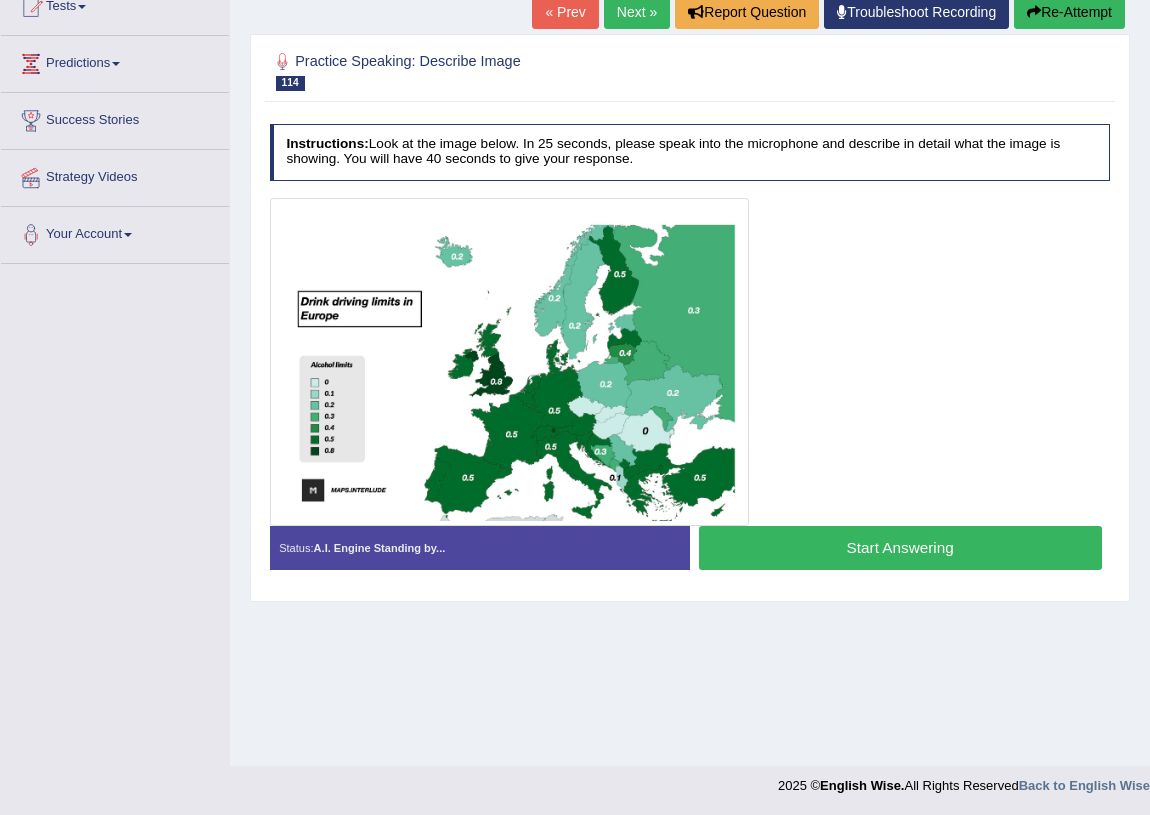 scroll, scrollTop: 234, scrollLeft: 0, axis: vertical 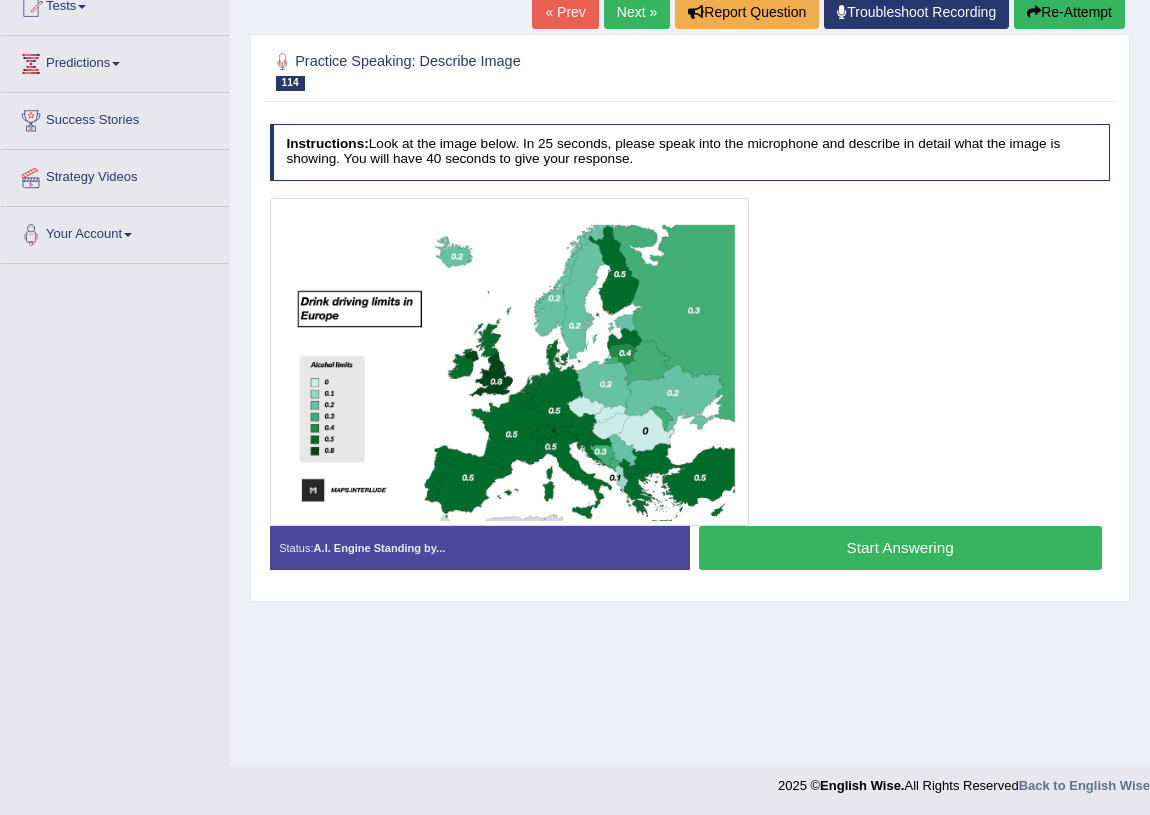 click on "Start Answering" at bounding box center (900, 547) 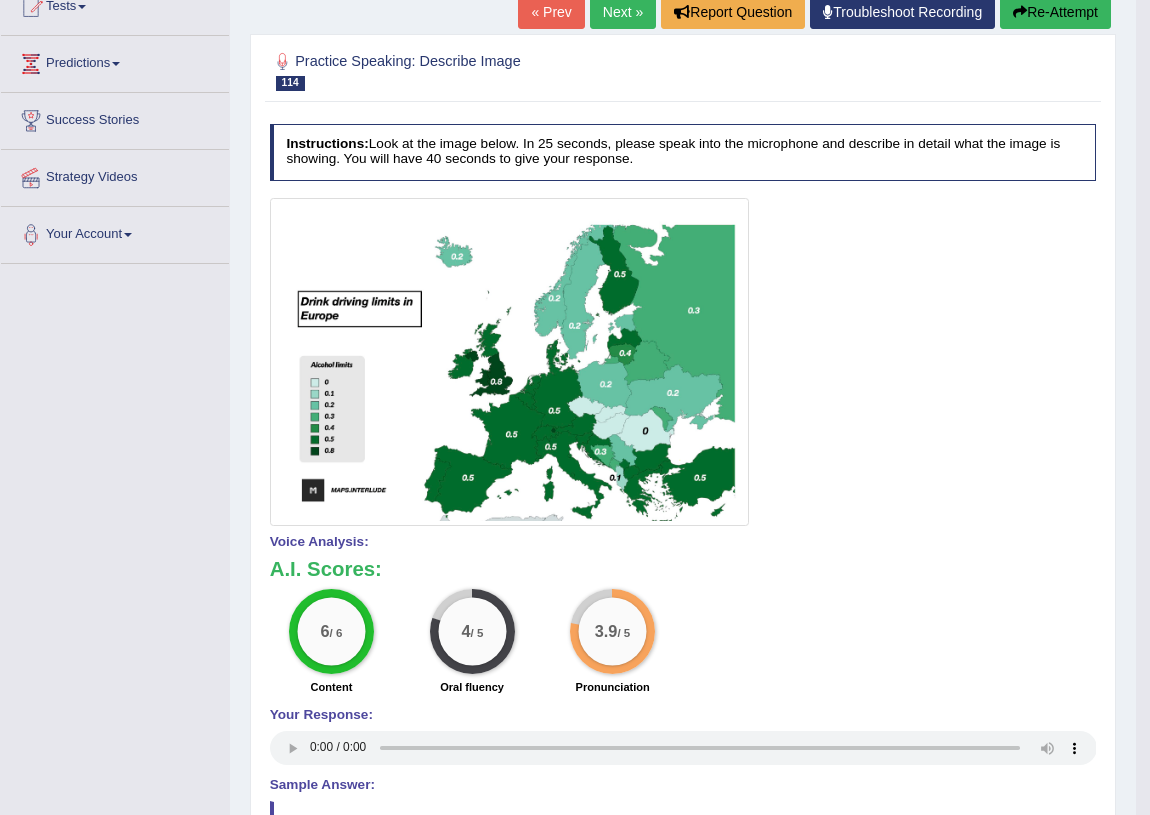 scroll, scrollTop: 0, scrollLeft: 0, axis: both 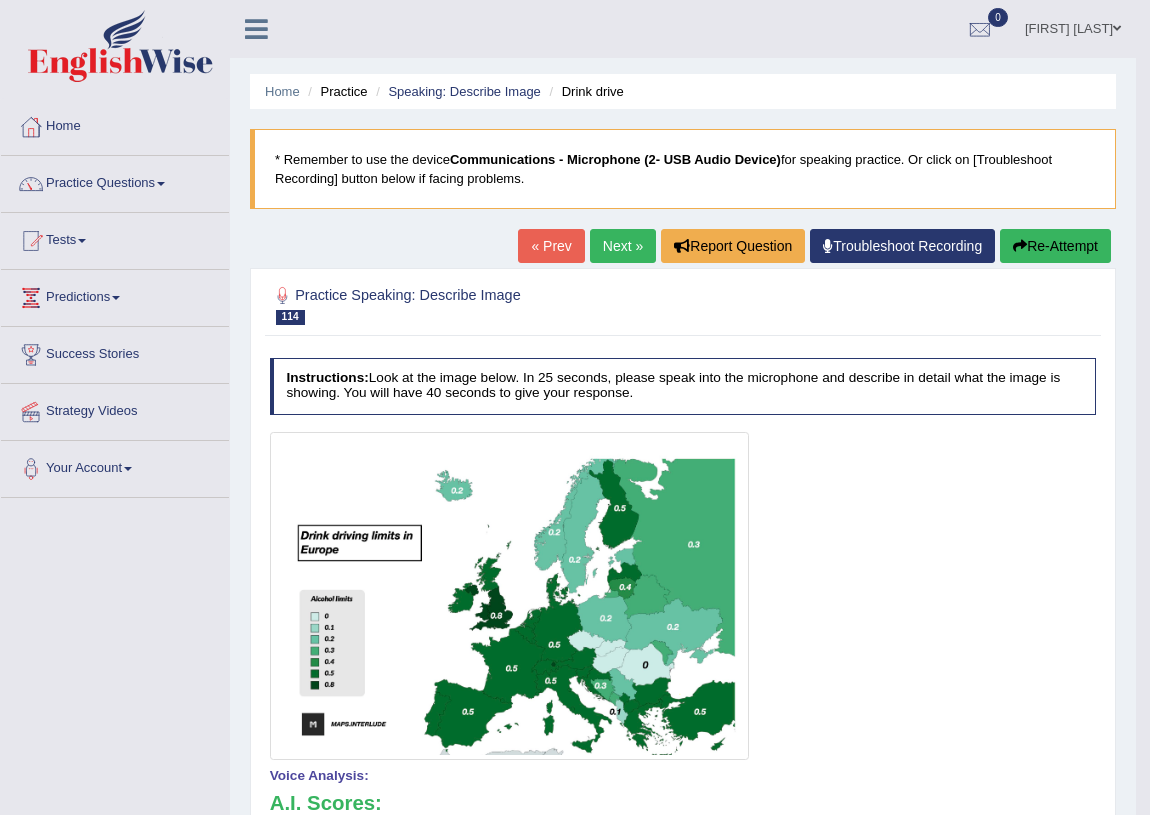 click on "Next »" at bounding box center [623, 246] 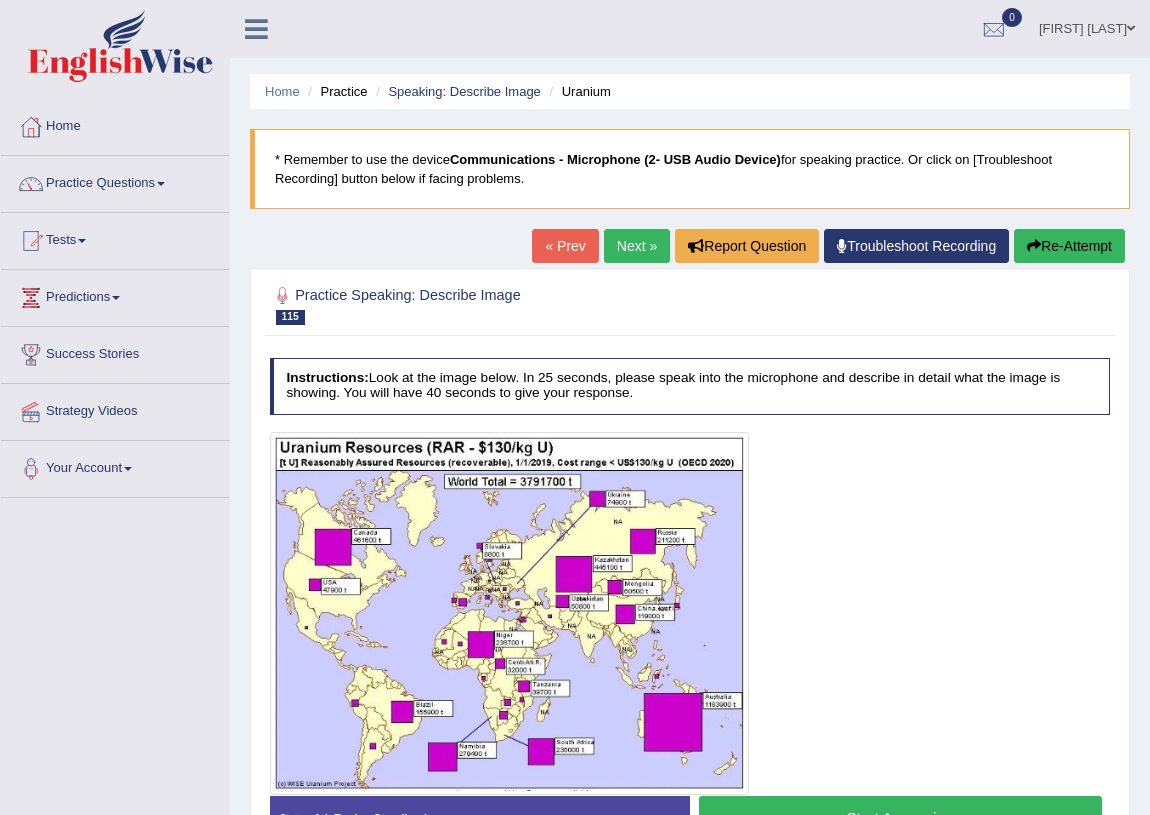 scroll, scrollTop: 0, scrollLeft: 0, axis: both 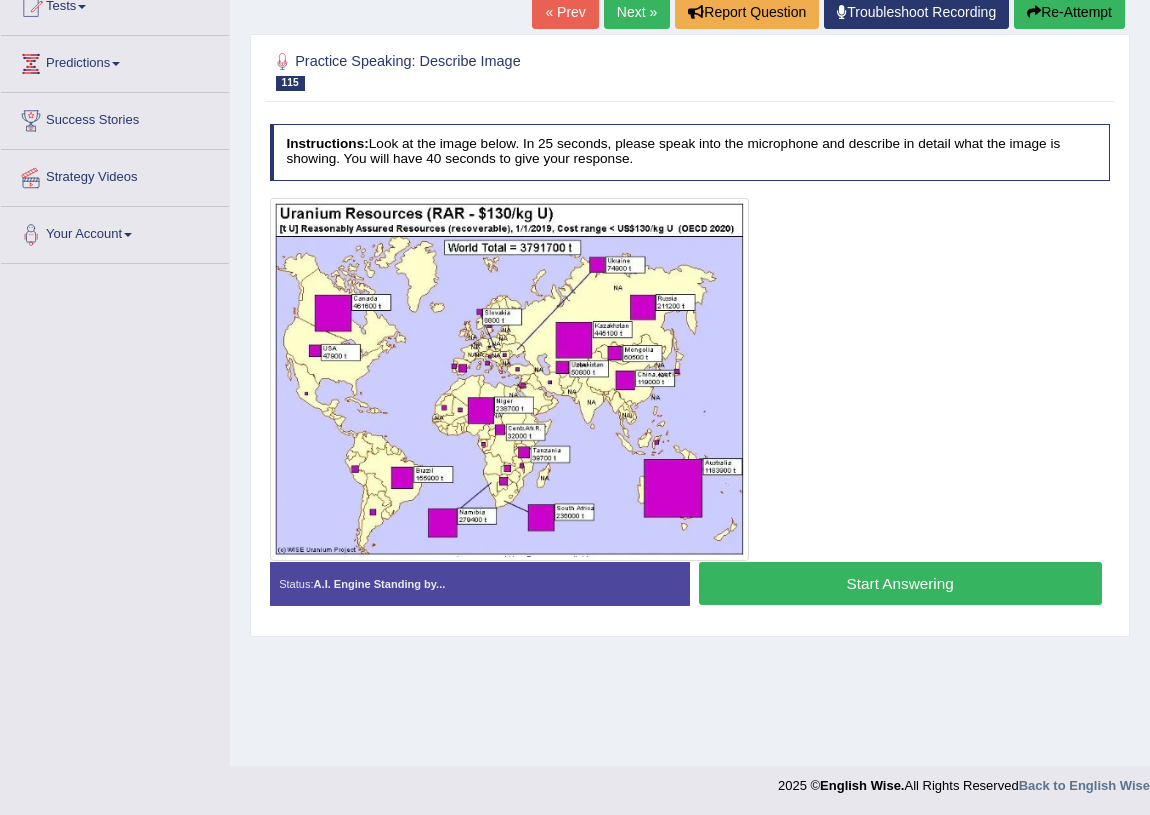 click on "Next »" at bounding box center (637, 12) 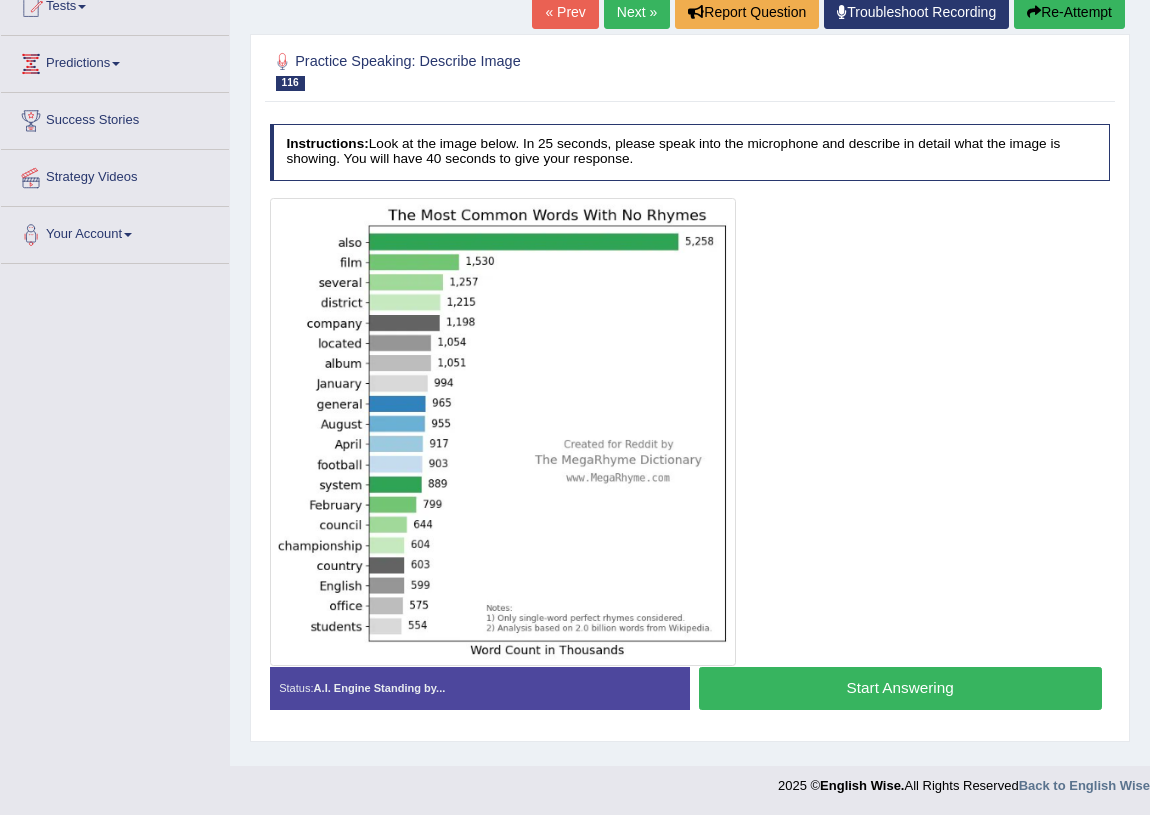 scroll, scrollTop: 234, scrollLeft: 0, axis: vertical 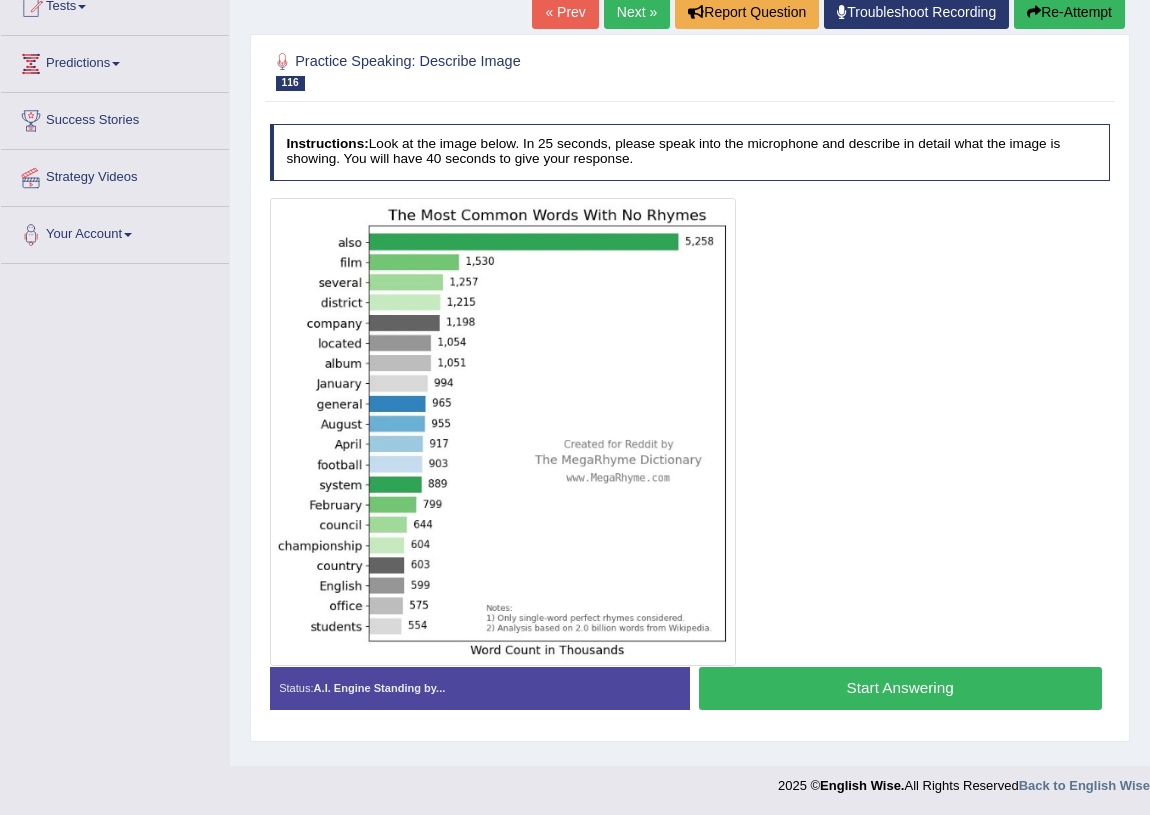click on "Start Answering" at bounding box center (900, 688) 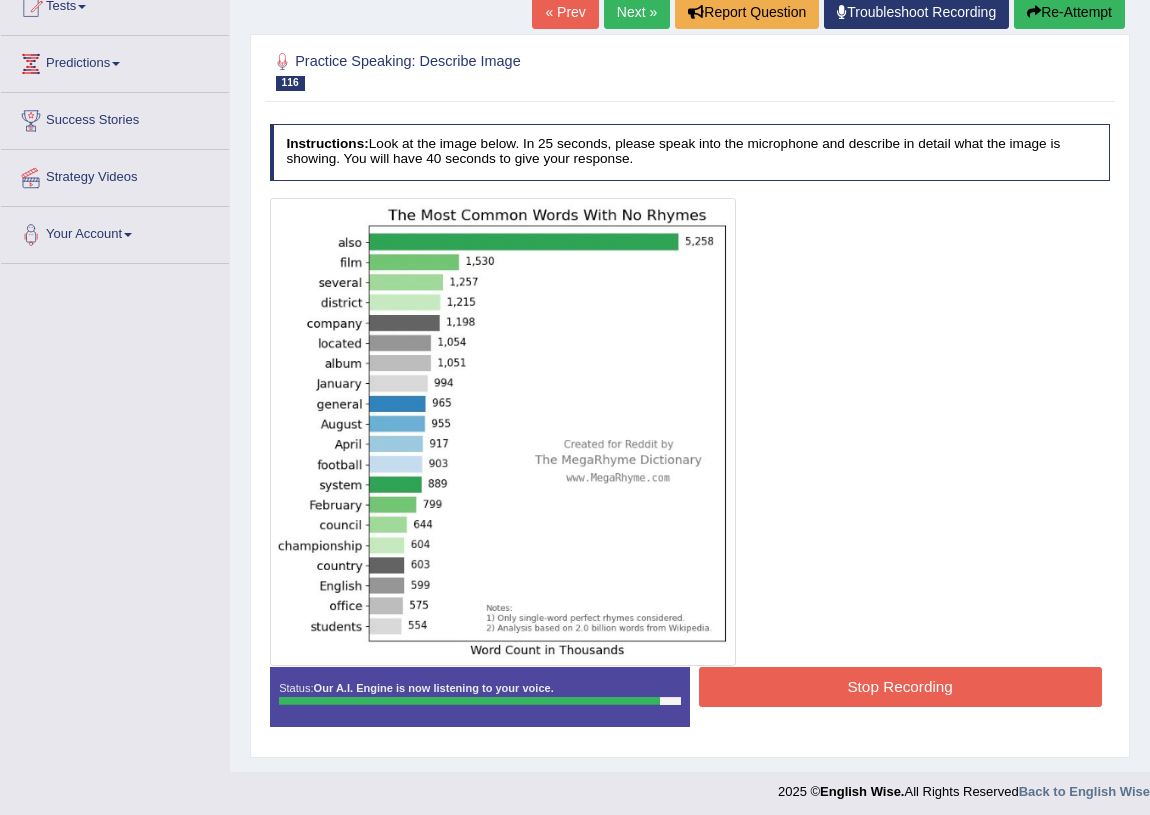 click on "Stop Recording" at bounding box center [900, 686] 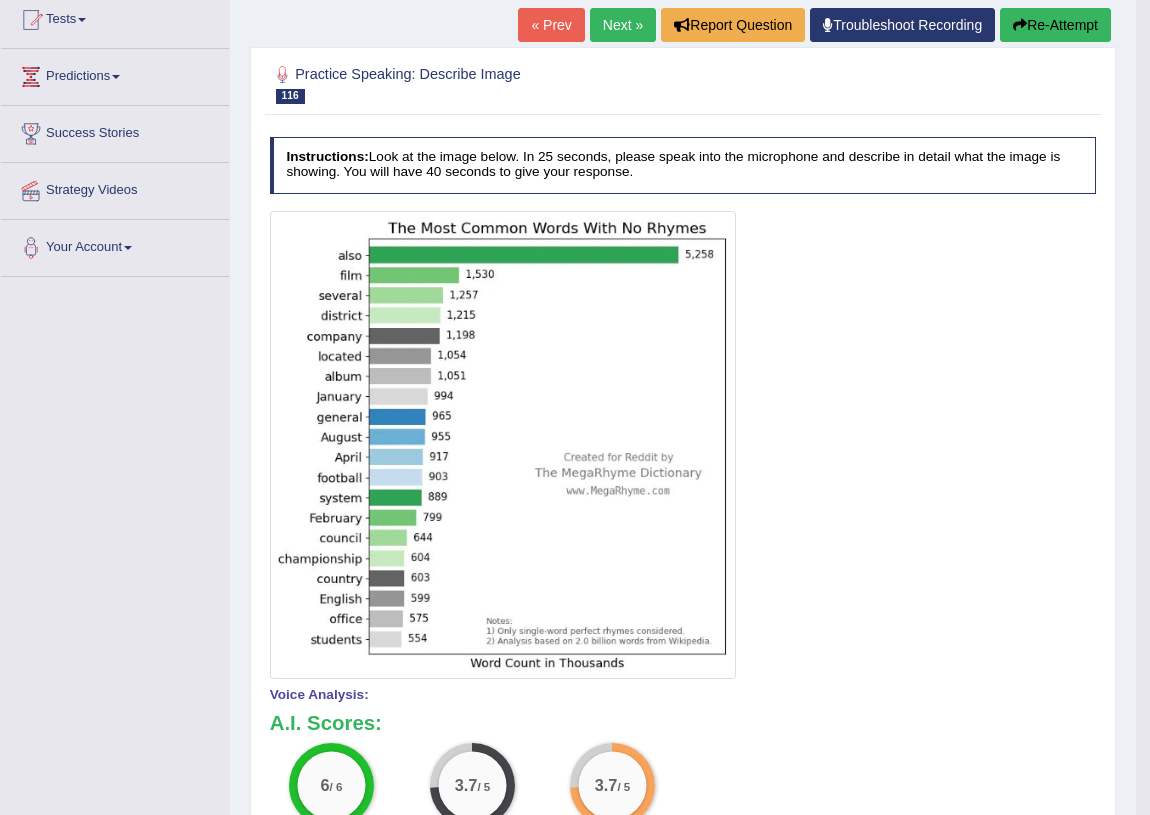 scroll, scrollTop: 0, scrollLeft: 0, axis: both 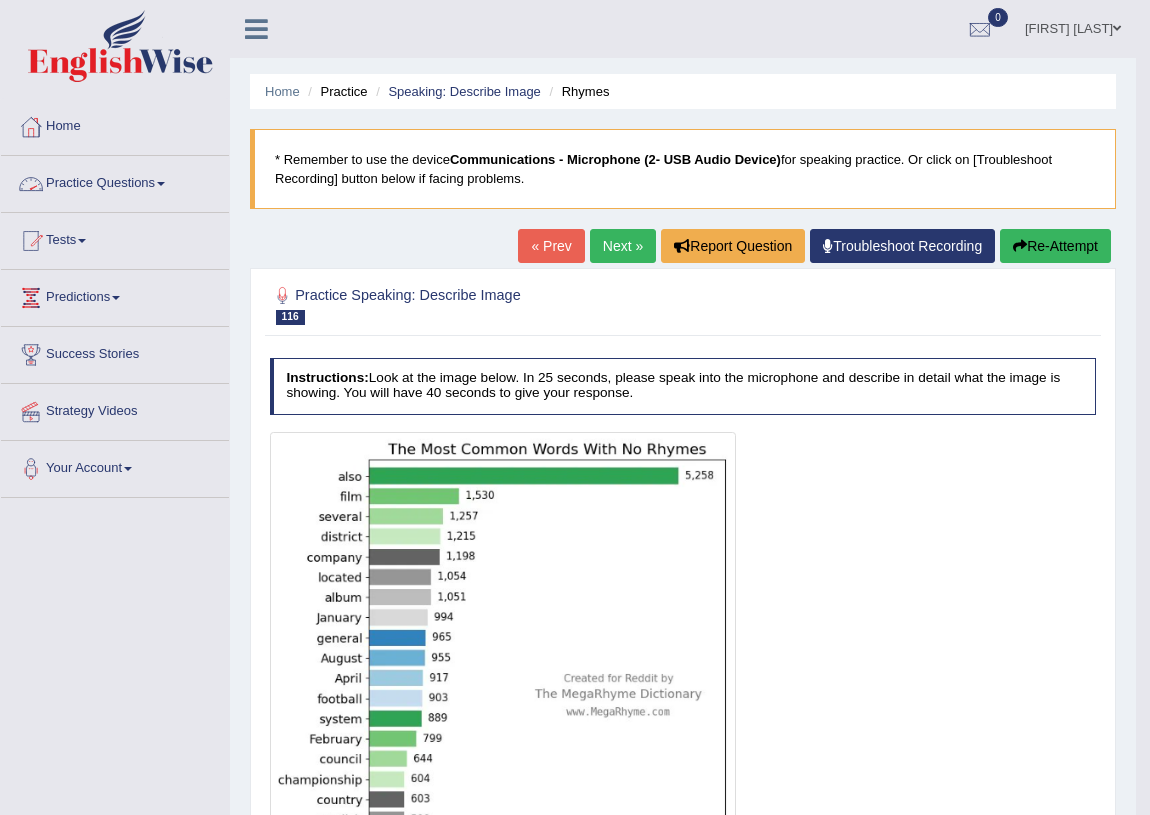 click on "Next »" at bounding box center (623, 246) 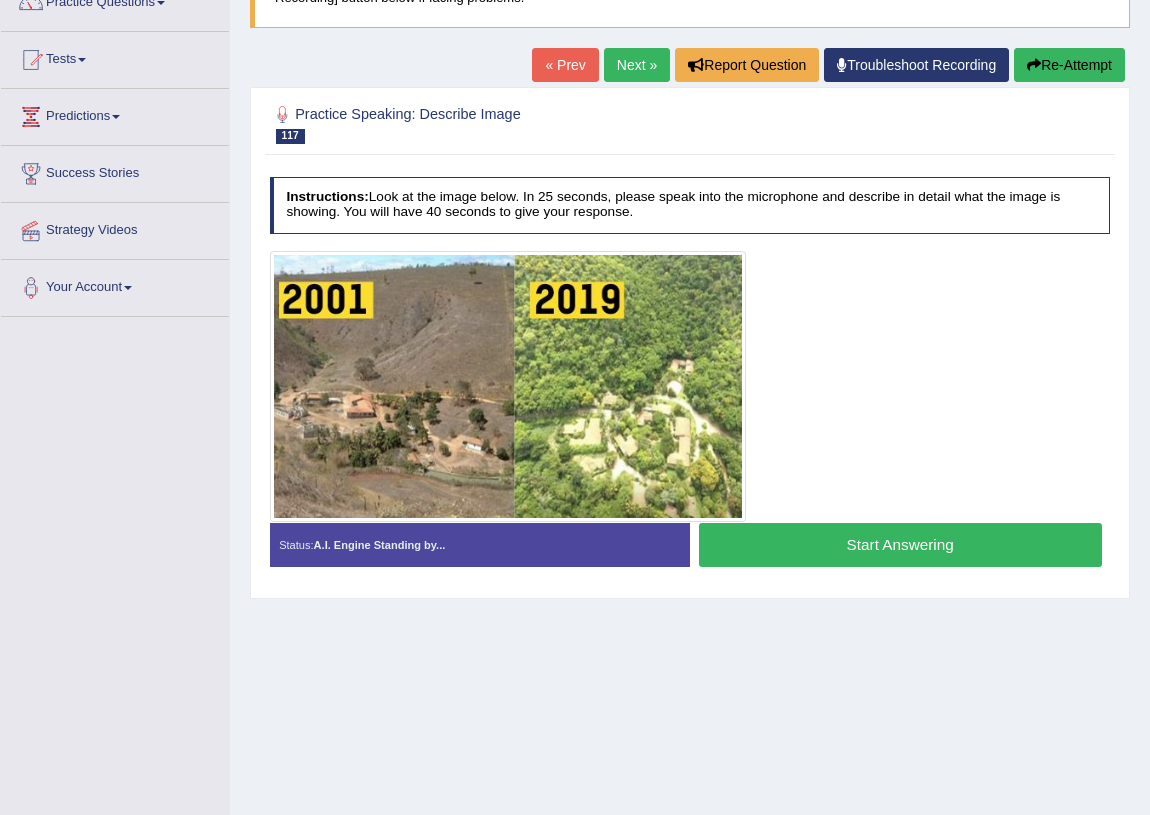 scroll, scrollTop: 0, scrollLeft: 0, axis: both 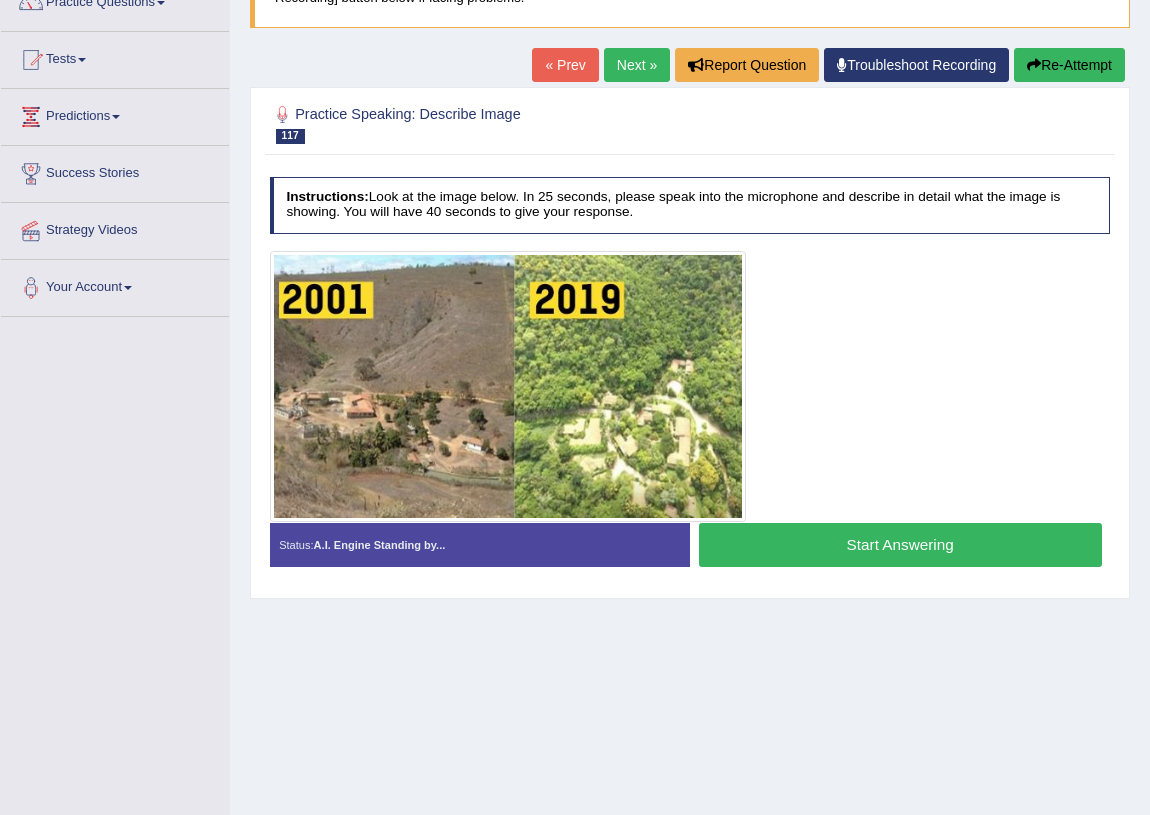 click on "Start Answering" at bounding box center (900, 544) 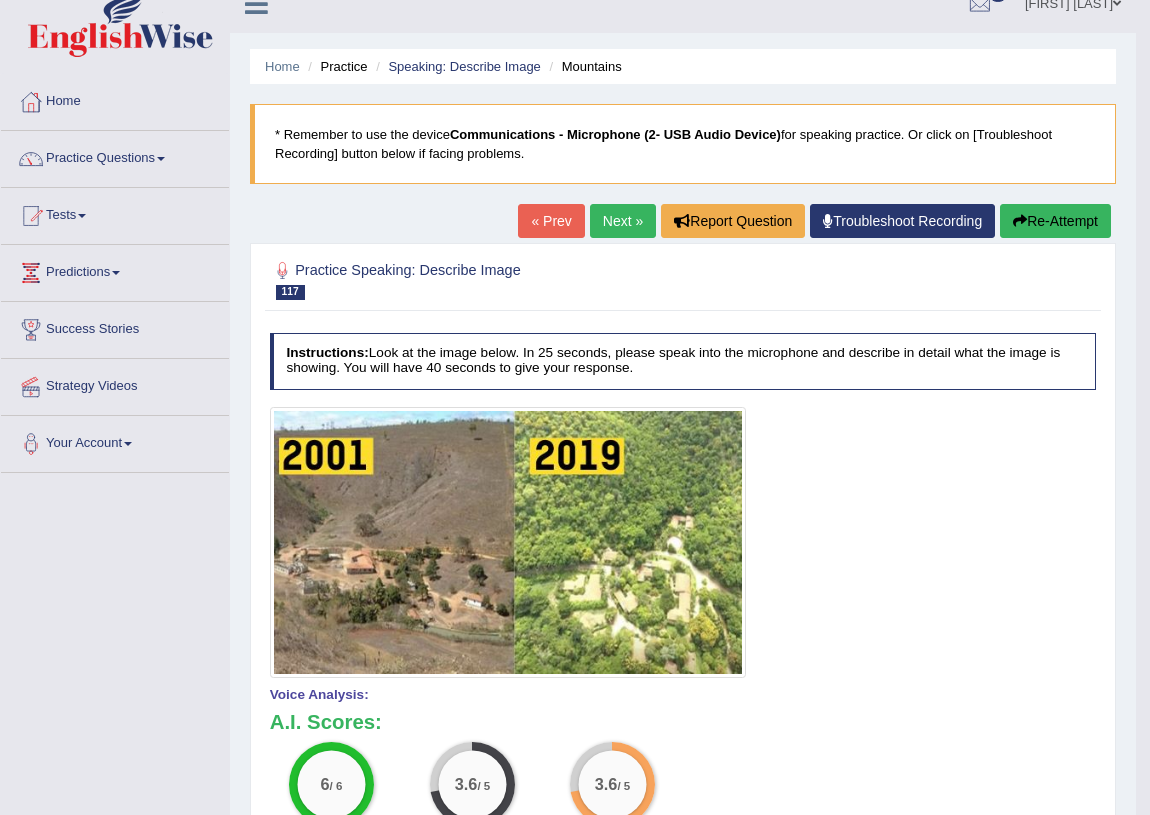 scroll, scrollTop: 0, scrollLeft: 0, axis: both 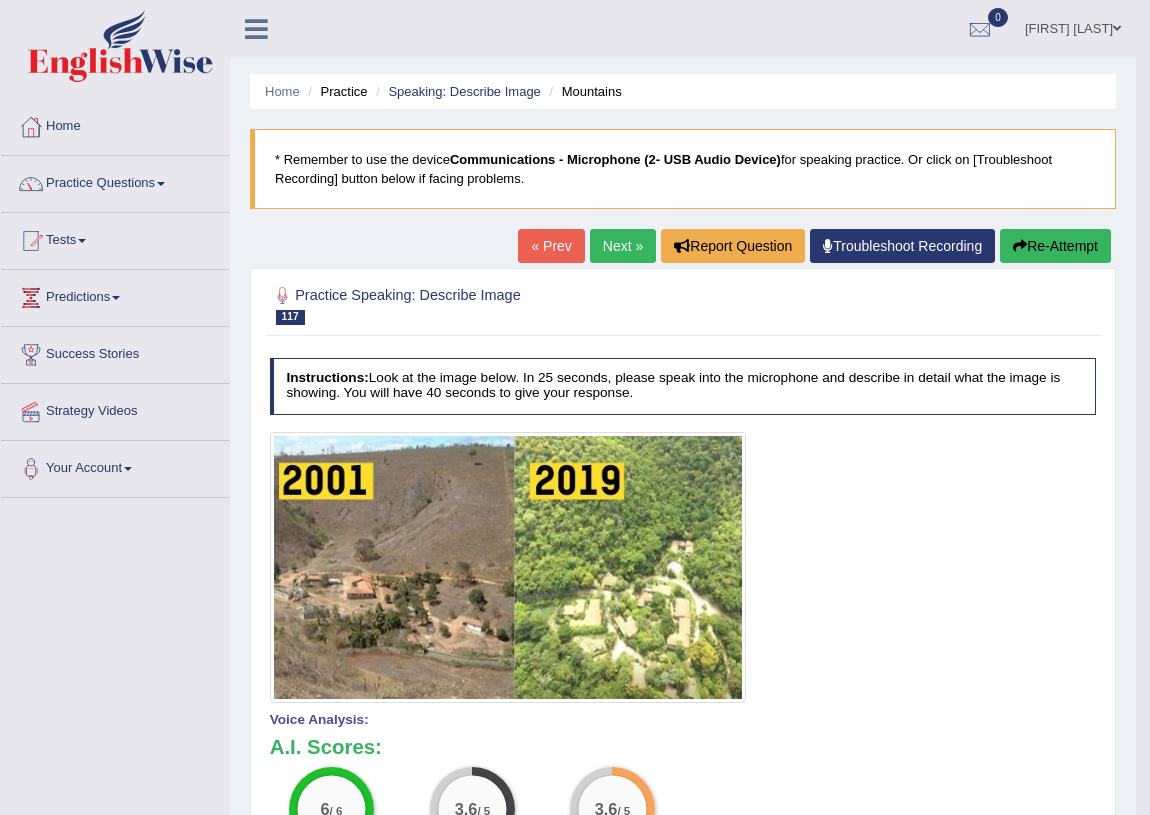 click on "Next »" at bounding box center (623, 246) 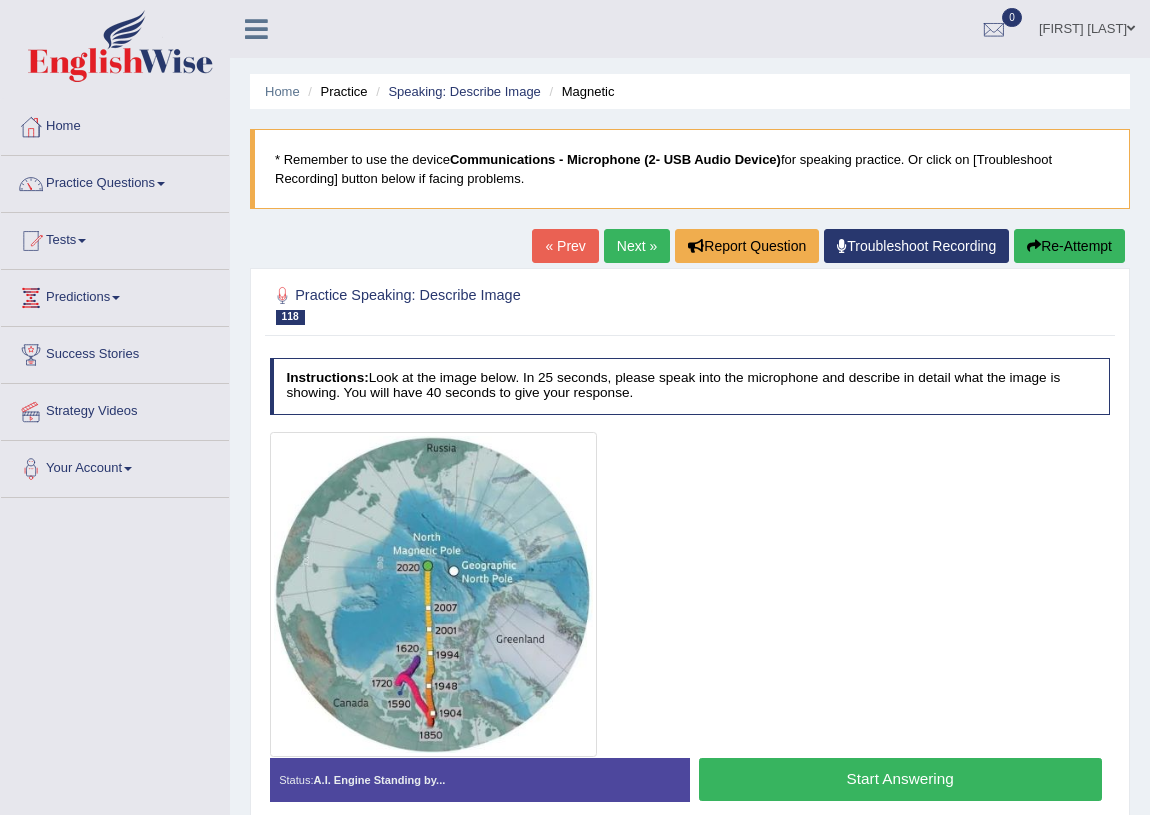 scroll, scrollTop: 0, scrollLeft: 0, axis: both 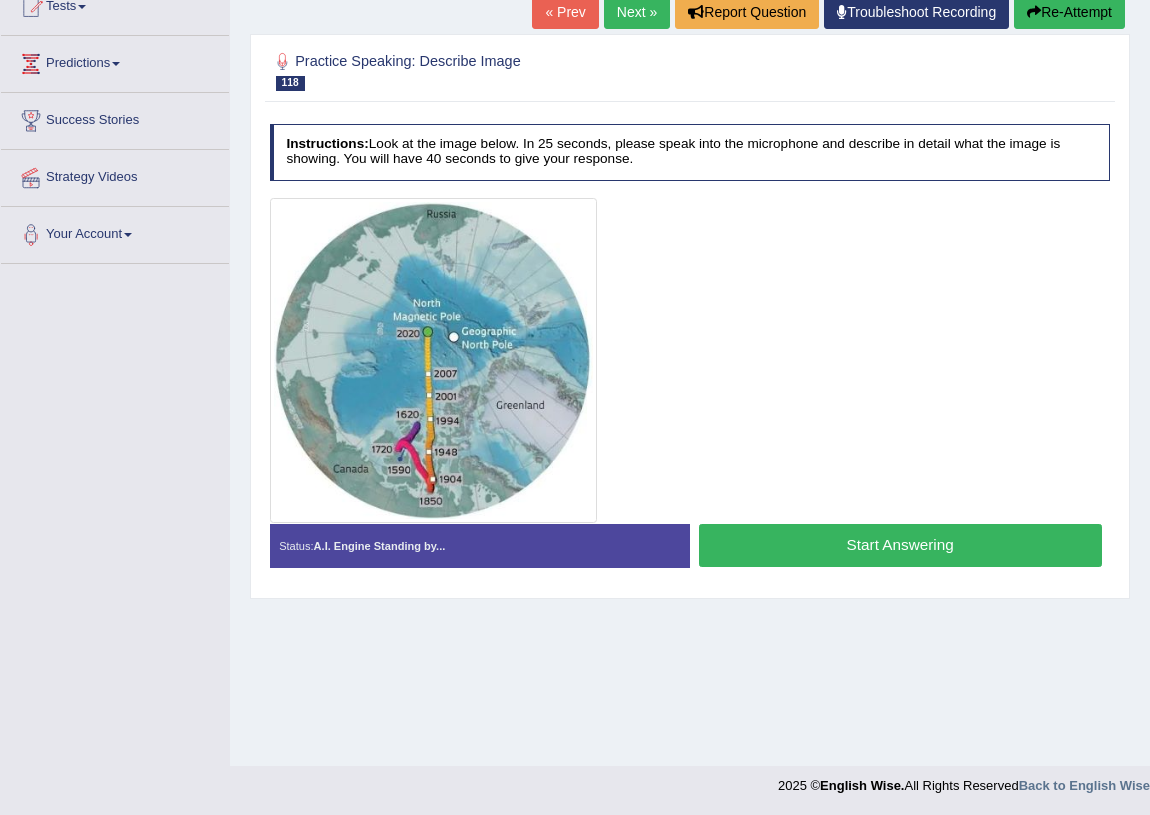 click on "Start Answering" at bounding box center (900, 545) 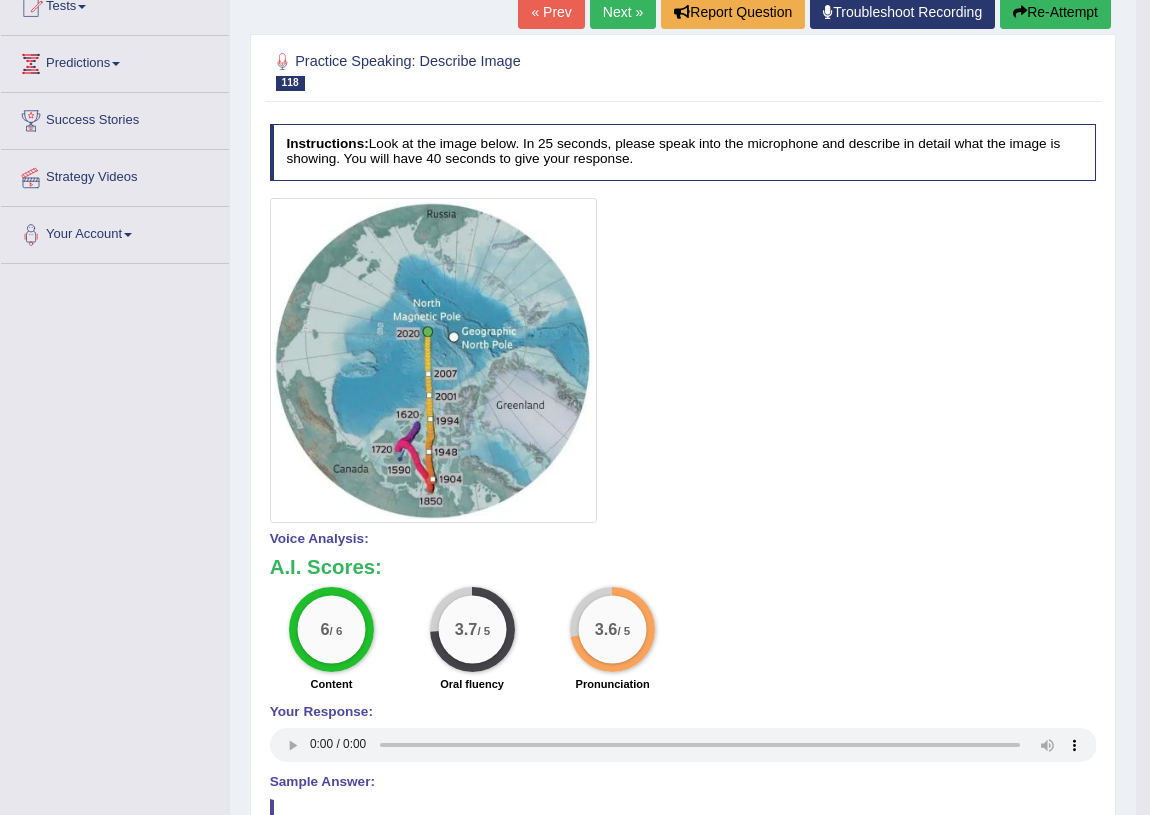 click on "Next »" at bounding box center (623, 12) 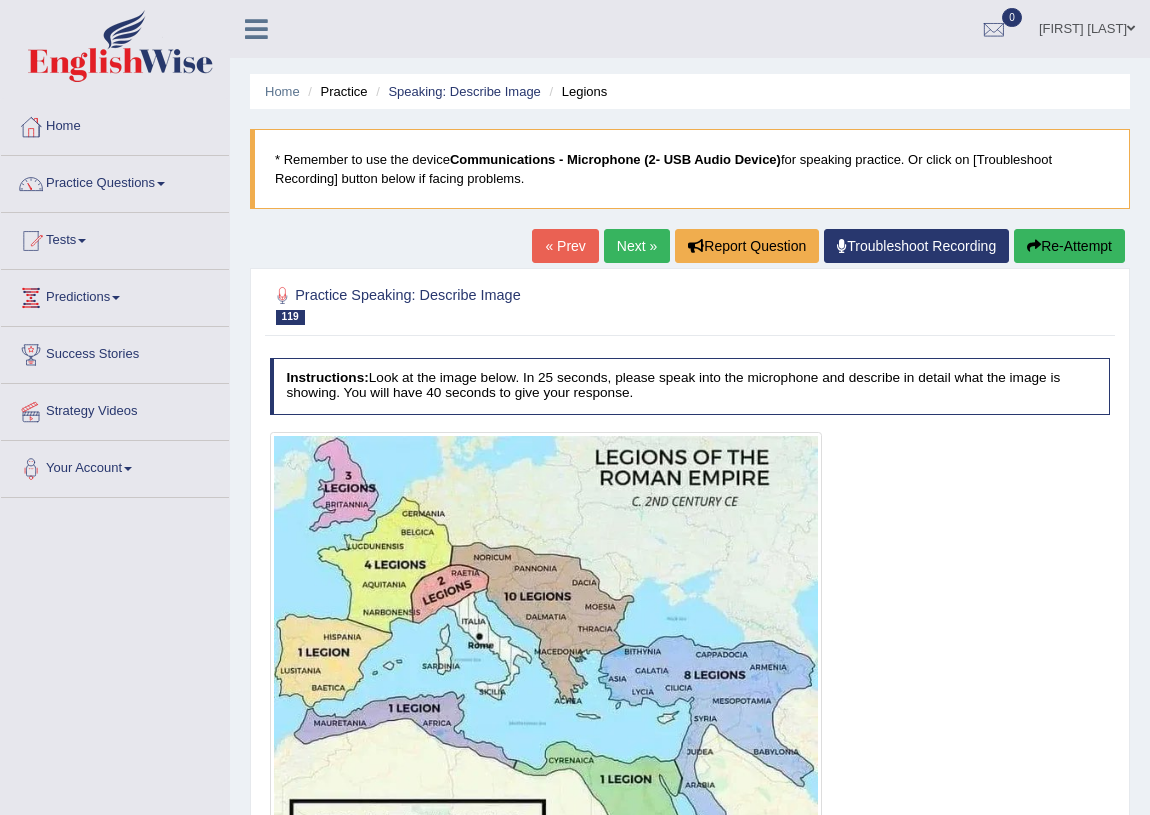 scroll, scrollTop: 0, scrollLeft: 0, axis: both 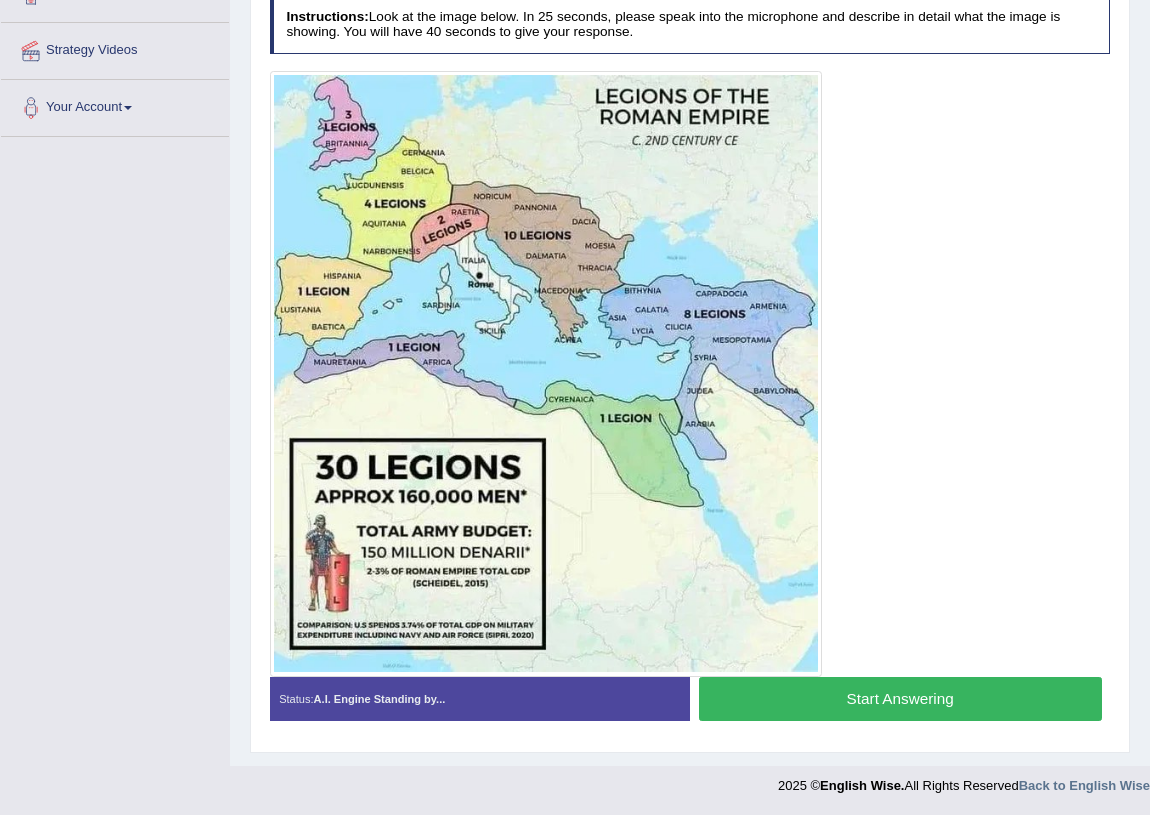 click on "Start Answering" at bounding box center (900, 698) 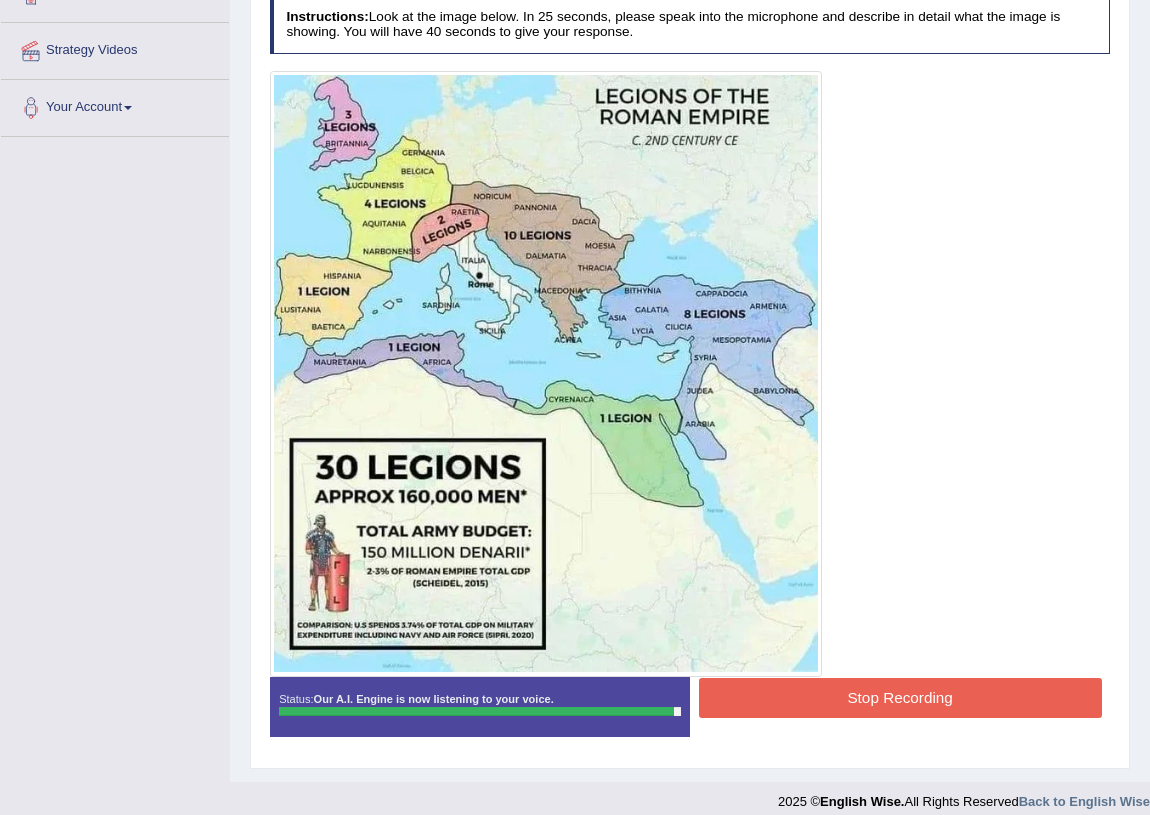 click on "Stop Recording" at bounding box center [900, 697] 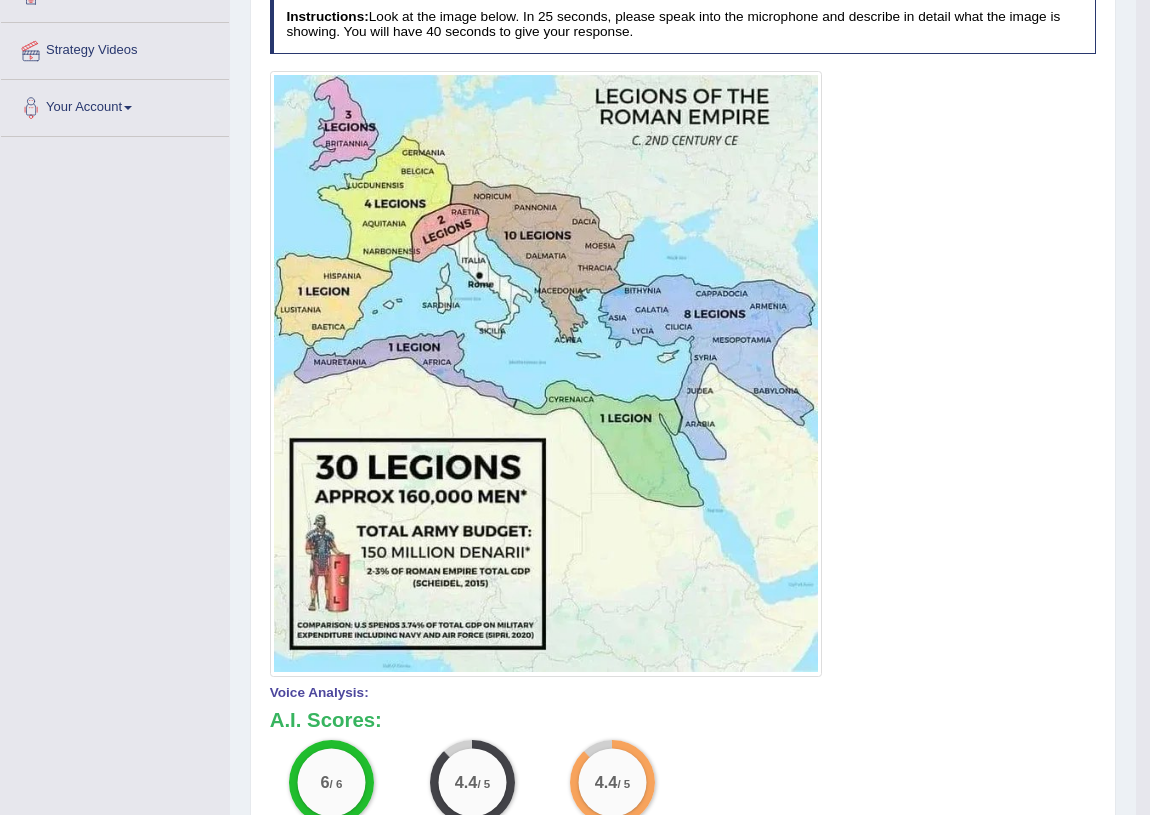 scroll, scrollTop: 0, scrollLeft: 0, axis: both 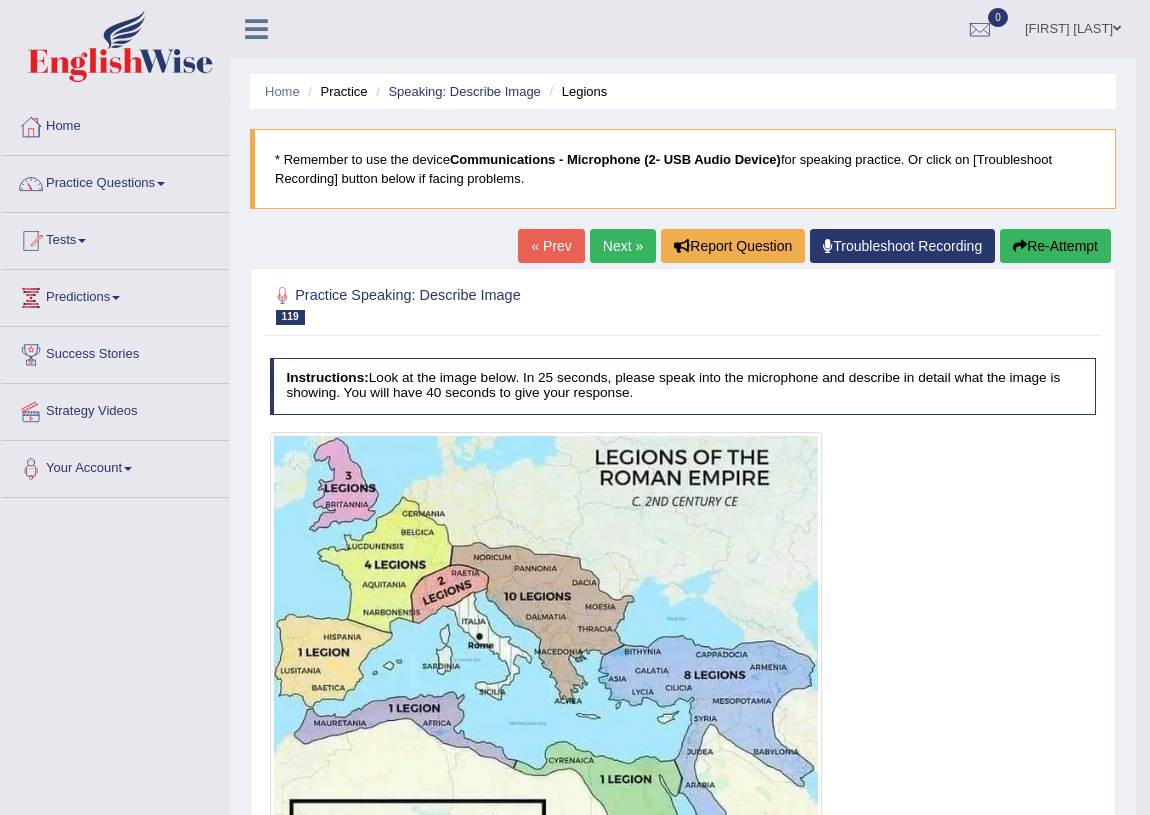 click on "Next »" at bounding box center (623, 246) 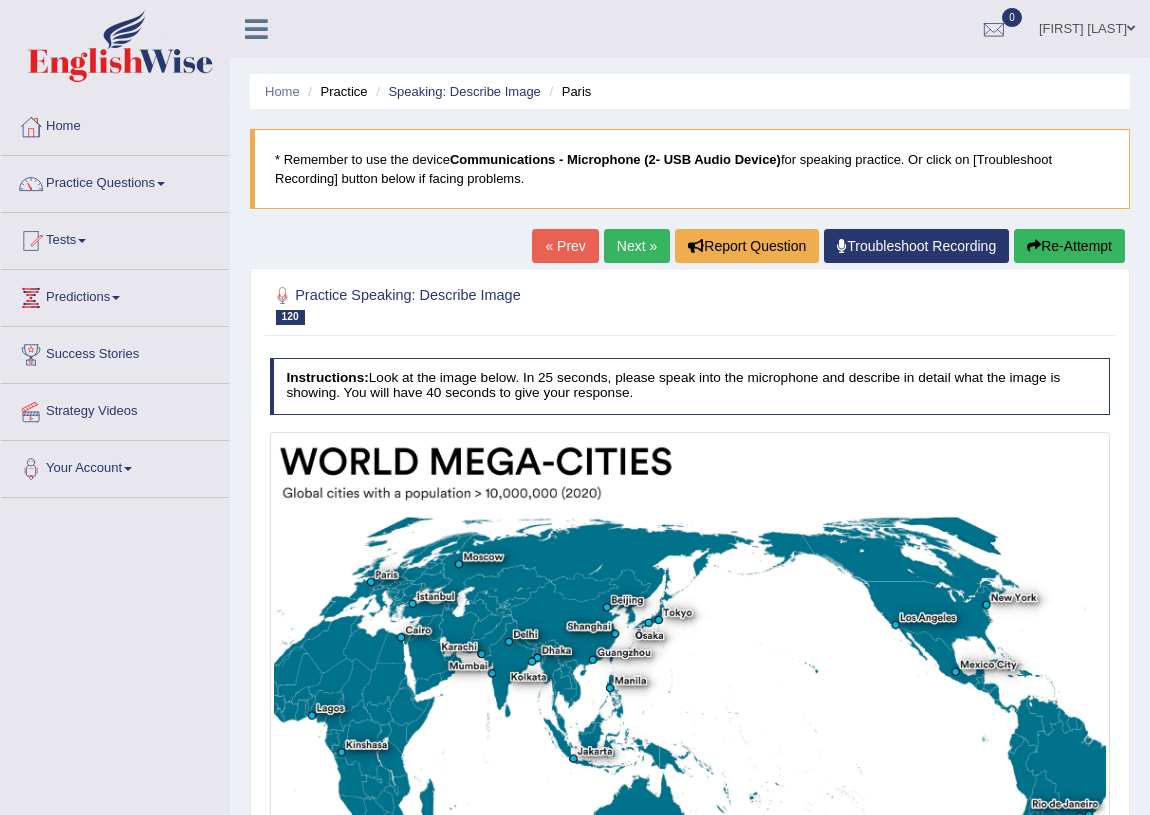scroll, scrollTop: 0, scrollLeft: 0, axis: both 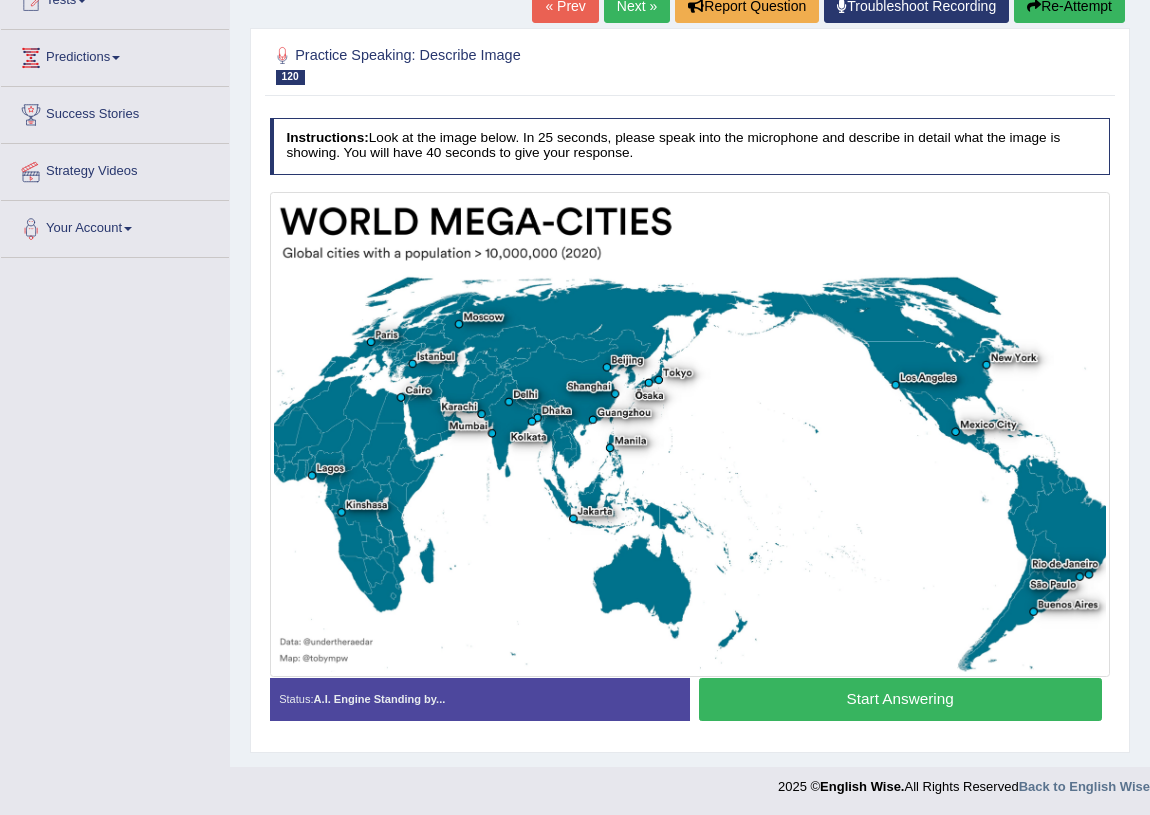 click on "Start Answering" at bounding box center [900, 699] 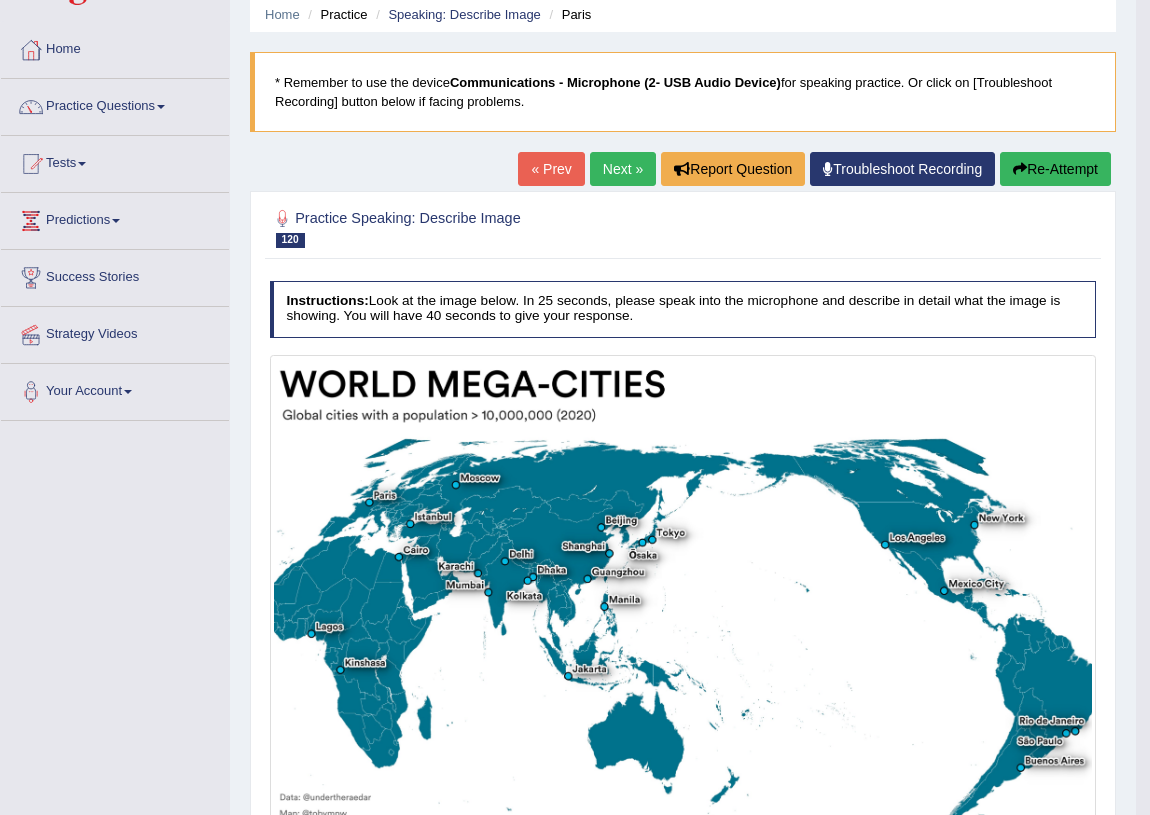 scroll, scrollTop: 0, scrollLeft: 0, axis: both 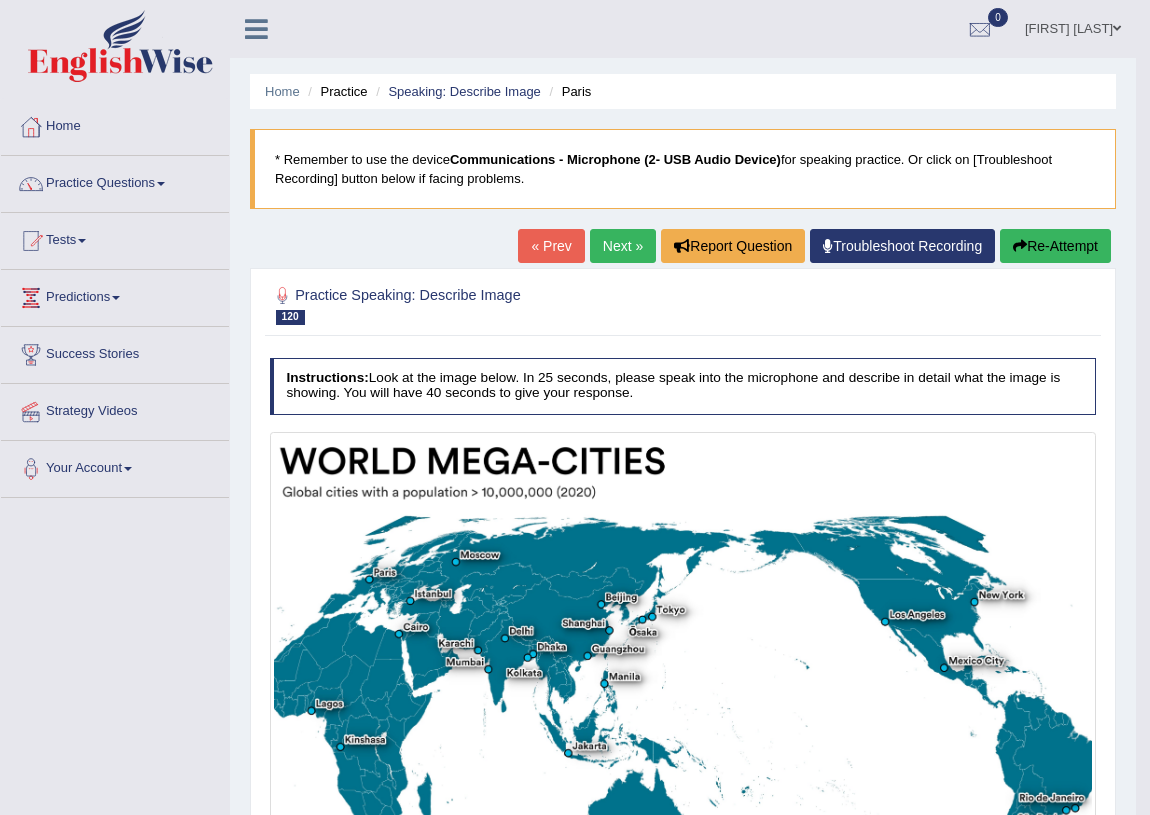 click on "Next »" at bounding box center (623, 246) 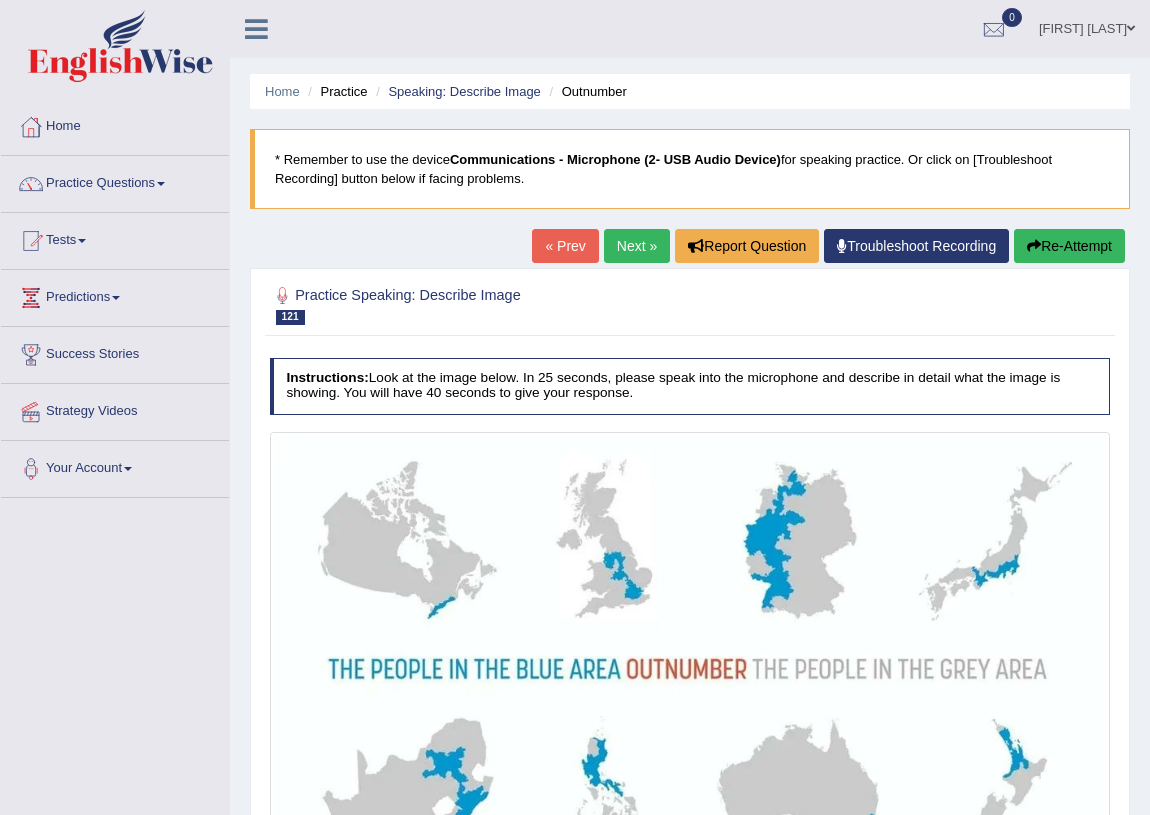 scroll, scrollTop: 234, scrollLeft: 0, axis: vertical 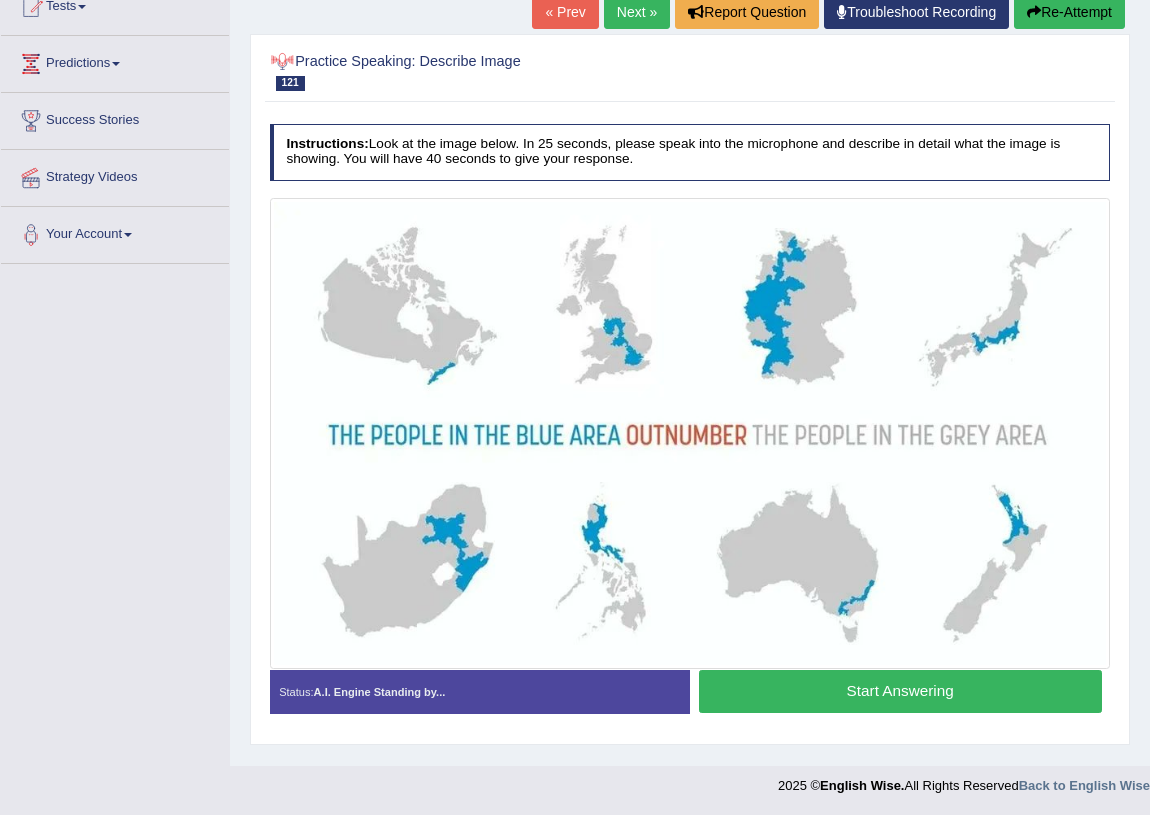 click on "Next »" at bounding box center (637, 12) 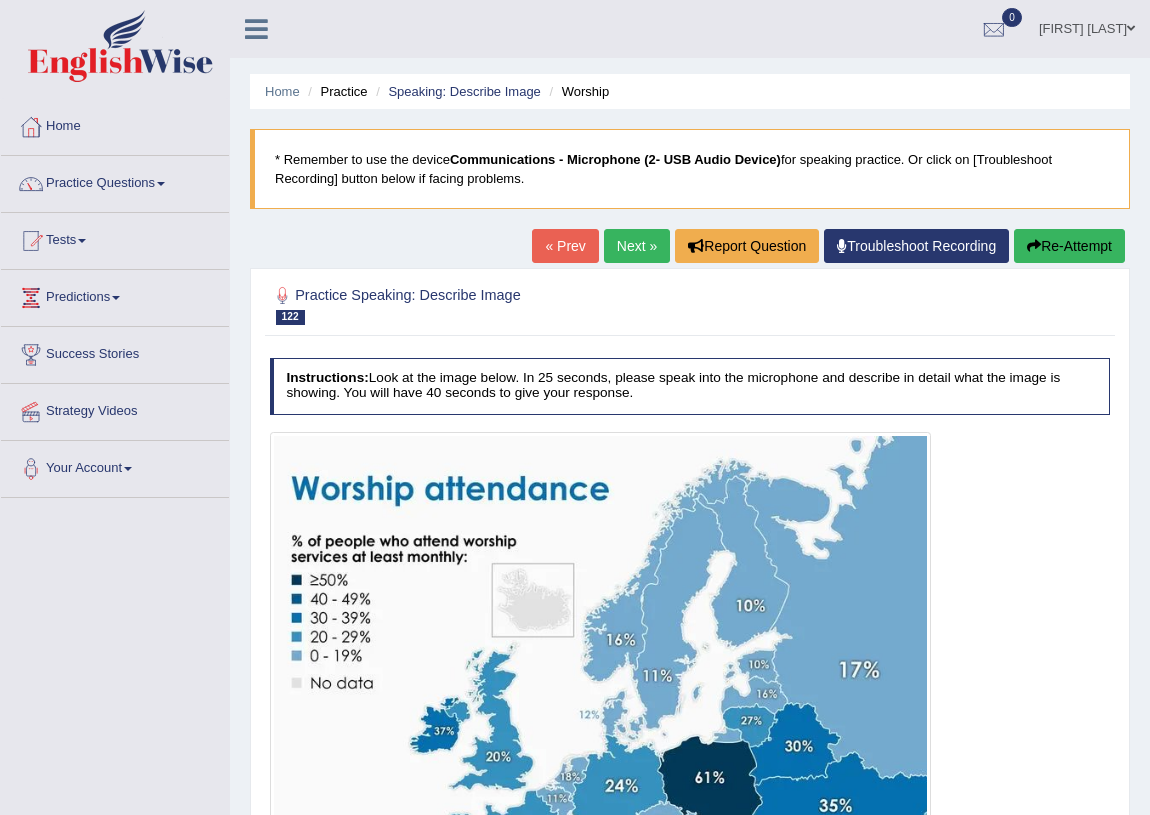 scroll, scrollTop: 0, scrollLeft: 0, axis: both 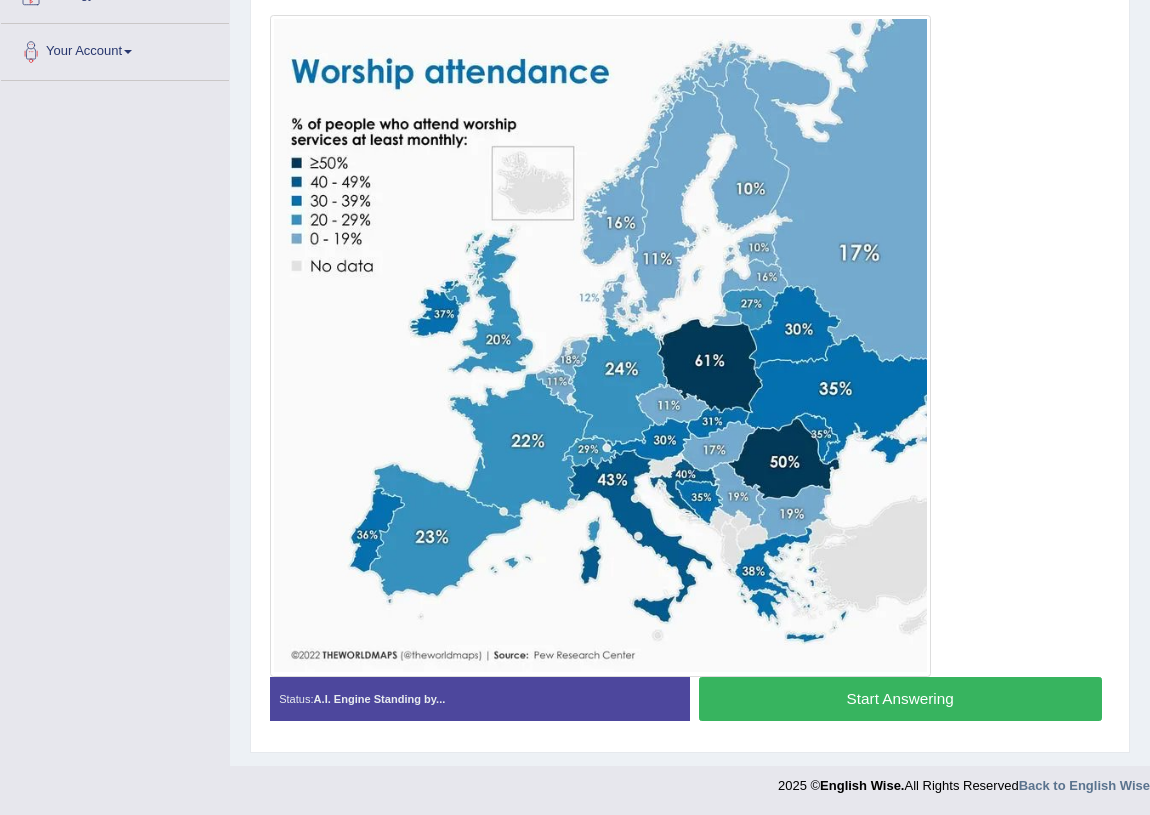 click on "Start Answering" at bounding box center [900, 698] 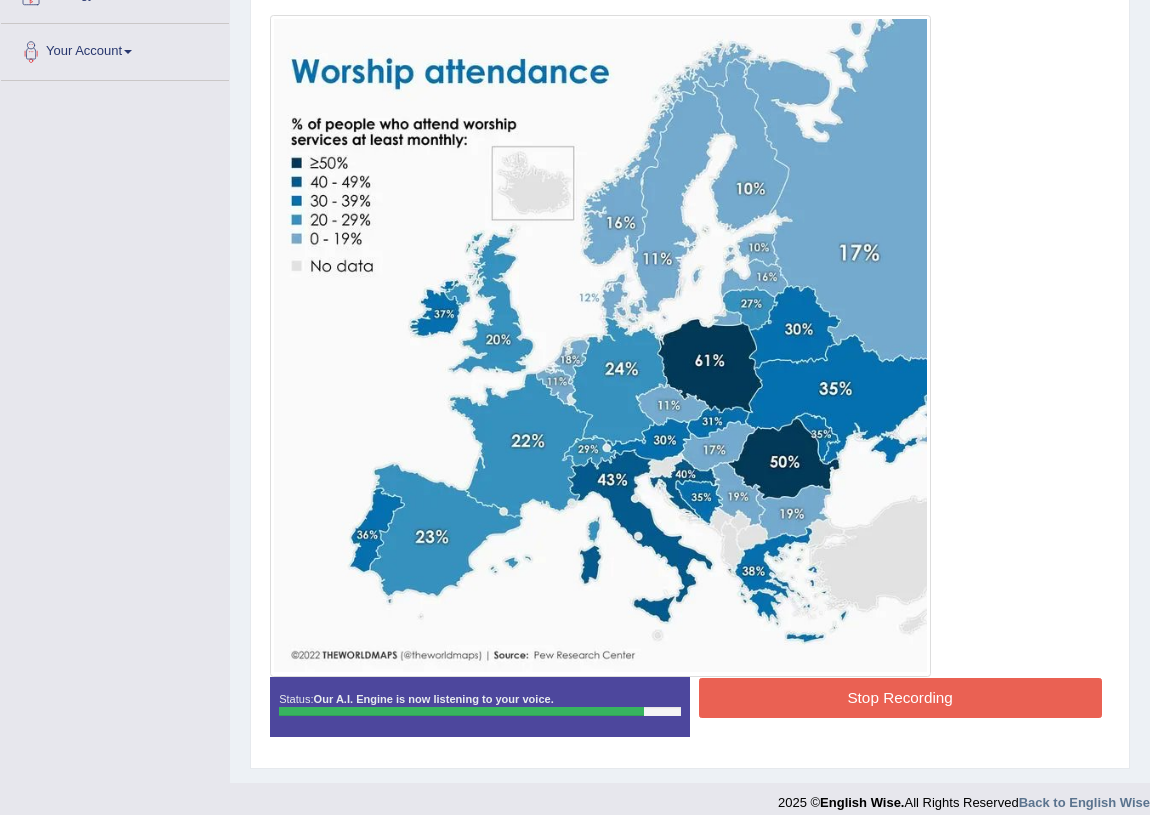 click on "Stop Recording" at bounding box center [900, 697] 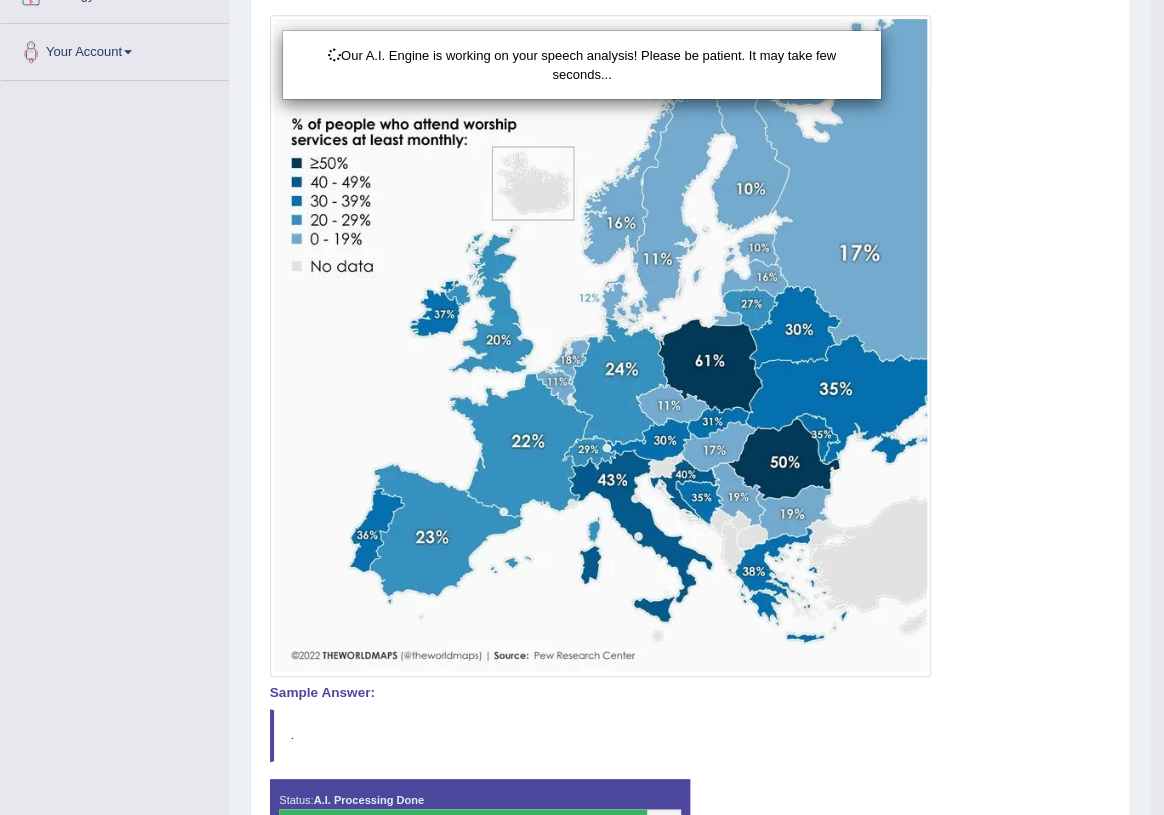 scroll, scrollTop: 534, scrollLeft: 0, axis: vertical 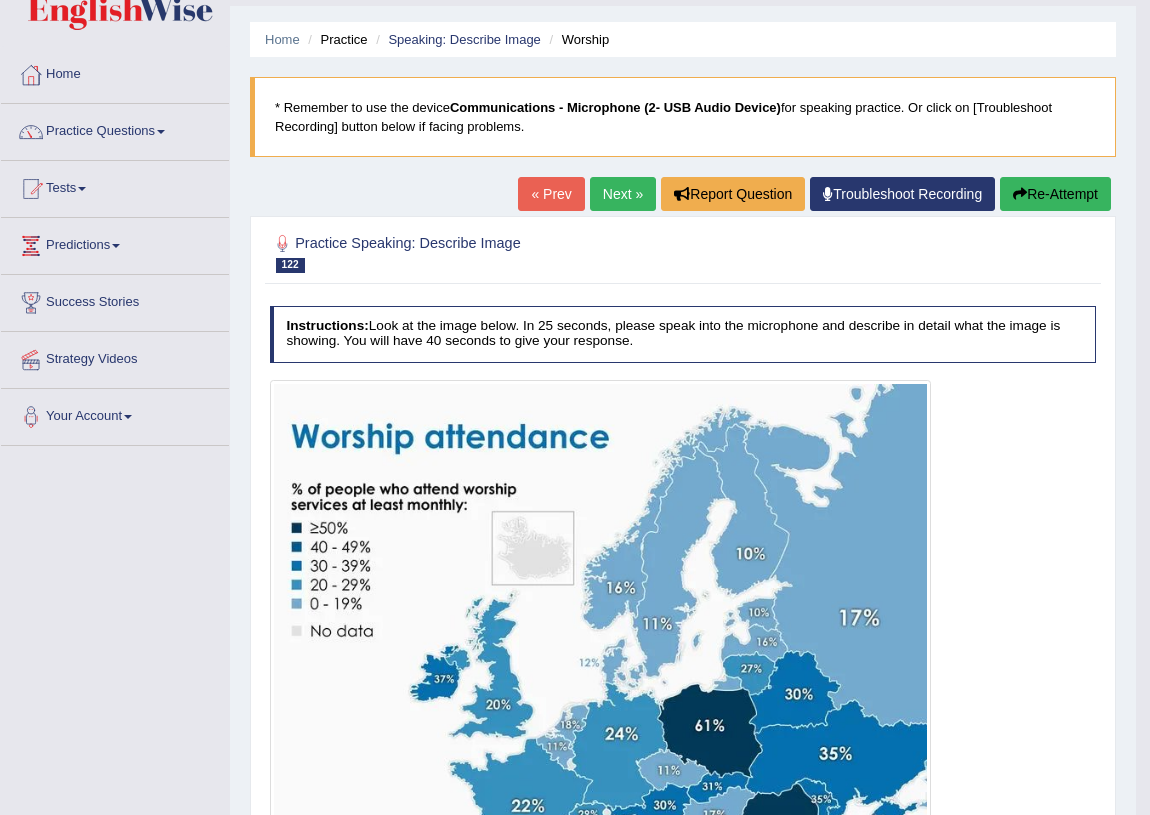 click on "Next »" at bounding box center [623, 194] 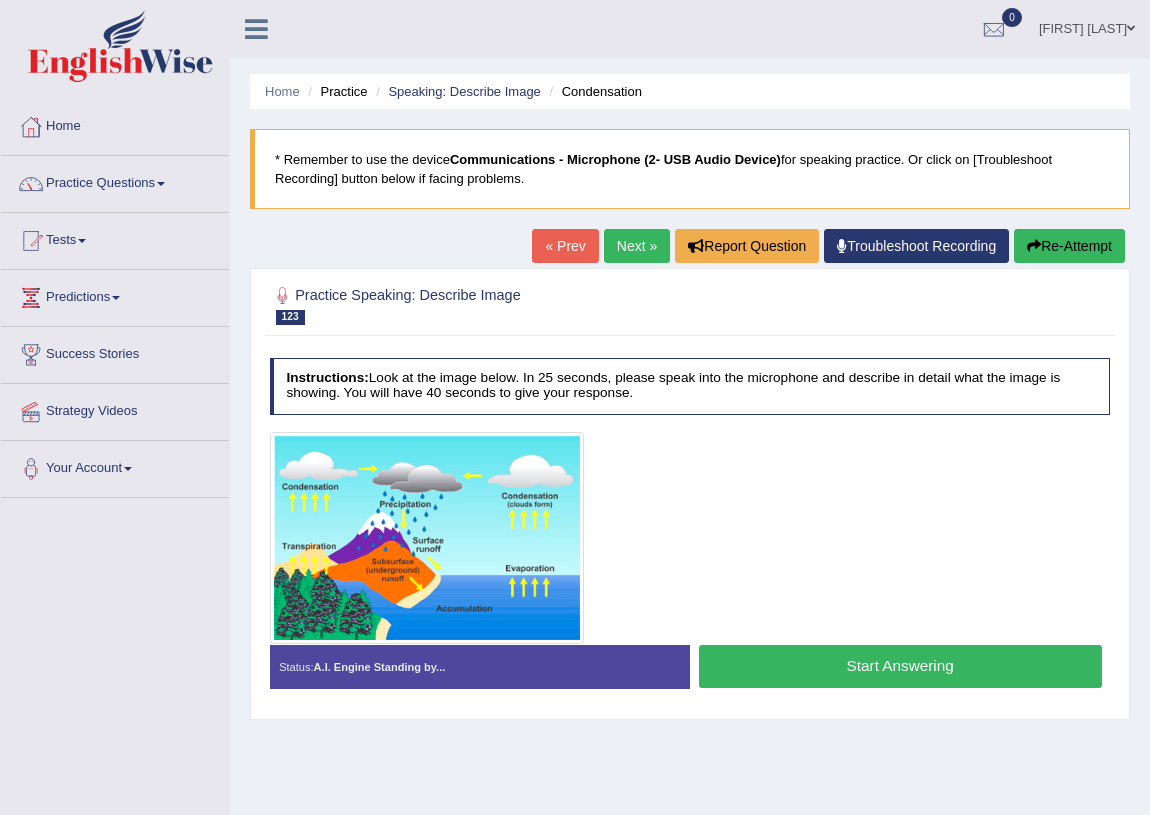 scroll, scrollTop: 0, scrollLeft: 0, axis: both 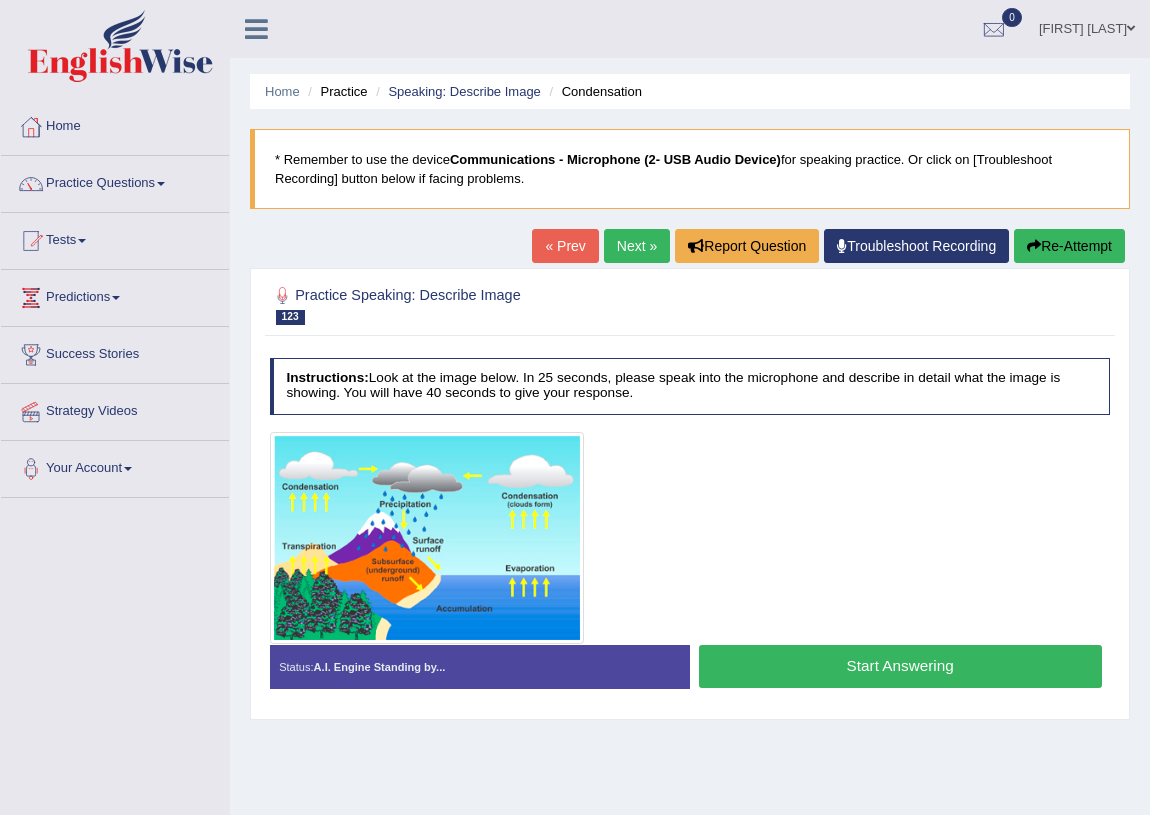 click on "Start Answering" at bounding box center (900, 666) 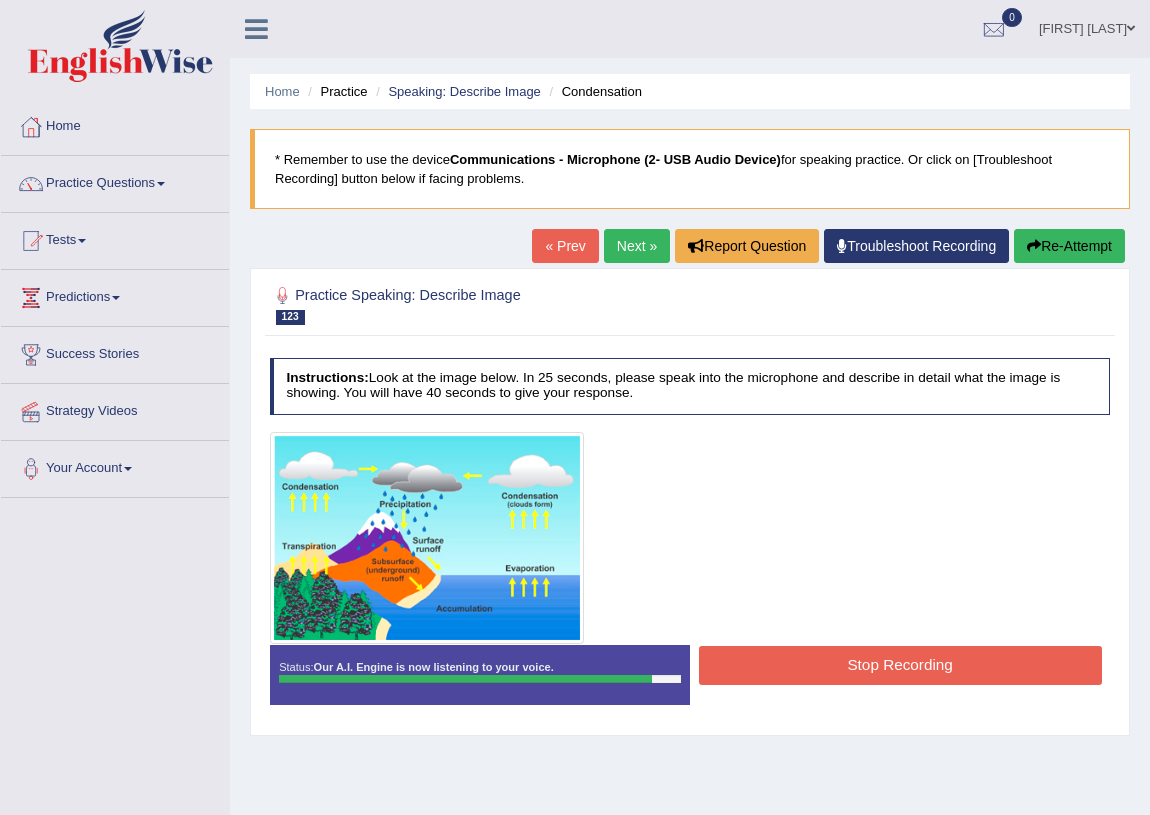 click on "Stop Recording" at bounding box center [900, 665] 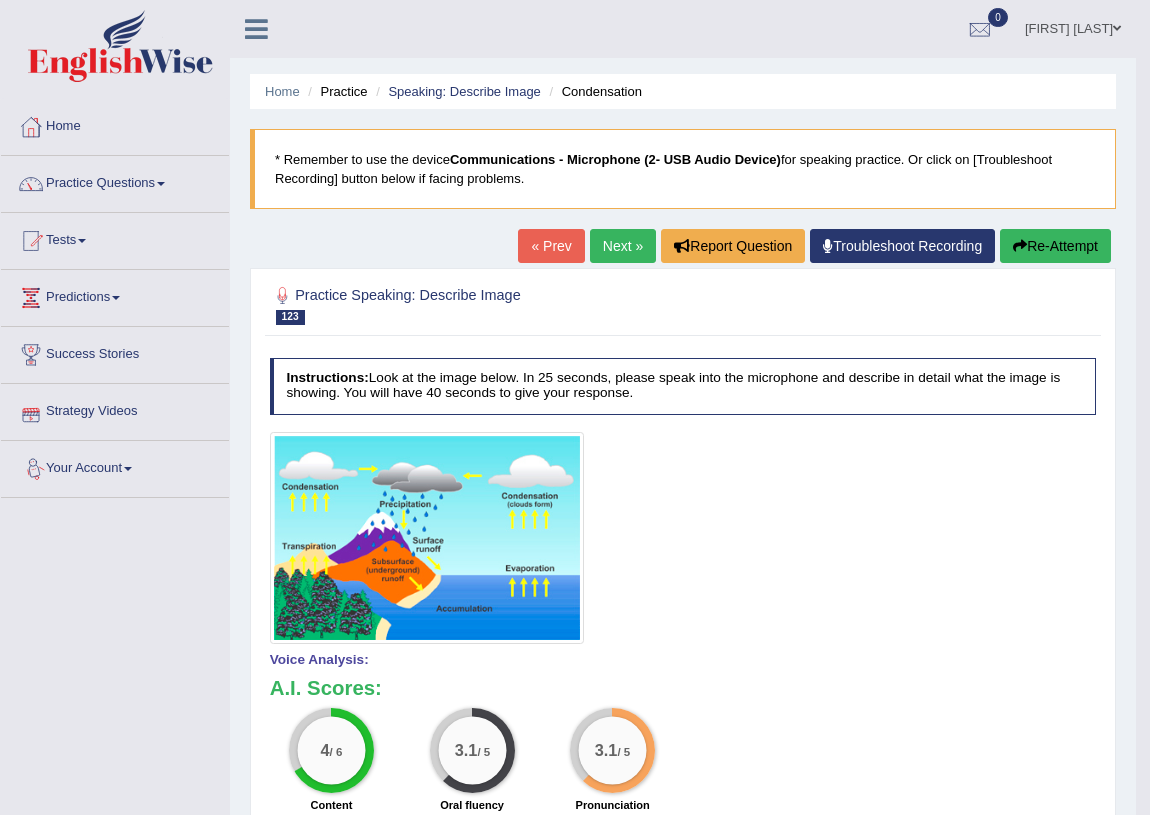 click on "Next »" at bounding box center (623, 246) 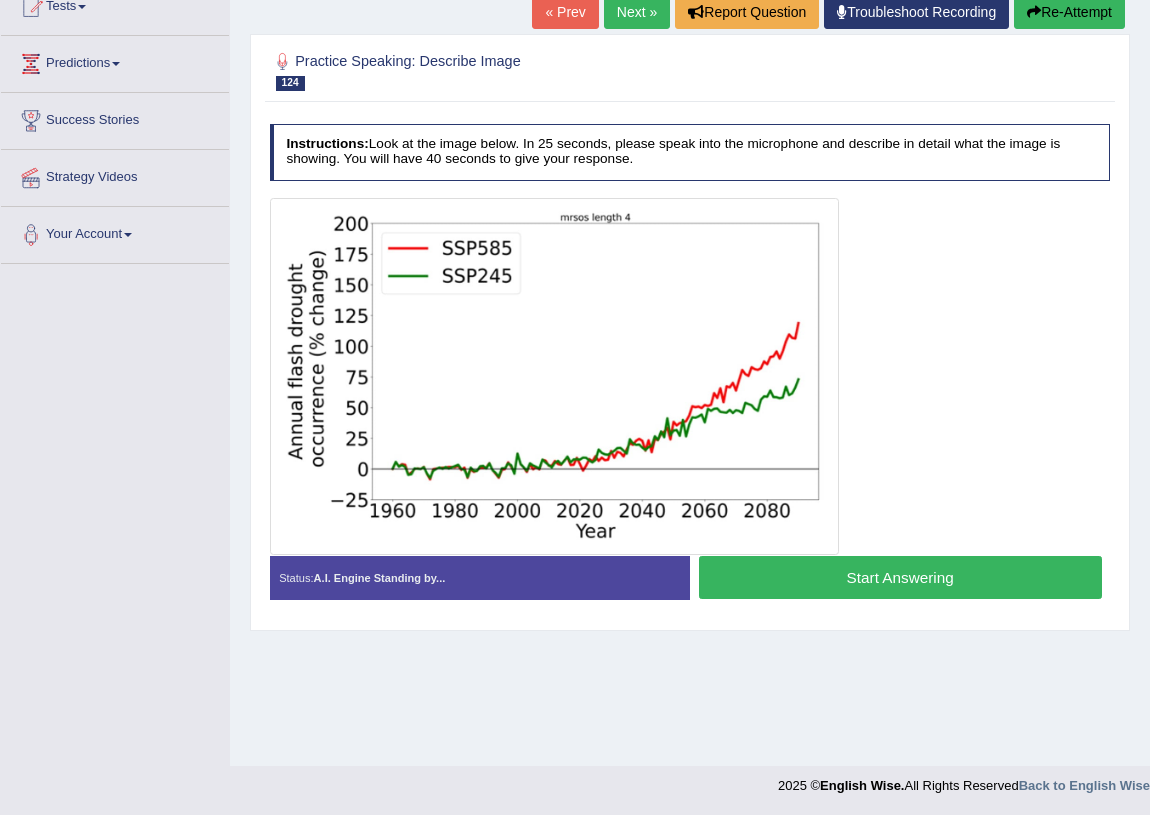 scroll, scrollTop: 0, scrollLeft: 0, axis: both 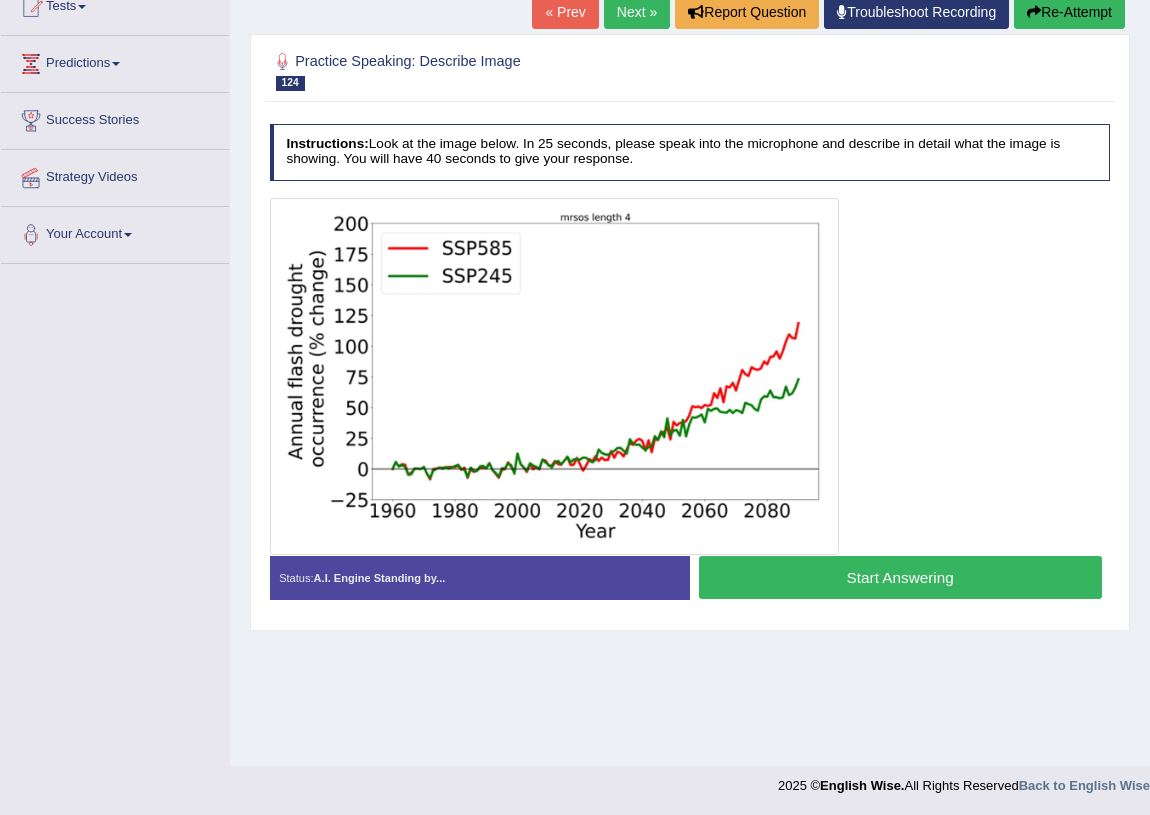 click on "Start Answering" at bounding box center [900, 577] 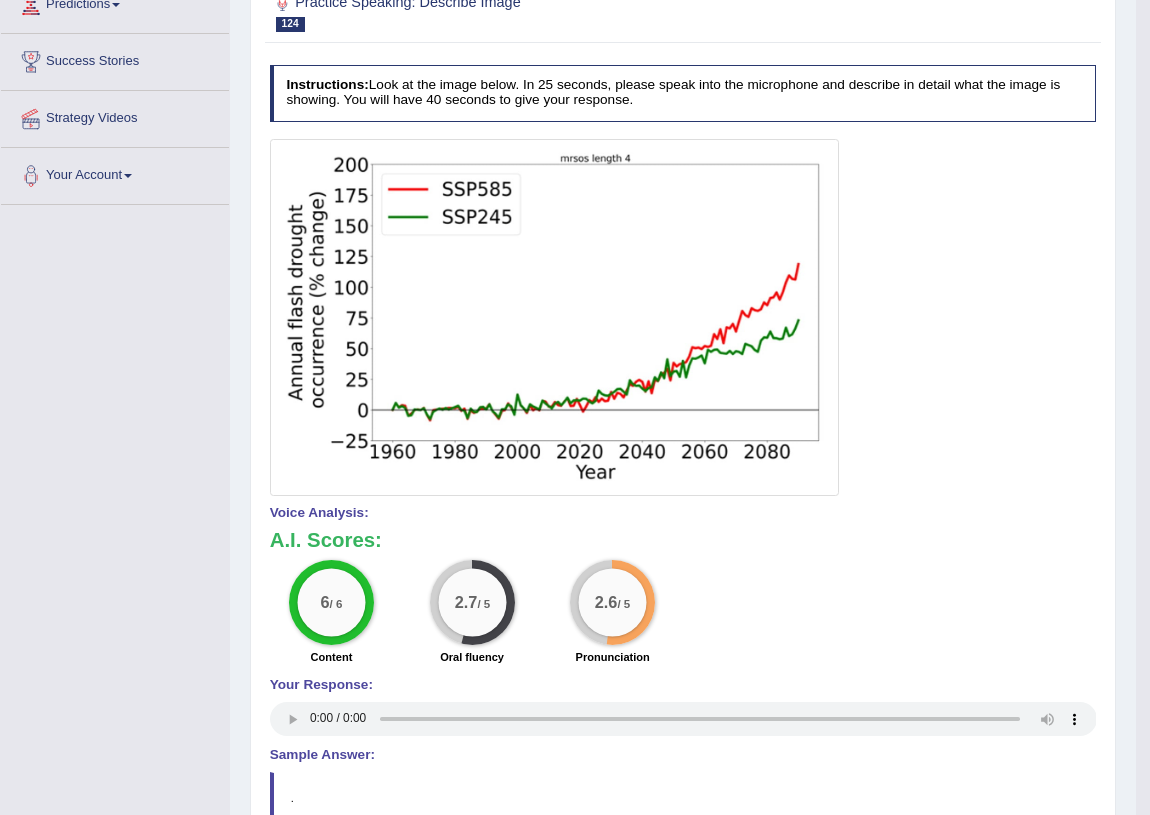 scroll, scrollTop: 0, scrollLeft: 0, axis: both 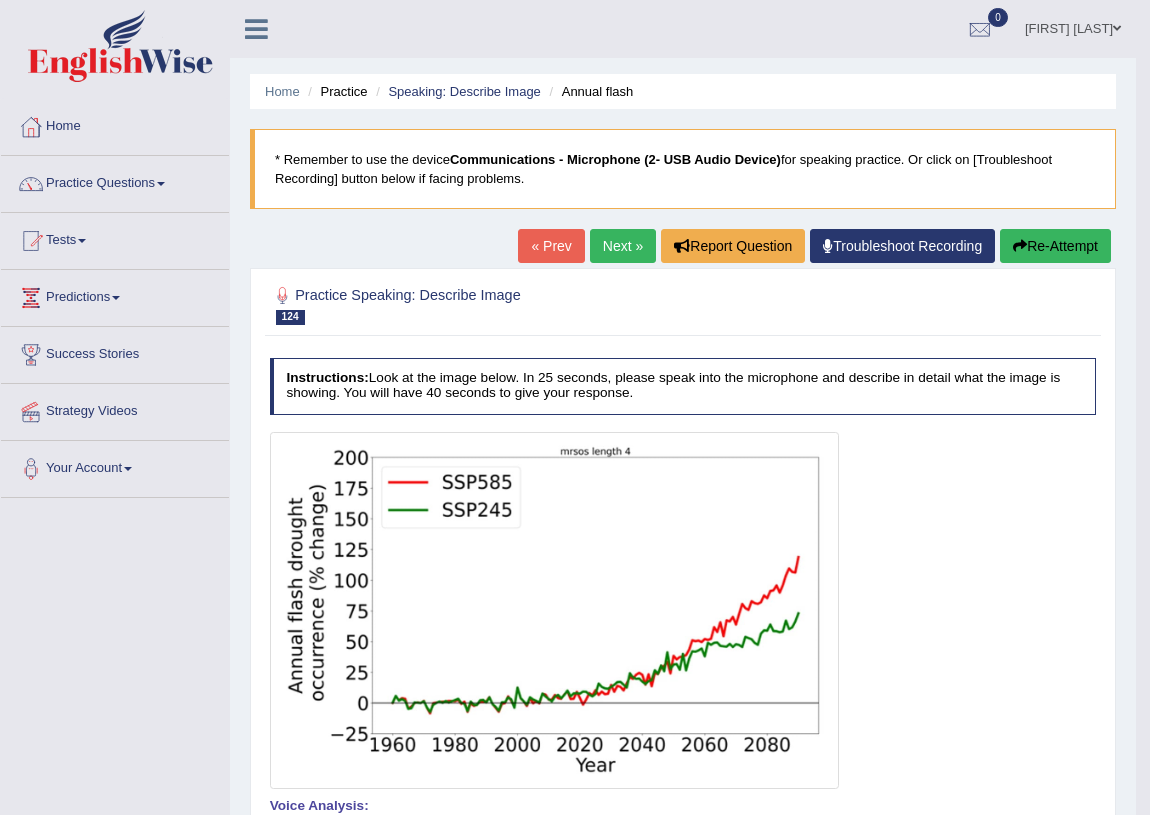 click on "Next »" at bounding box center [623, 246] 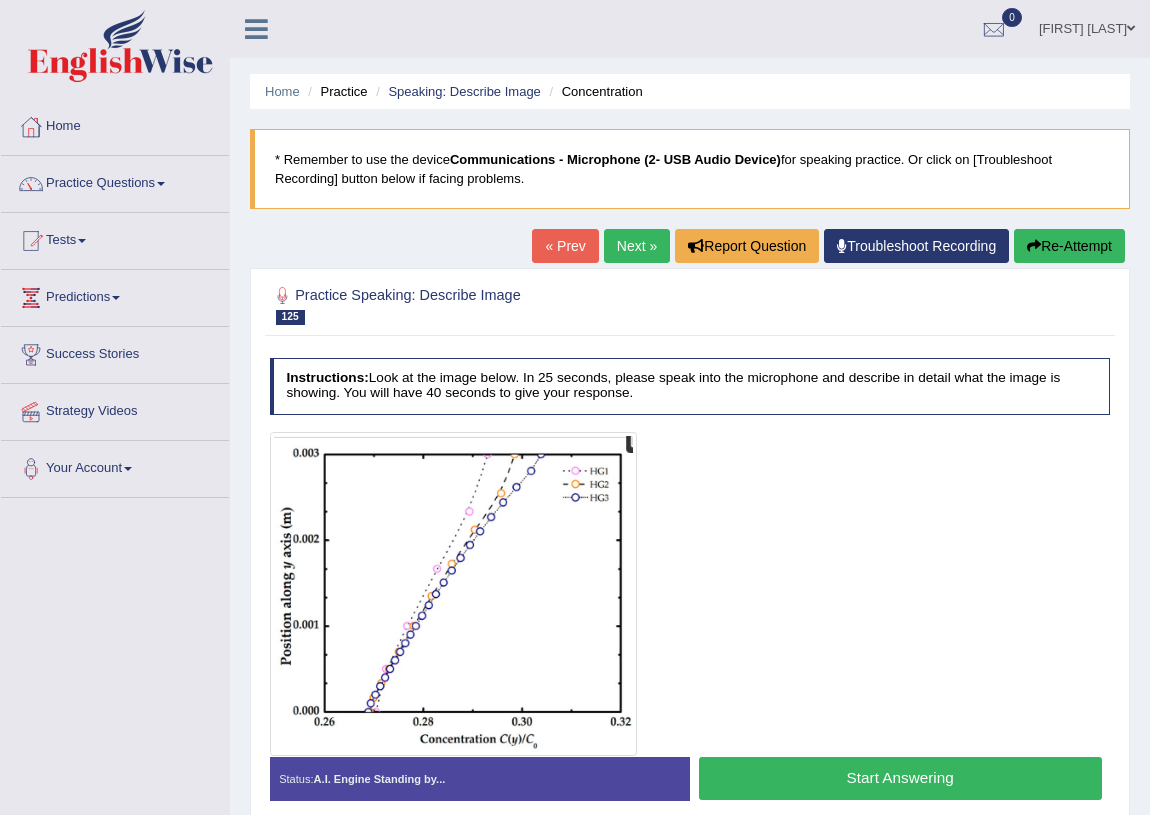 scroll, scrollTop: 0, scrollLeft: 0, axis: both 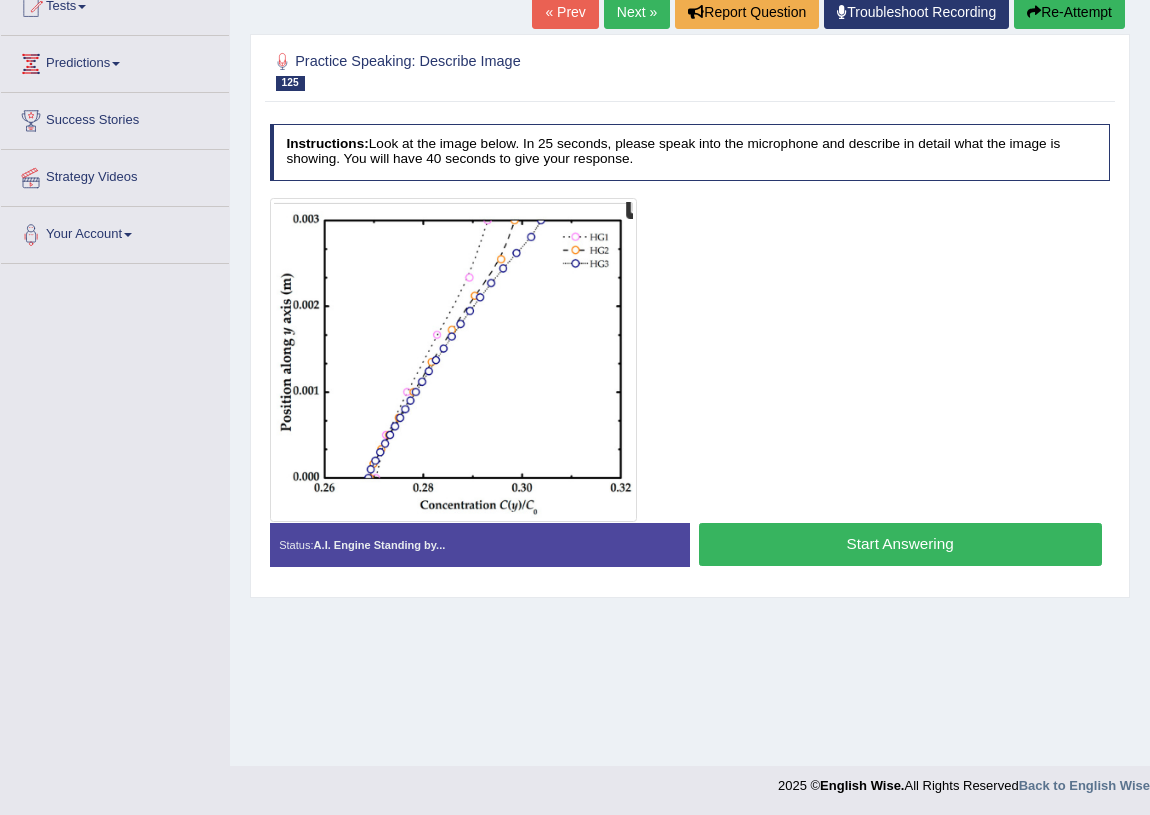 click on "Start Answering" at bounding box center [900, 544] 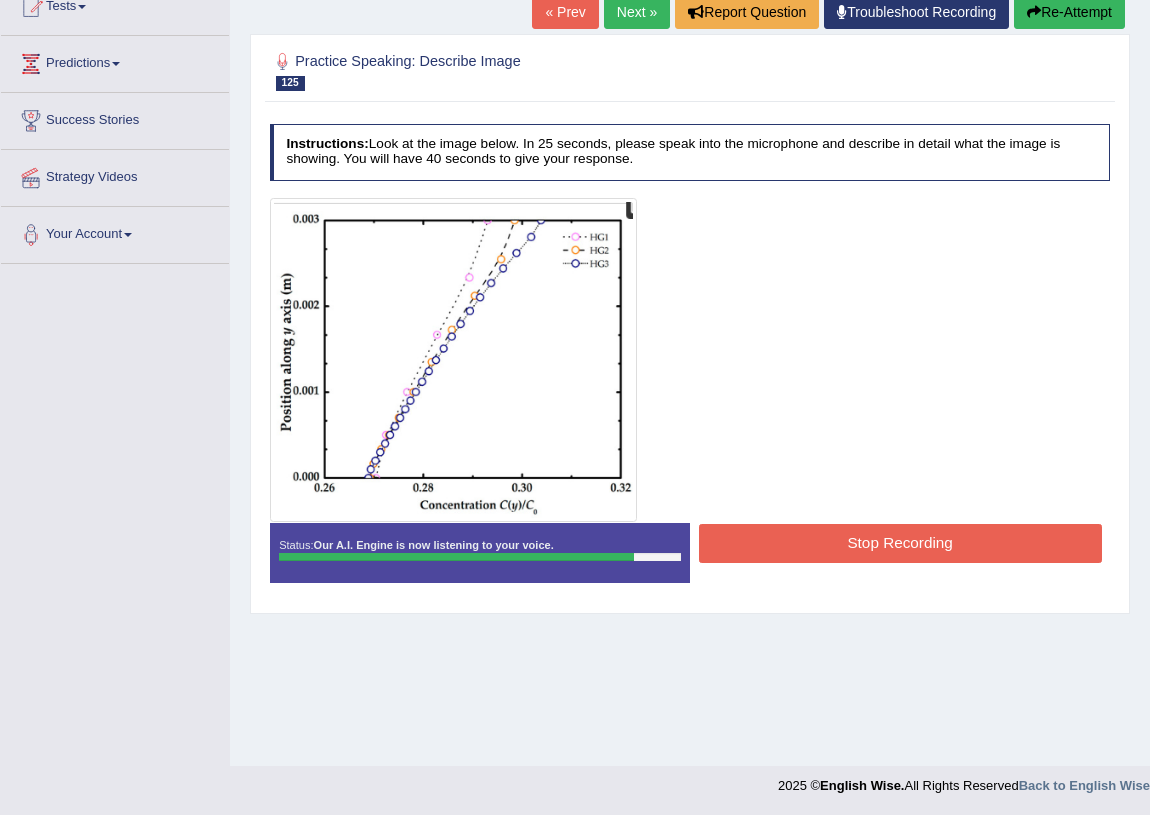 click on "Stop Recording" at bounding box center (900, 543) 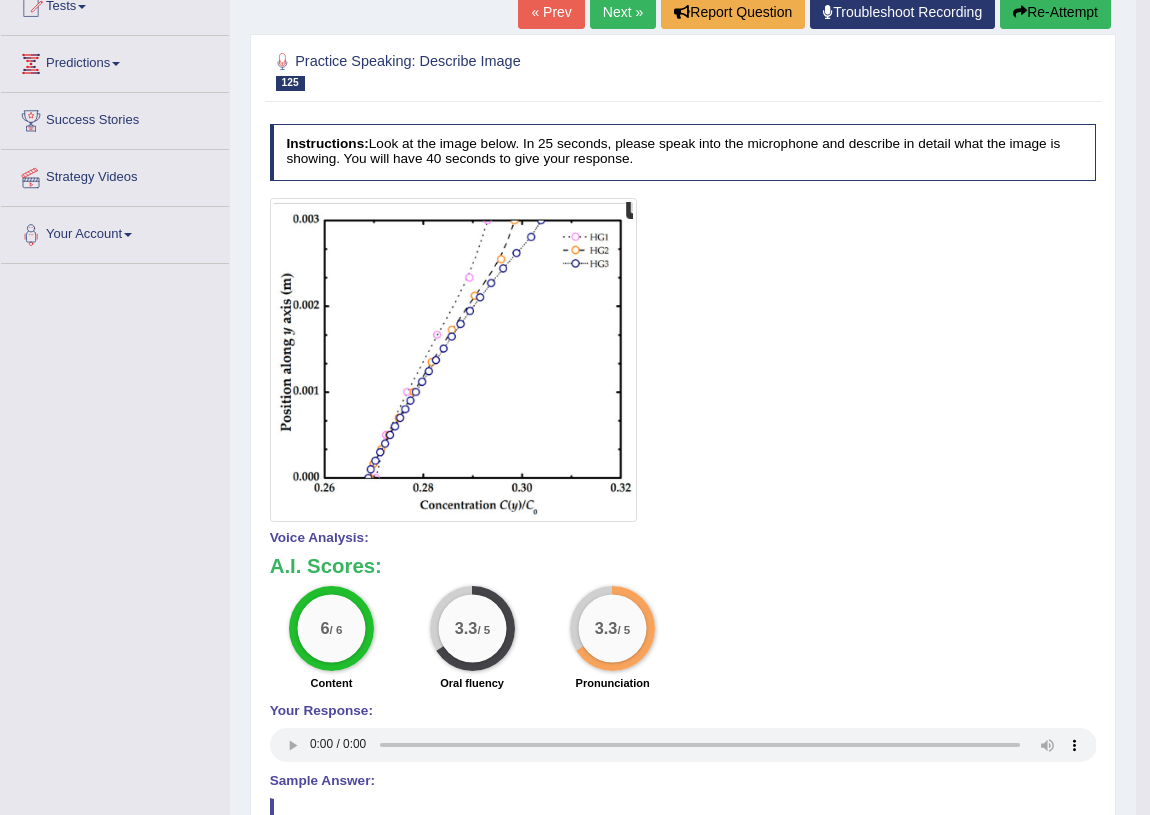 scroll, scrollTop: 0, scrollLeft: 0, axis: both 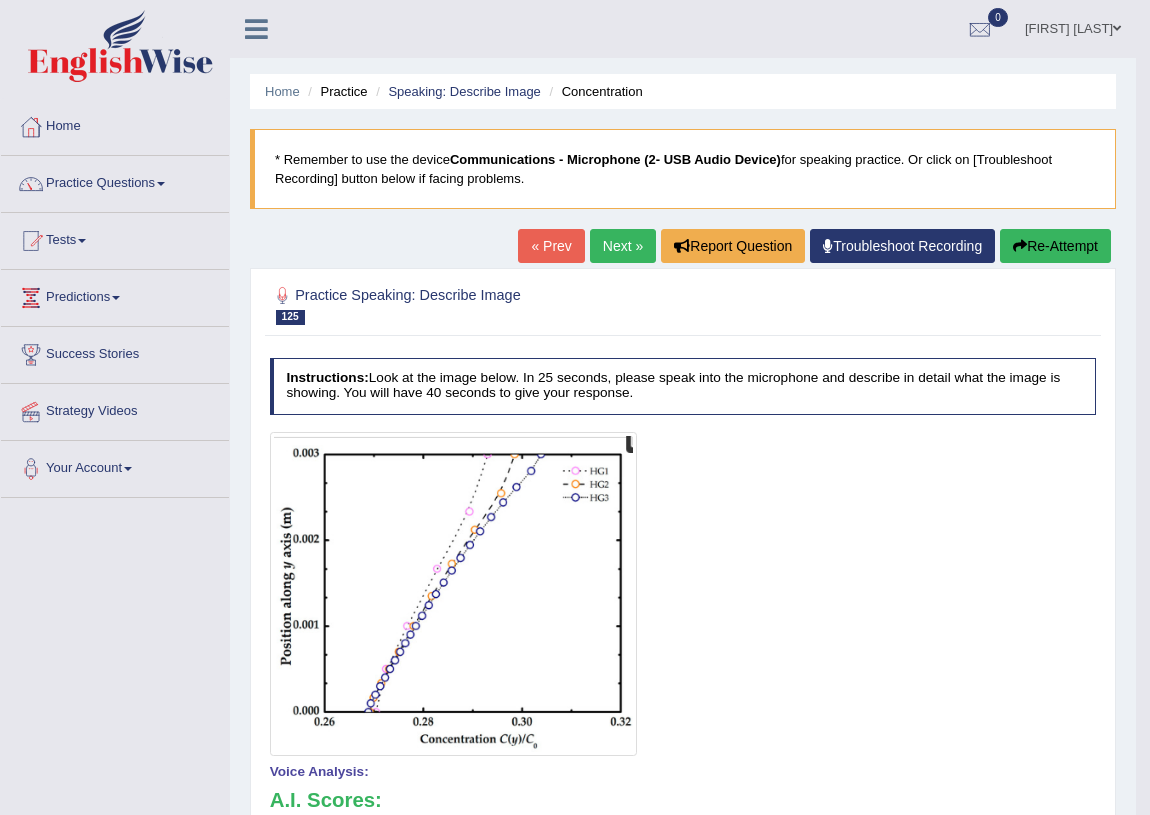 click on "Home
Practice
Speaking: Describe Image
Concentration
* Remember to use the device  Communications - Microphone (2- USB Audio Device)  for speaking practice. Or click on [Troubleshoot Recording] button below if facing problems.
« Prev Next »  Report Question  Troubleshoot Recording  Re-Attempt
Practice Speaking: Describe Image
125
Concentration
Instructions:  Look at the image below. In 25 seconds, please speak into the microphone and describe in detail what the image is showing. You will have 40 seconds to give your response.
Created with Highcharts 7.1.2 Too low Too high Time Pitch meter: 0 10 20 30 40 Created with Highcharts 7.1.2 Great Too slow Too fast Time Speech pace meter: 0 10 20 30 40 Spoken Keywords:  Concentration  y  position  along  axis  .003  0.26  blue Voice Analysis: A.I. Scores:" at bounding box center [683, 603] 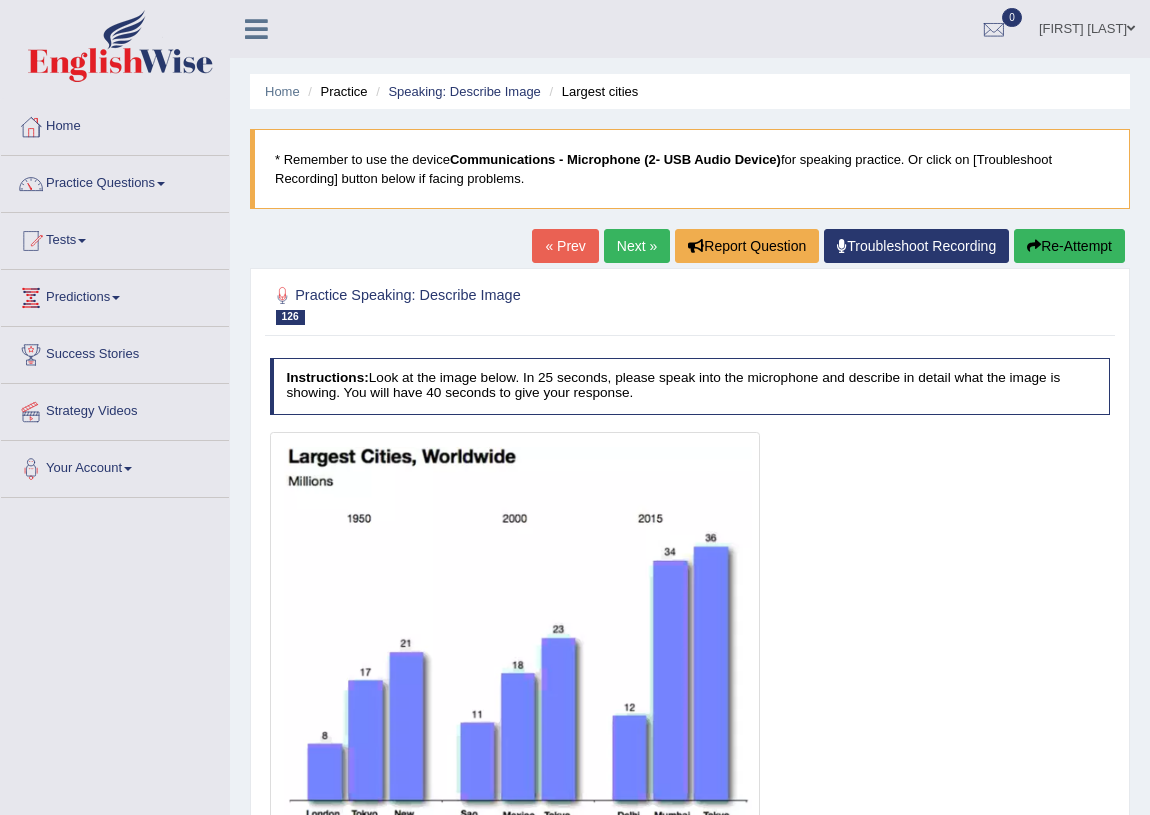 scroll, scrollTop: 234, scrollLeft: 0, axis: vertical 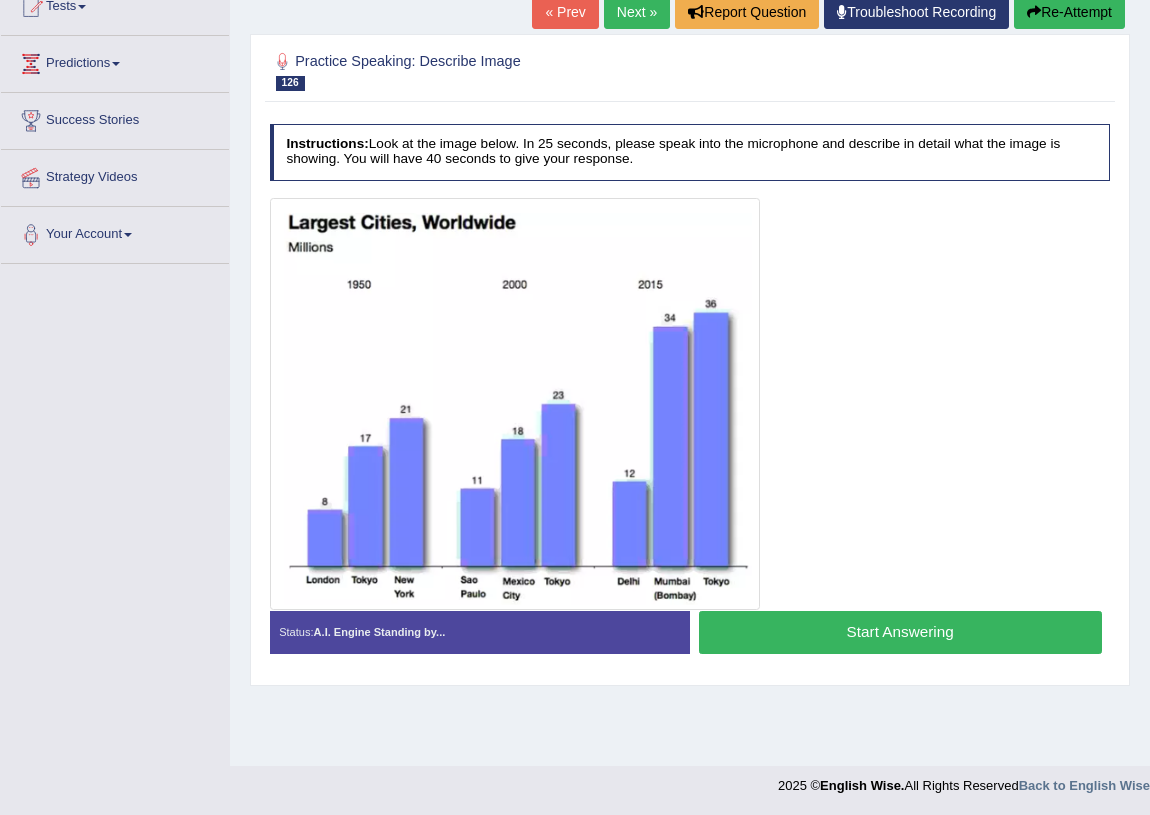 click on "Start Answering" at bounding box center (900, 632) 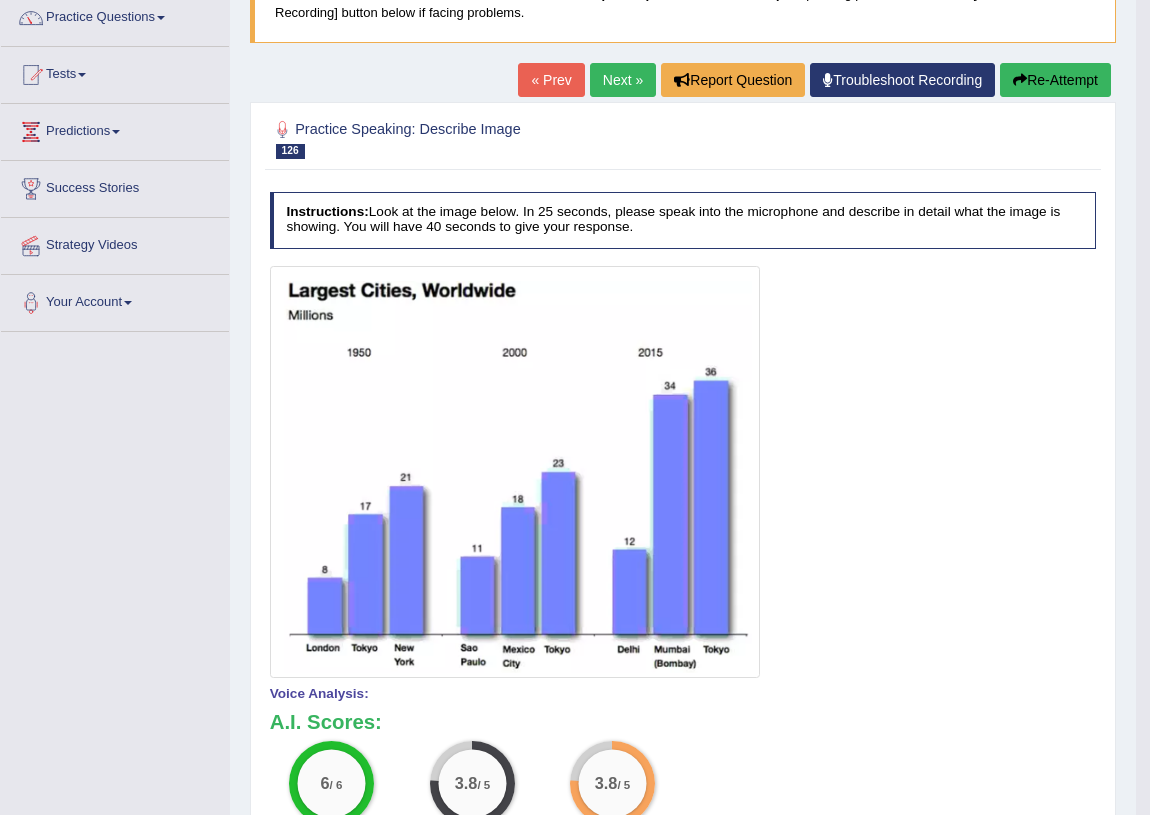 scroll, scrollTop: 0, scrollLeft: 0, axis: both 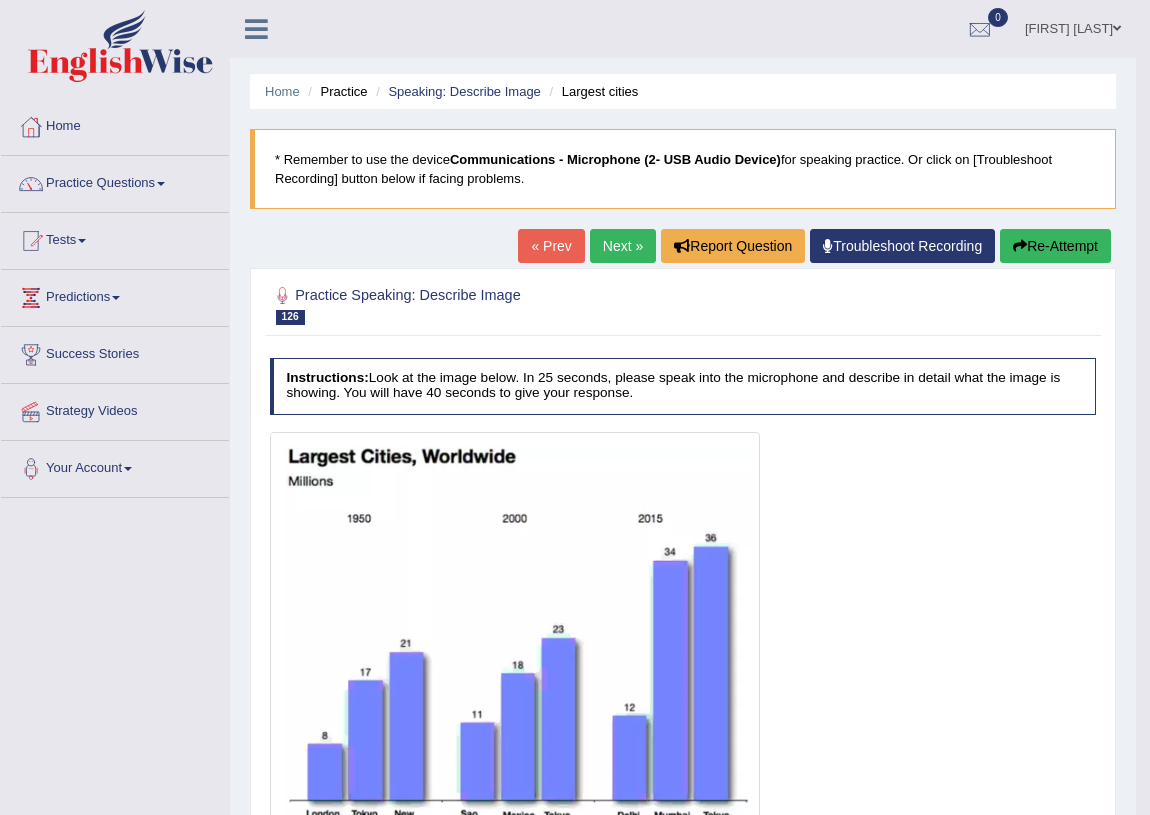 click on "Next »" at bounding box center (623, 246) 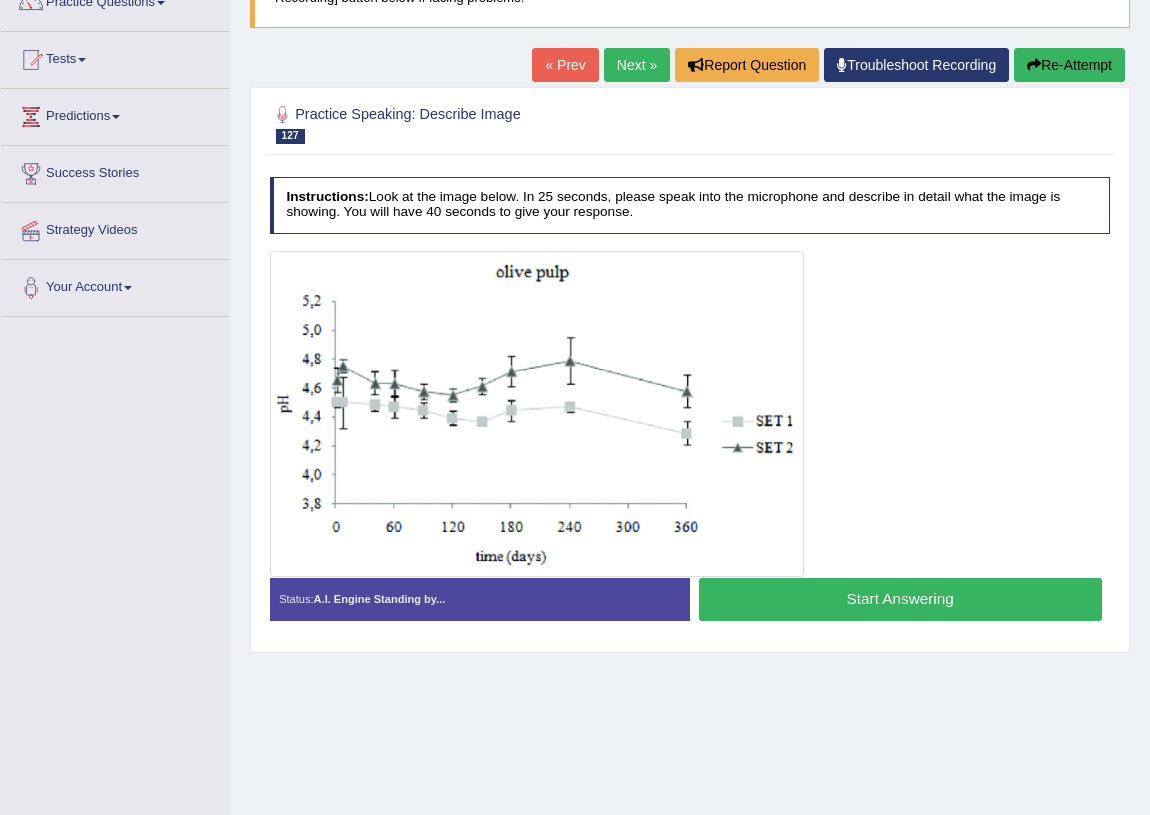 scroll, scrollTop: 181, scrollLeft: 0, axis: vertical 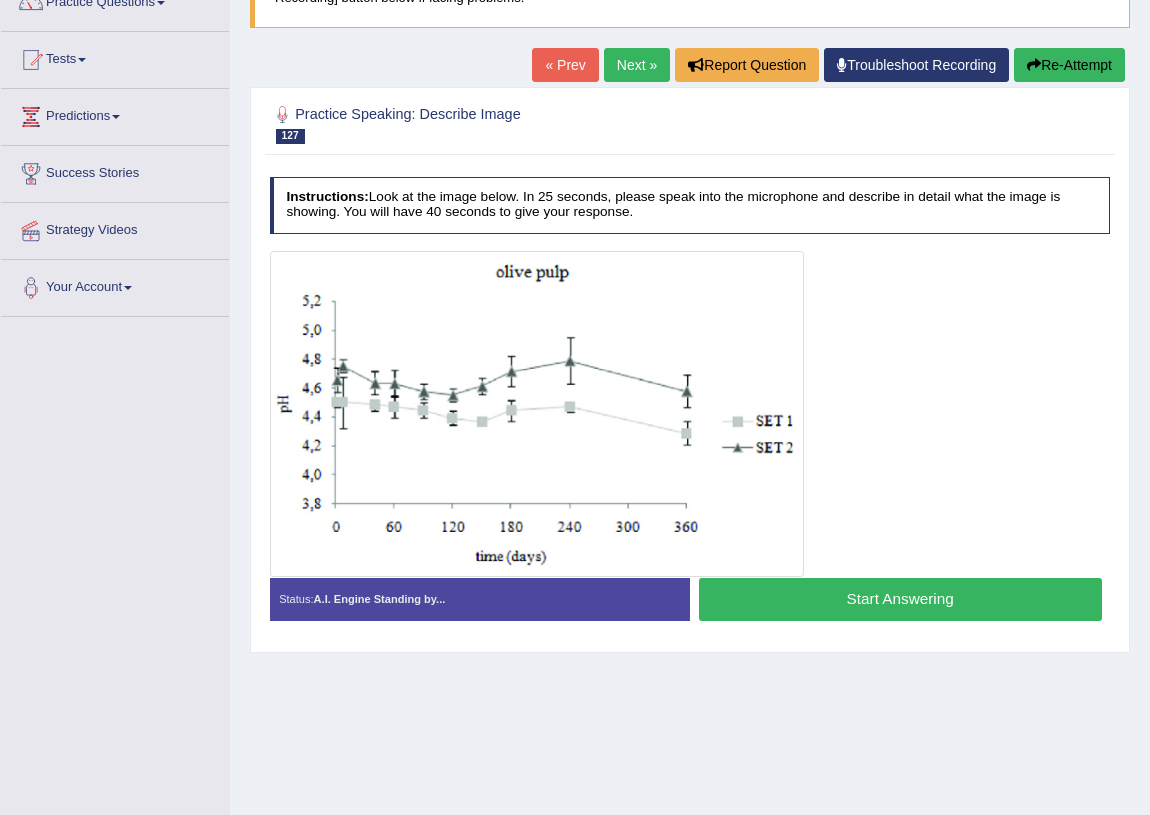 click on "Start Answering" at bounding box center (900, 599) 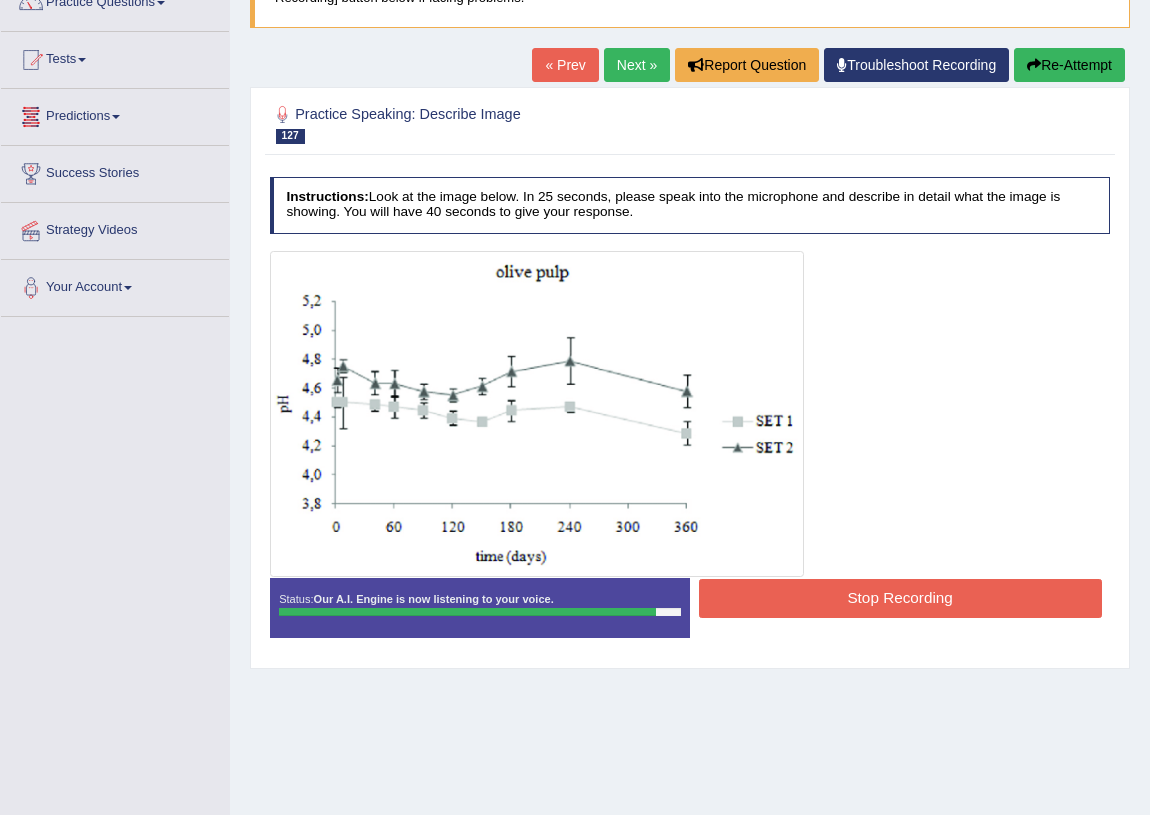 click on "Stop Recording" at bounding box center [900, 598] 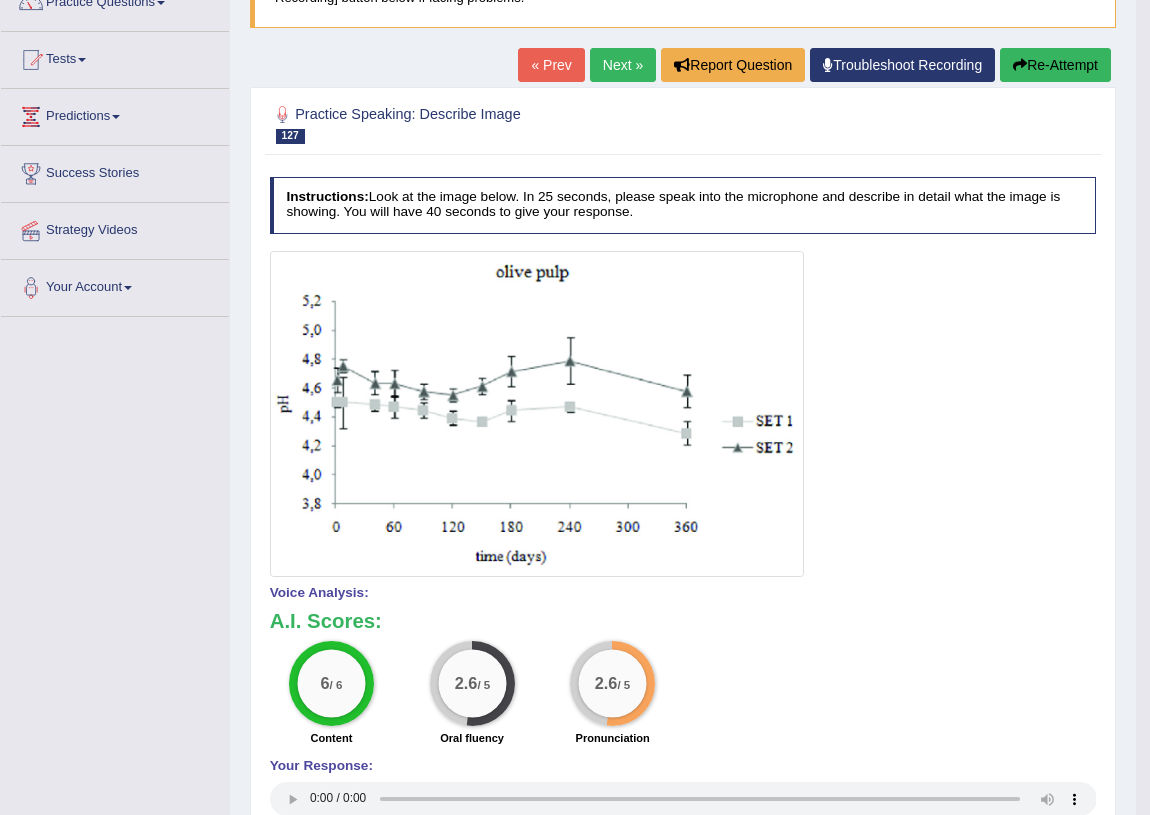 scroll, scrollTop: 0, scrollLeft: 0, axis: both 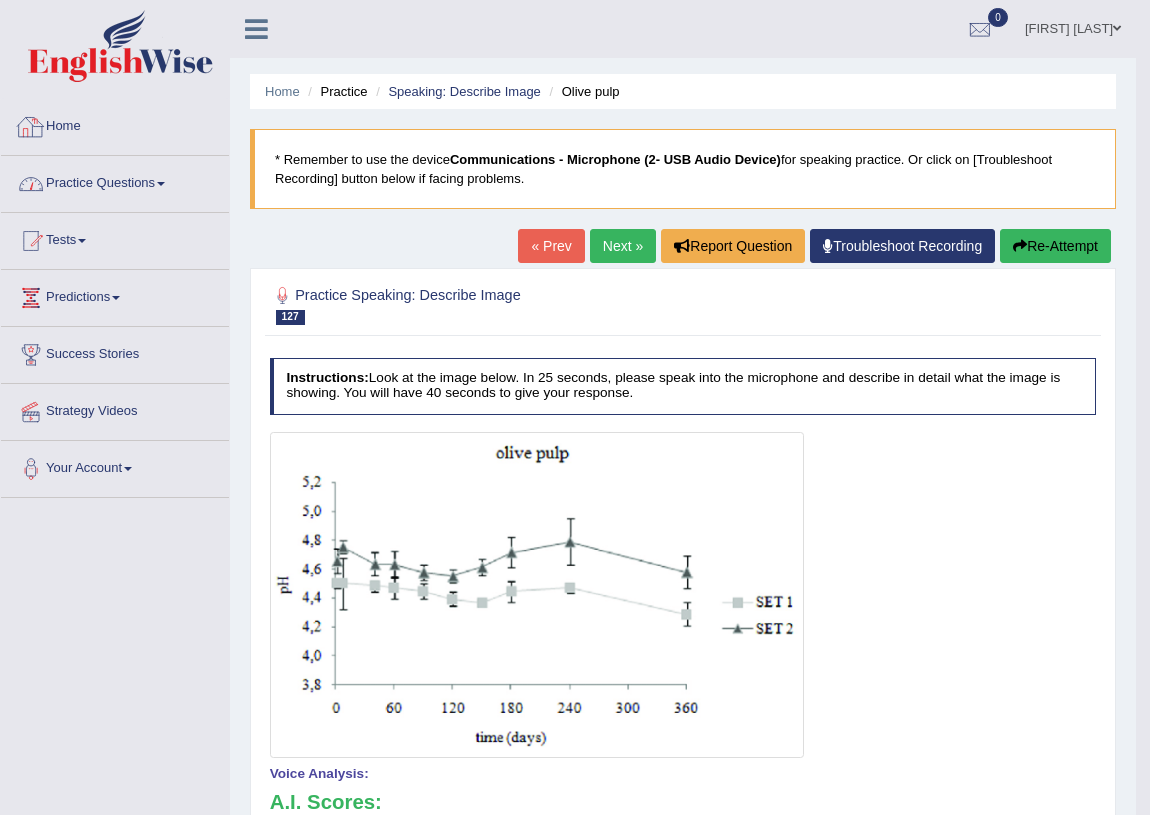 click at bounding box center (161, 184) 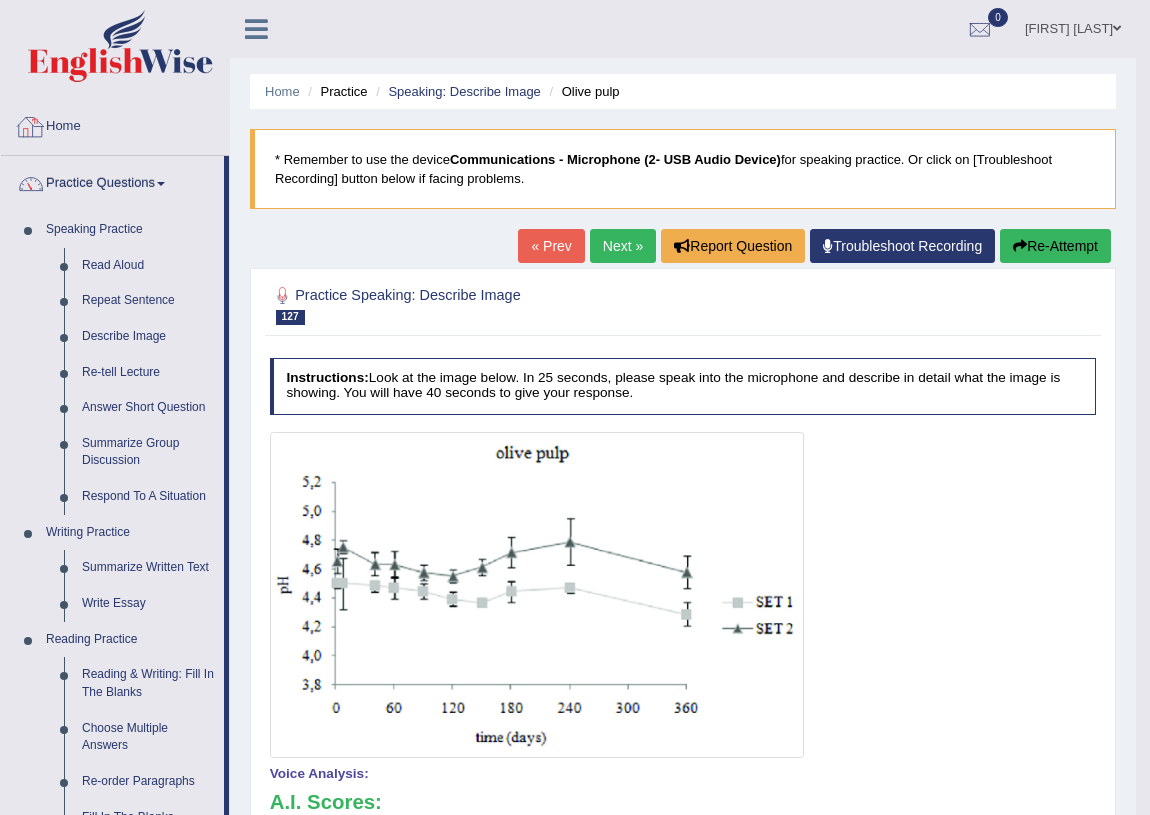click on "Home" at bounding box center [115, 124] 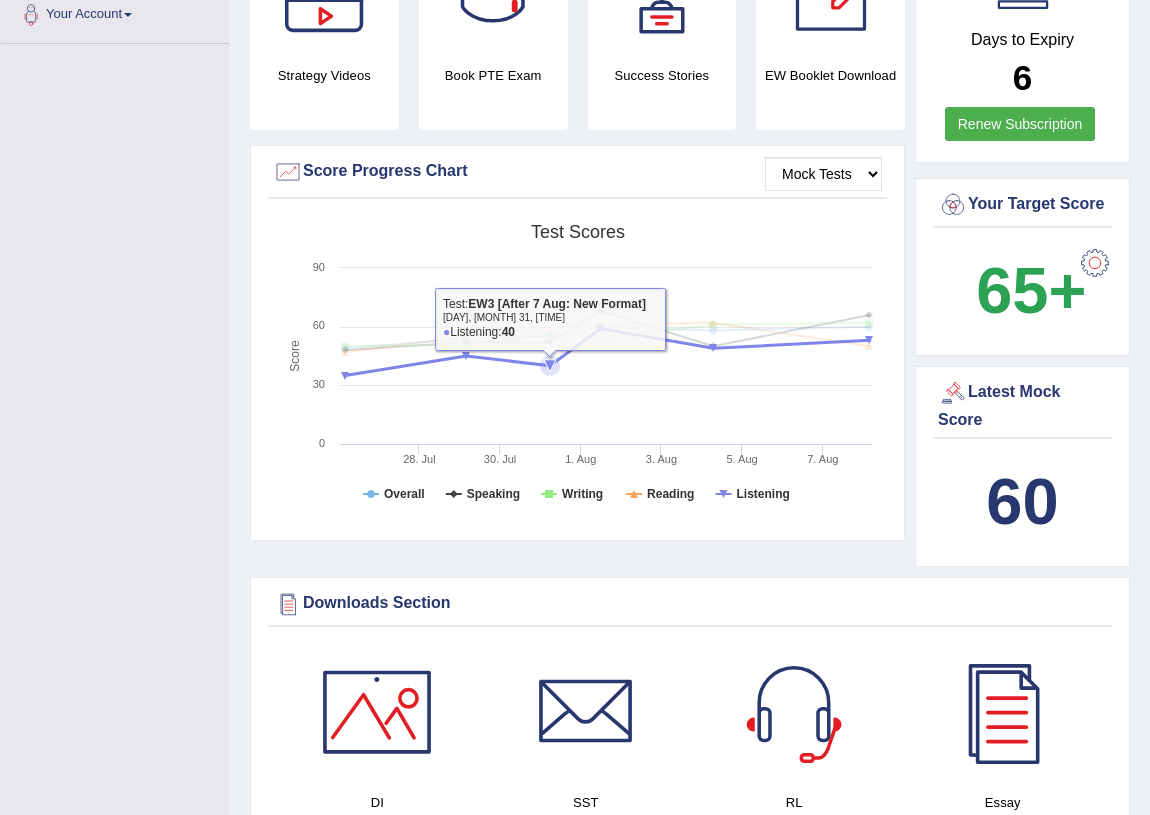 scroll, scrollTop: 454, scrollLeft: 0, axis: vertical 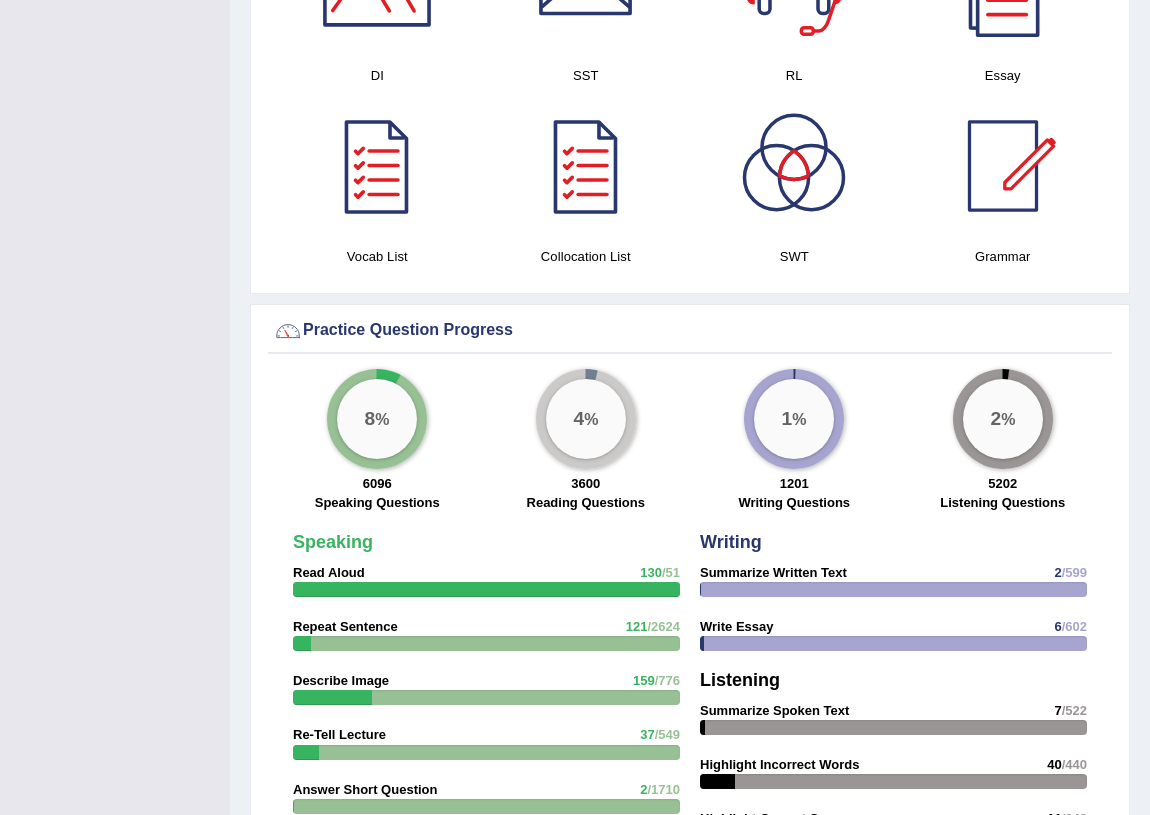 click on "Speaking
Read Aloud
130 /51
Repeat Sentence
121 /2624
Describe Image
159 /776
Re-Tell Lecture
37 /549
Answer Short Question
2 /1710
Summarize Group Discussion
8 /194
Respond To A Situation
32 /192
Reading
Reading & Writing: Fill In The Blanks
56 /1125
2 56" at bounding box center (486, 882) 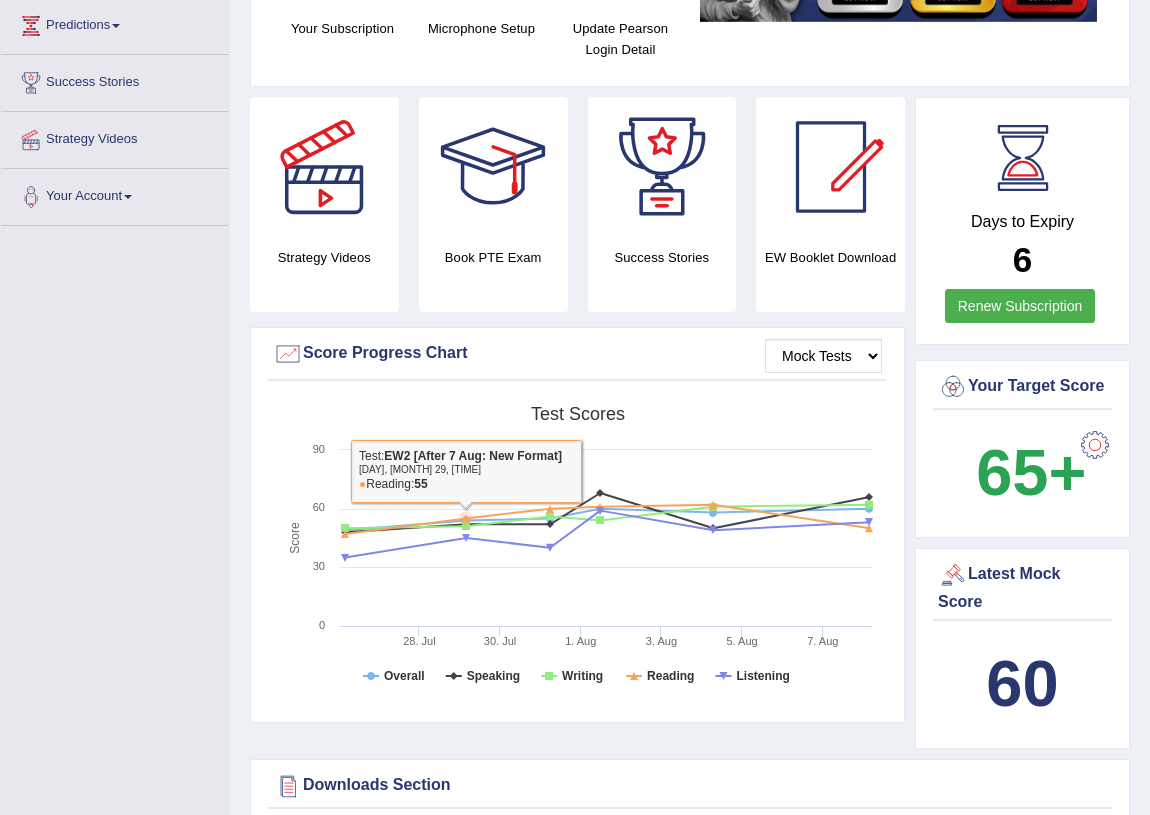 scroll, scrollTop: 0, scrollLeft: 0, axis: both 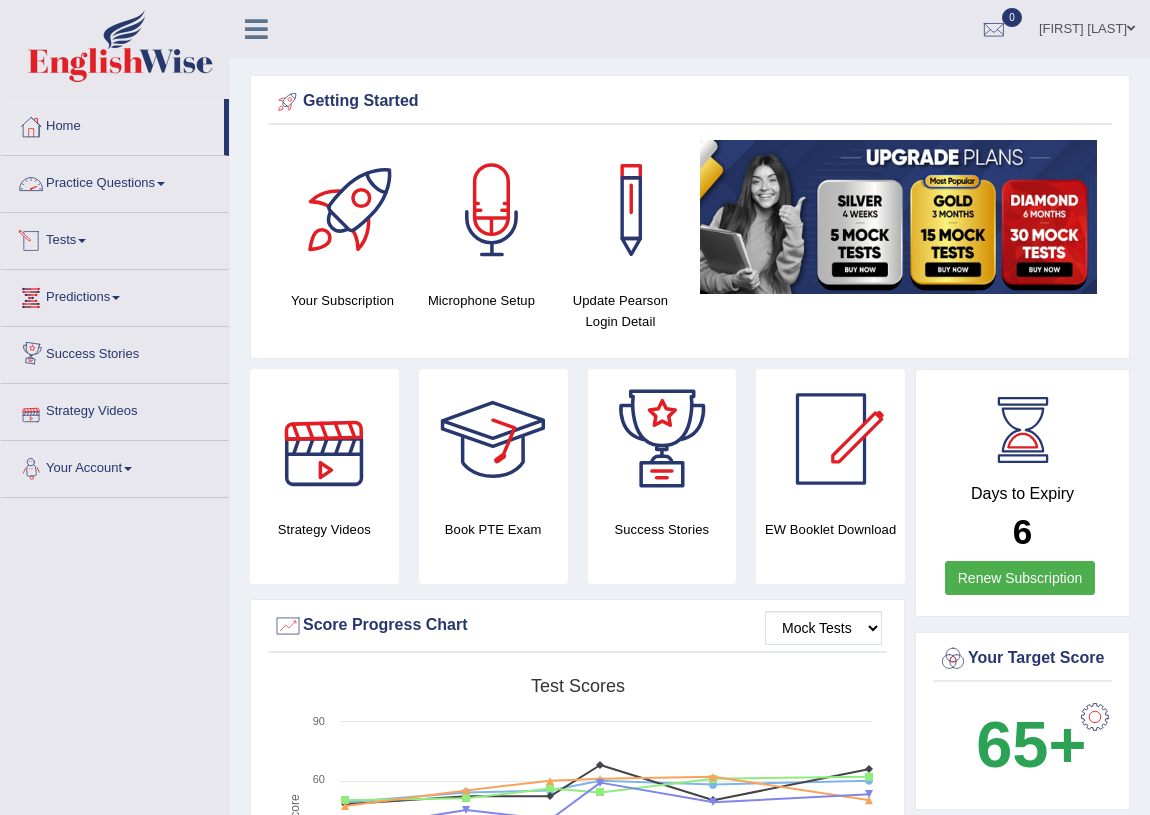 click on "Practice Questions" at bounding box center [115, 181] 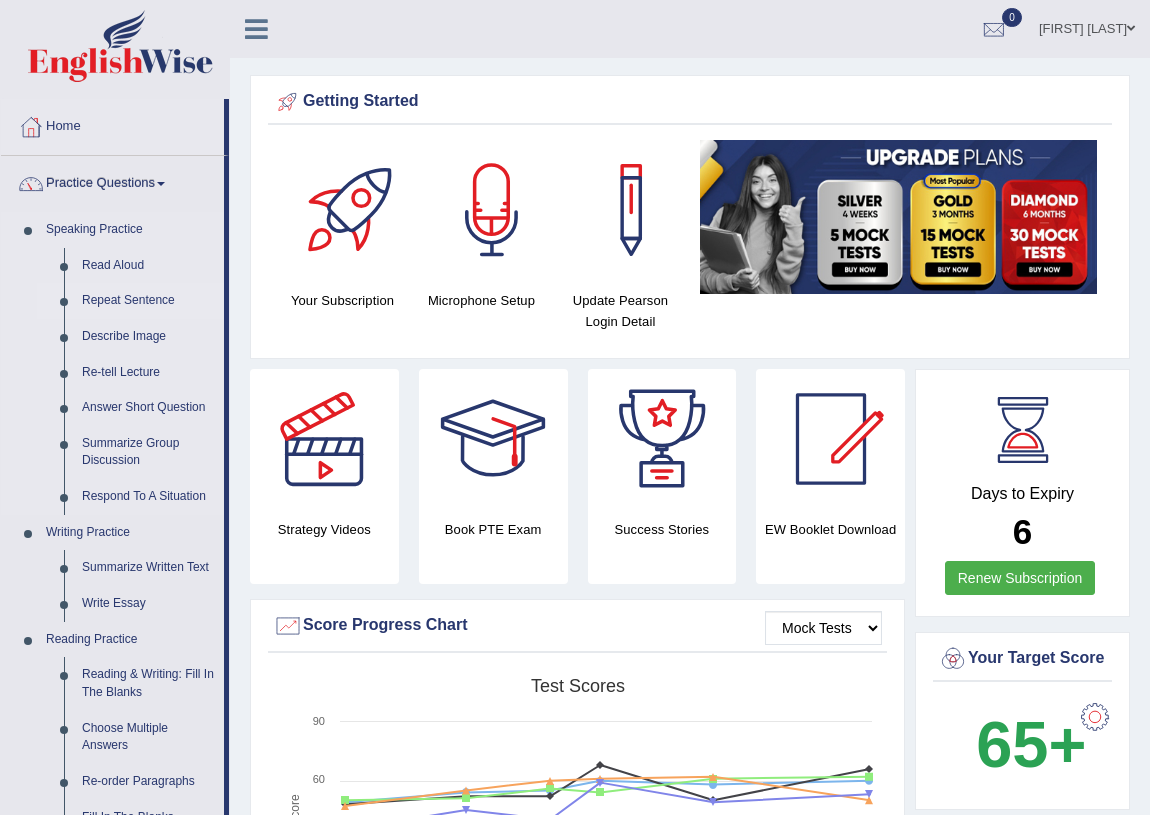 click on "Repeat Sentence" at bounding box center (148, 301) 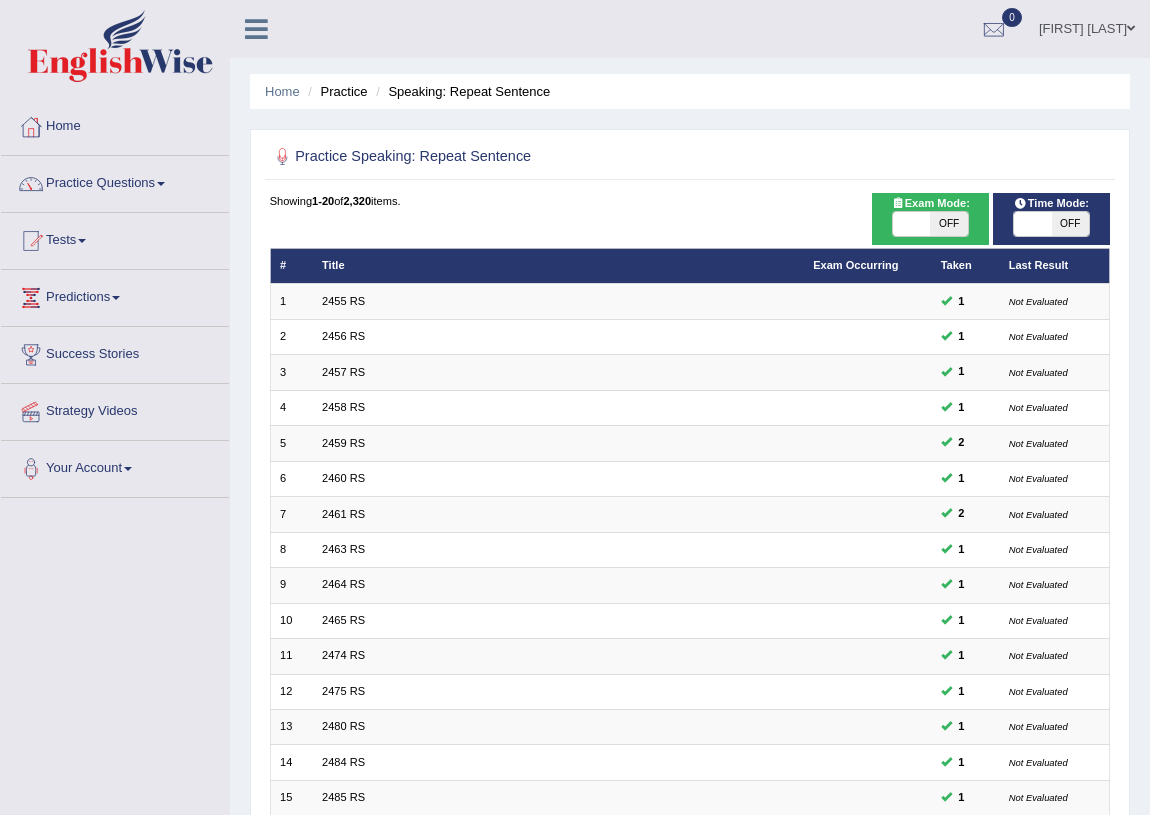 scroll, scrollTop: 338, scrollLeft: 0, axis: vertical 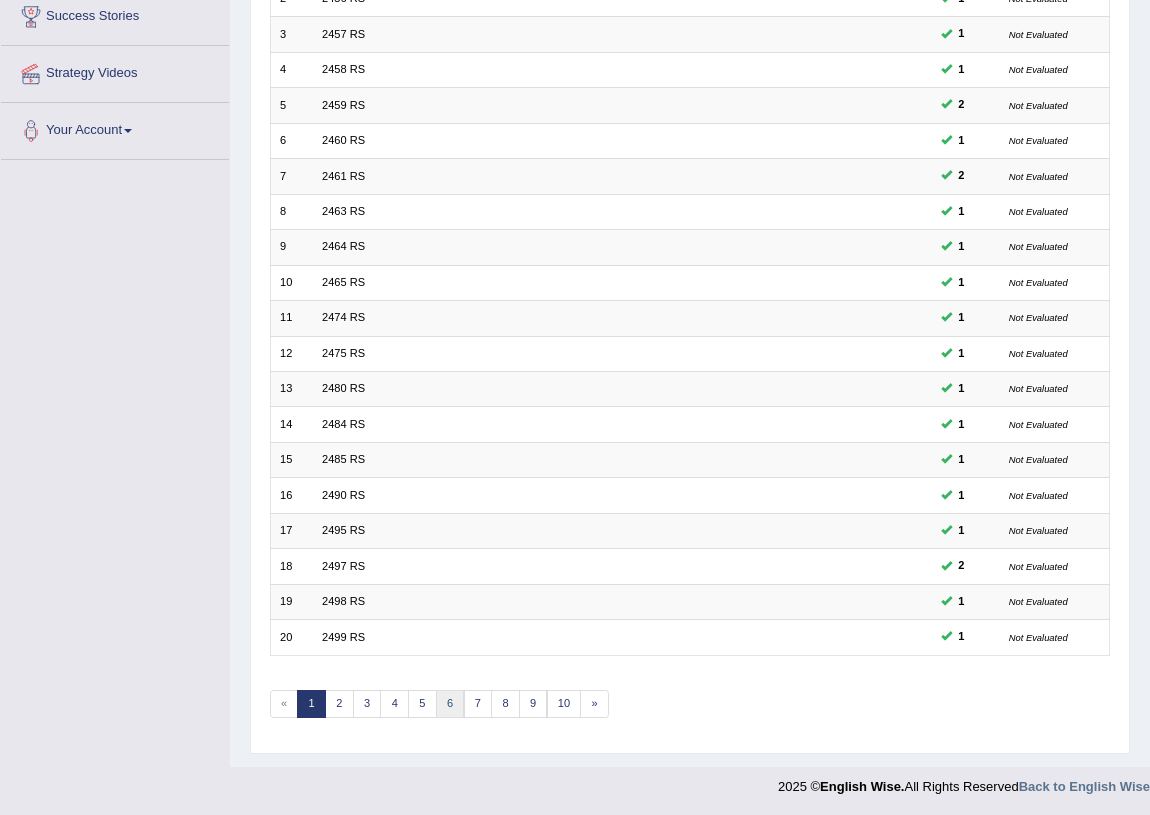 click on "6" at bounding box center [450, 704] 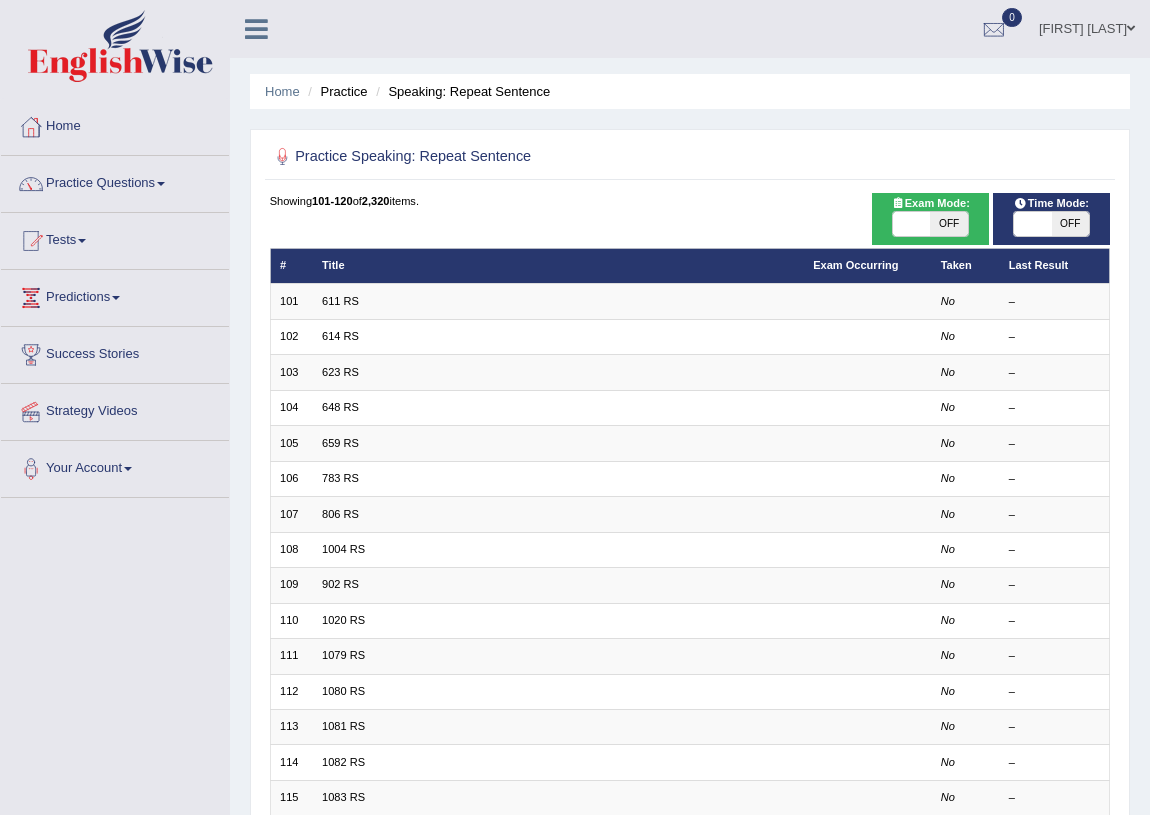 scroll, scrollTop: 0, scrollLeft: 0, axis: both 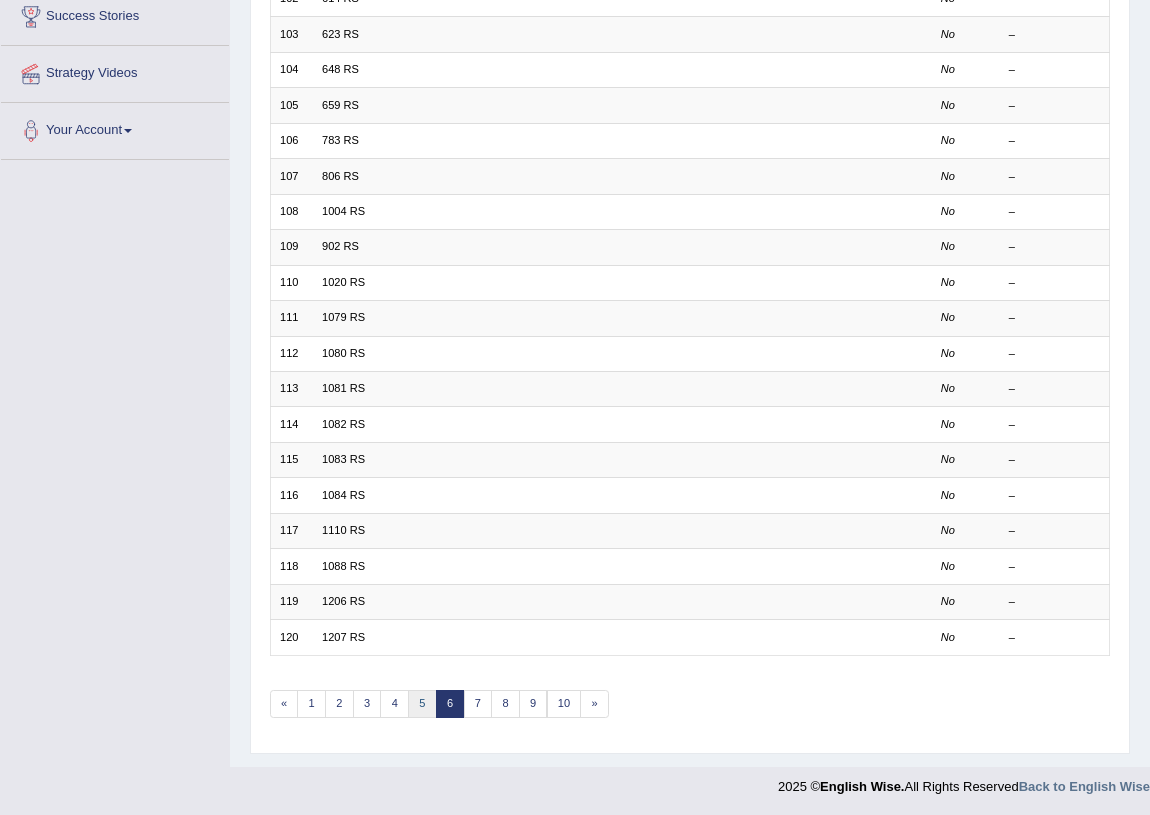 click on "5" at bounding box center (422, 704) 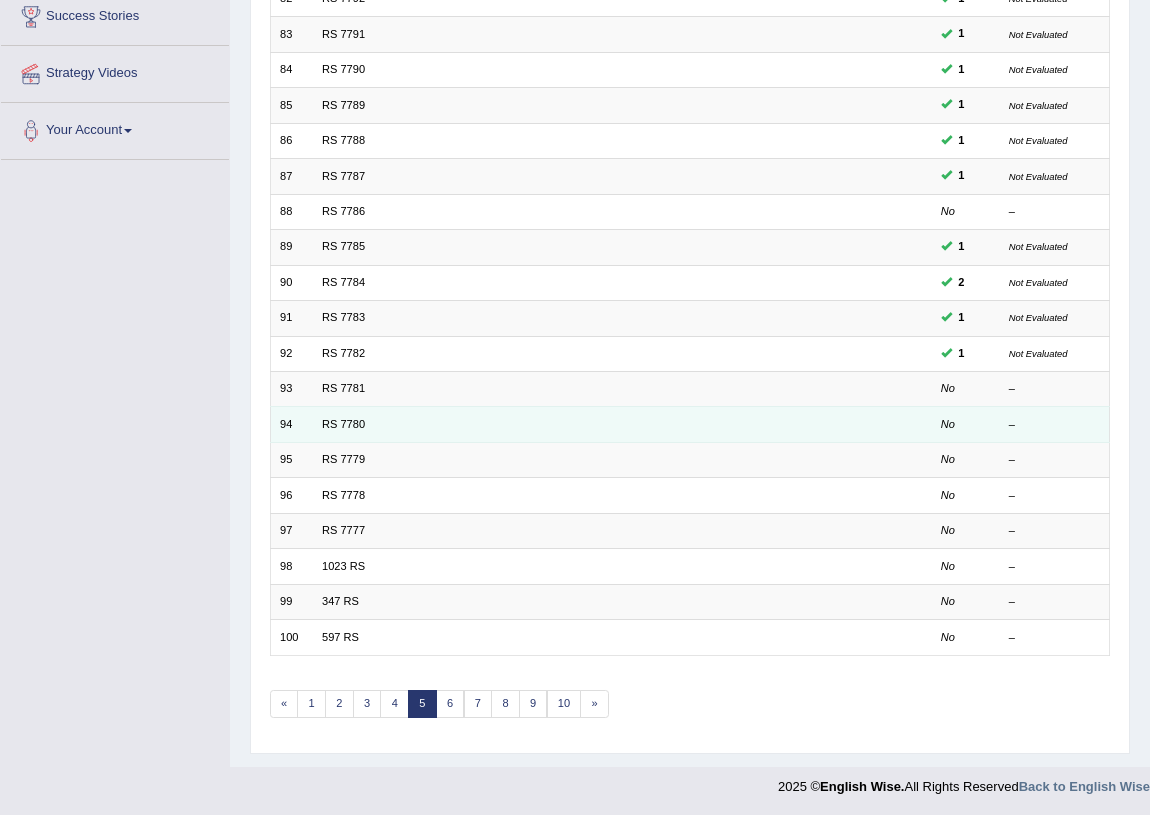 scroll, scrollTop: 338, scrollLeft: 0, axis: vertical 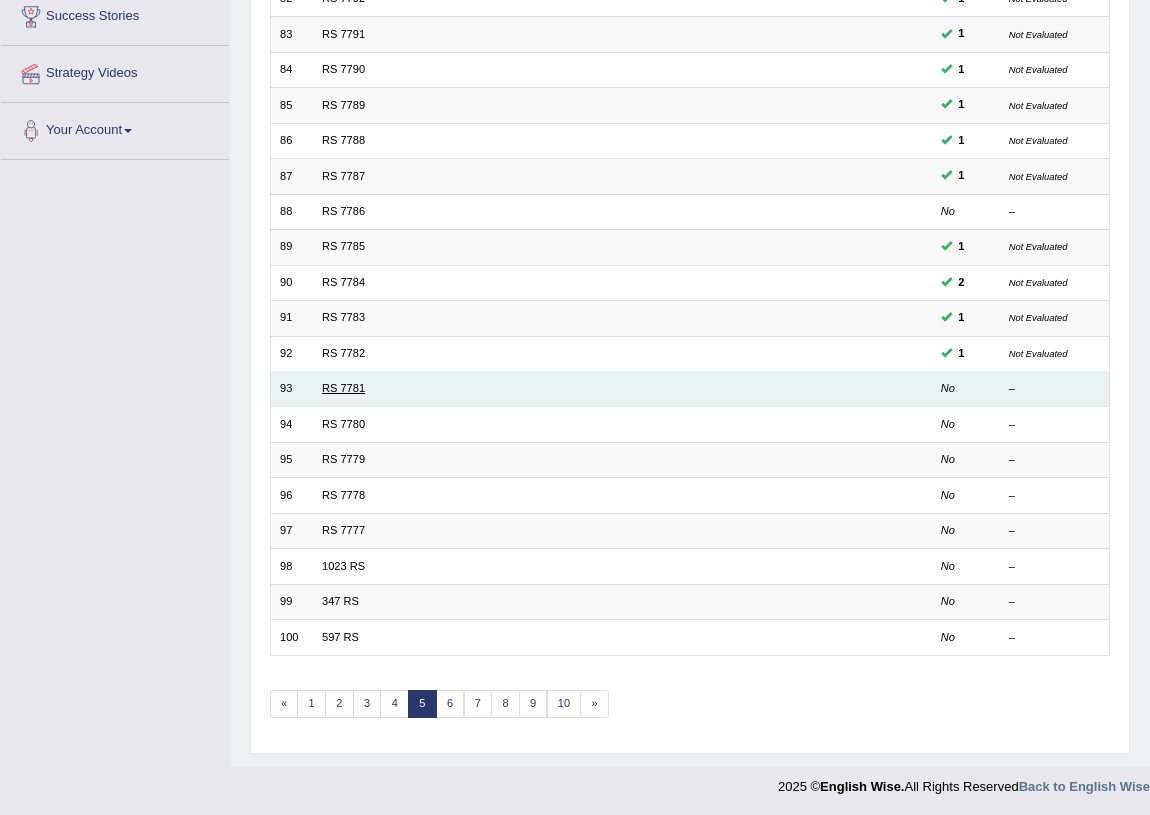 click on "RS 7781" at bounding box center [343, 388] 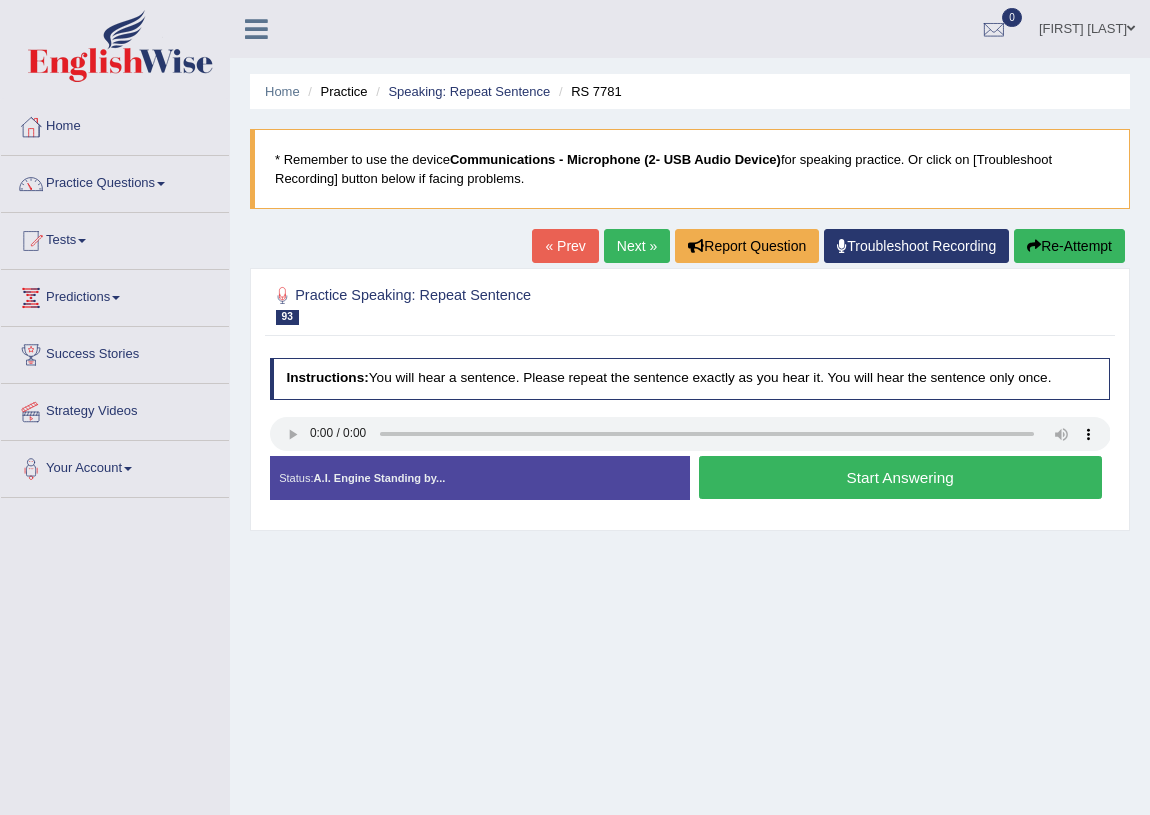 scroll, scrollTop: 0, scrollLeft: 0, axis: both 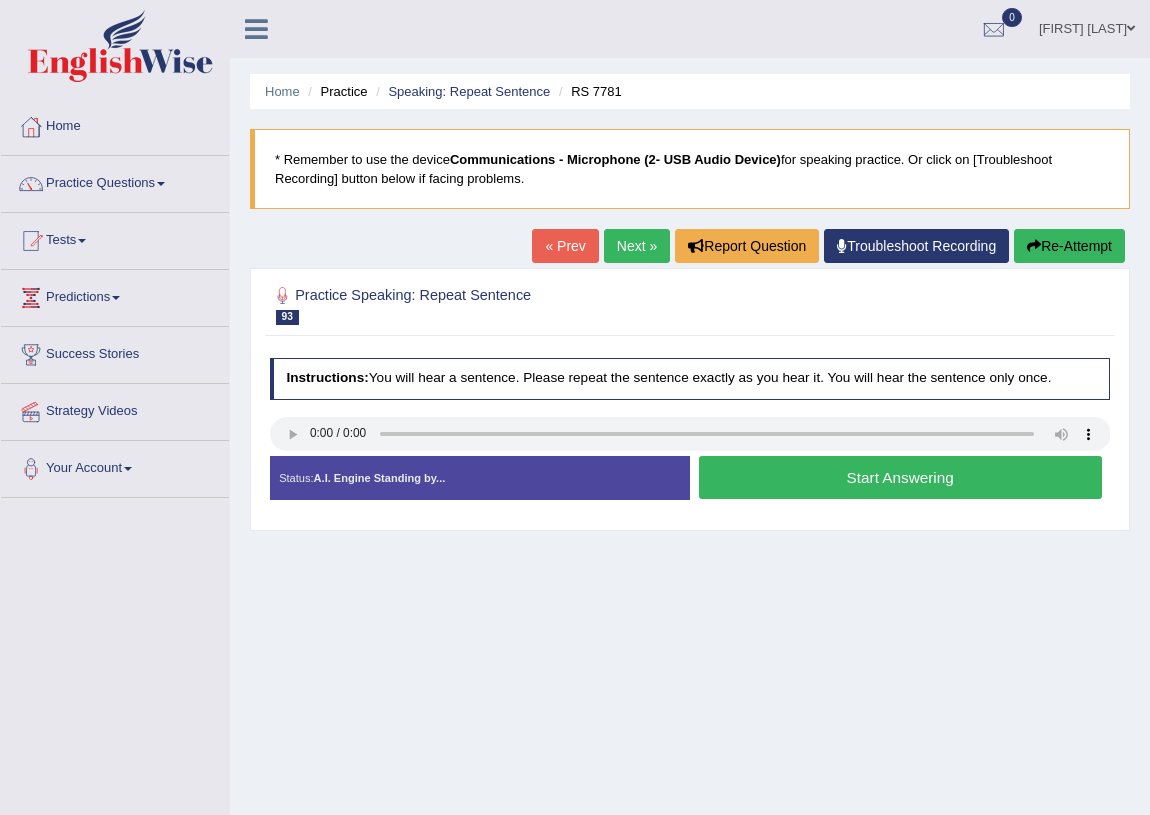 click on "Start Answering" at bounding box center (900, 477) 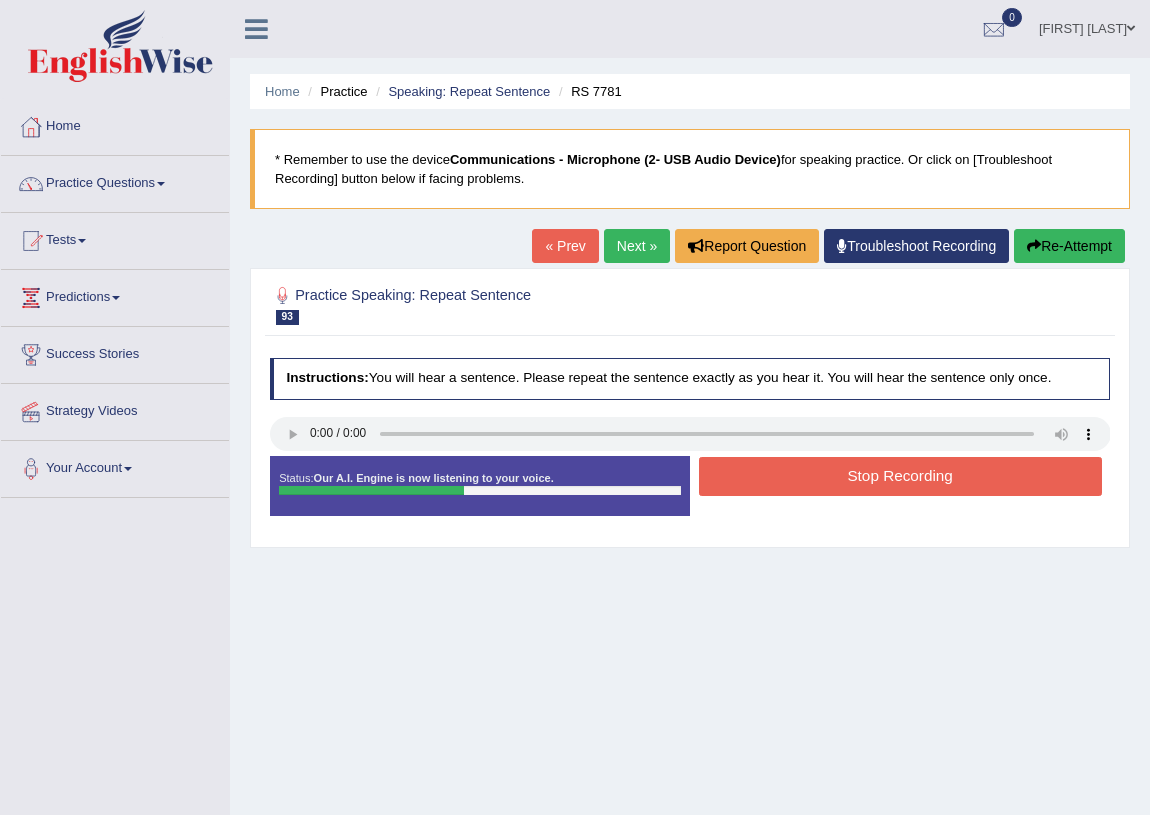 click on "Stop Recording" at bounding box center (900, 476) 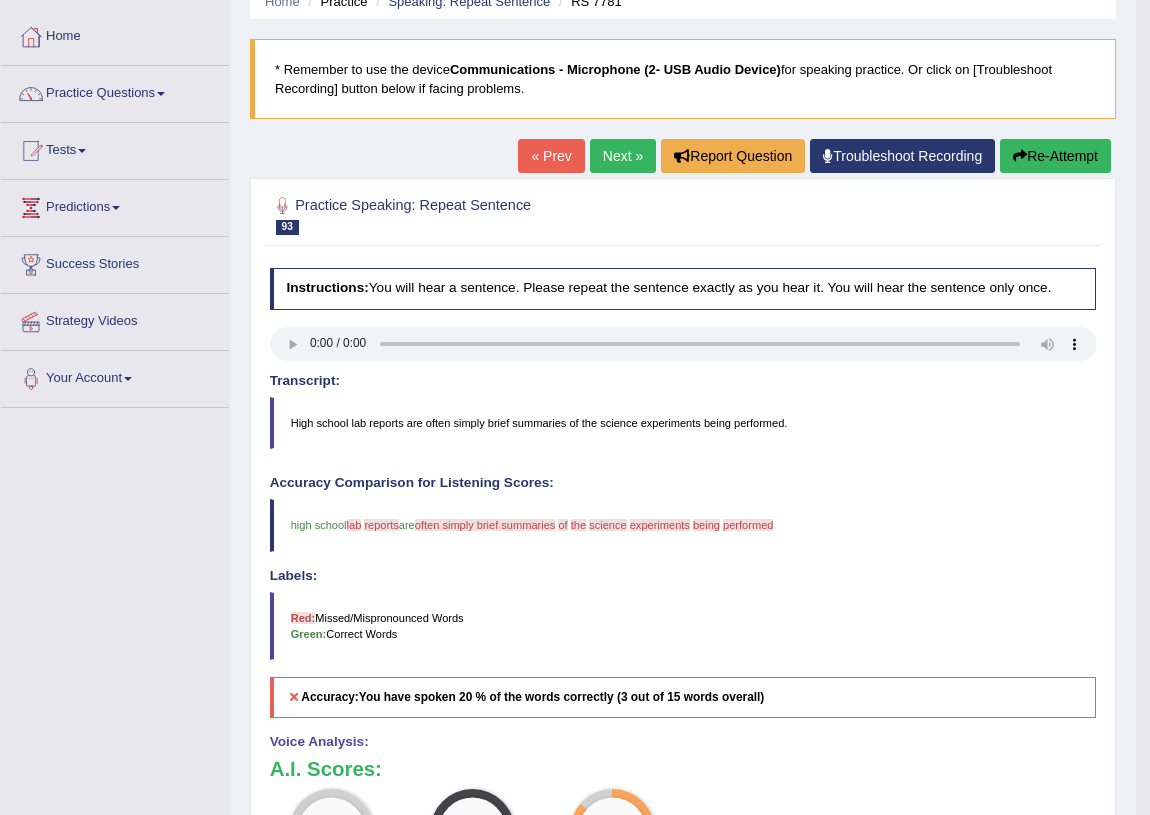 scroll, scrollTop: 0, scrollLeft: 0, axis: both 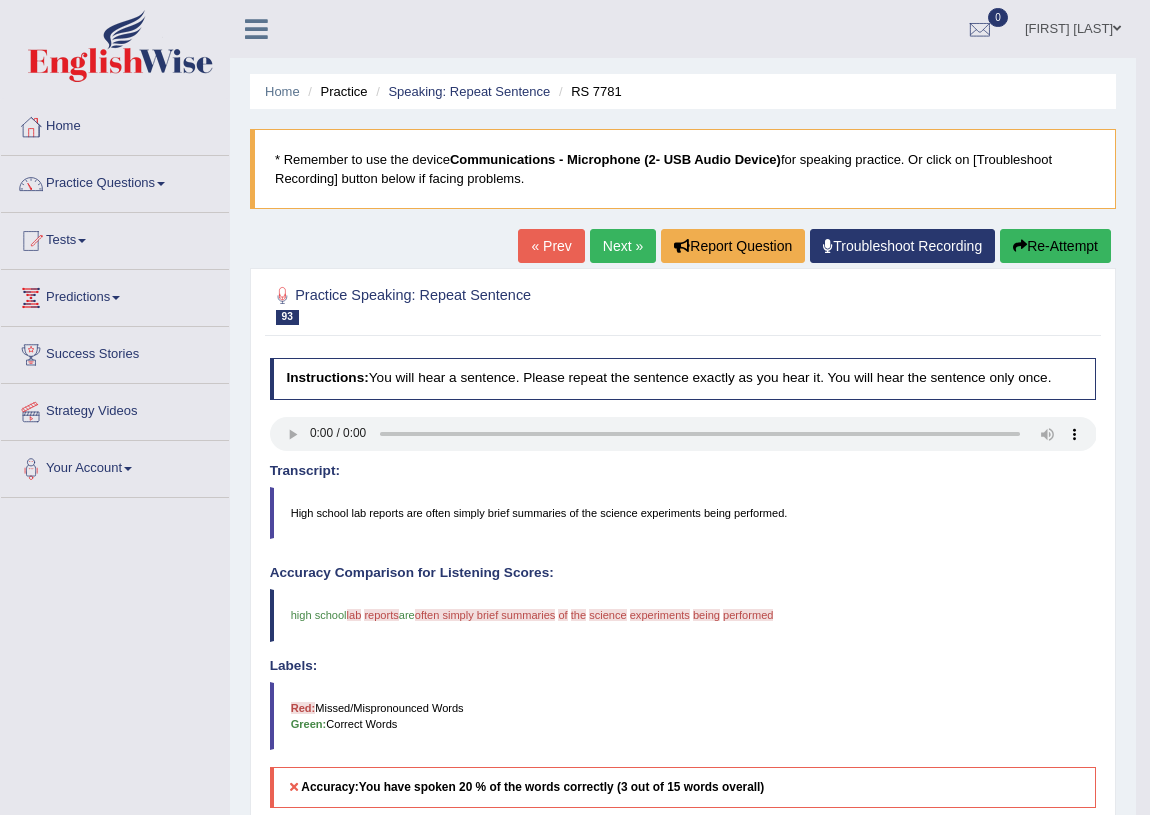 click on "Next »" at bounding box center (623, 246) 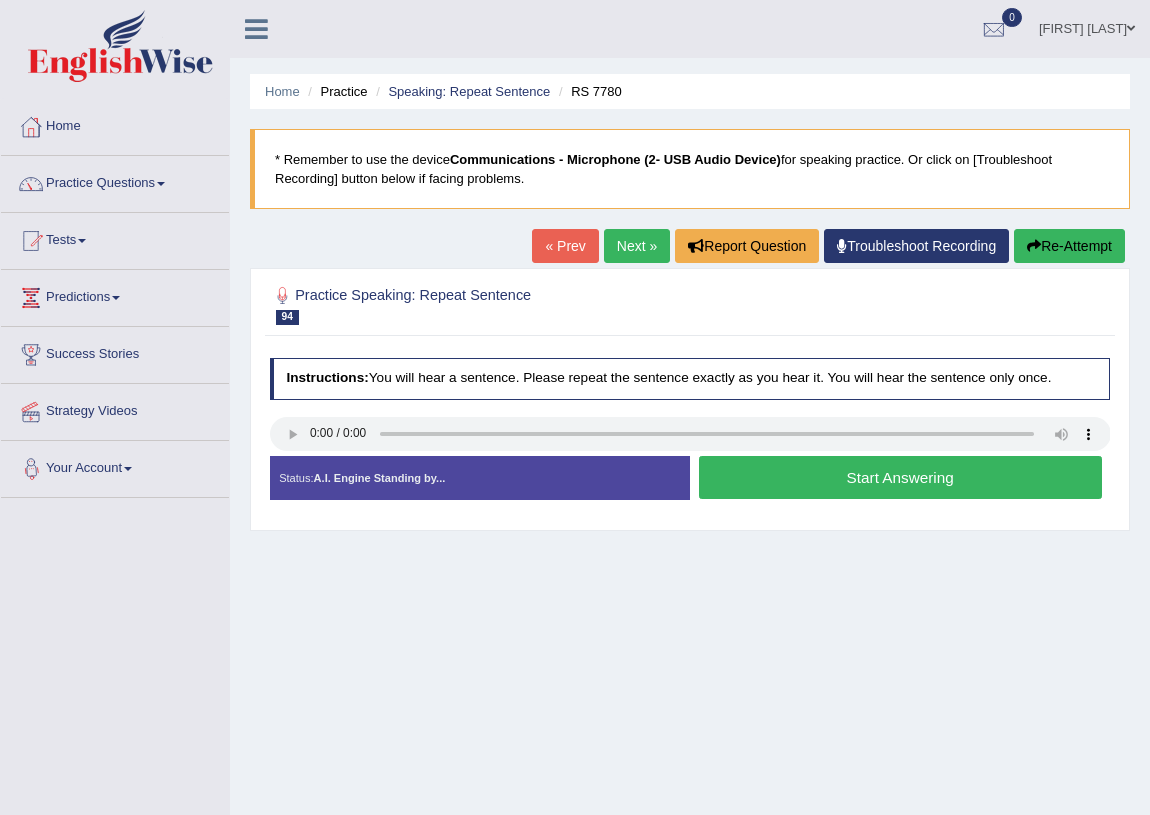scroll, scrollTop: 0, scrollLeft: 0, axis: both 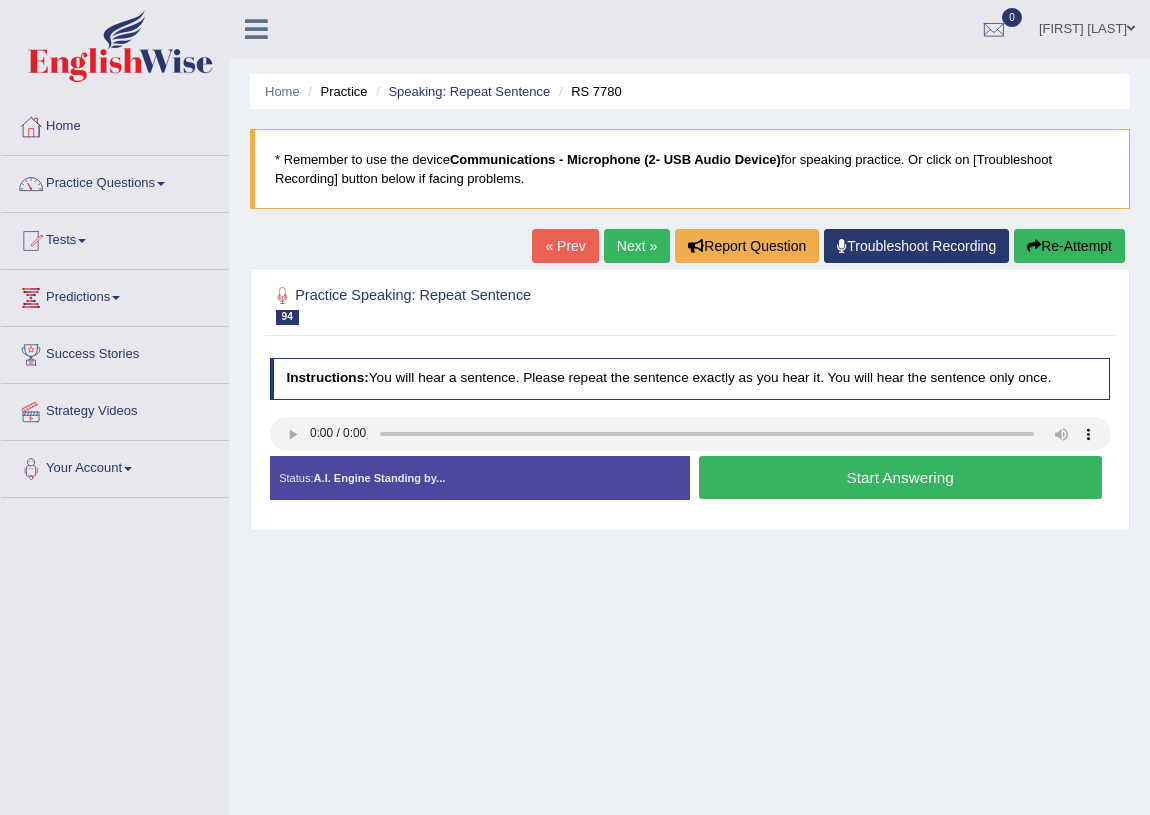 click on "Start Answering" at bounding box center [900, 477] 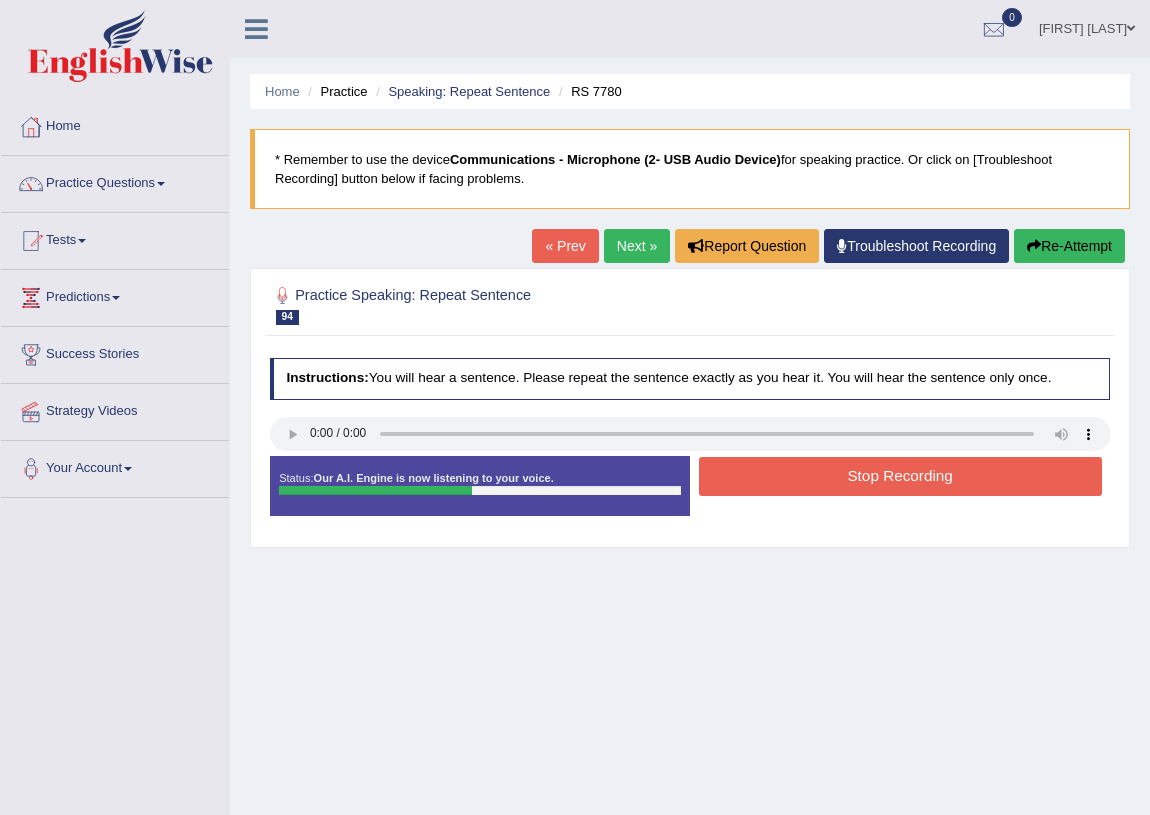 click on "Stop Recording" at bounding box center (900, 476) 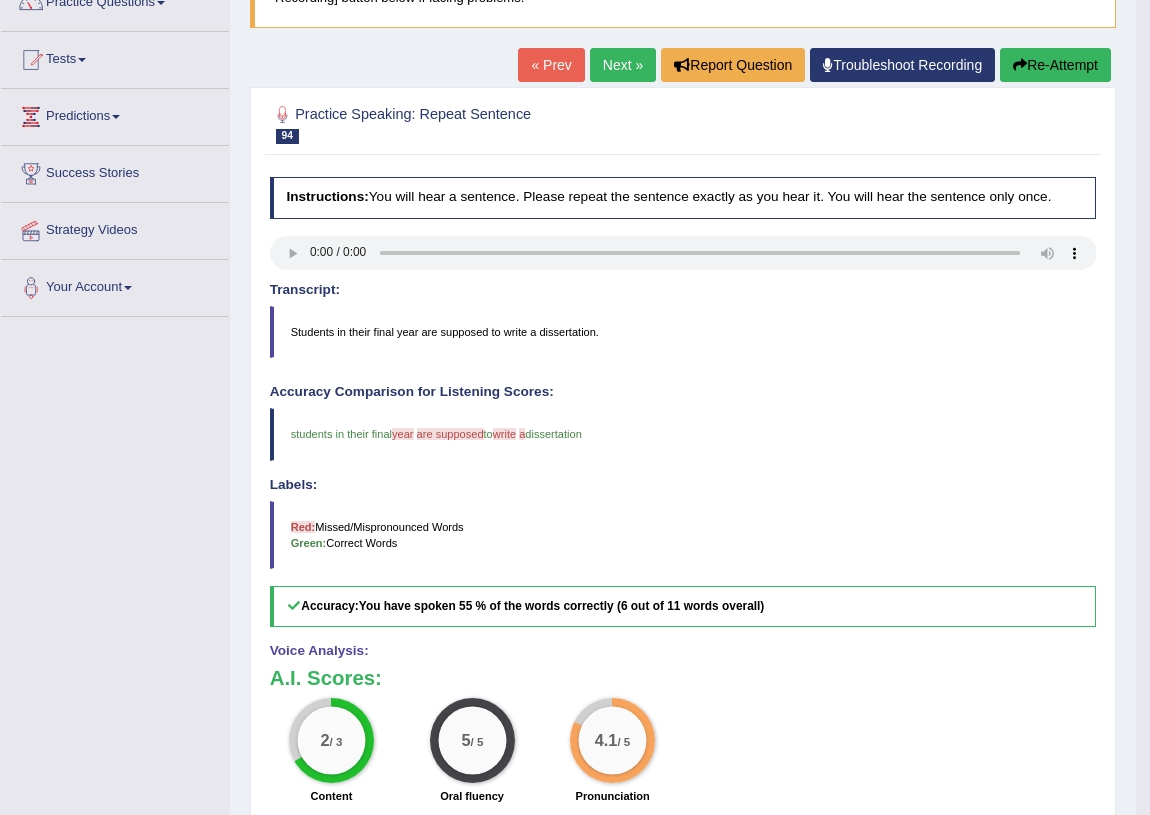 scroll, scrollTop: 0, scrollLeft: 0, axis: both 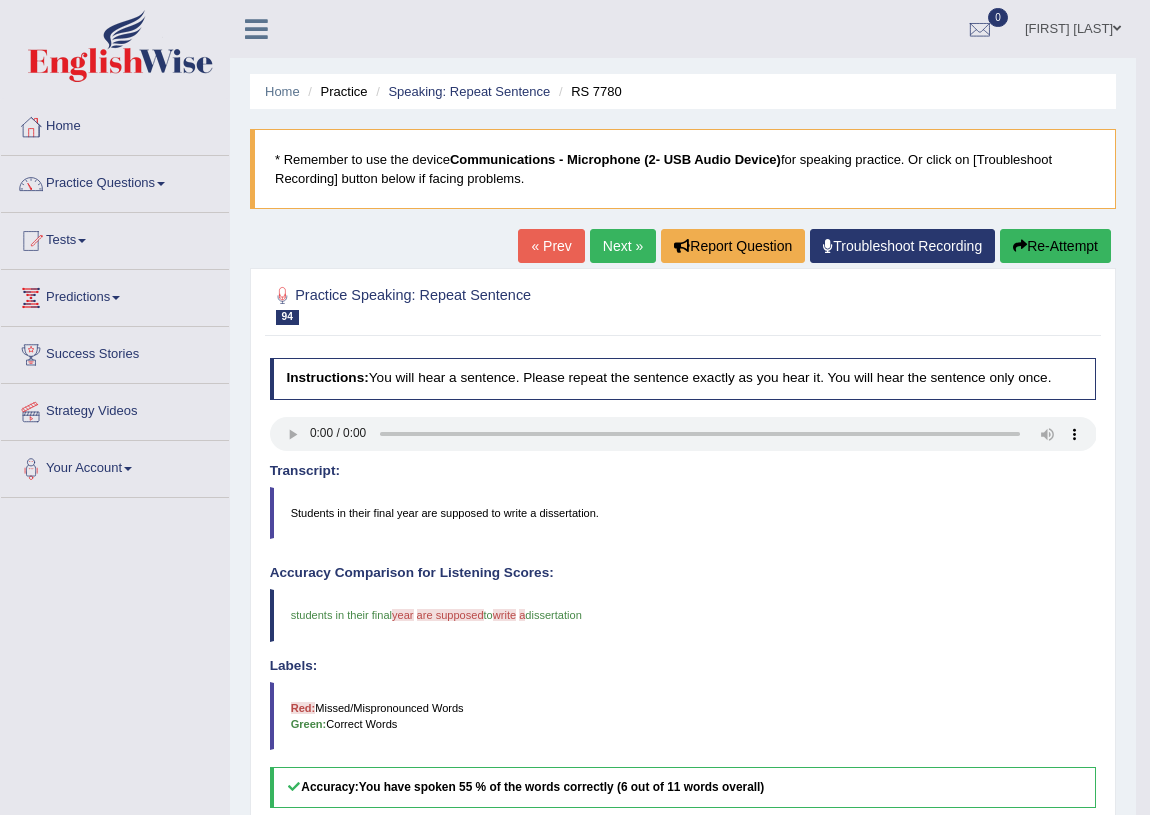 click on "Next »" at bounding box center (623, 246) 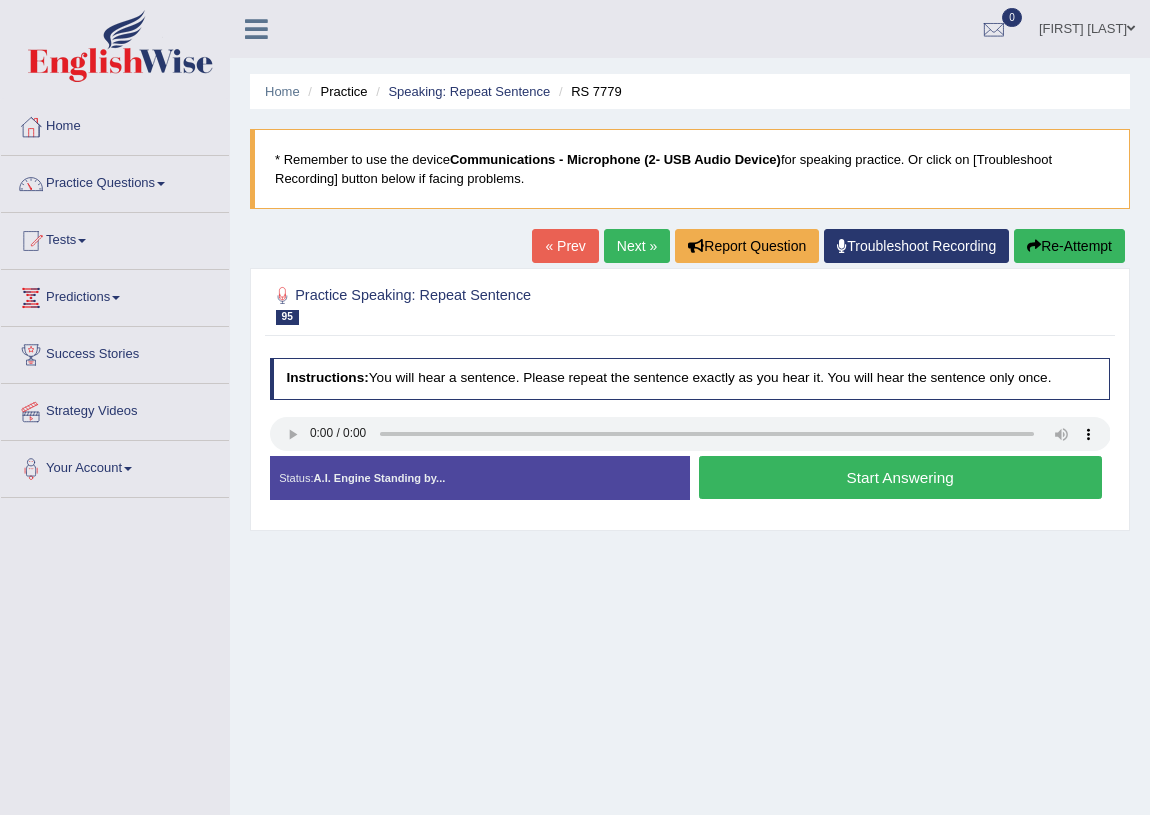 scroll, scrollTop: 0, scrollLeft: 0, axis: both 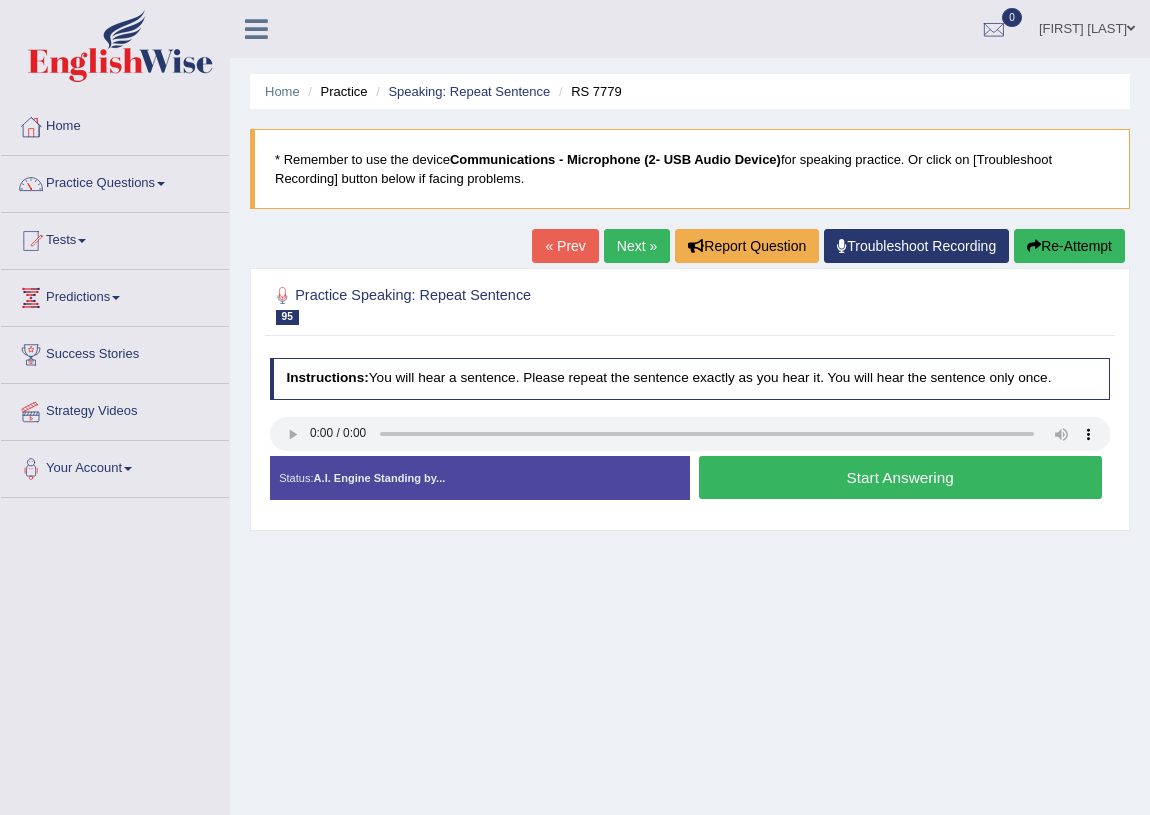 type 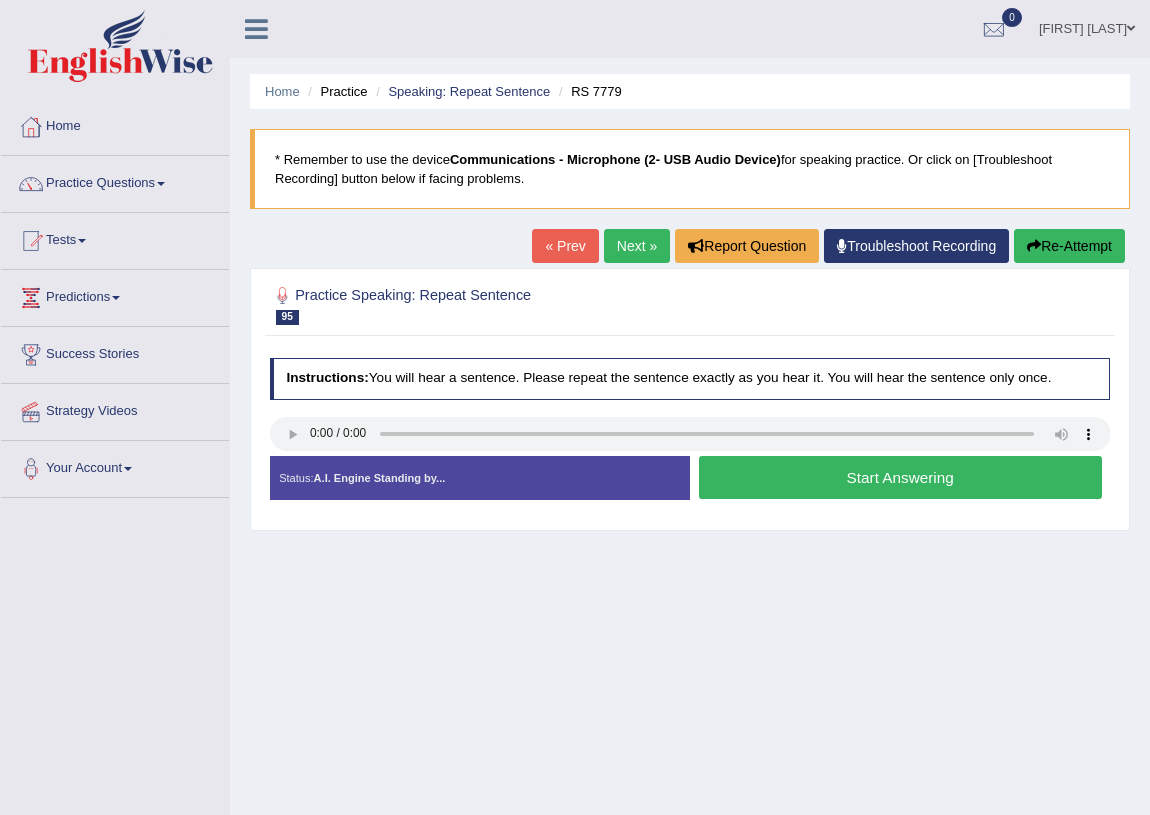 click on "Start Answering" at bounding box center [900, 477] 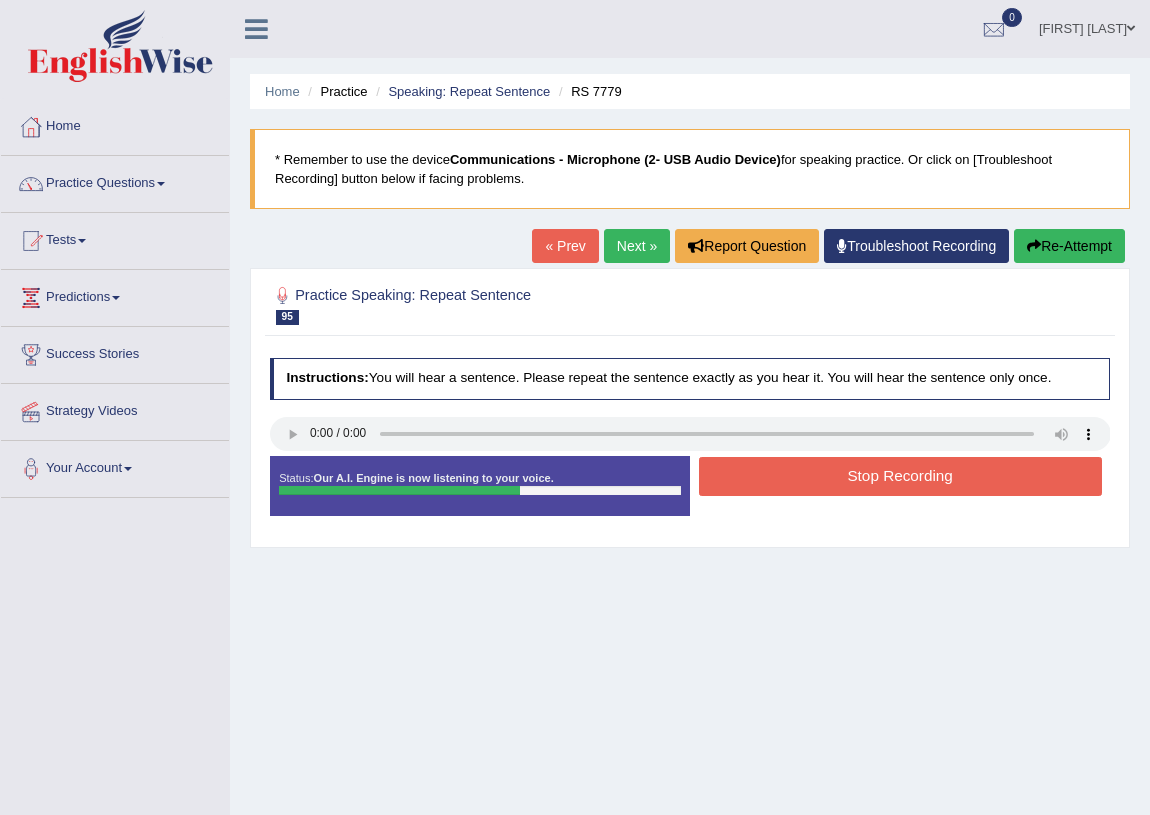click on "Stop Recording" at bounding box center (900, 476) 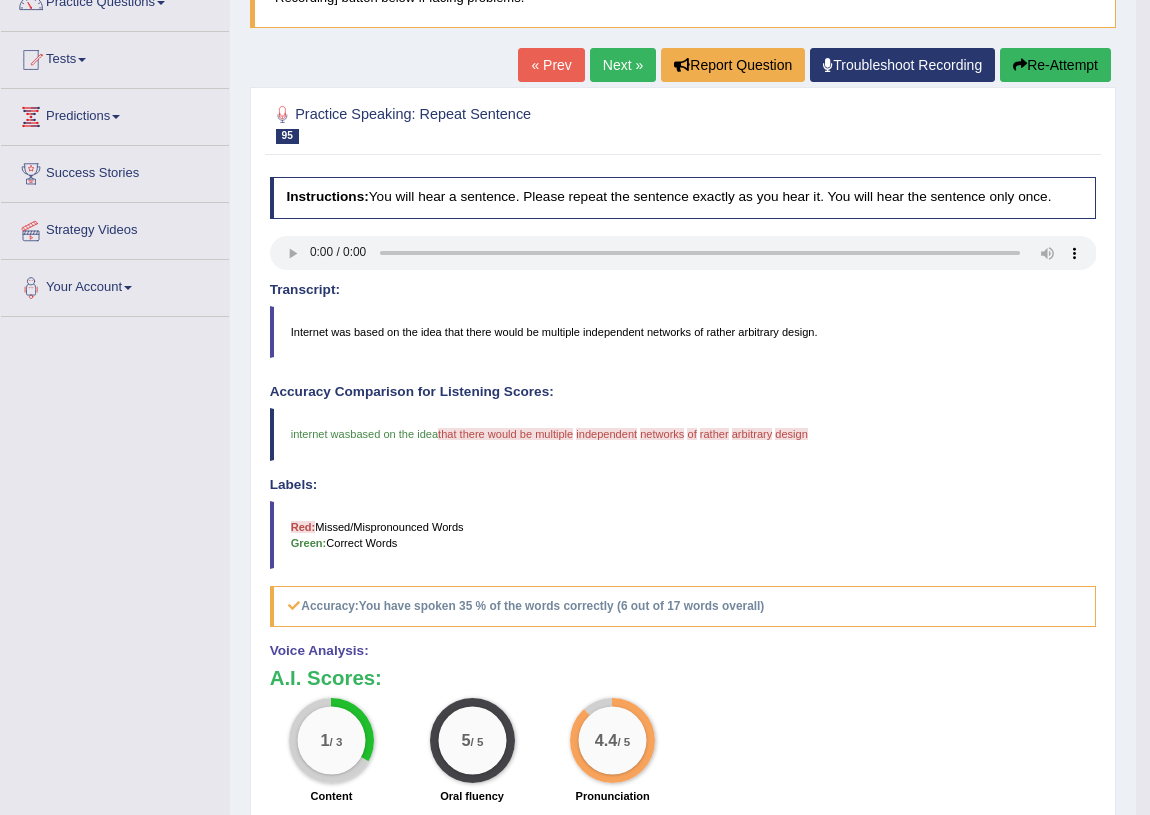 scroll, scrollTop: 0, scrollLeft: 0, axis: both 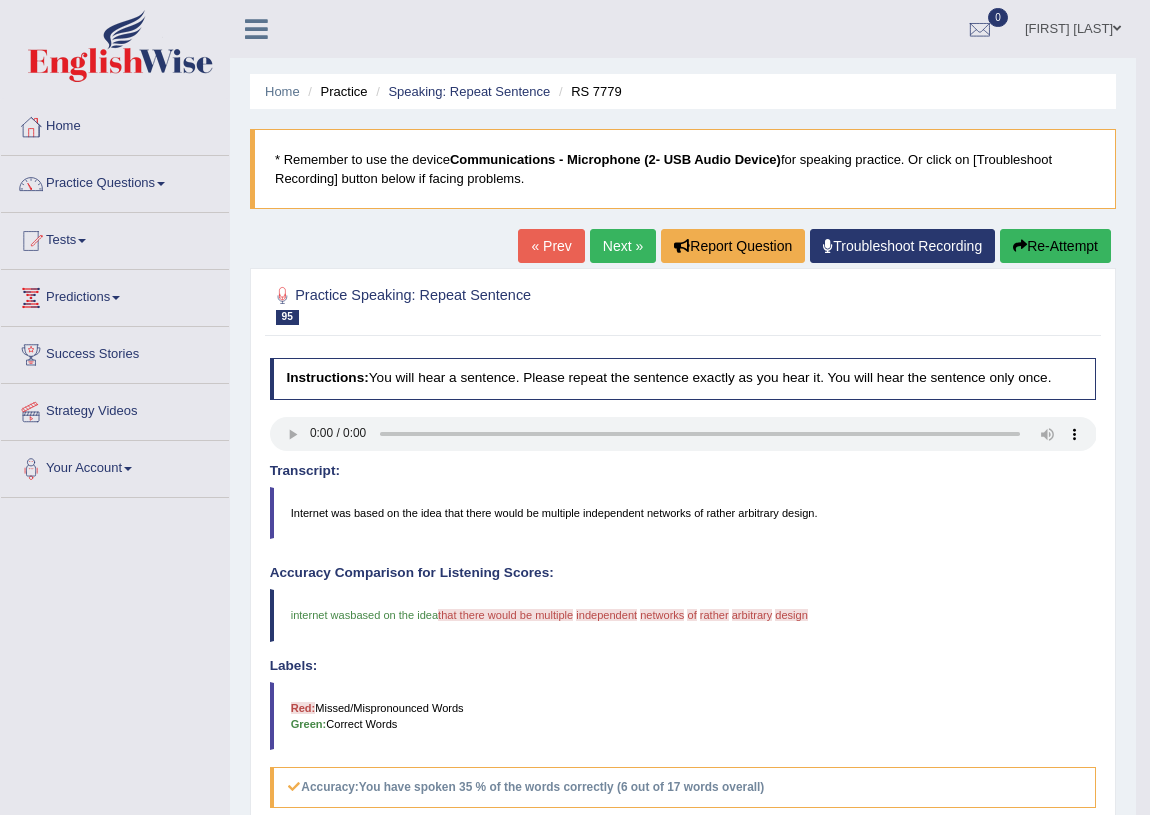 click on "Next »" at bounding box center (623, 246) 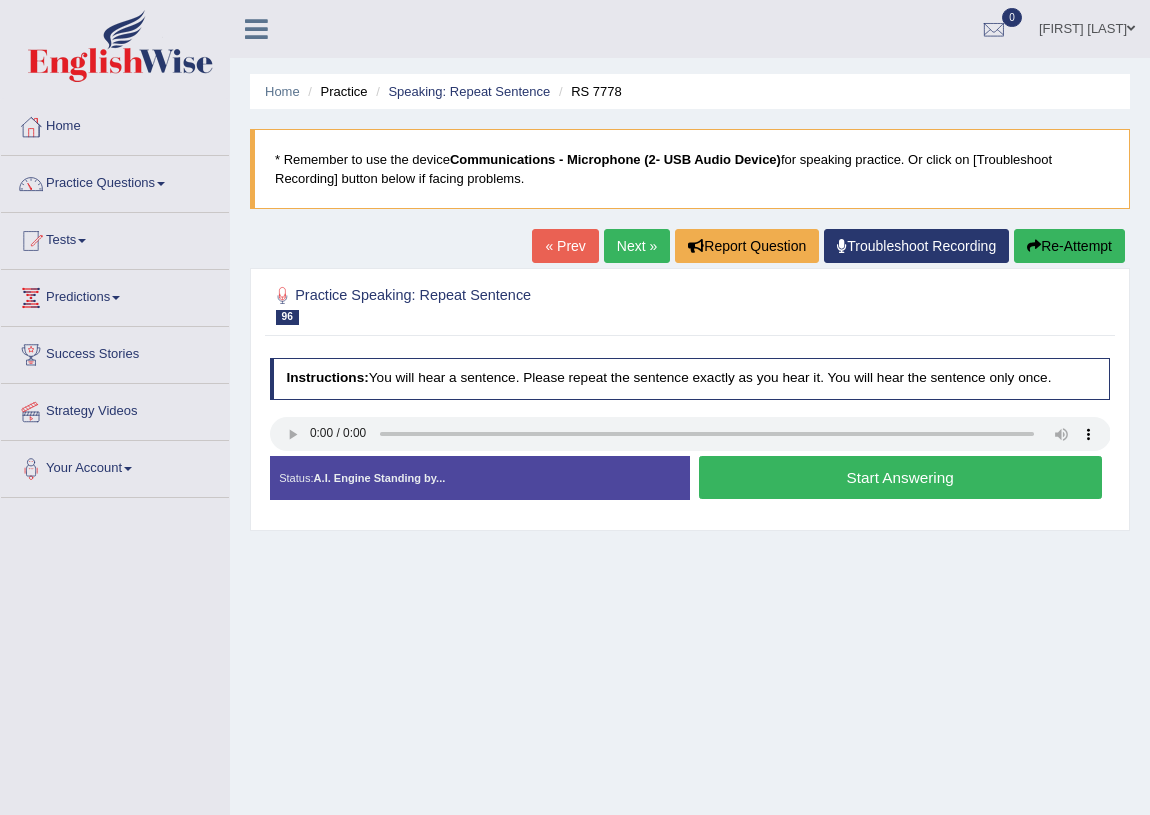 scroll, scrollTop: 0, scrollLeft: 0, axis: both 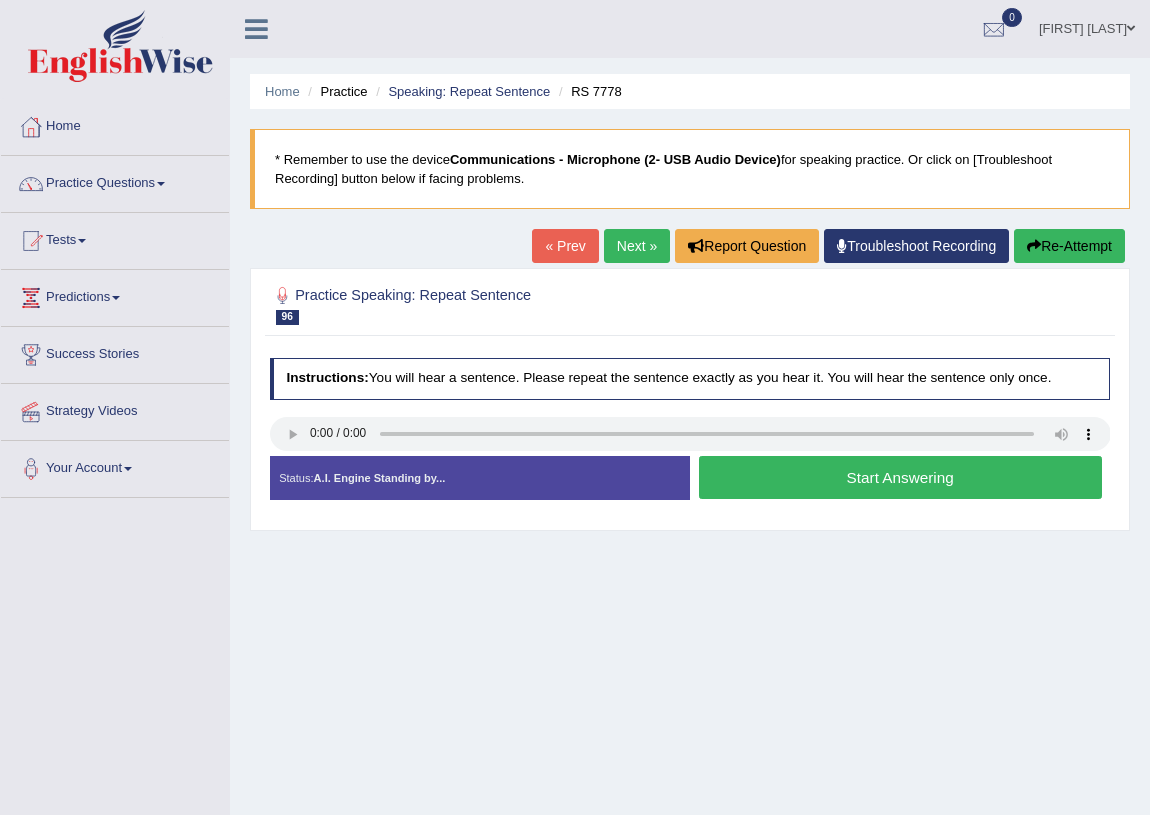 click on "Start Answering" at bounding box center [900, 477] 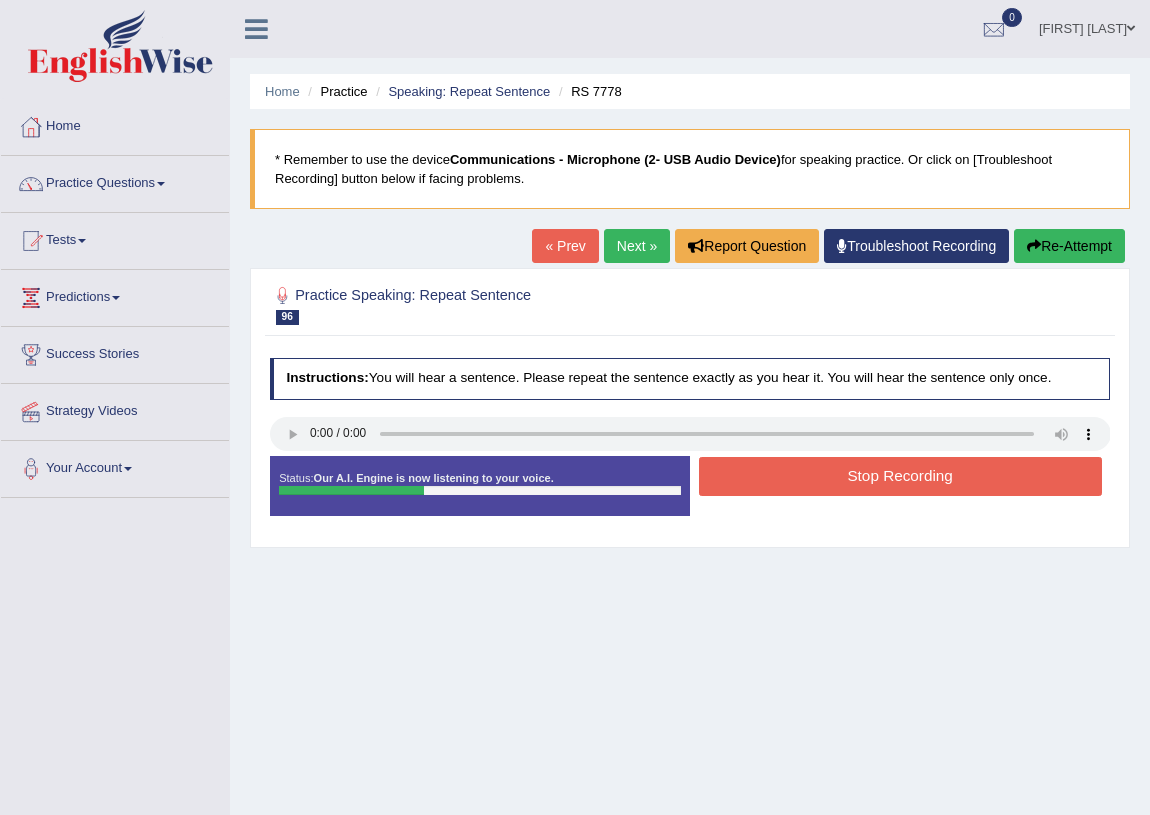 click on "Stop Recording" at bounding box center [900, 476] 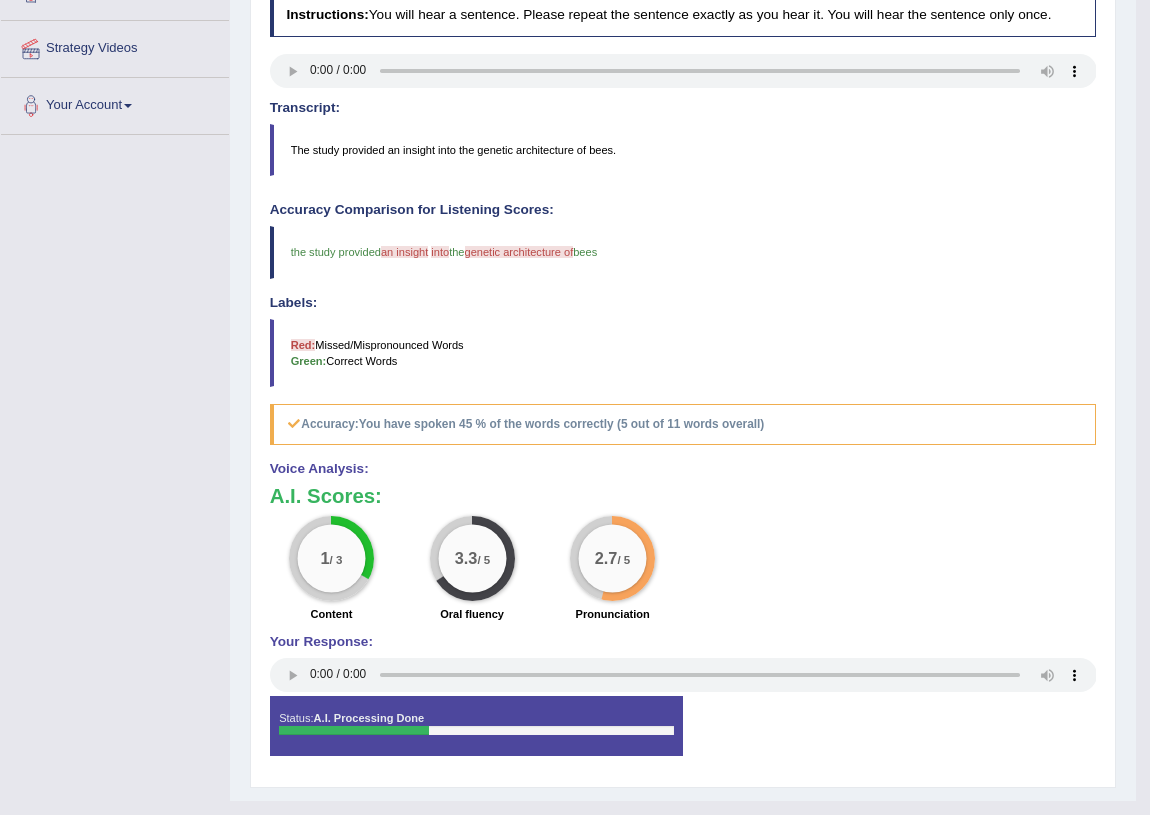 scroll, scrollTop: 181, scrollLeft: 0, axis: vertical 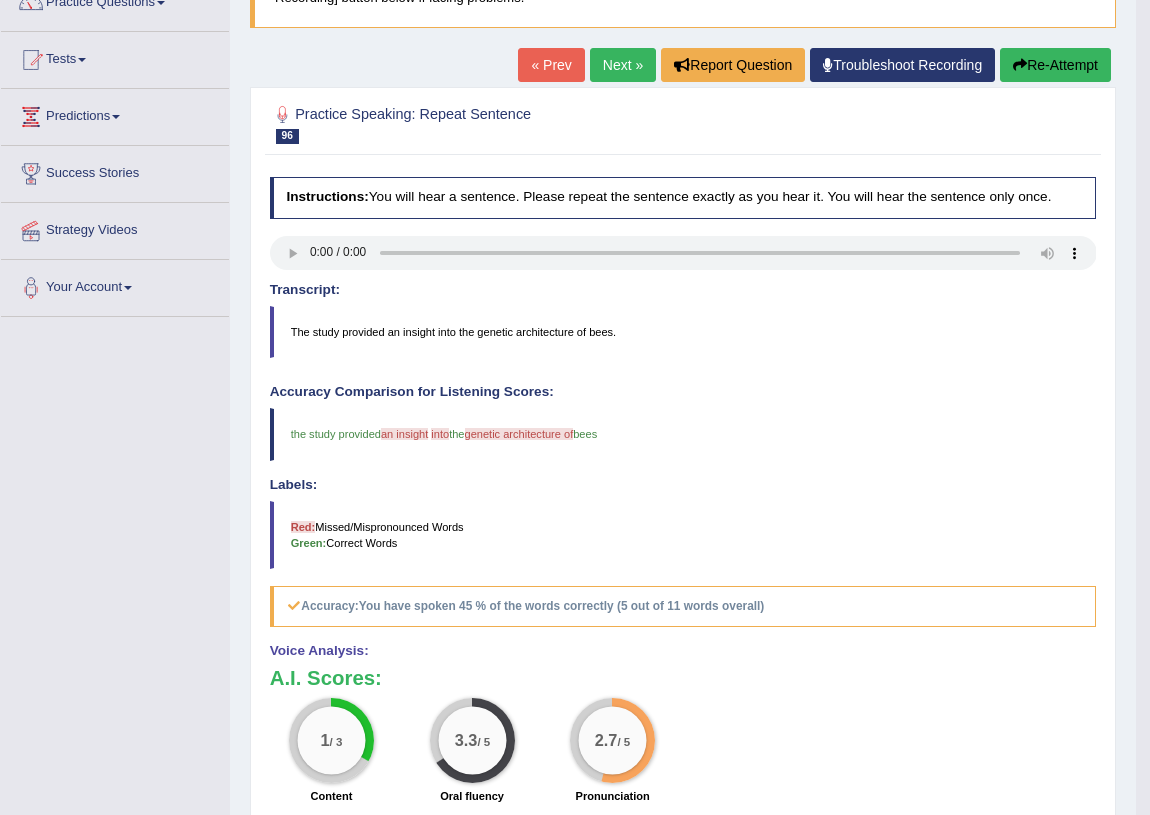 click on "Re-Attempt" at bounding box center (1055, 65) 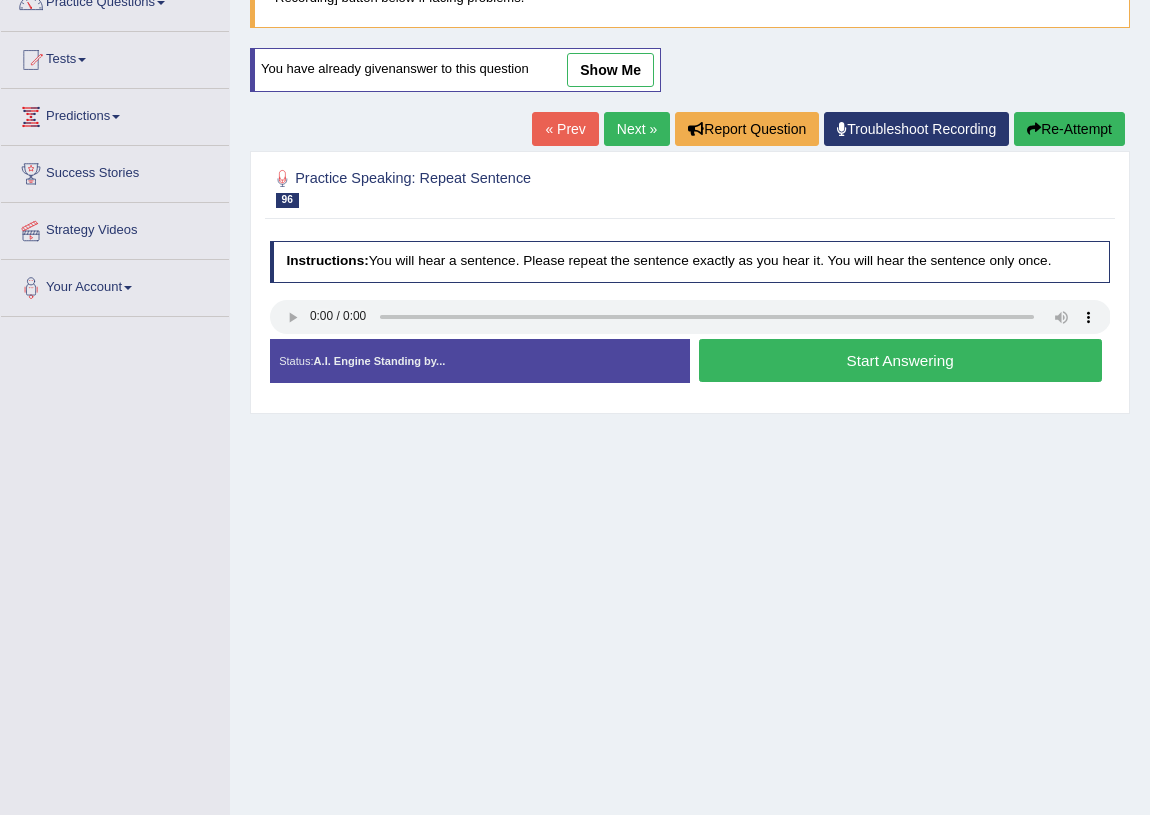 scroll, scrollTop: 181, scrollLeft: 0, axis: vertical 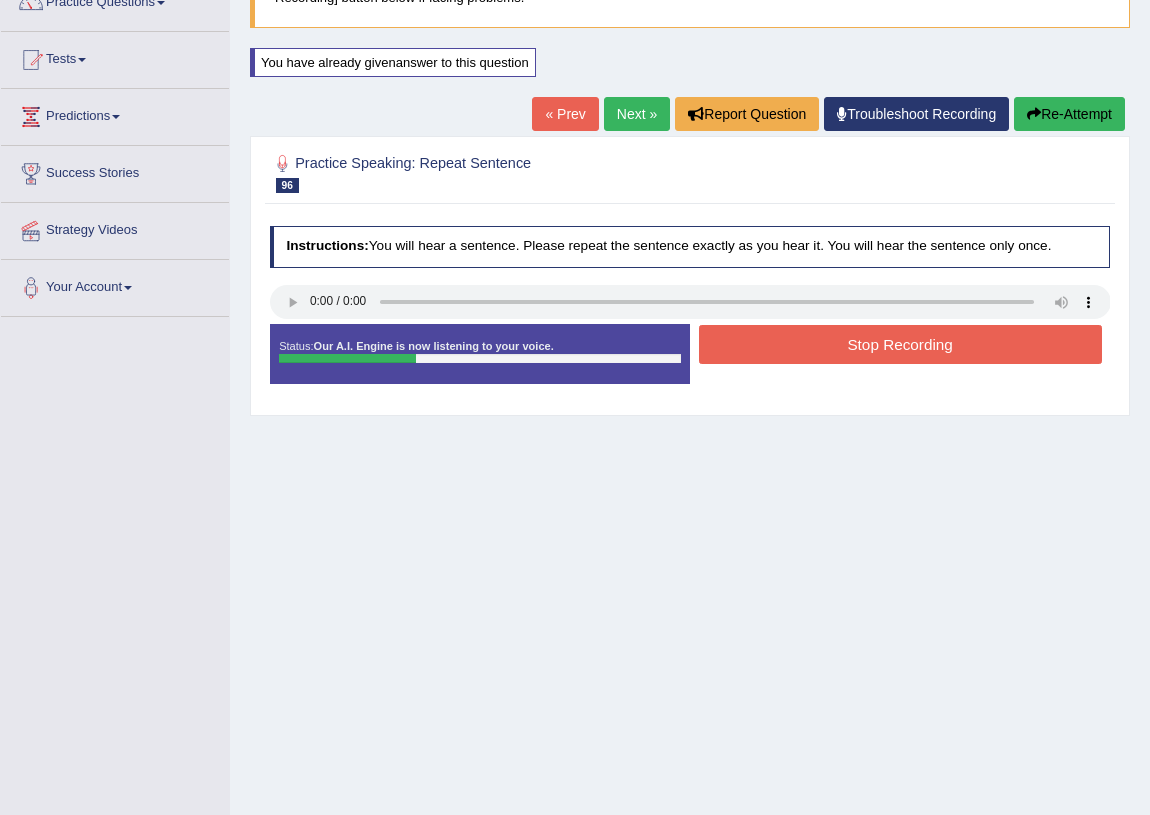 click on "Stop Recording" at bounding box center [900, 344] 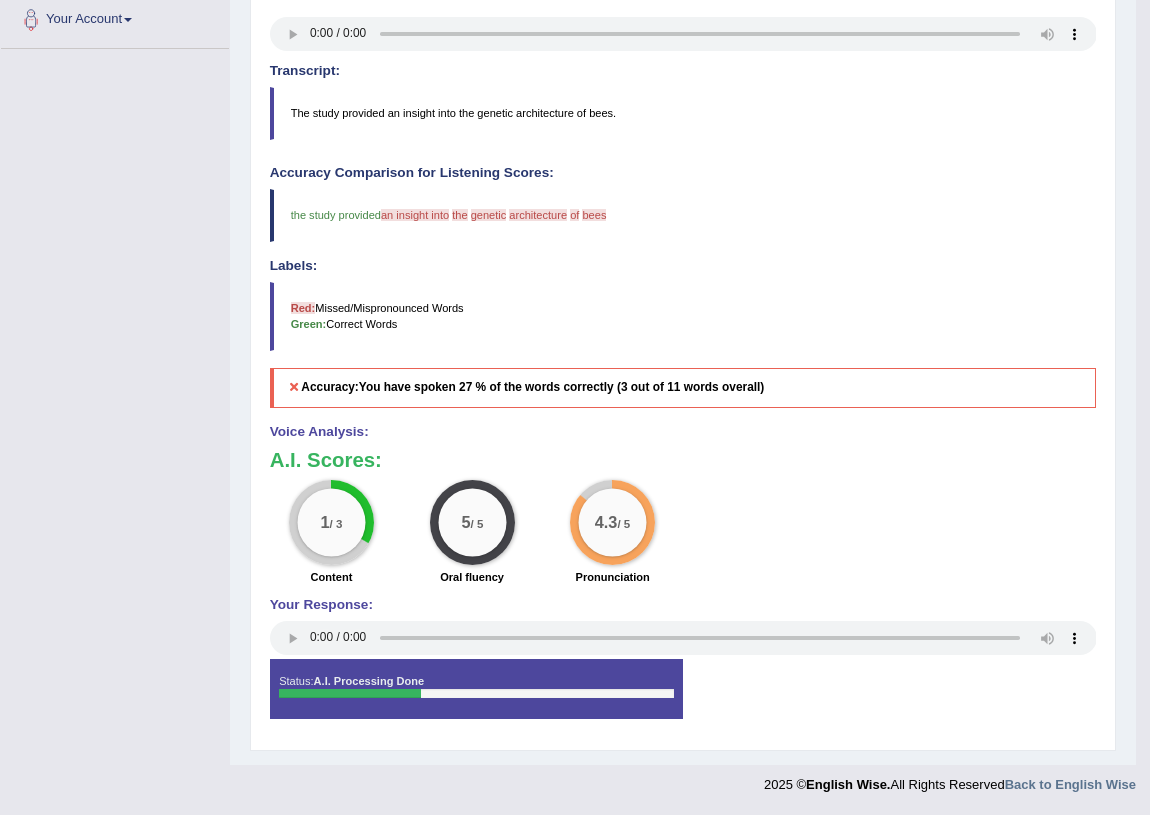 scroll, scrollTop: 0, scrollLeft: 0, axis: both 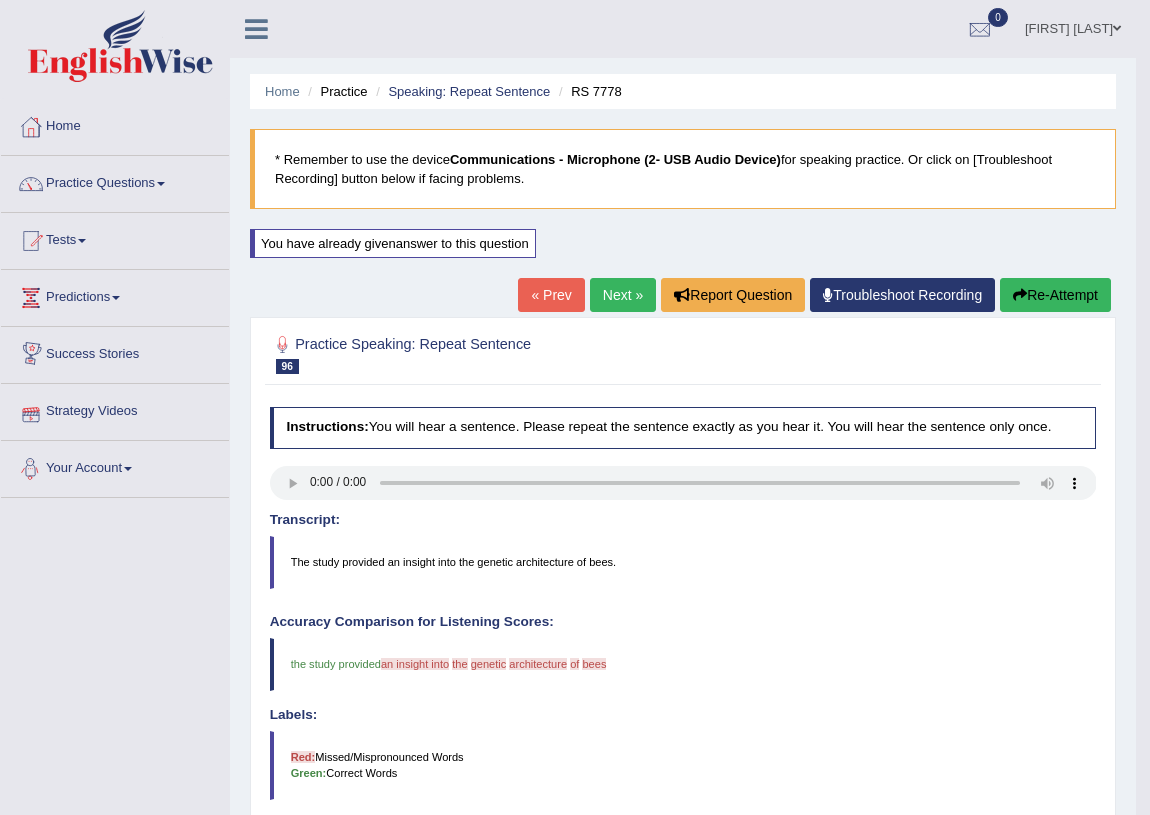 click on "Next »" at bounding box center [623, 295] 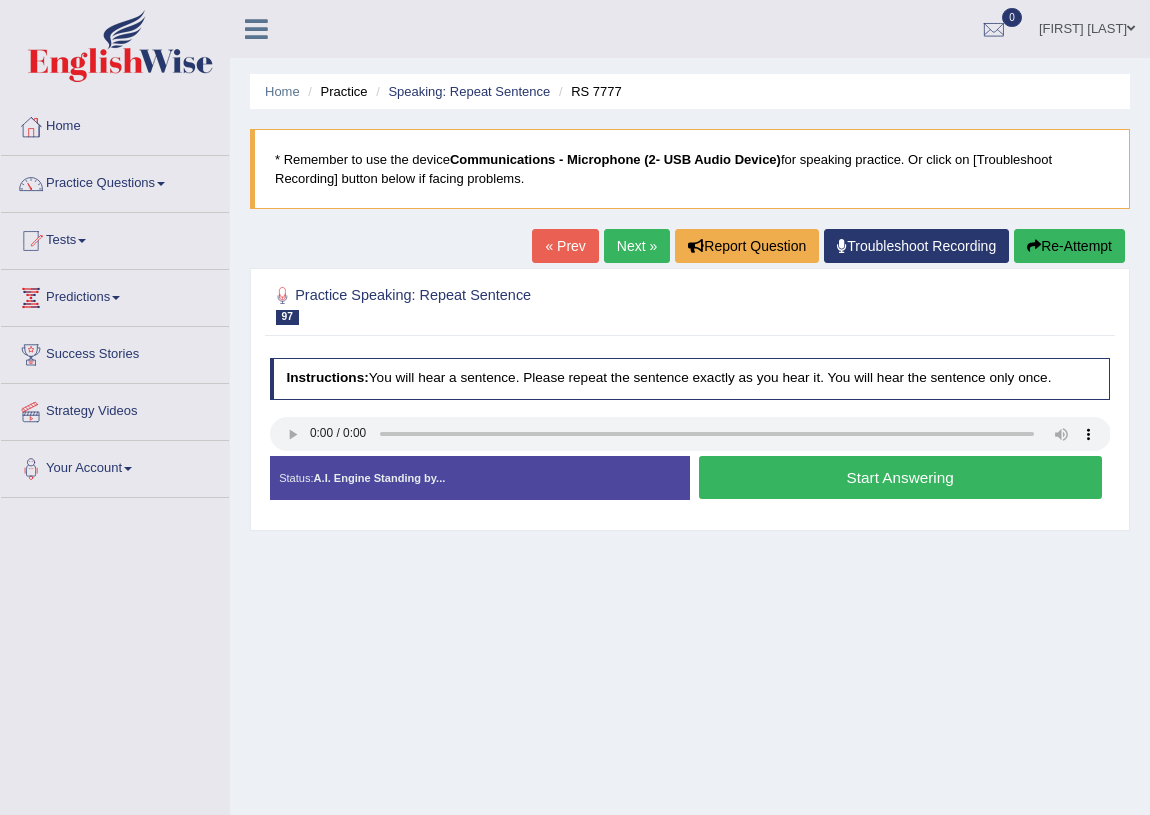 scroll, scrollTop: 0, scrollLeft: 0, axis: both 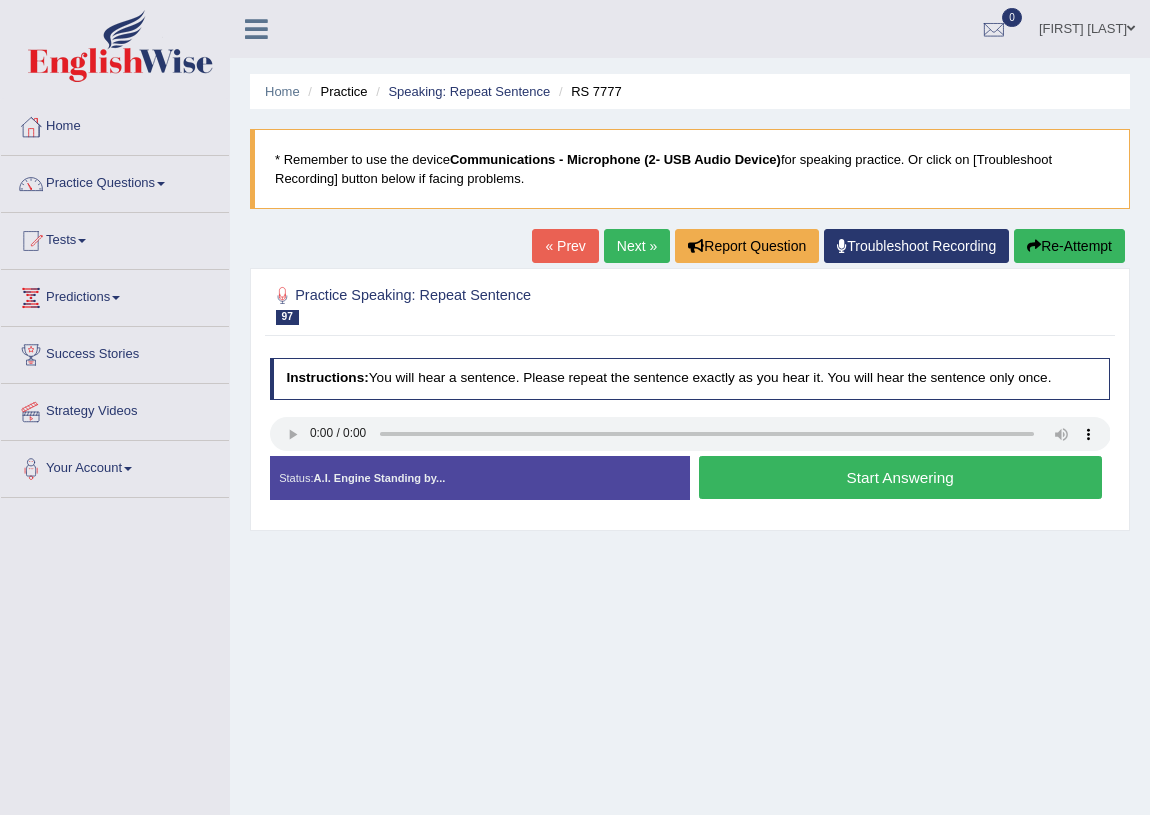 click on "Start Answering" at bounding box center [900, 477] 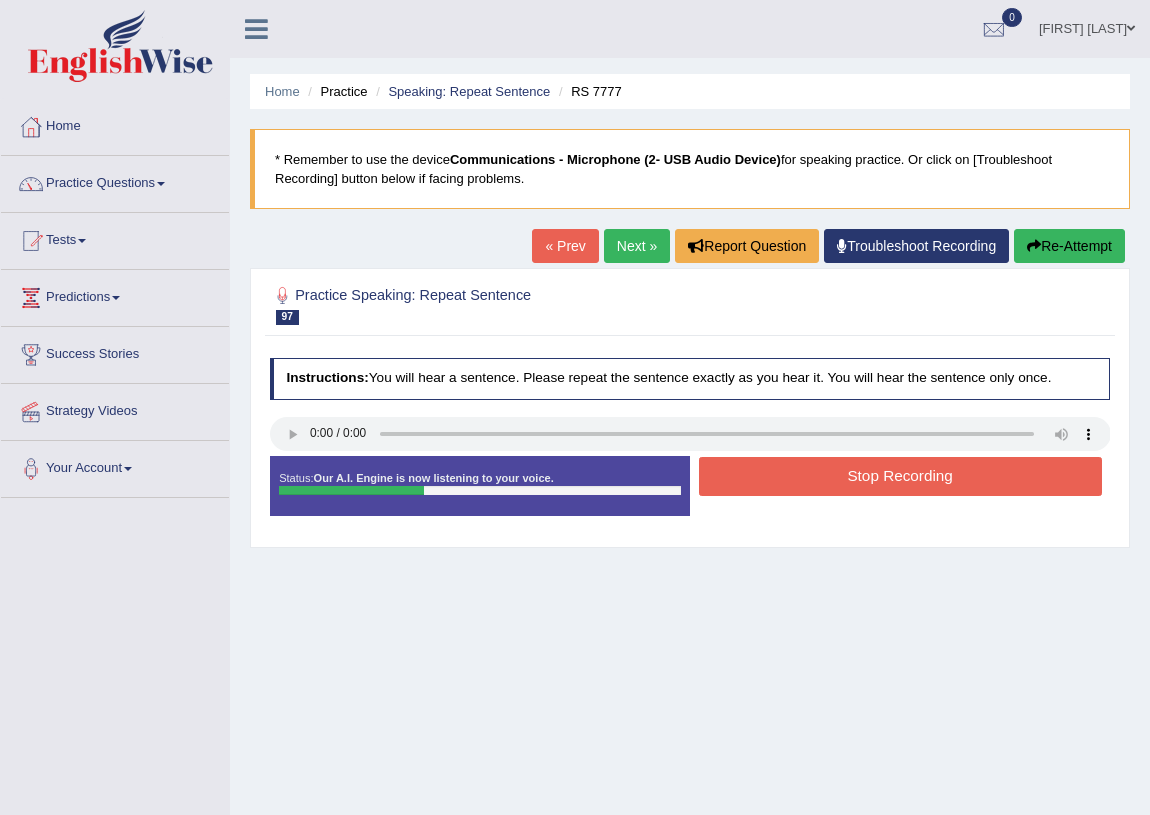 click on "Stop Recording" at bounding box center [900, 476] 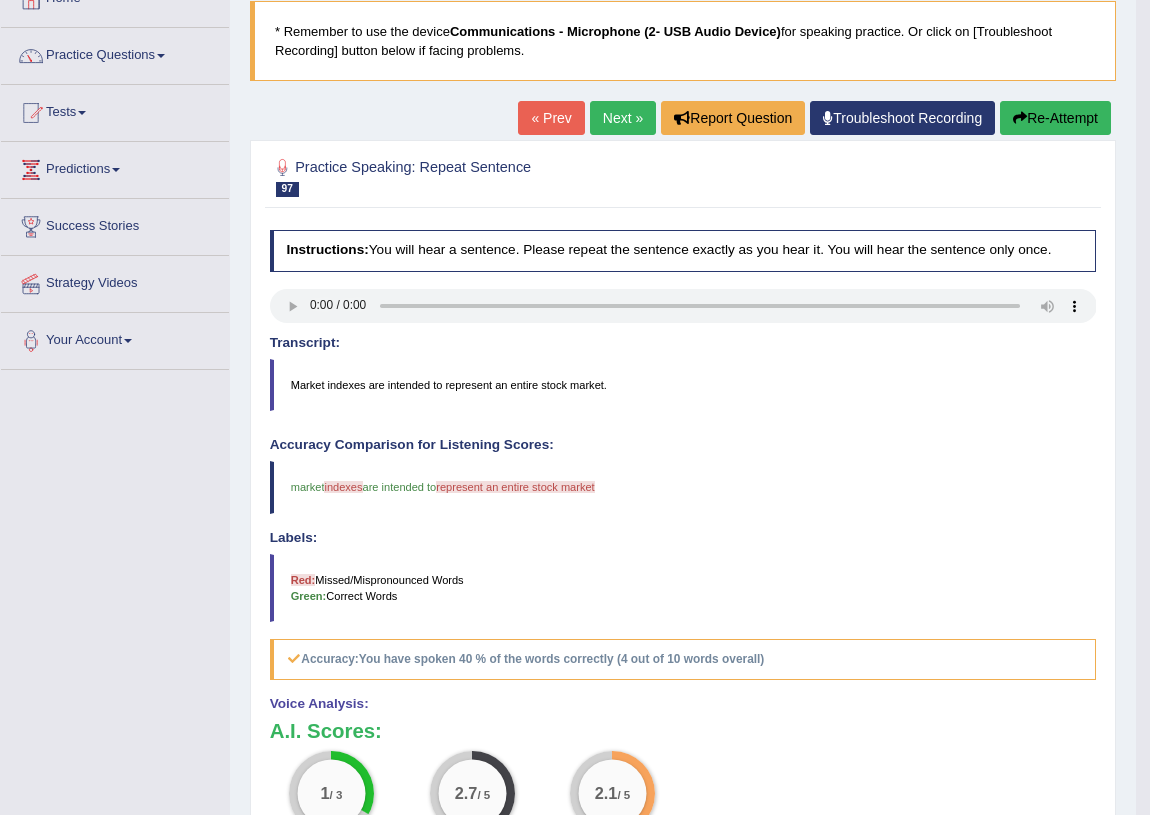 scroll, scrollTop: 0, scrollLeft: 0, axis: both 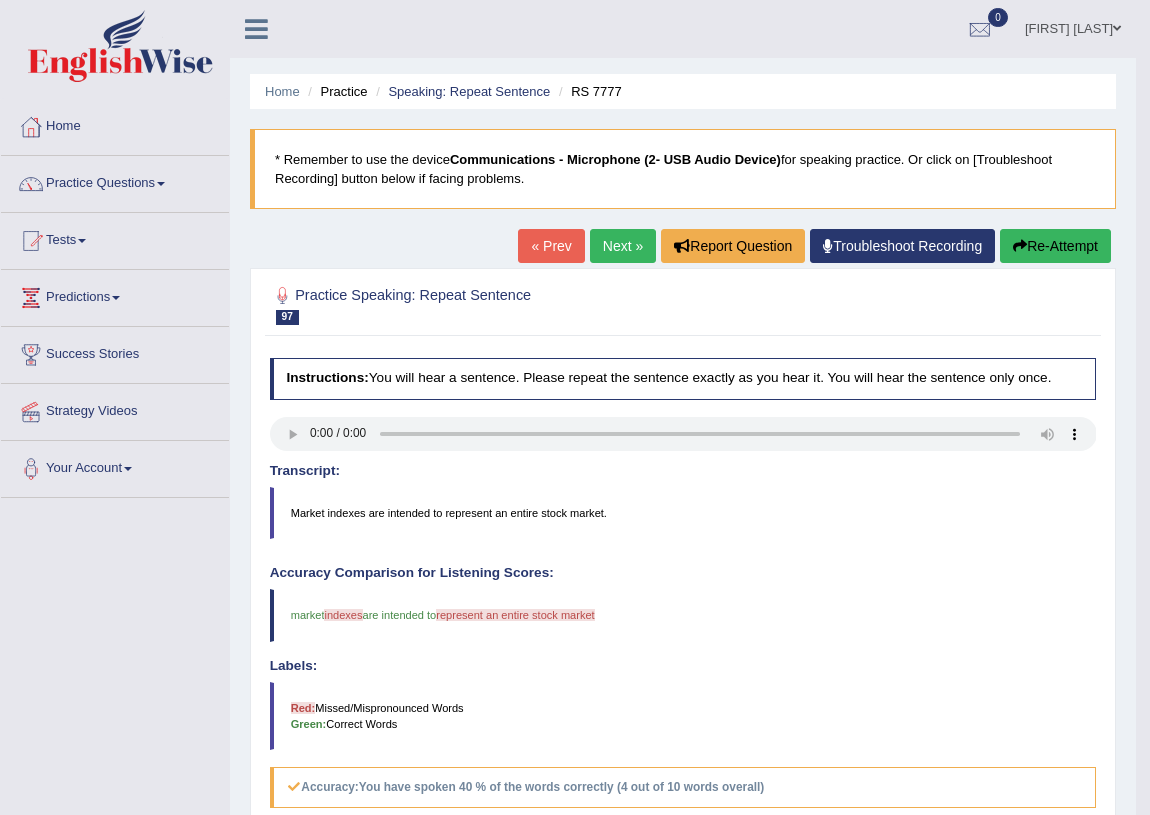 click on "Next »" at bounding box center (623, 246) 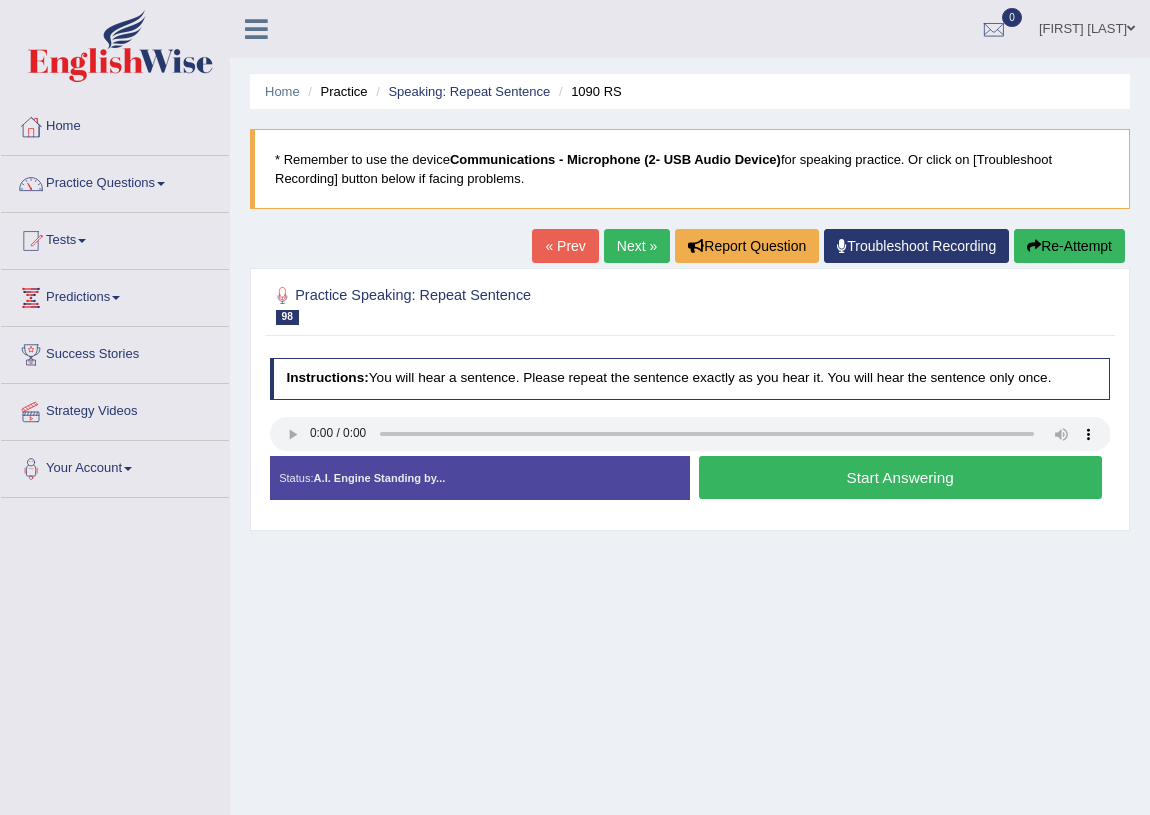 scroll, scrollTop: 0, scrollLeft: 0, axis: both 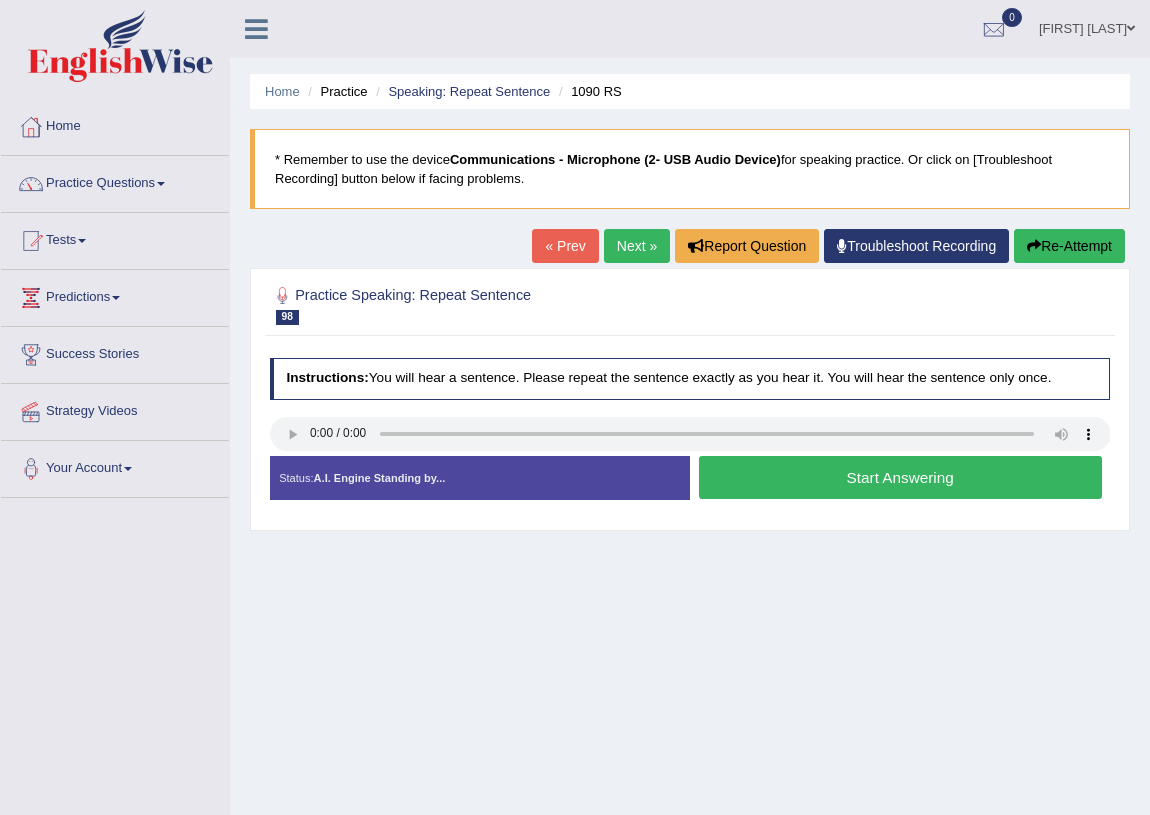 click on "Start Answering" at bounding box center [900, 477] 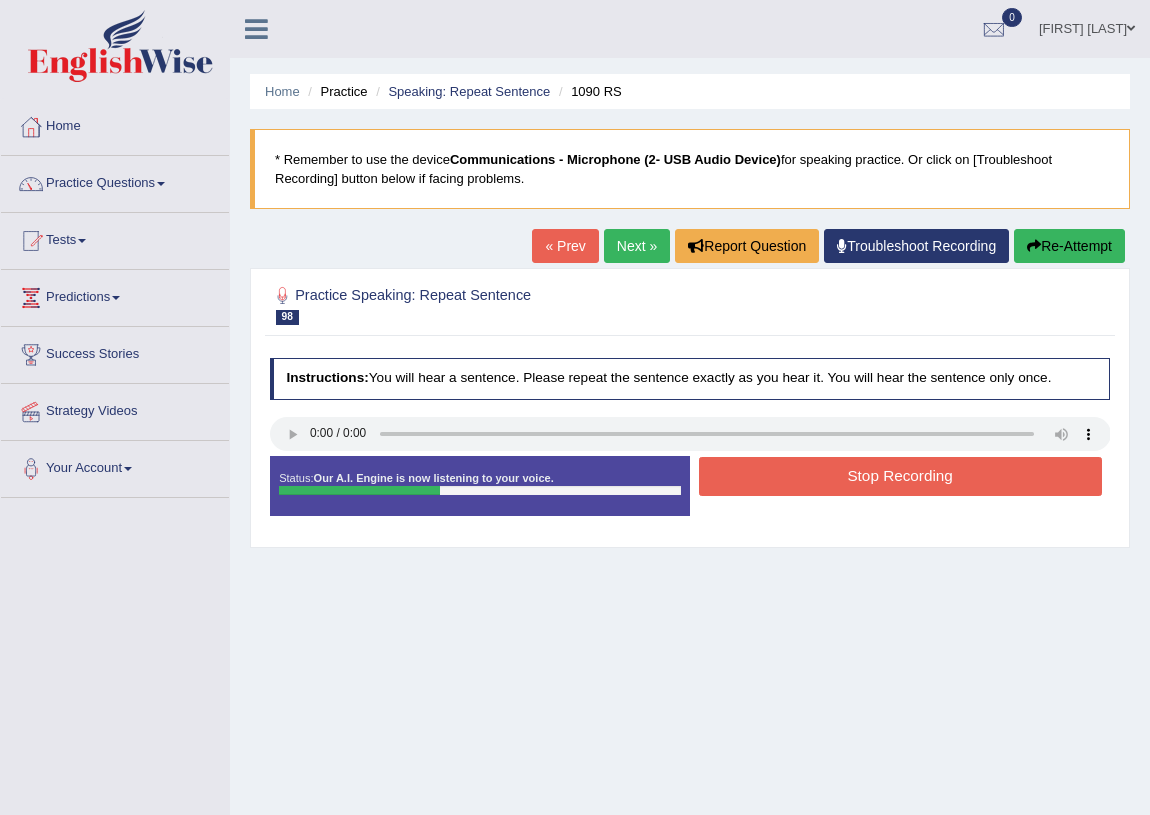 click on "Stop Recording" at bounding box center (900, 476) 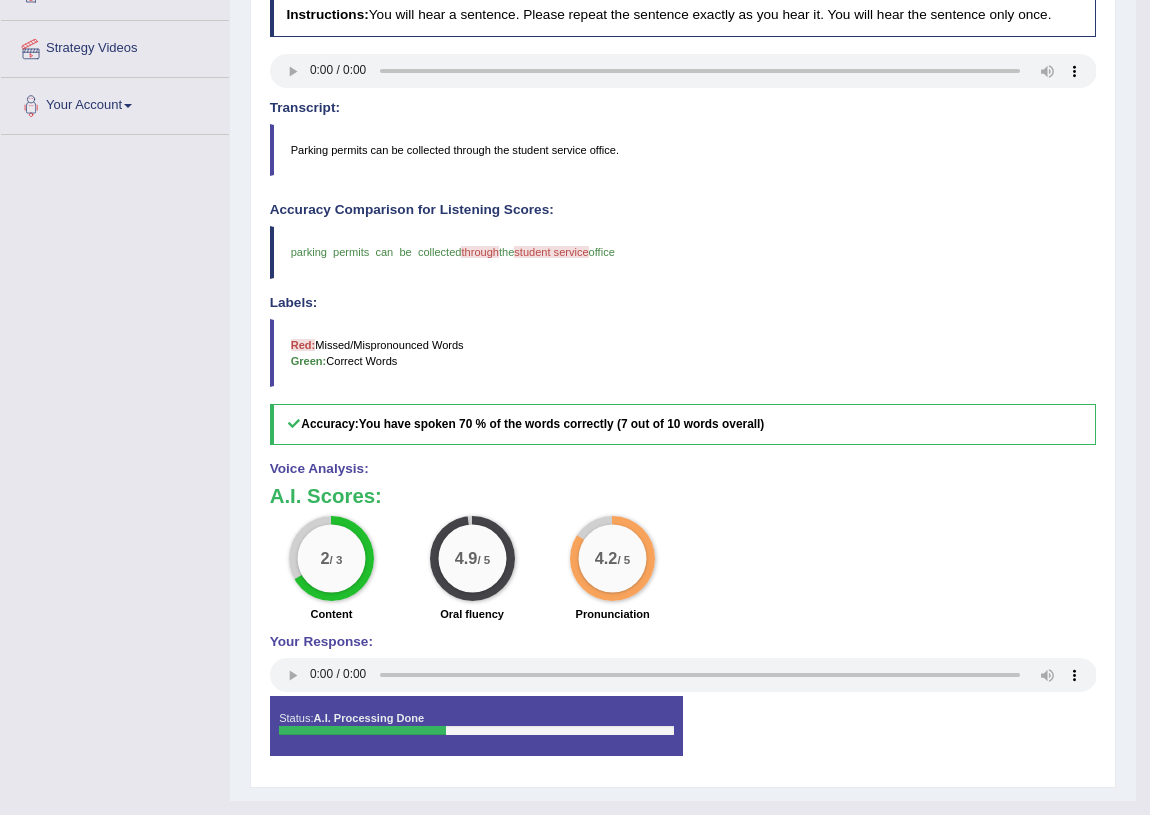 scroll, scrollTop: 0, scrollLeft: 0, axis: both 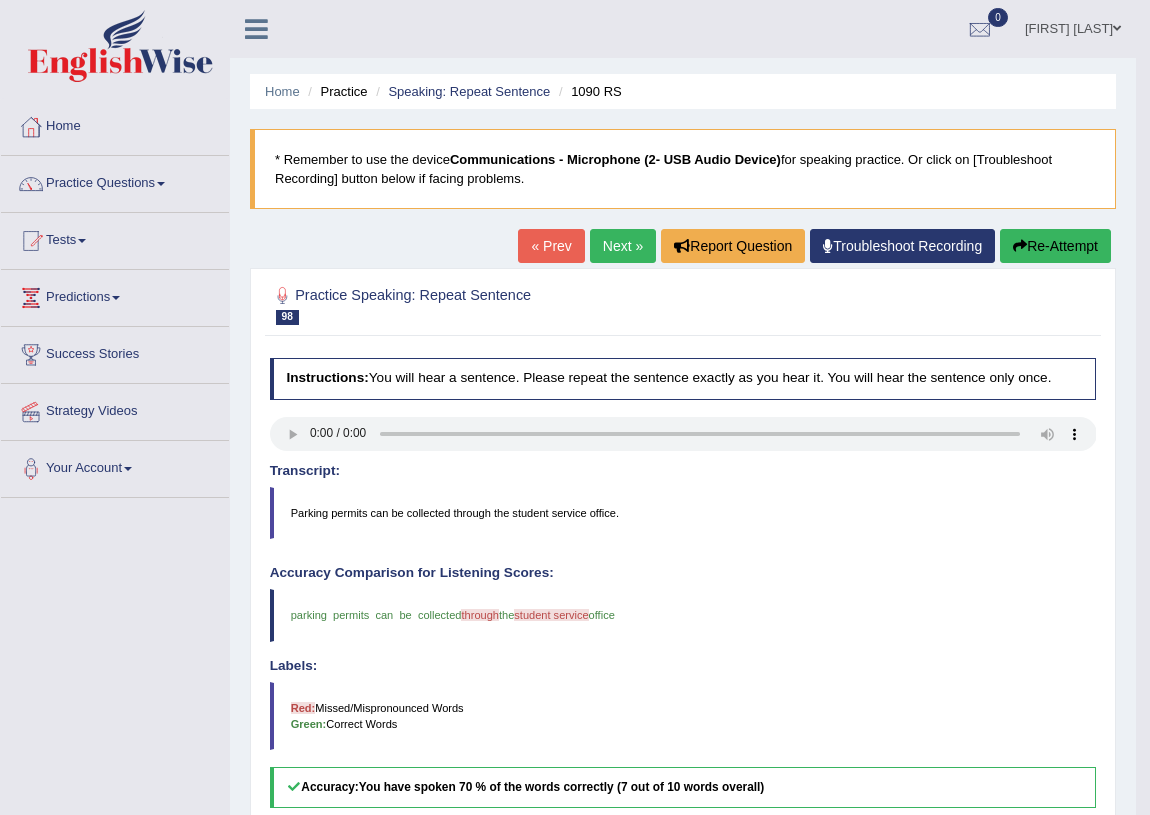 click on "Next »" at bounding box center (623, 246) 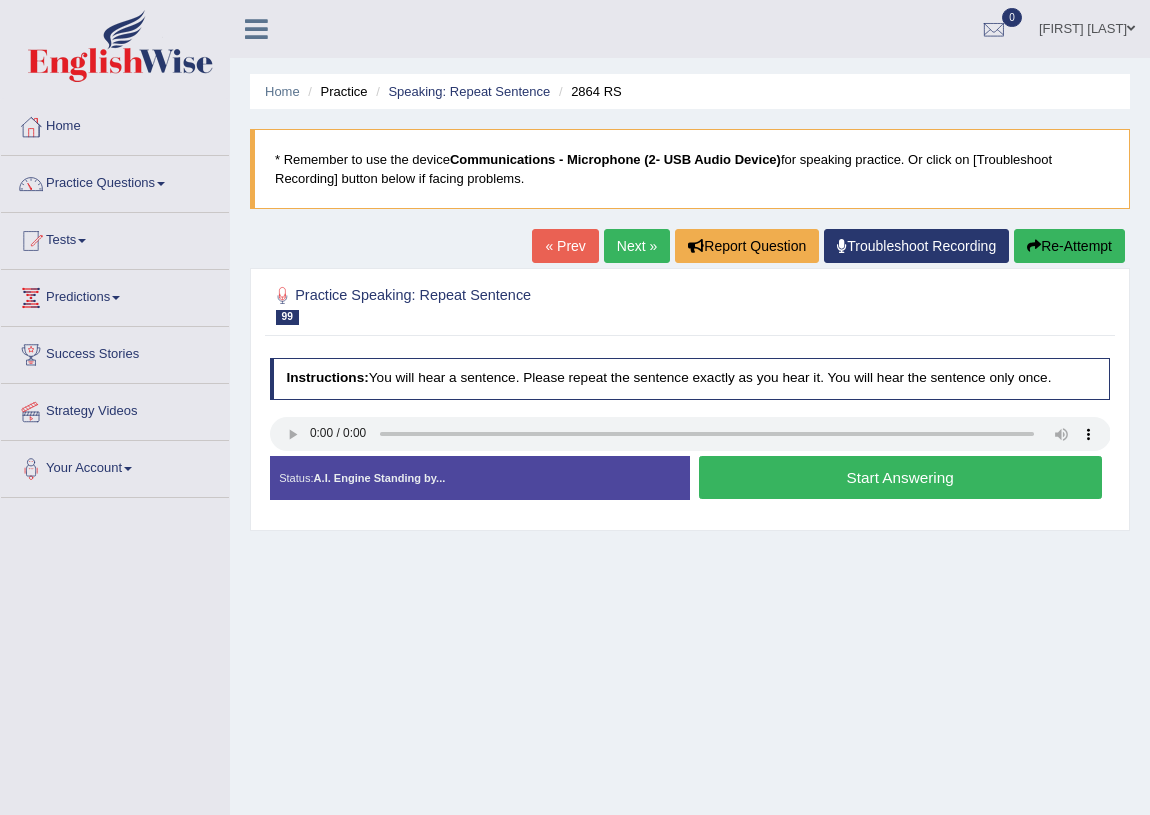 scroll, scrollTop: 0, scrollLeft: 0, axis: both 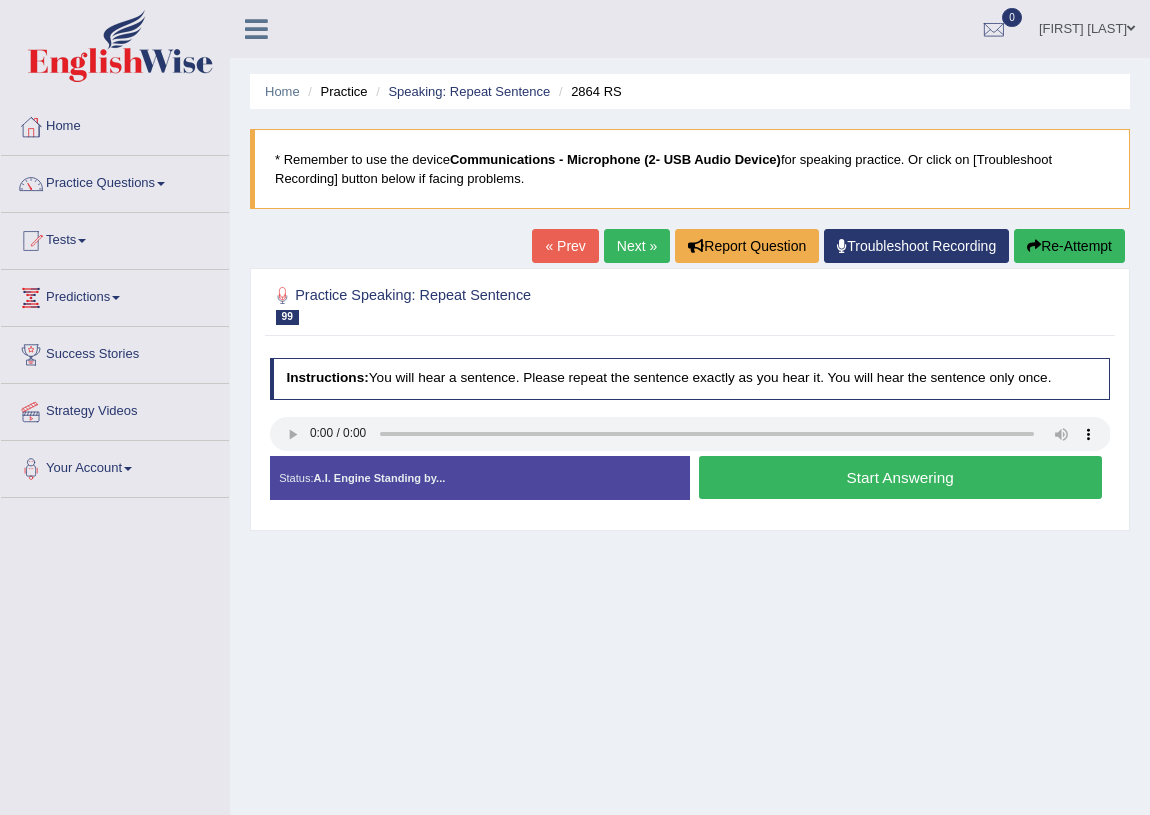 type 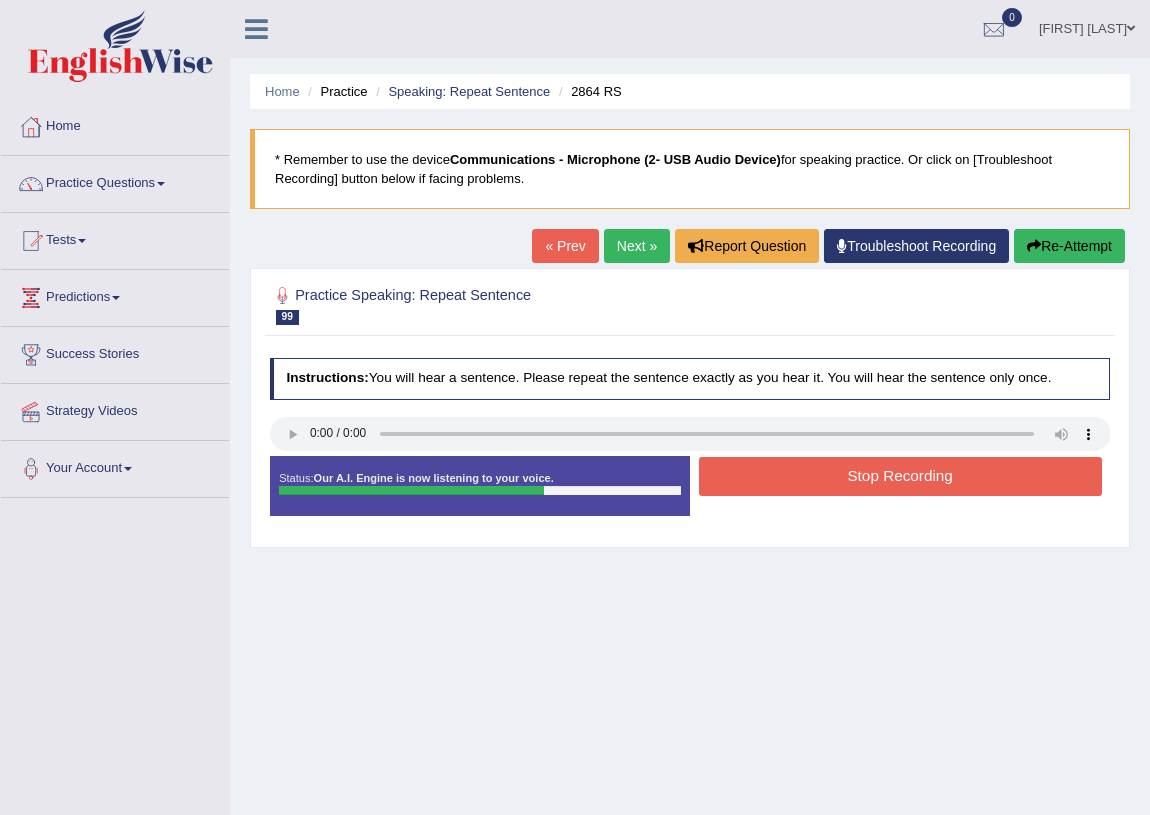click on "Stop Recording" at bounding box center [900, 476] 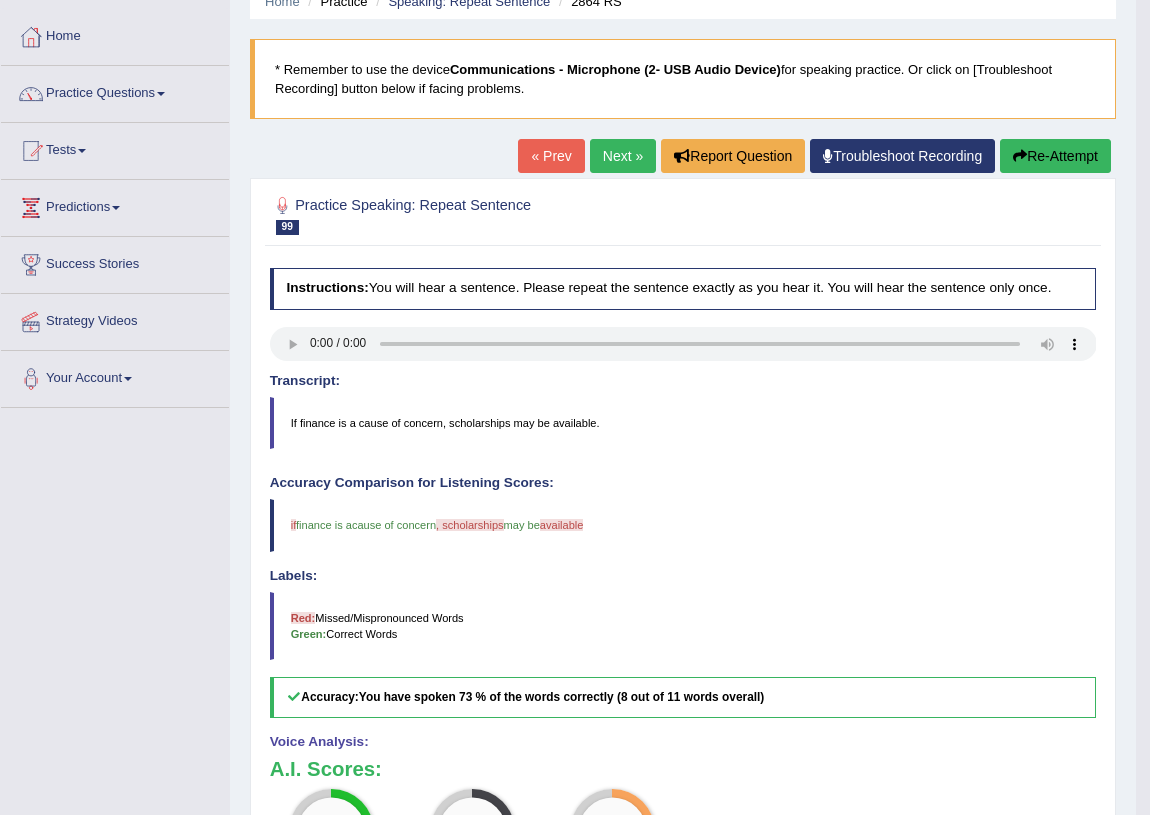 scroll, scrollTop: 0, scrollLeft: 0, axis: both 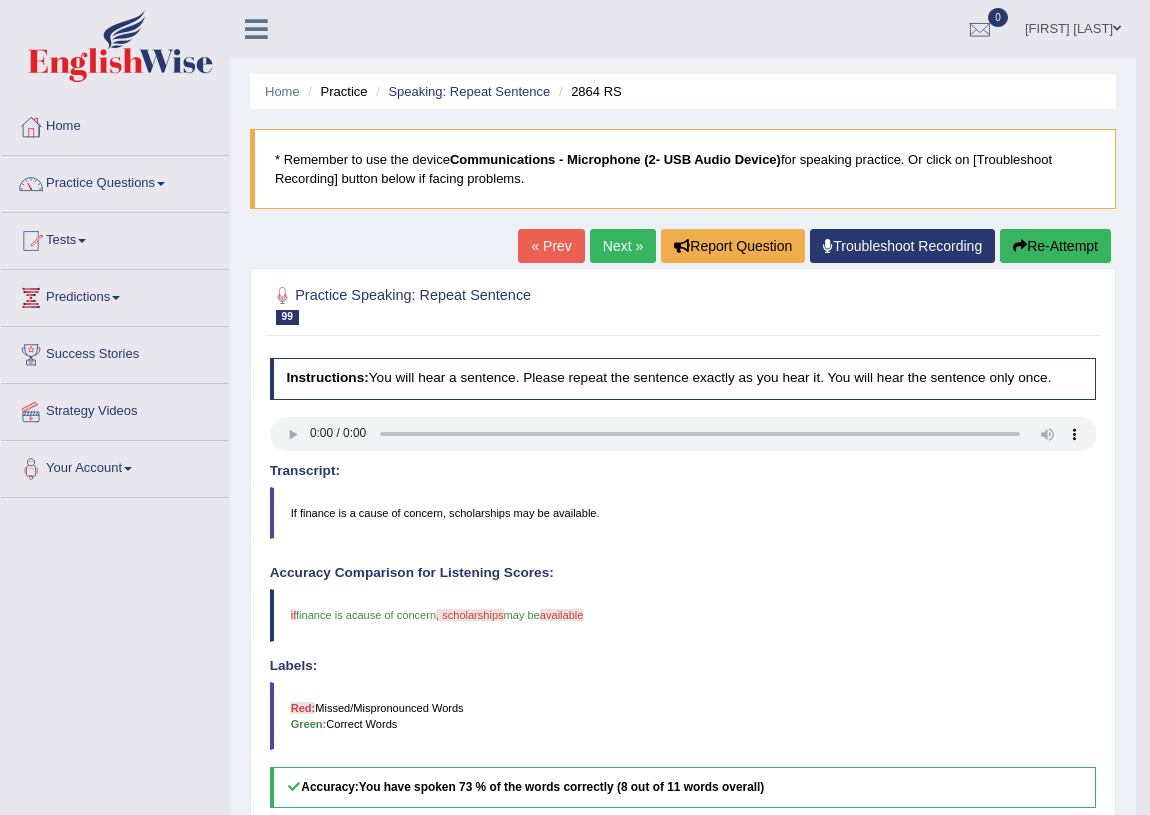 click on "Re-Attempt" at bounding box center (1055, 246) 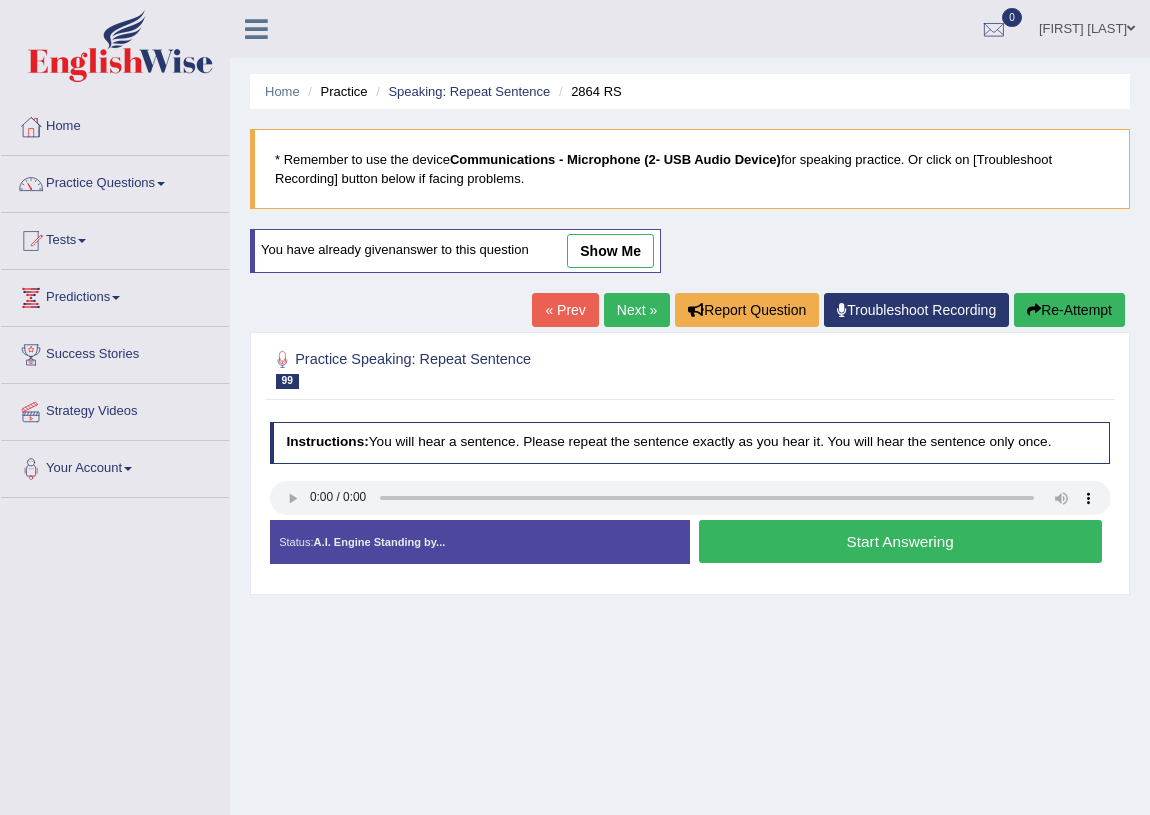 scroll, scrollTop: 0, scrollLeft: 0, axis: both 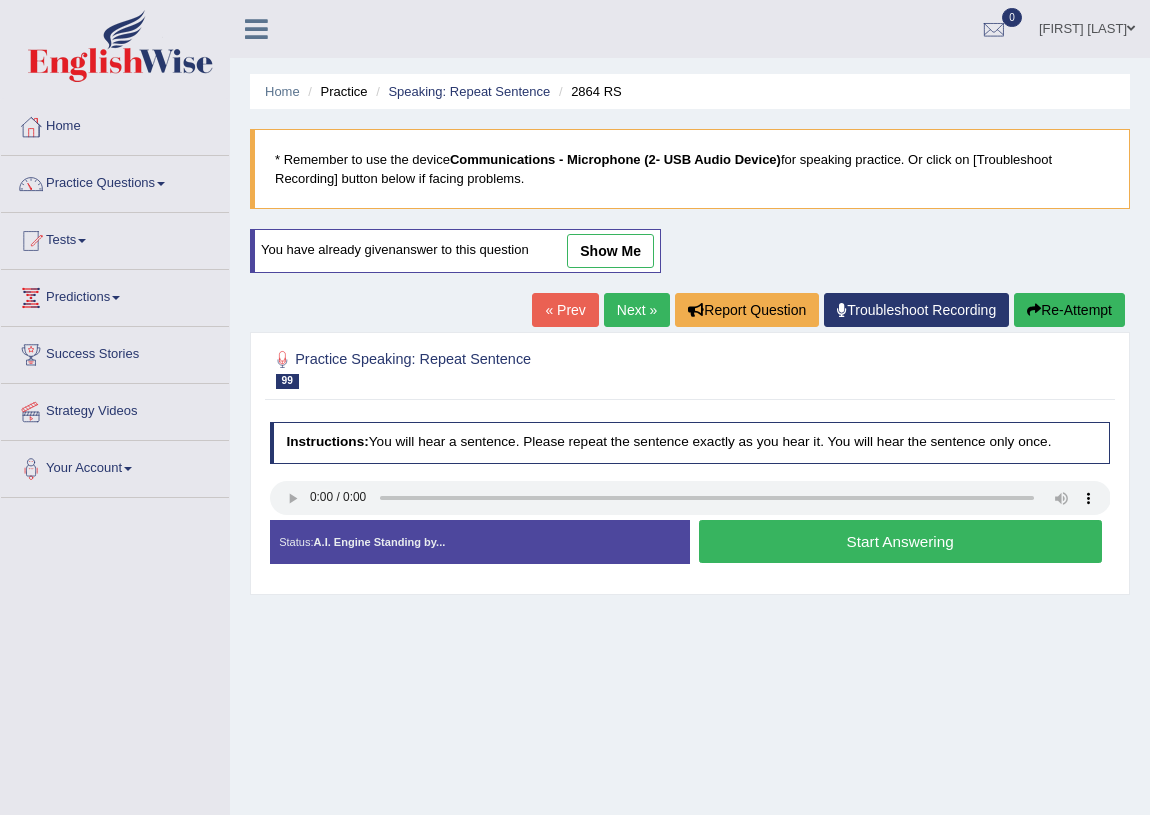 click on "Start Answering" at bounding box center (900, 541) 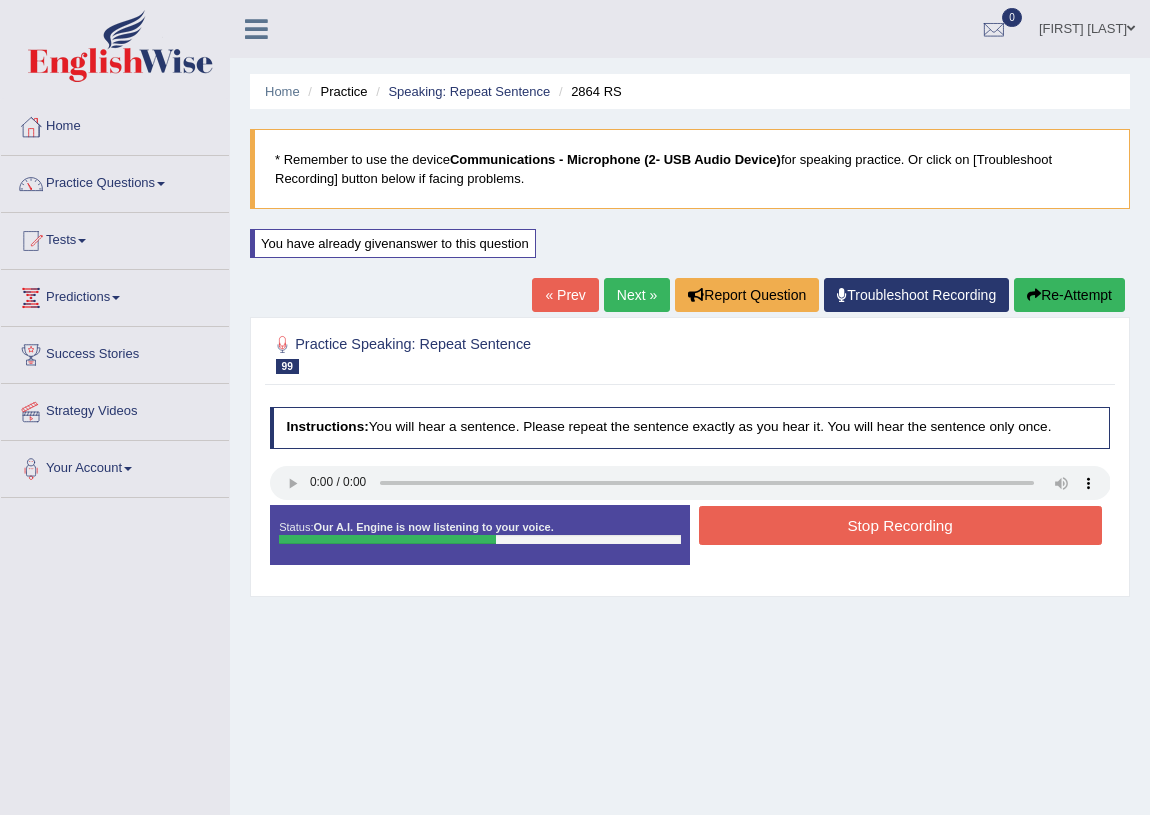 click on "Stop Recording" at bounding box center [900, 525] 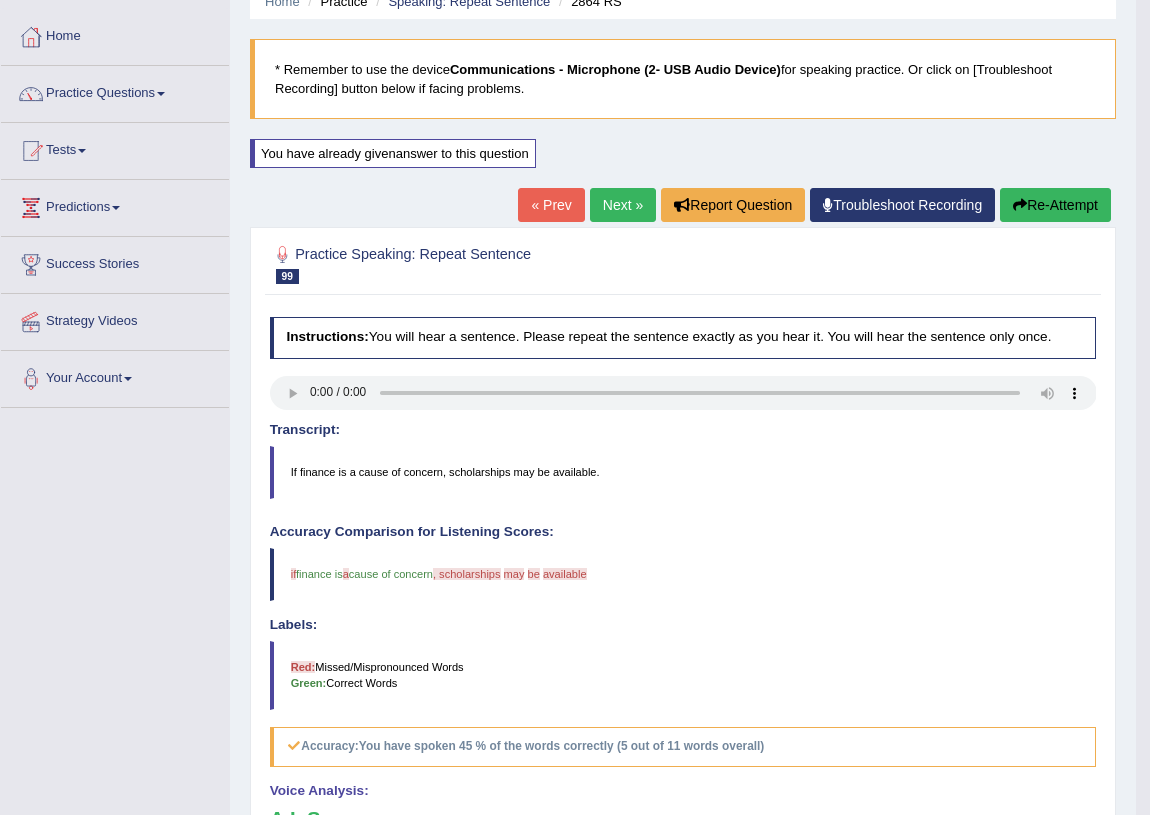 scroll, scrollTop: 0, scrollLeft: 0, axis: both 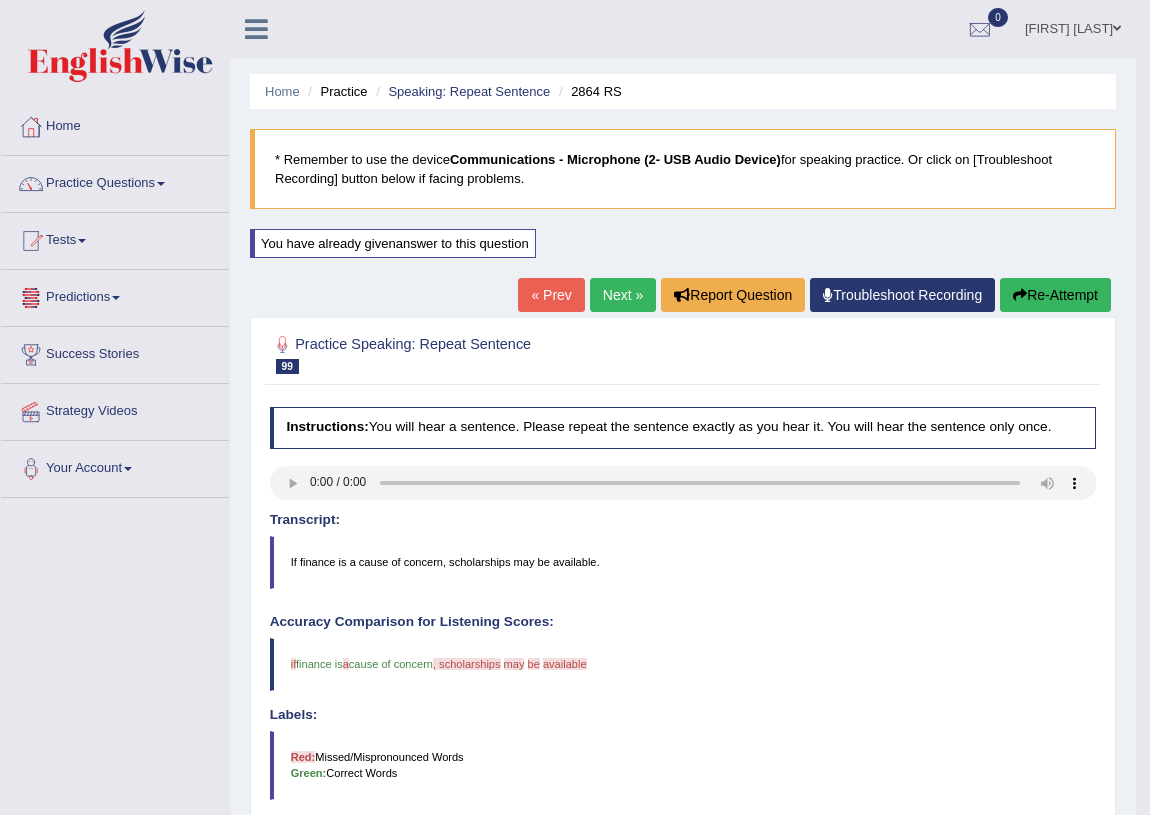 click on "Next »" at bounding box center [623, 295] 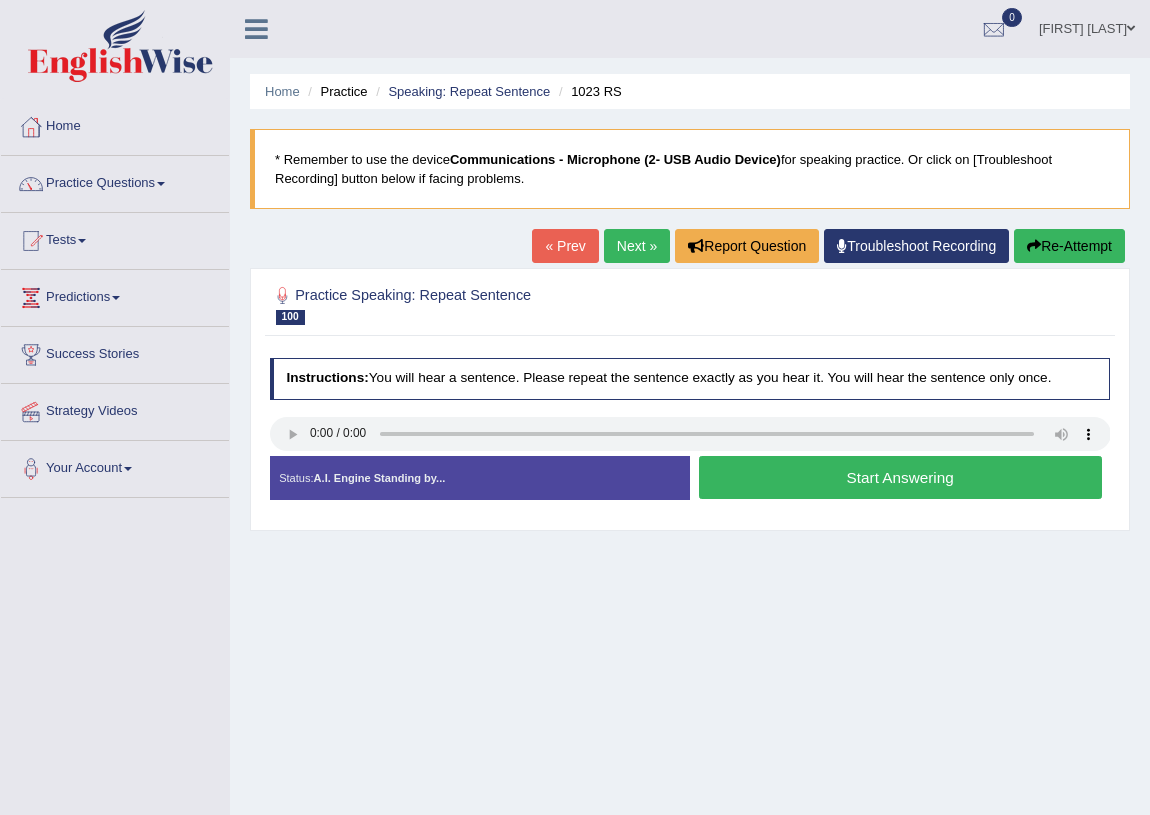 scroll, scrollTop: 0, scrollLeft: 0, axis: both 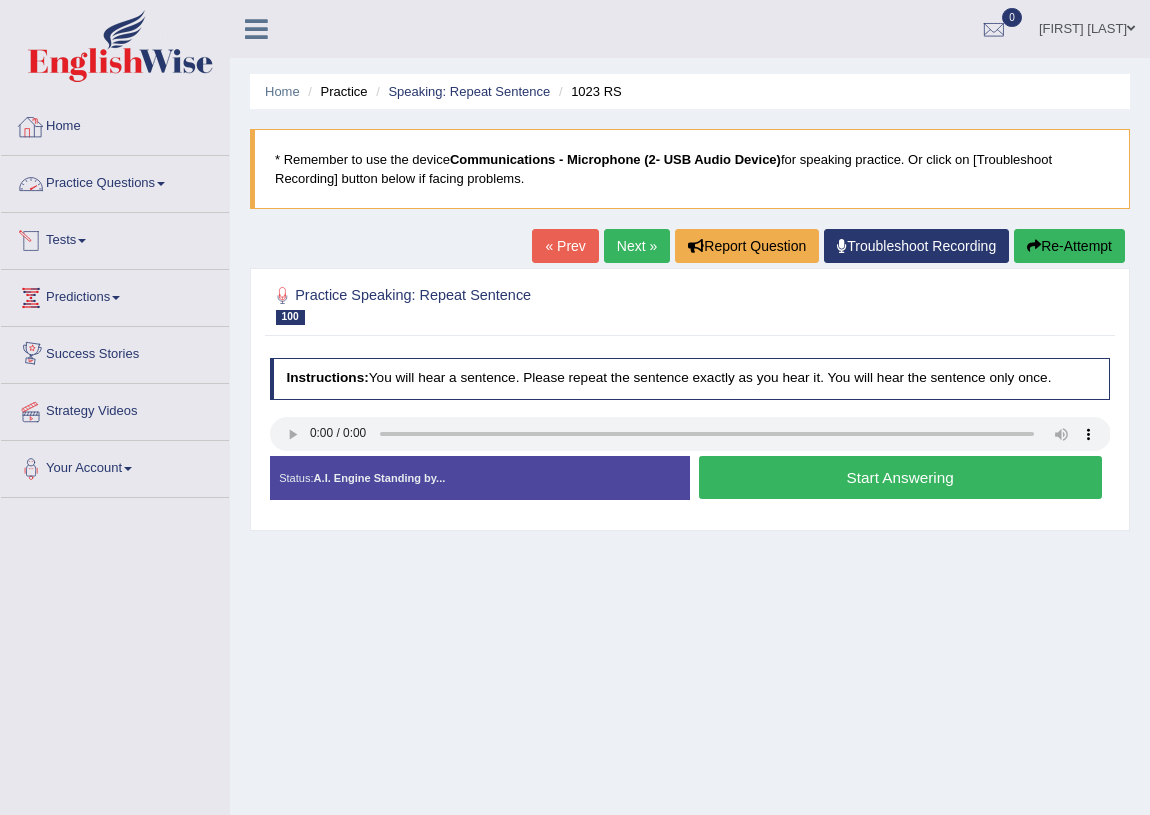 click on "Home" at bounding box center [115, 124] 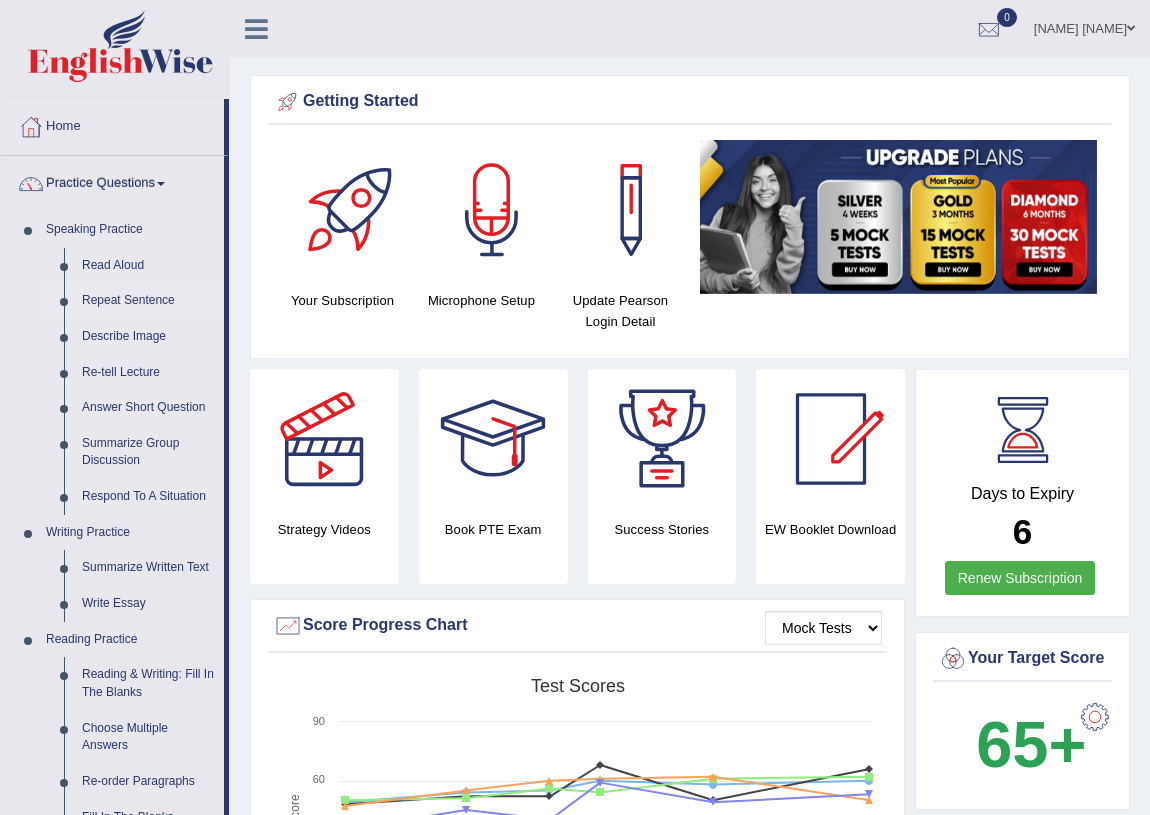 scroll, scrollTop: 0, scrollLeft: 0, axis: both 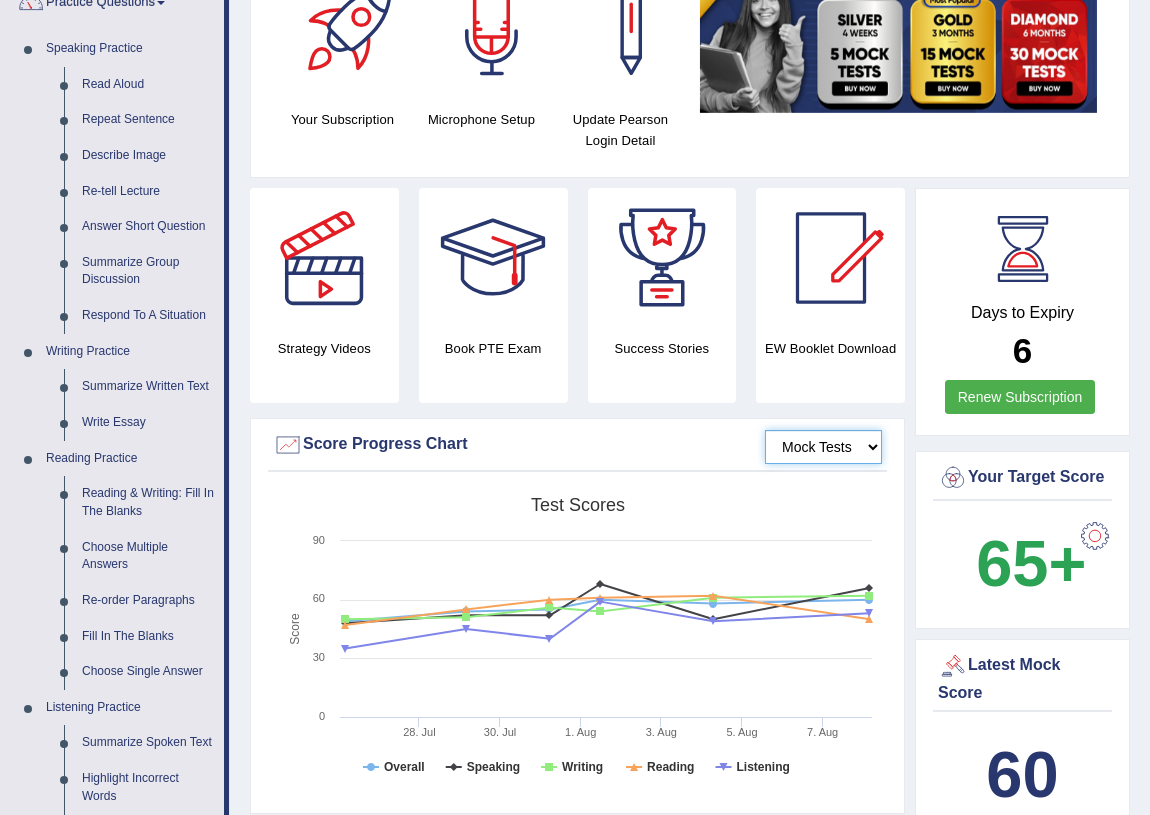 click on "Mock Tests" at bounding box center (823, 447) 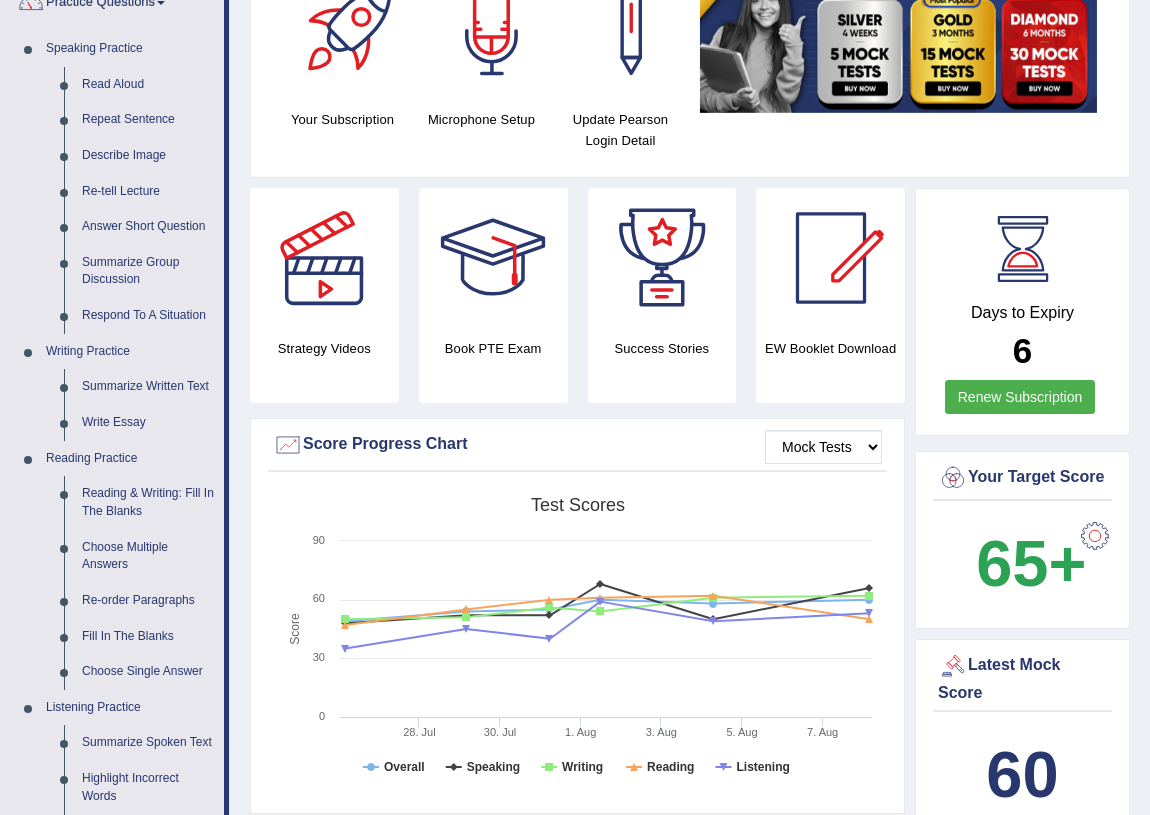drag, startPoint x: 597, startPoint y: 400, endPoint x: 541, endPoint y: 400, distance: 56 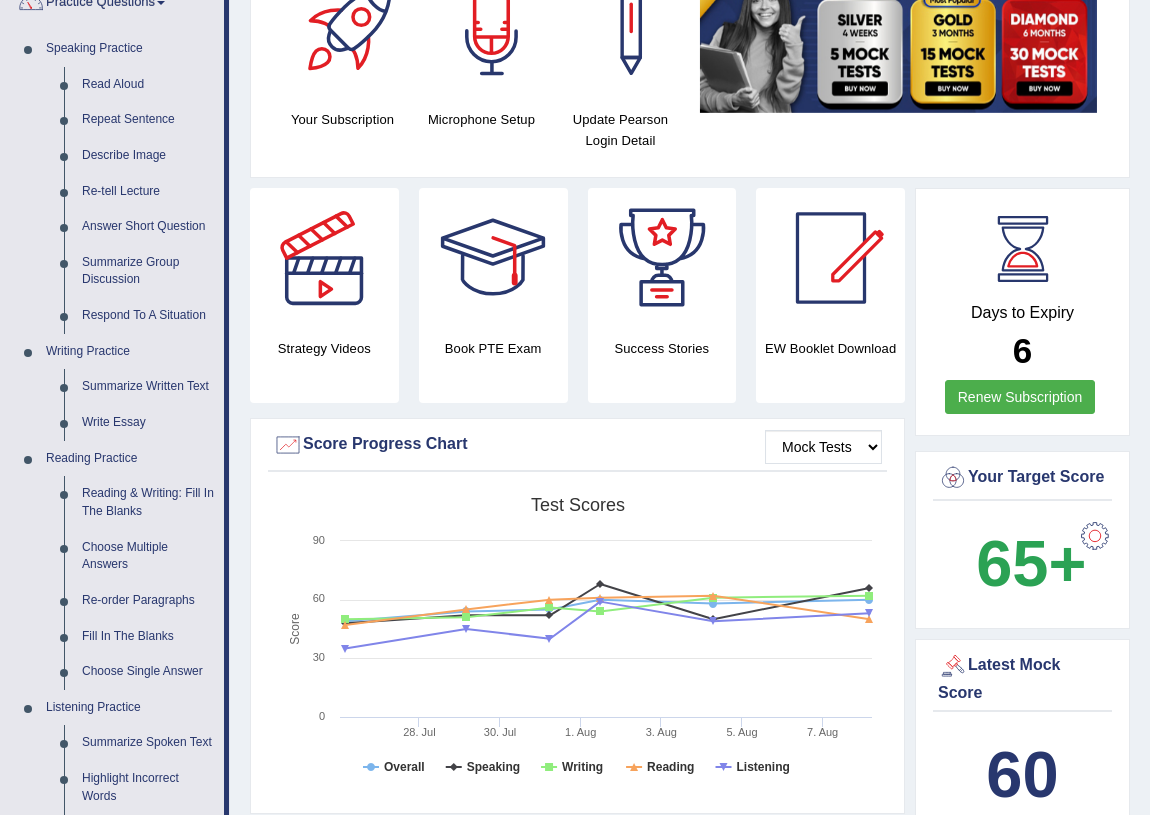 click at bounding box center (1095, 536) 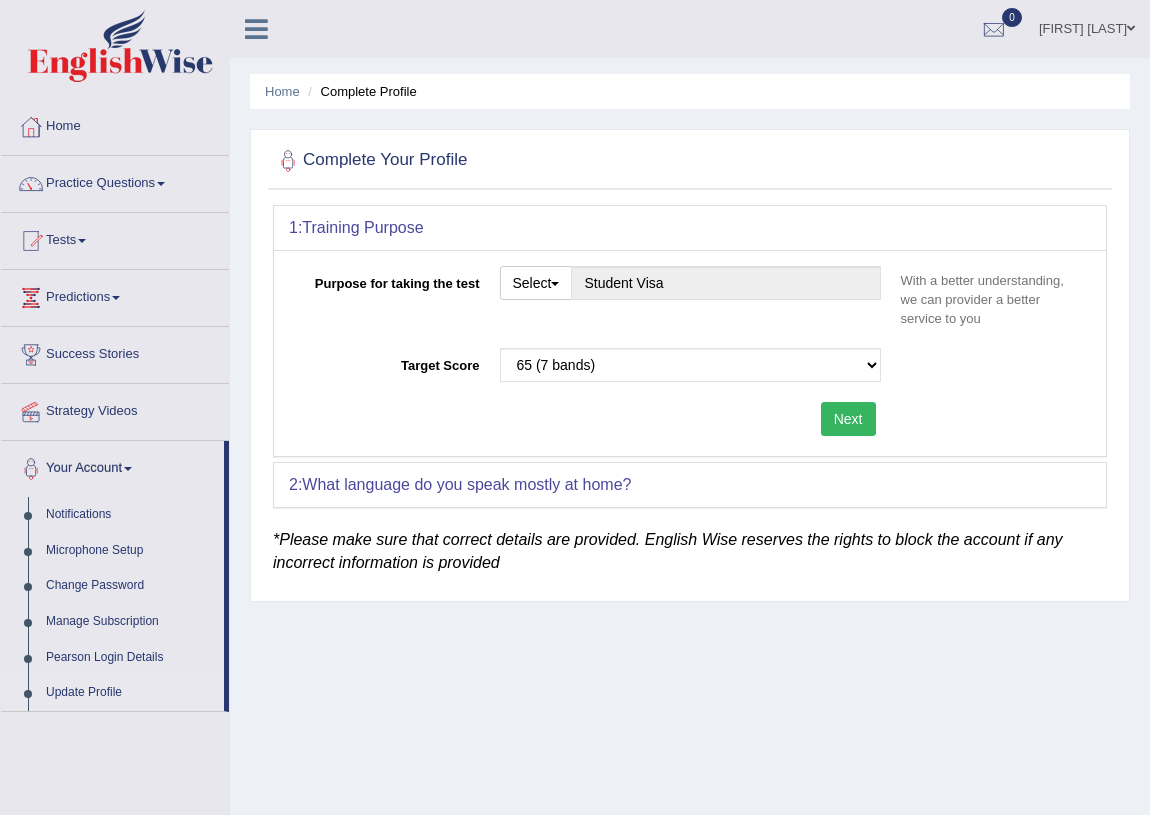 scroll, scrollTop: 0, scrollLeft: 0, axis: both 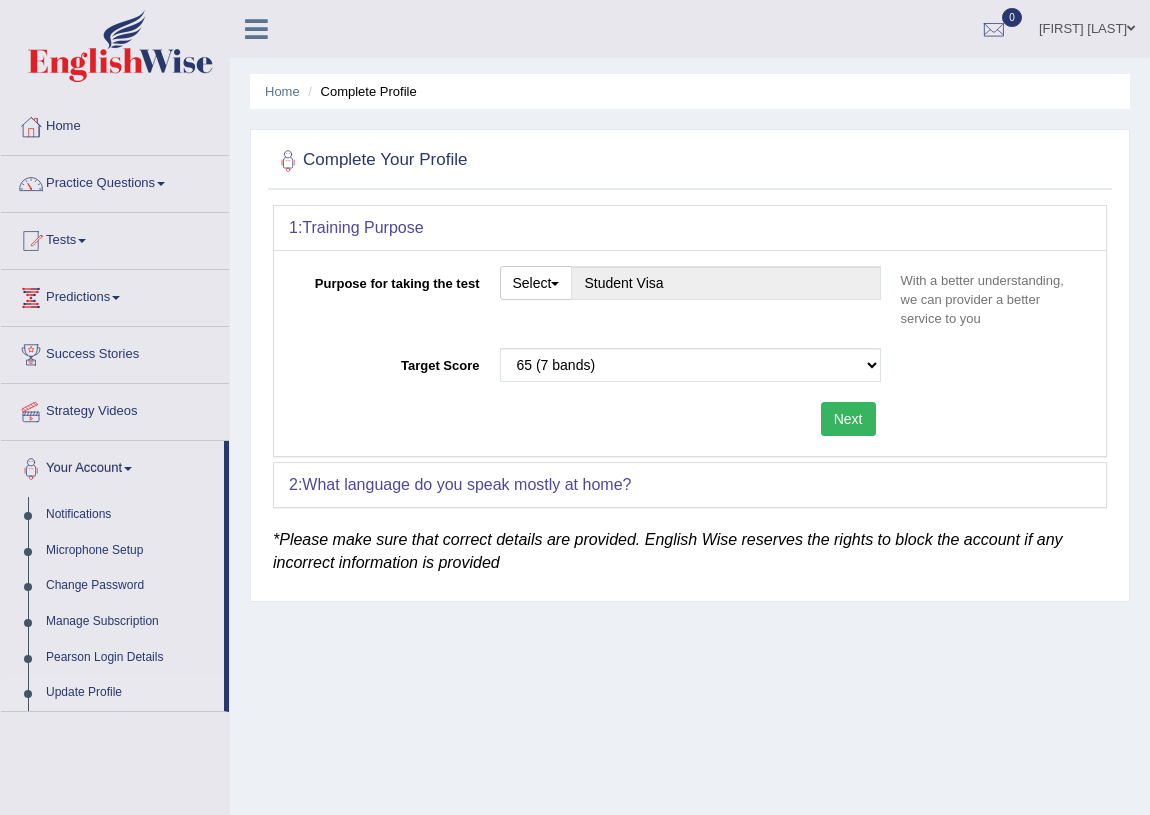click at bounding box center [31, 127] 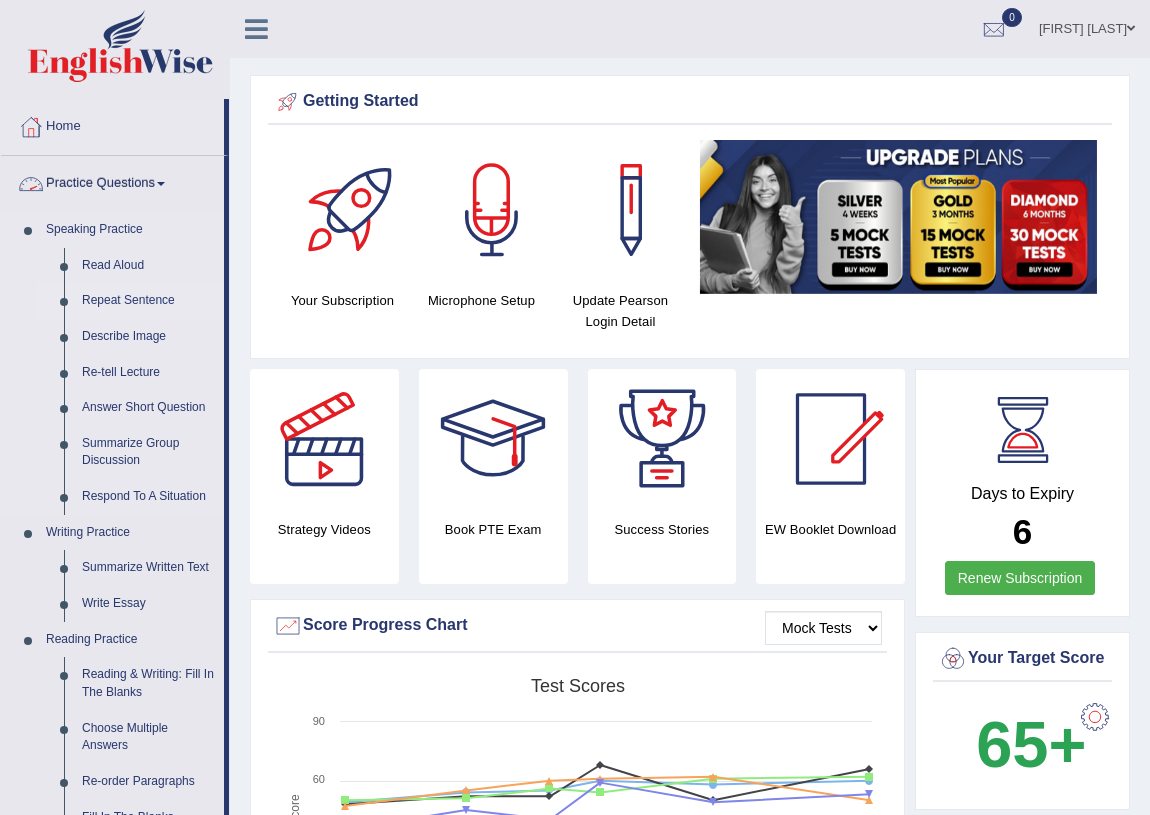 scroll, scrollTop: 0, scrollLeft: 0, axis: both 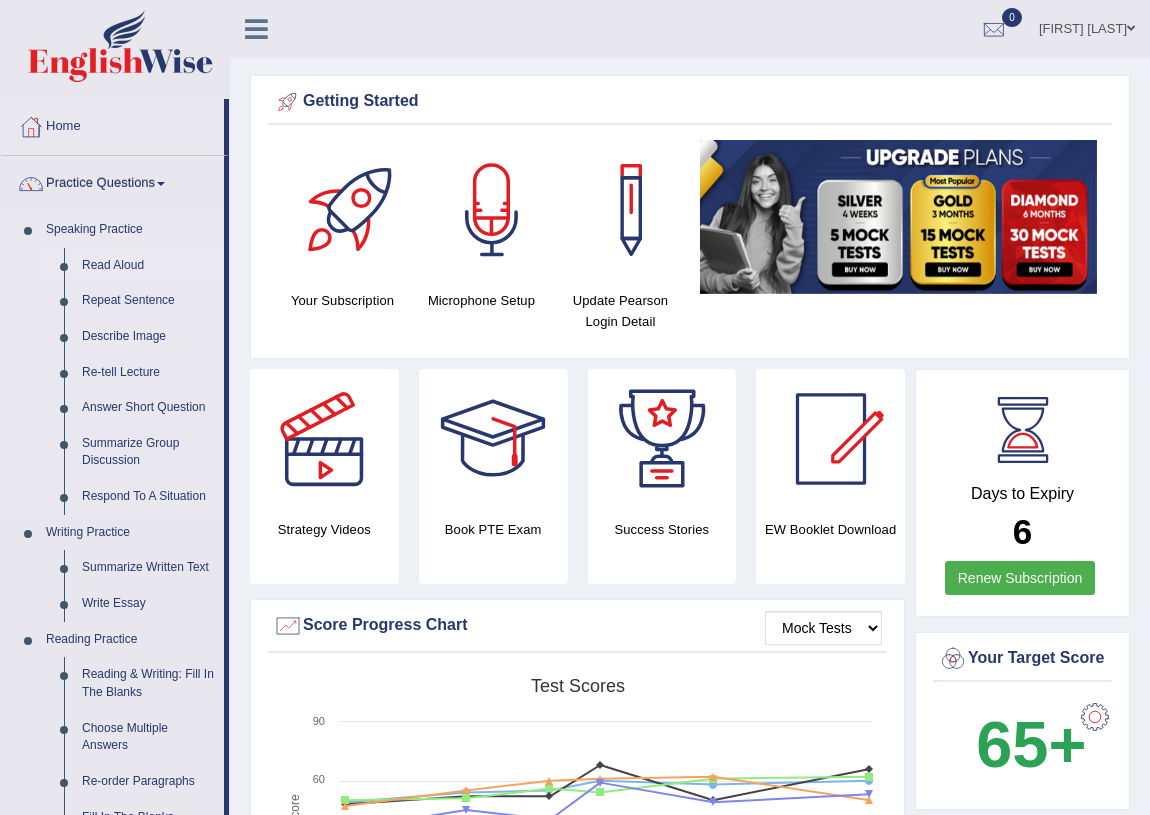 click on "Read Aloud" at bounding box center (148, 266) 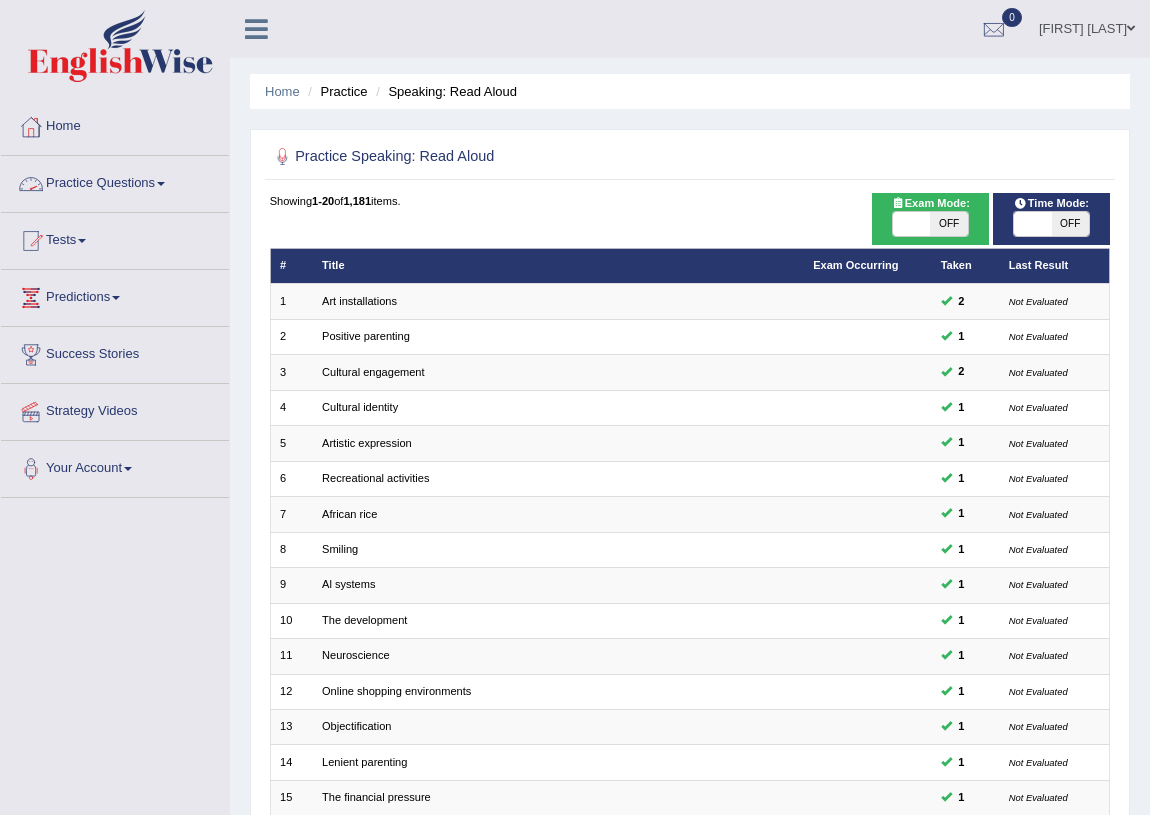 scroll, scrollTop: 338, scrollLeft: 0, axis: vertical 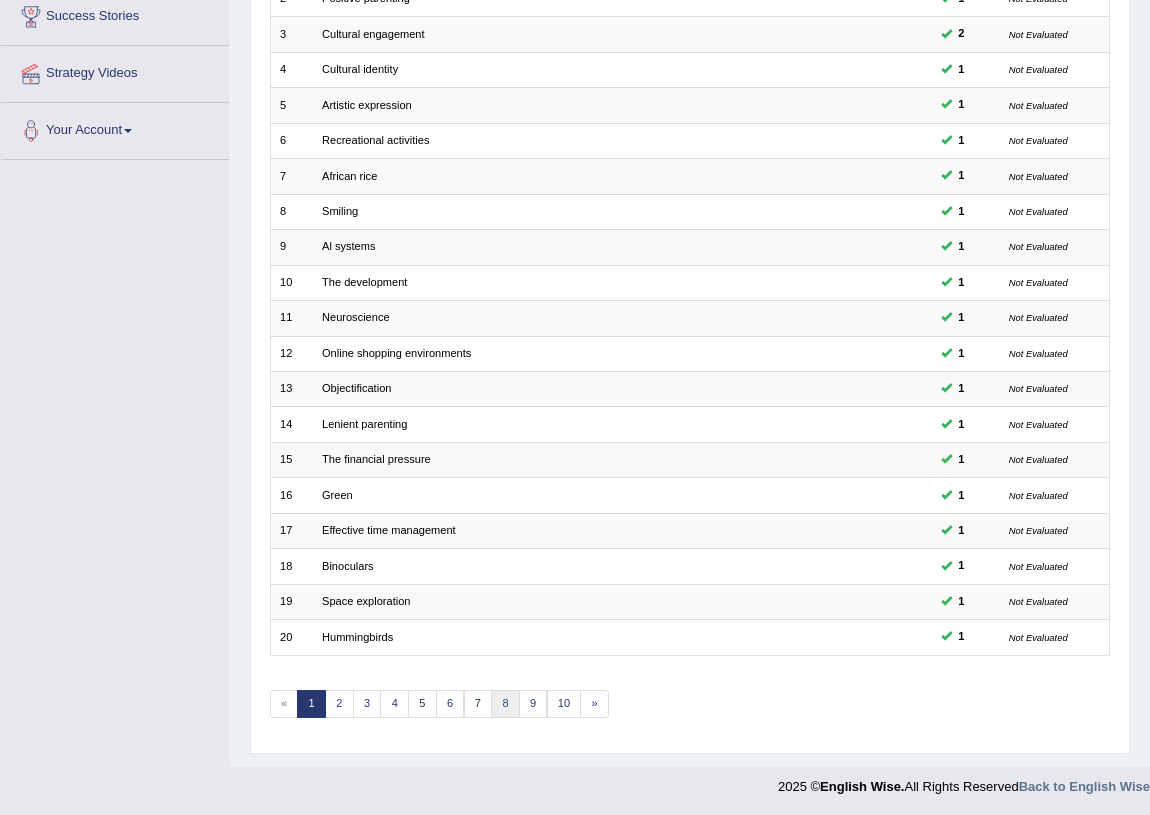 click on "8" at bounding box center (505, 704) 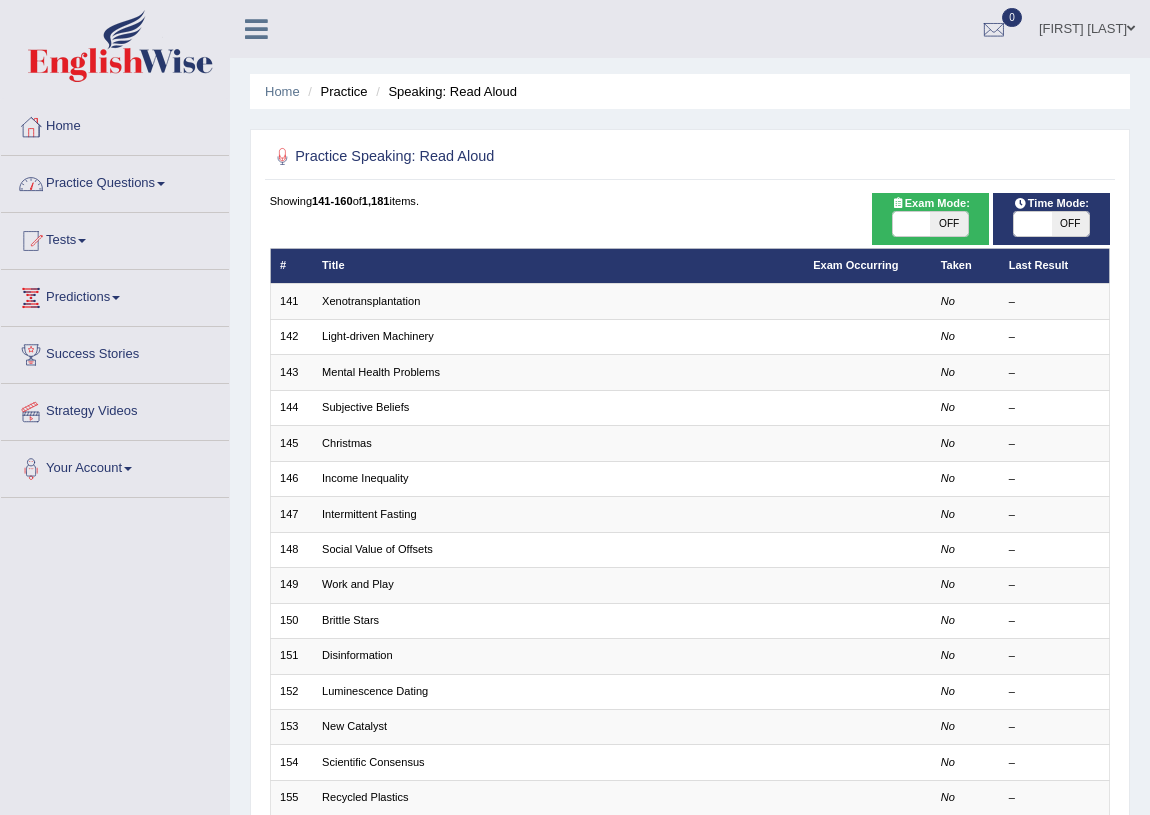 scroll, scrollTop: 0, scrollLeft: 0, axis: both 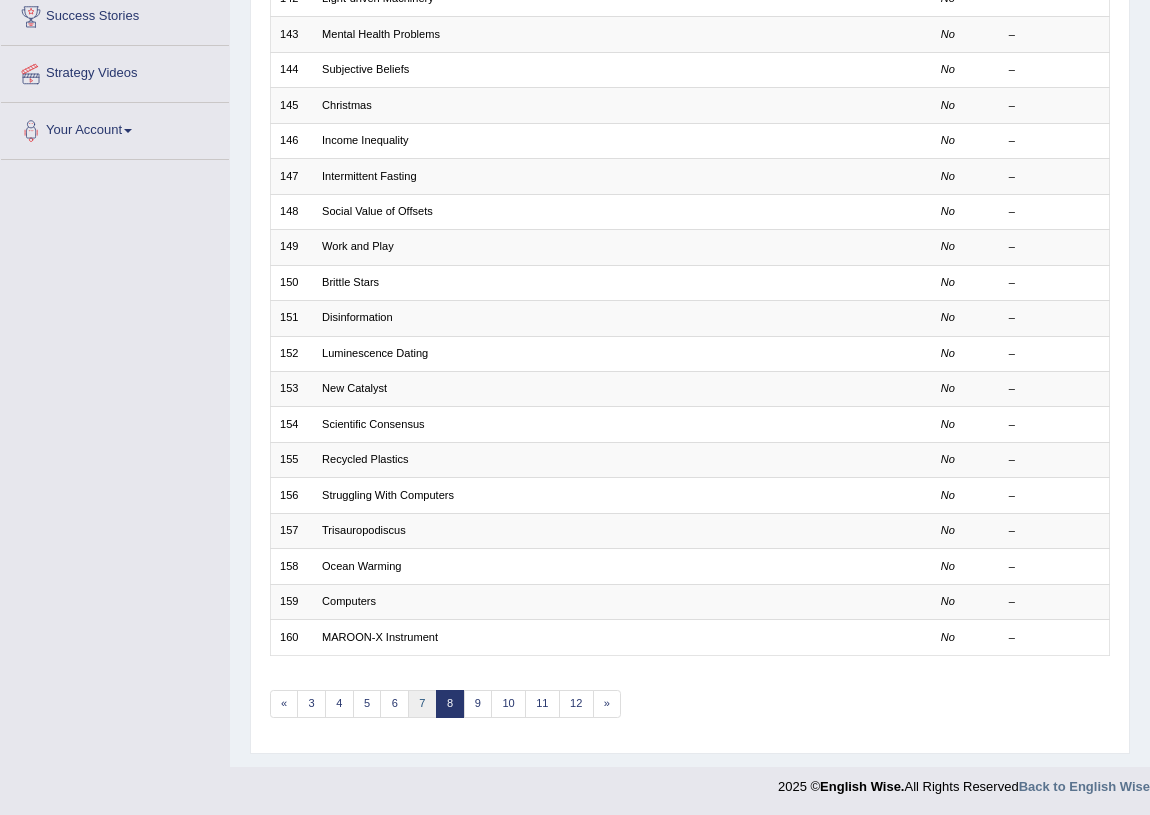 click on "7" at bounding box center [422, 704] 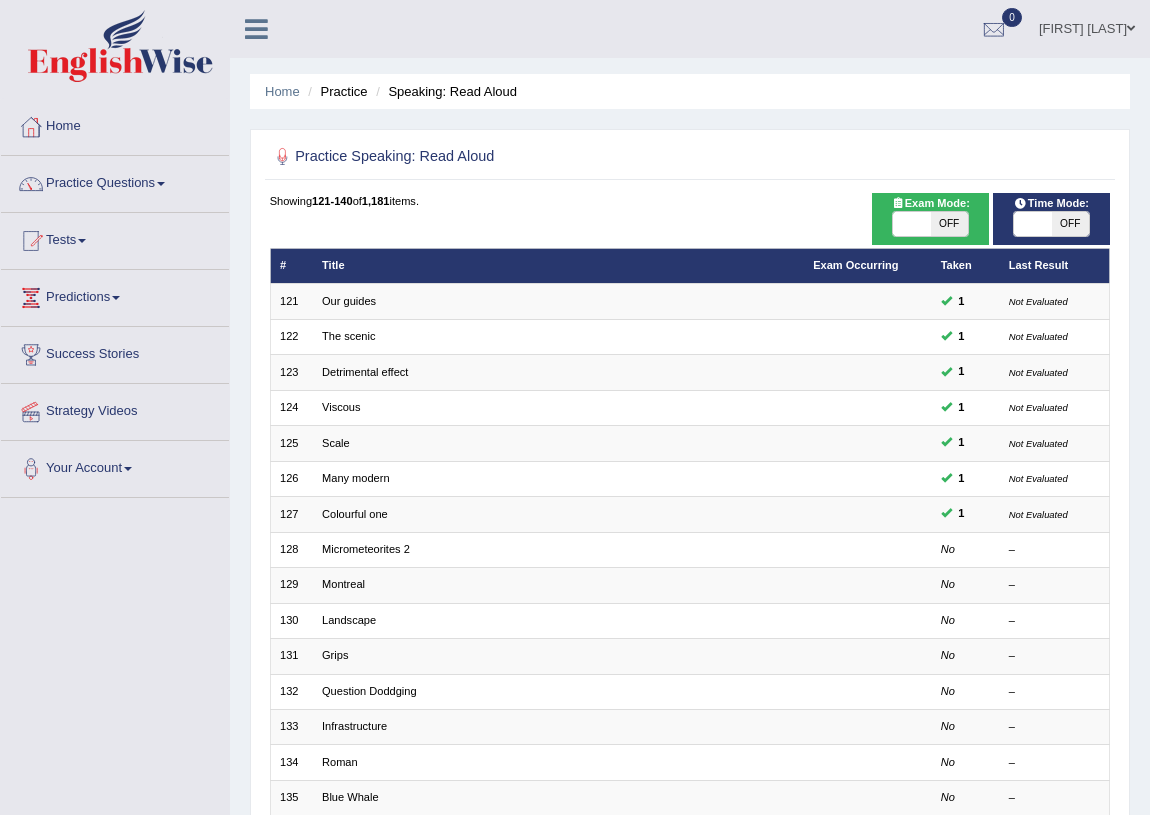 scroll, scrollTop: 0, scrollLeft: 0, axis: both 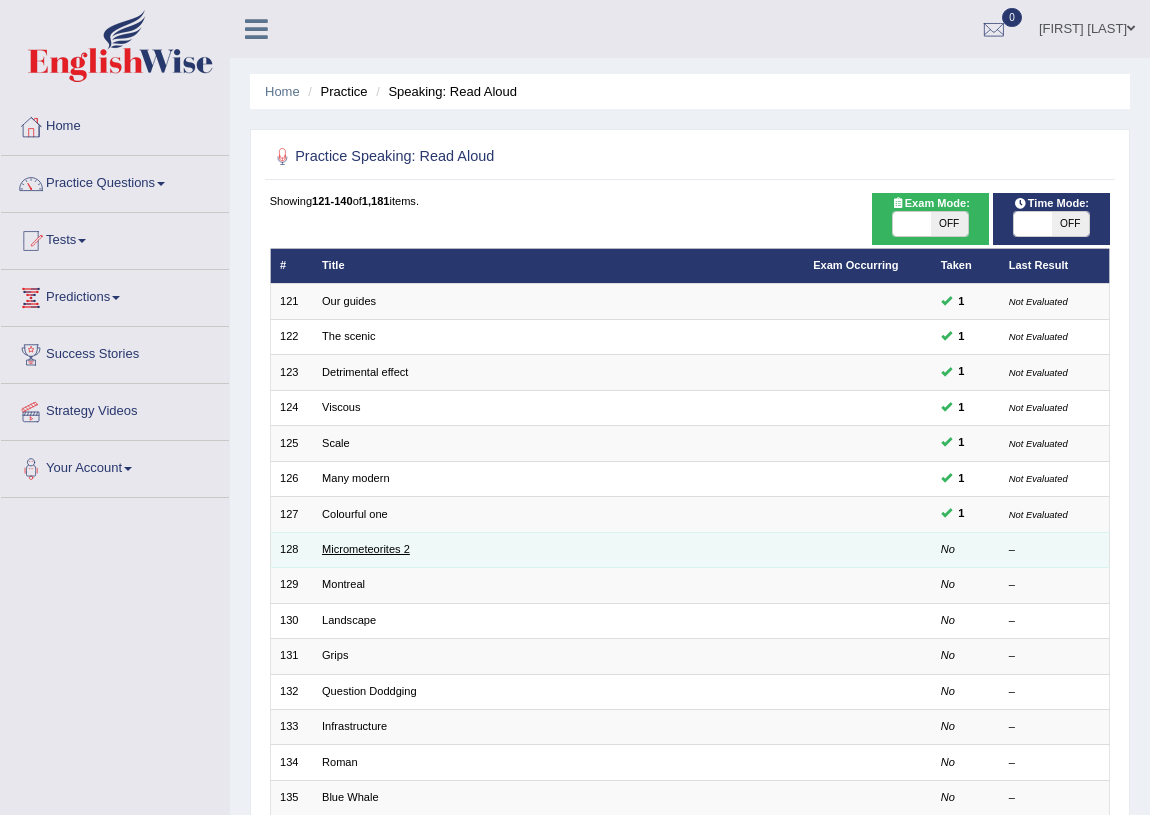 click on "Micrometeorites 2" at bounding box center (366, 549) 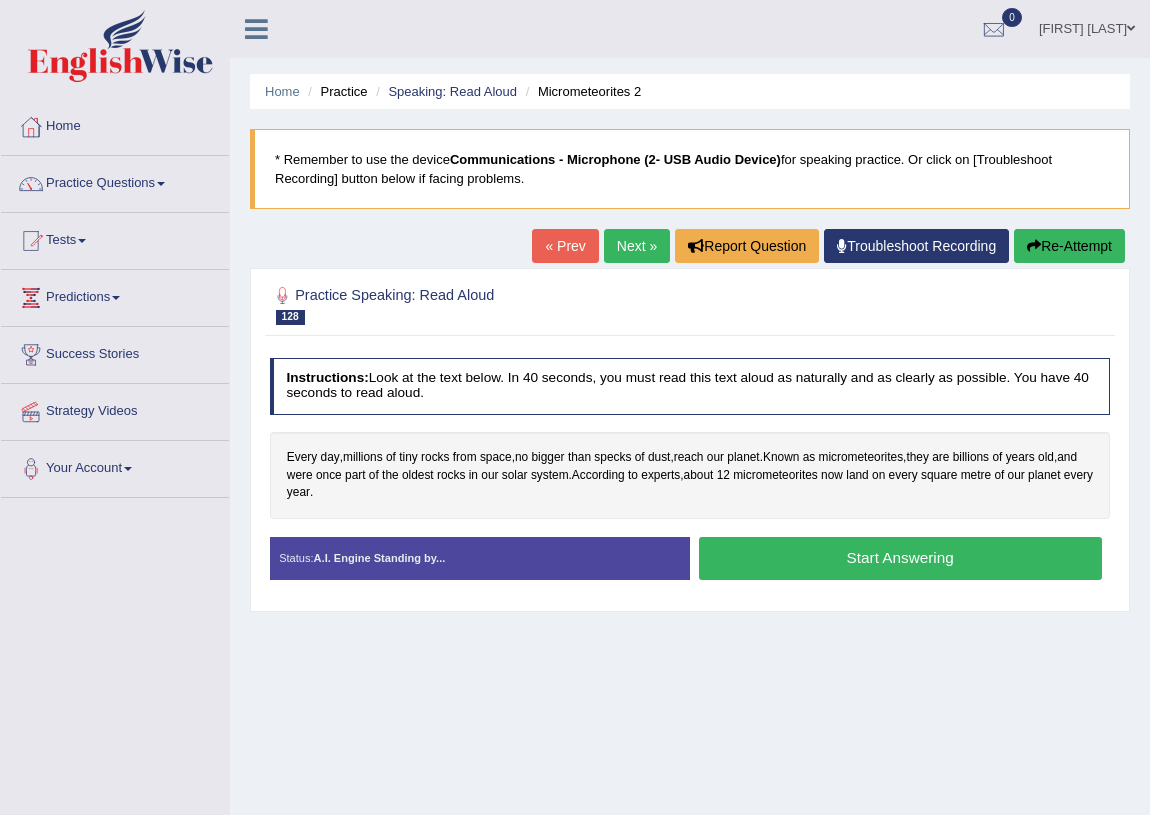 scroll, scrollTop: 0, scrollLeft: 0, axis: both 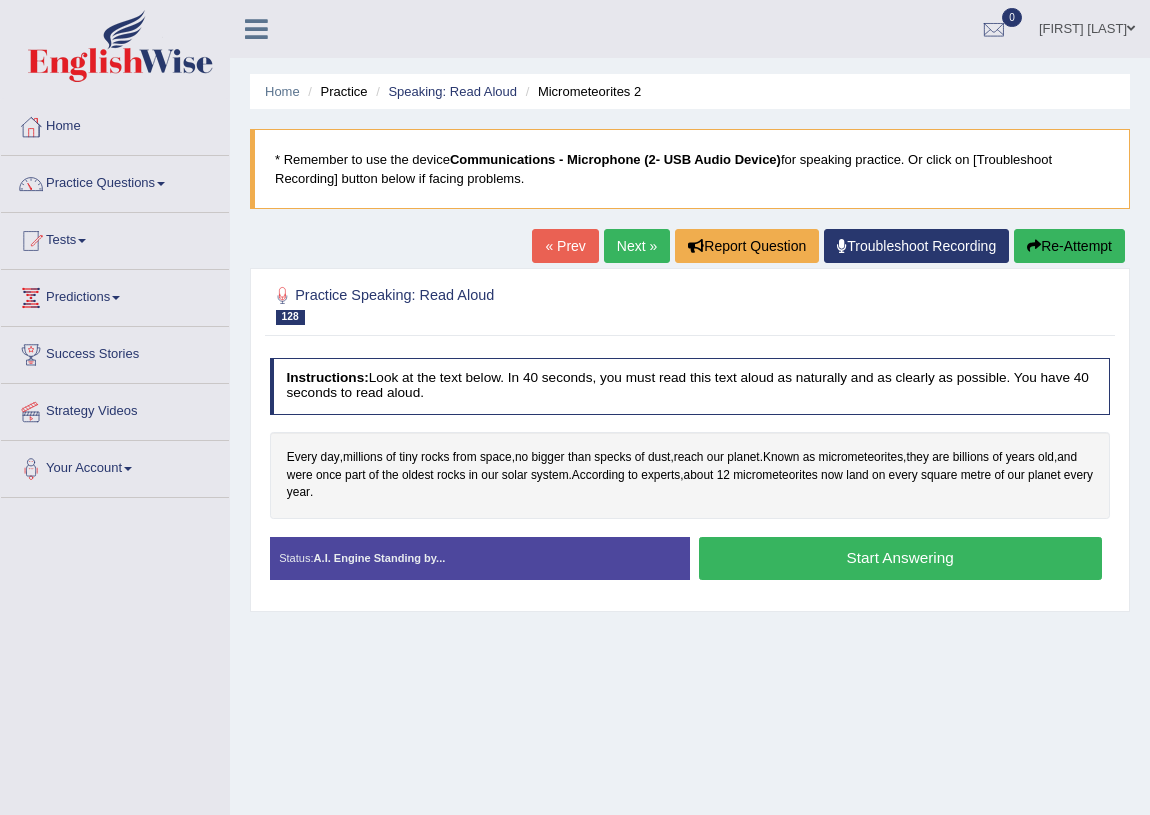 click on "Start Answering" at bounding box center (900, 558) 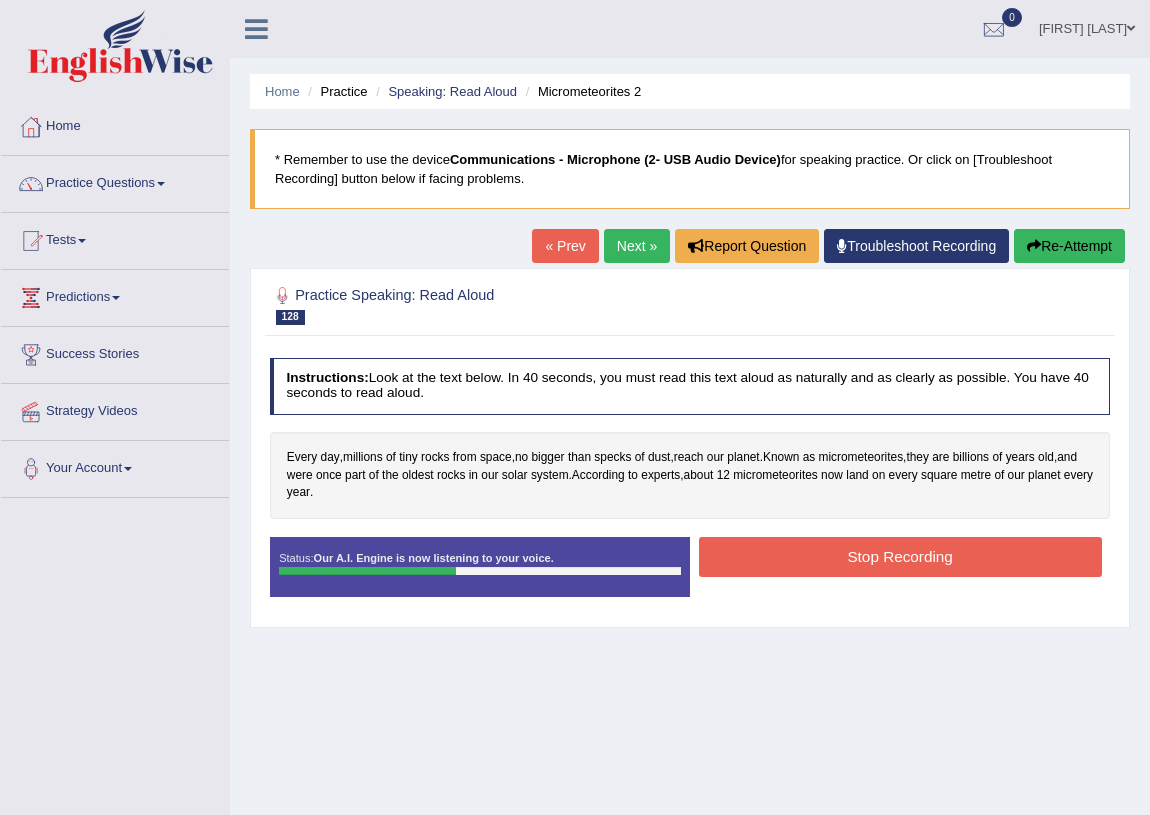 click on "Stop Recording" at bounding box center [900, 556] 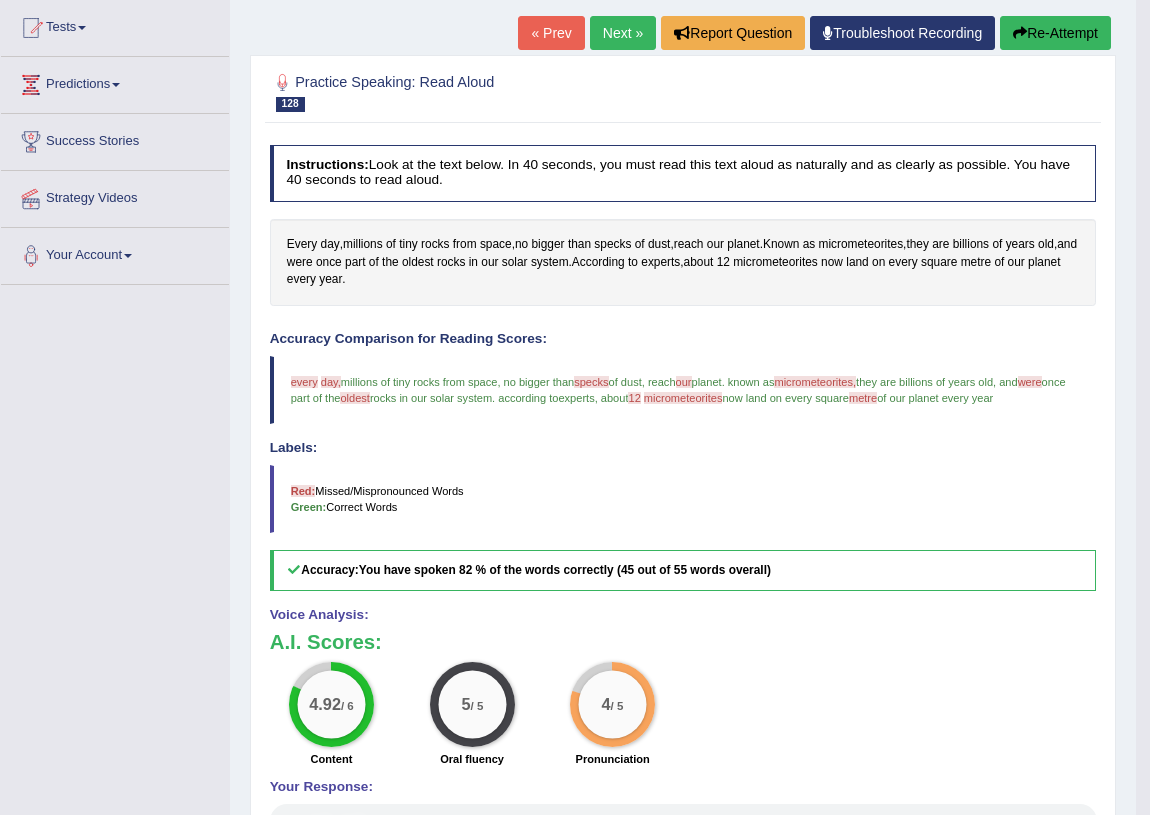 scroll, scrollTop: 0, scrollLeft: 0, axis: both 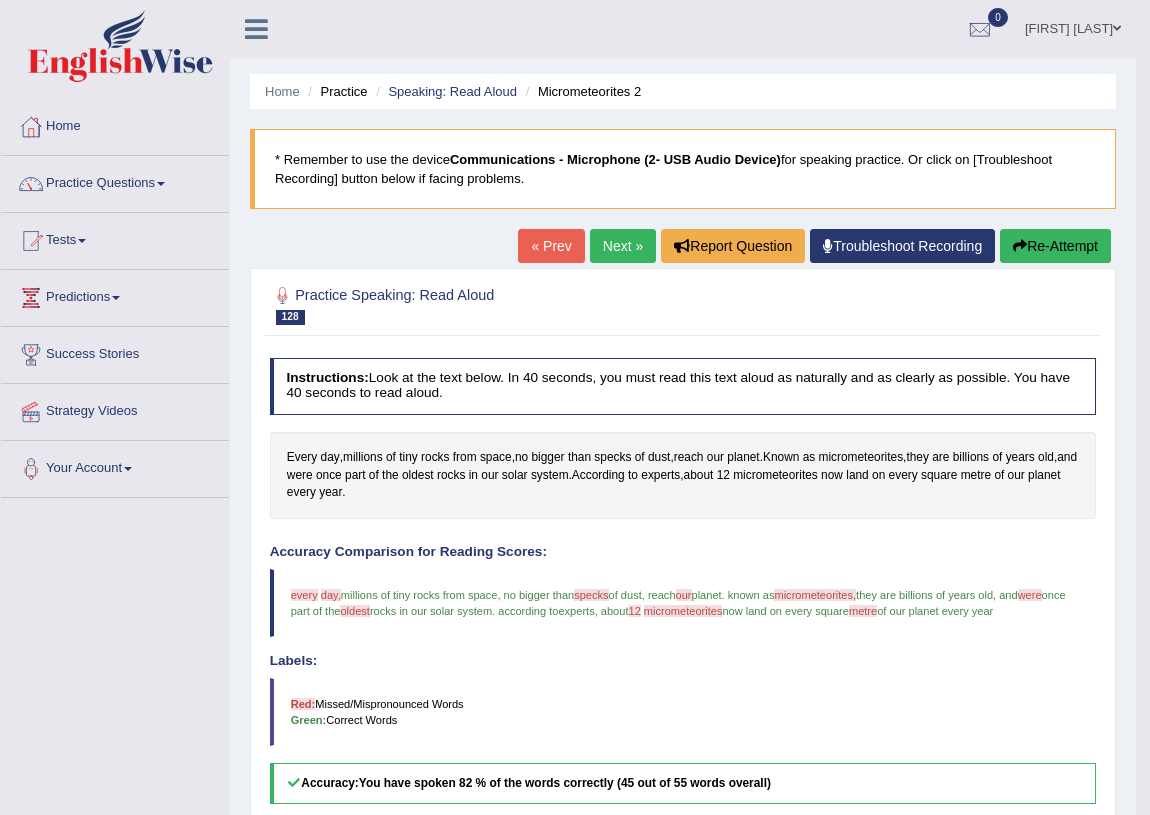 click on "Next »" at bounding box center [623, 246] 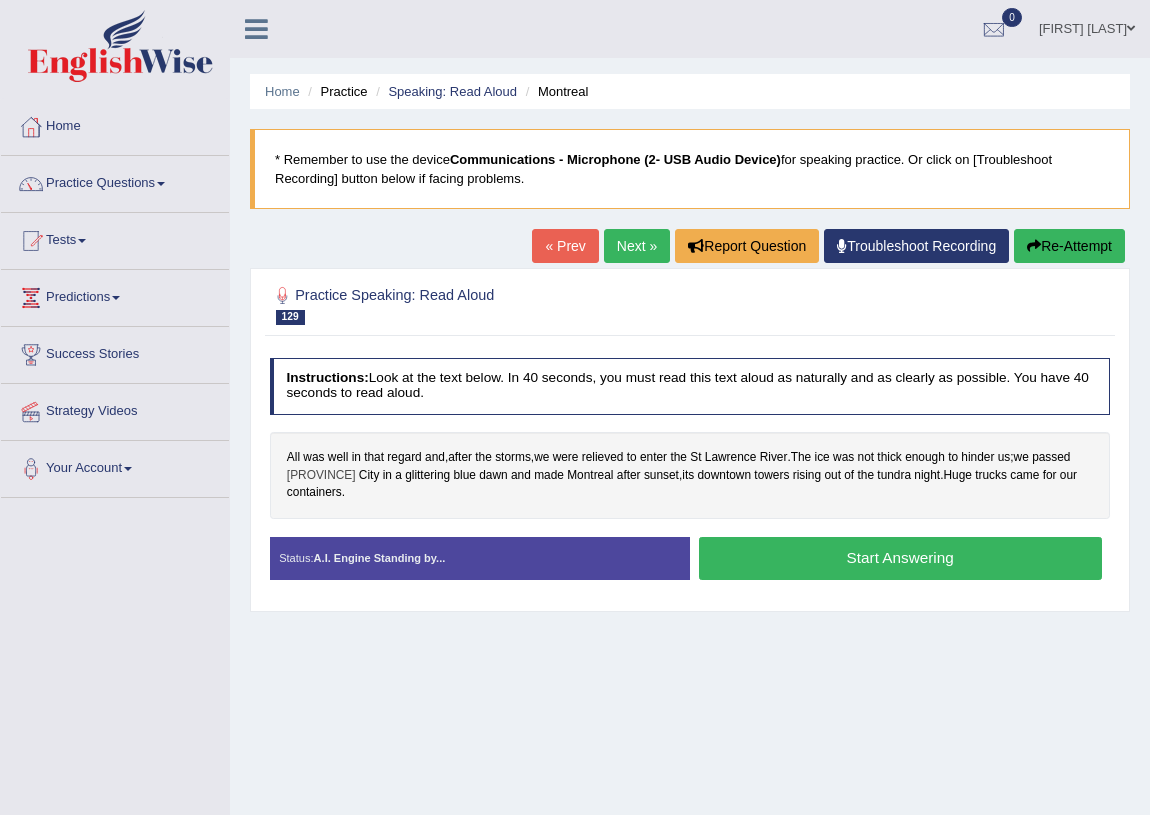 scroll, scrollTop: 0, scrollLeft: 0, axis: both 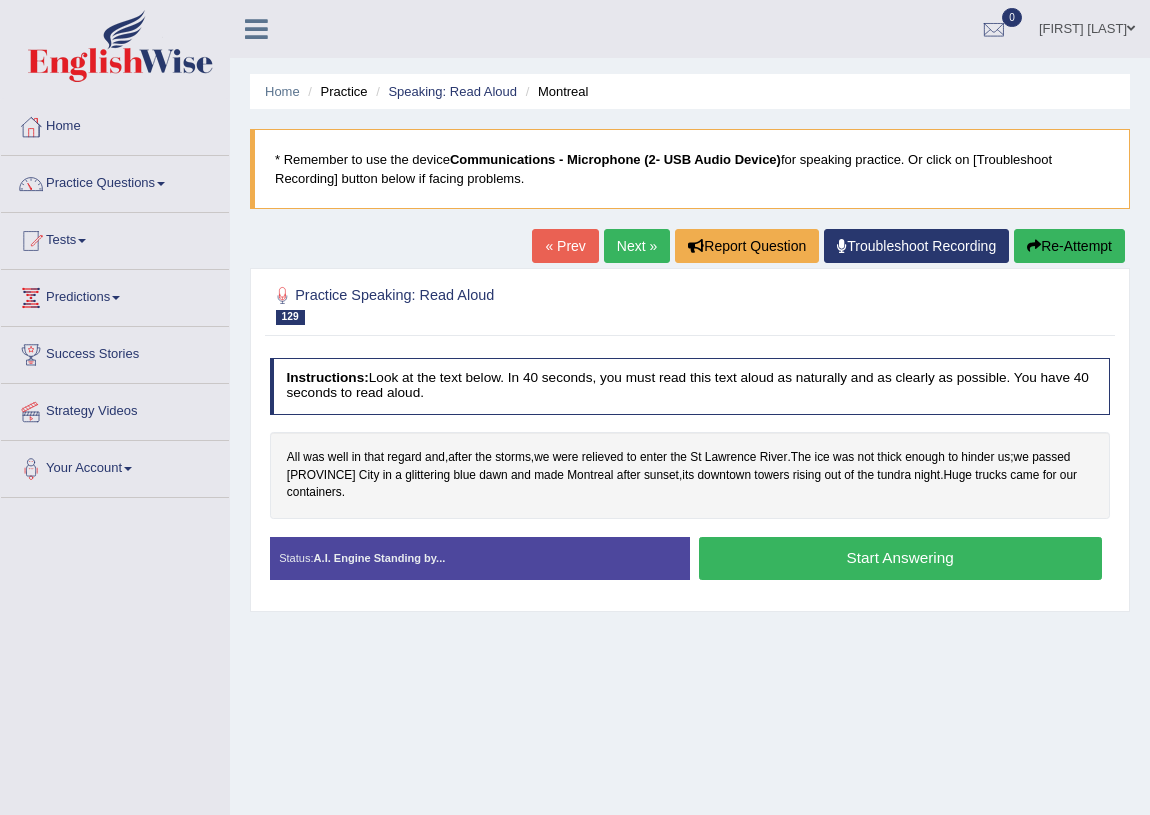 click on "Start Answering" at bounding box center (900, 558) 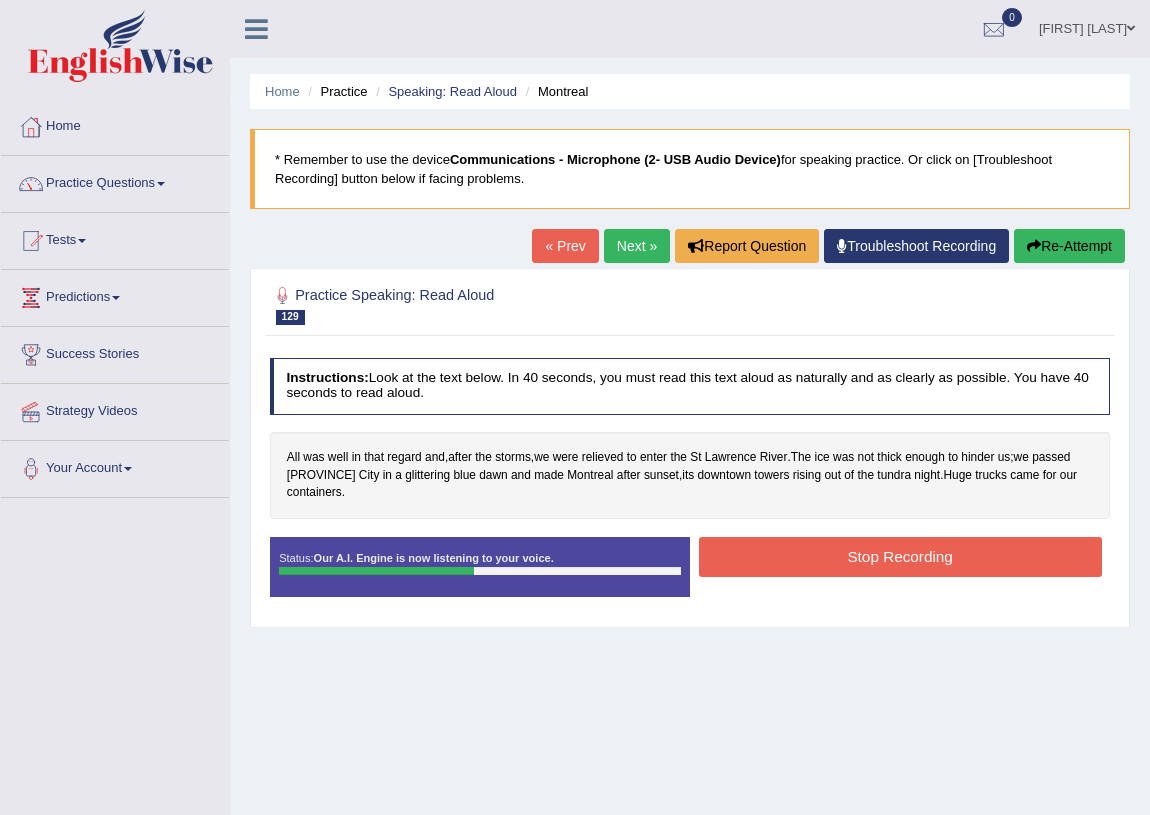 click on "Stop Recording" at bounding box center (900, 556) 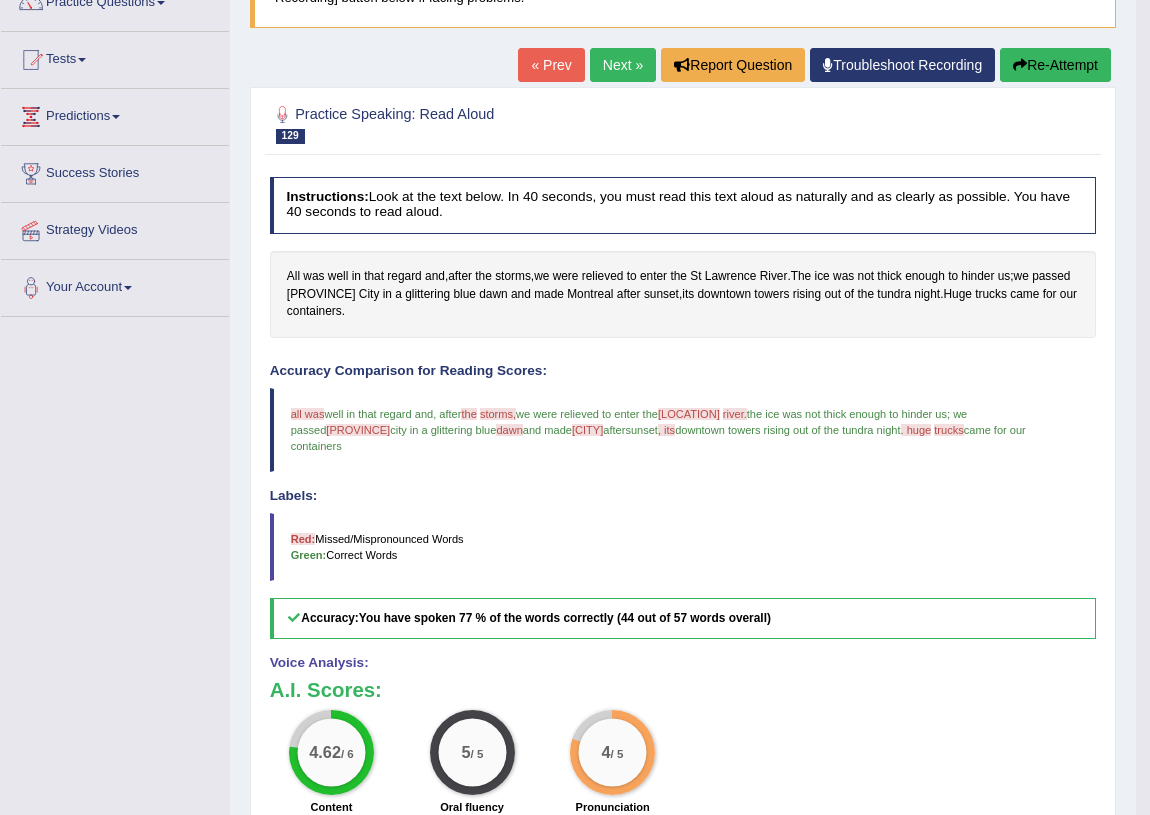 scroll, scrollTop: 0, scrollLeft: 0, axis: both 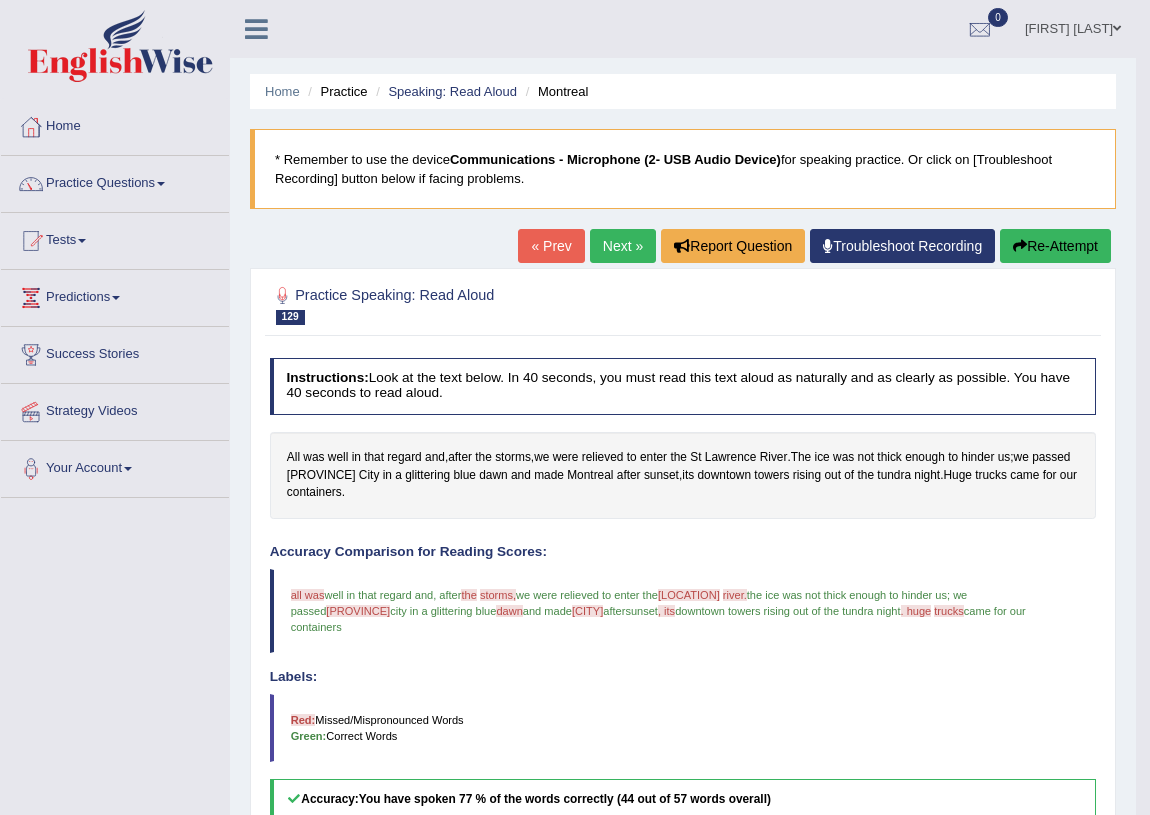 click on "Next »" at bounding box center (623, 246) 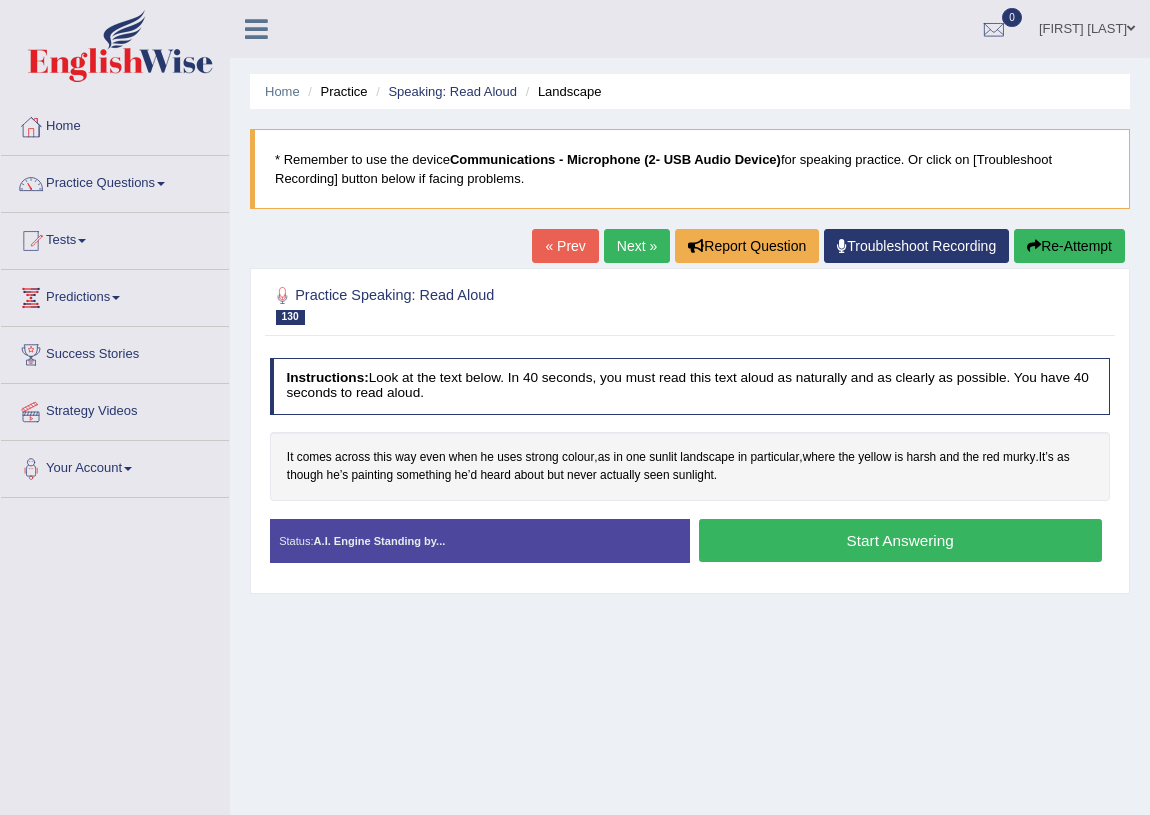 scroll, scrollTop: 0, scrollLeft: 0, axis: both 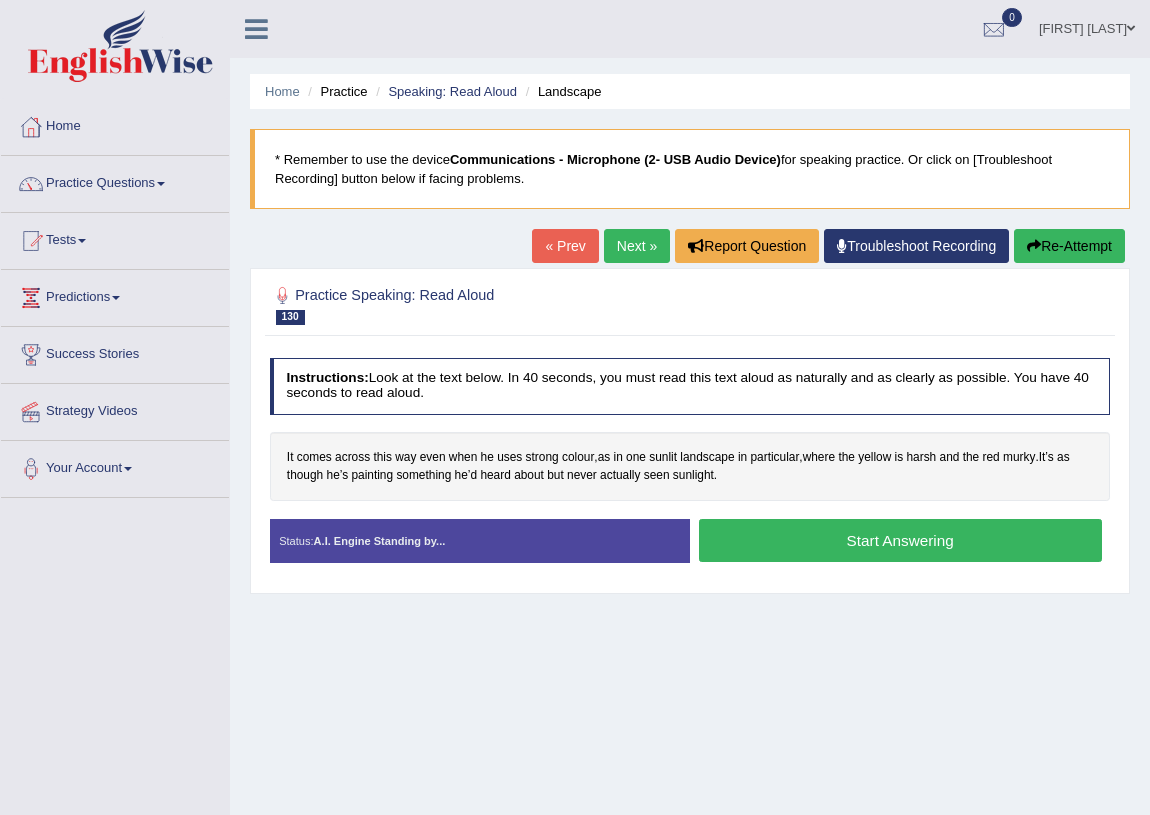 click on "Start Answering" at bounding box center [900, 540] 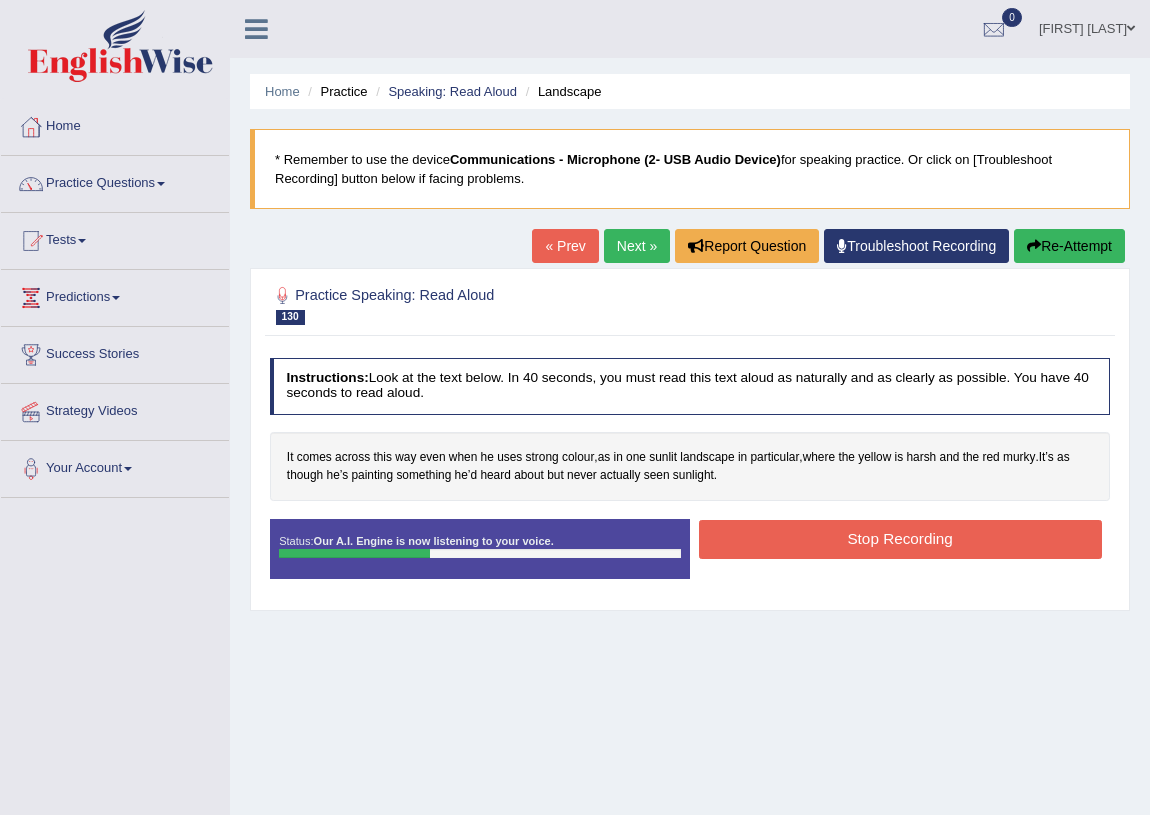 click on "Stop Recording" at bounding box center (900, 539) 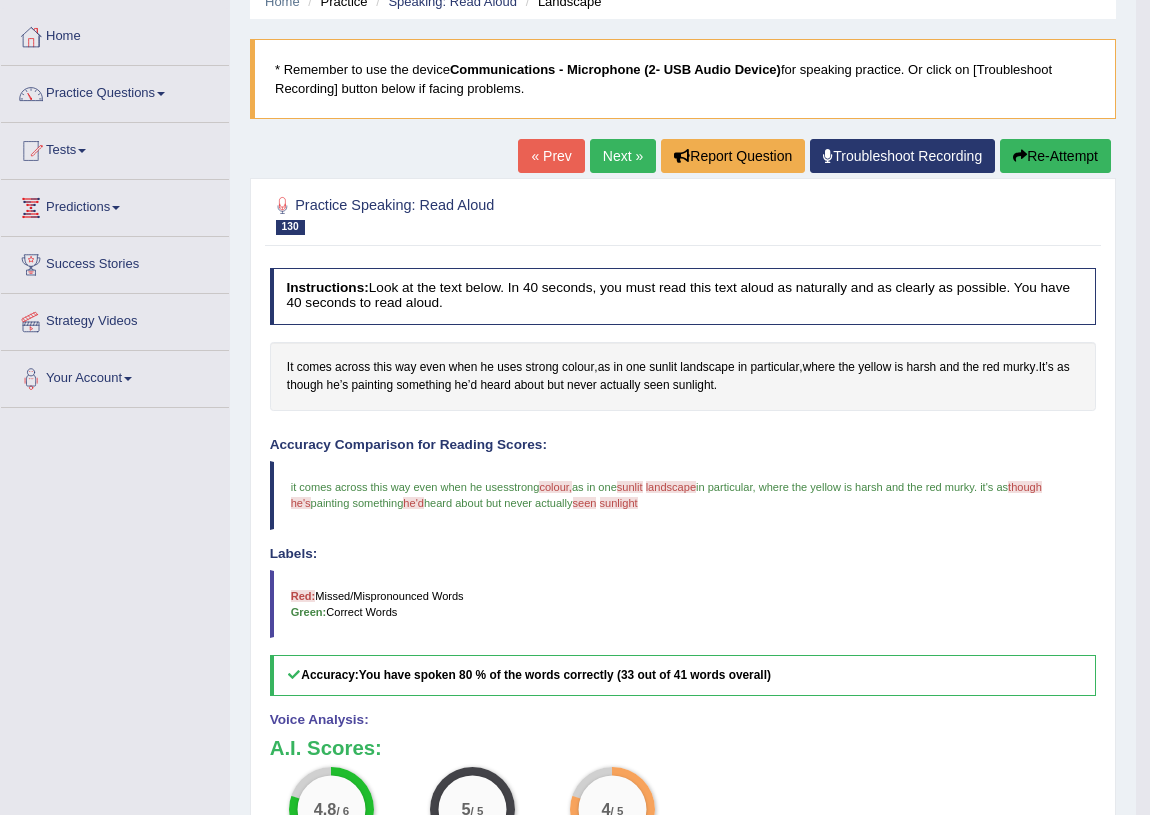 scroll, scrollTop: 0, scrollLeft: 0, axis: both 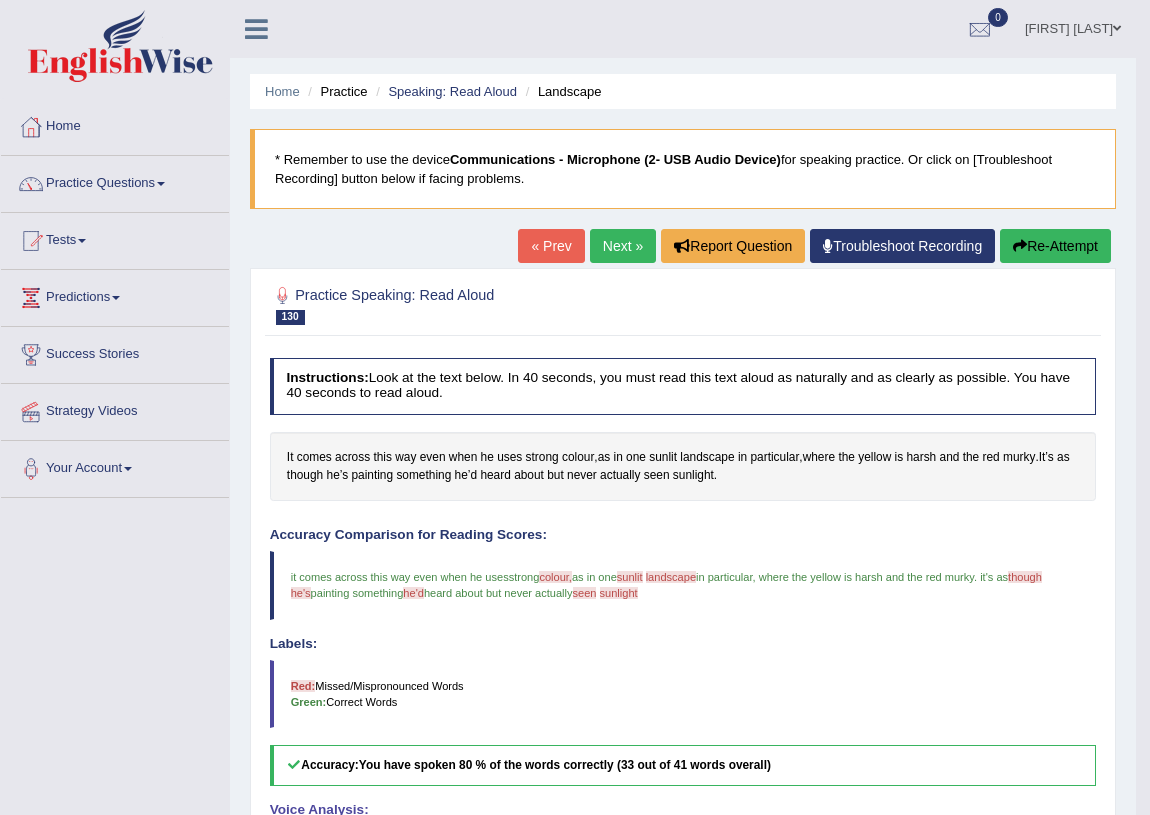 click on "Next »" at bounding box center (623, 246) 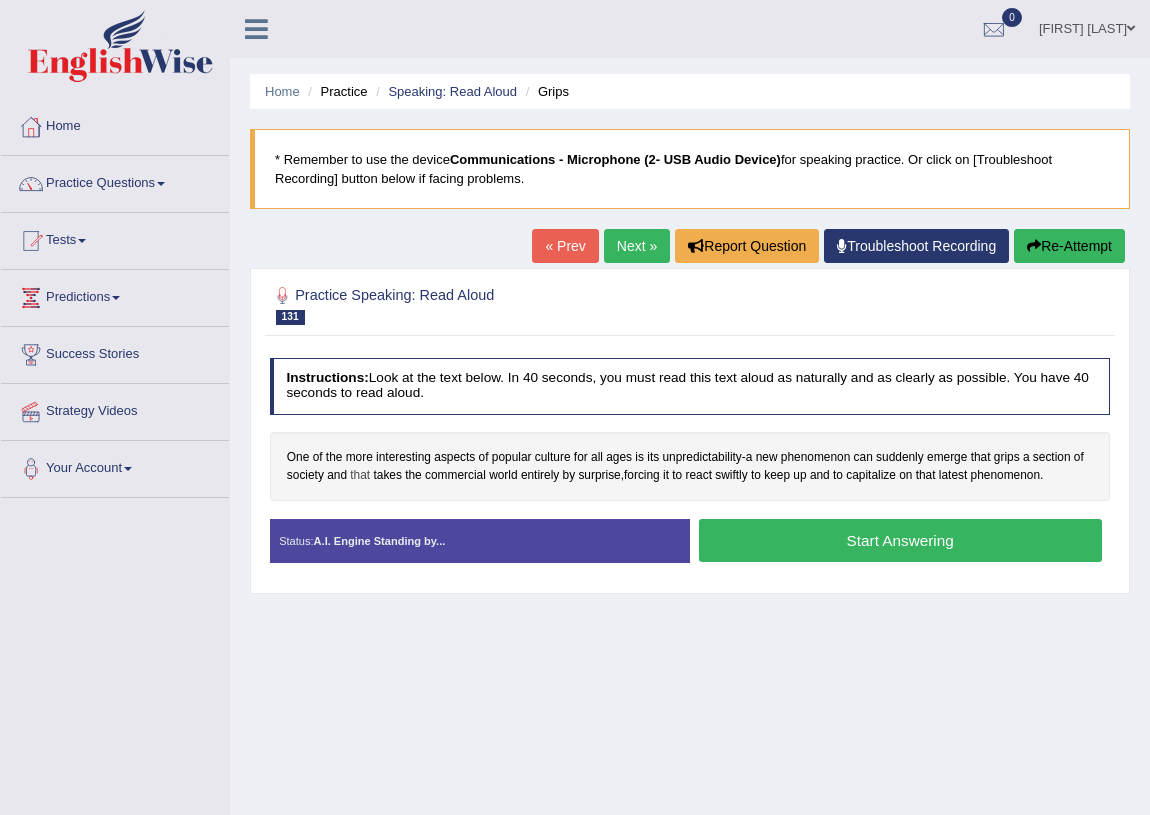 scroll, scrollTop: 0, scrollLeft: 0, axis: both 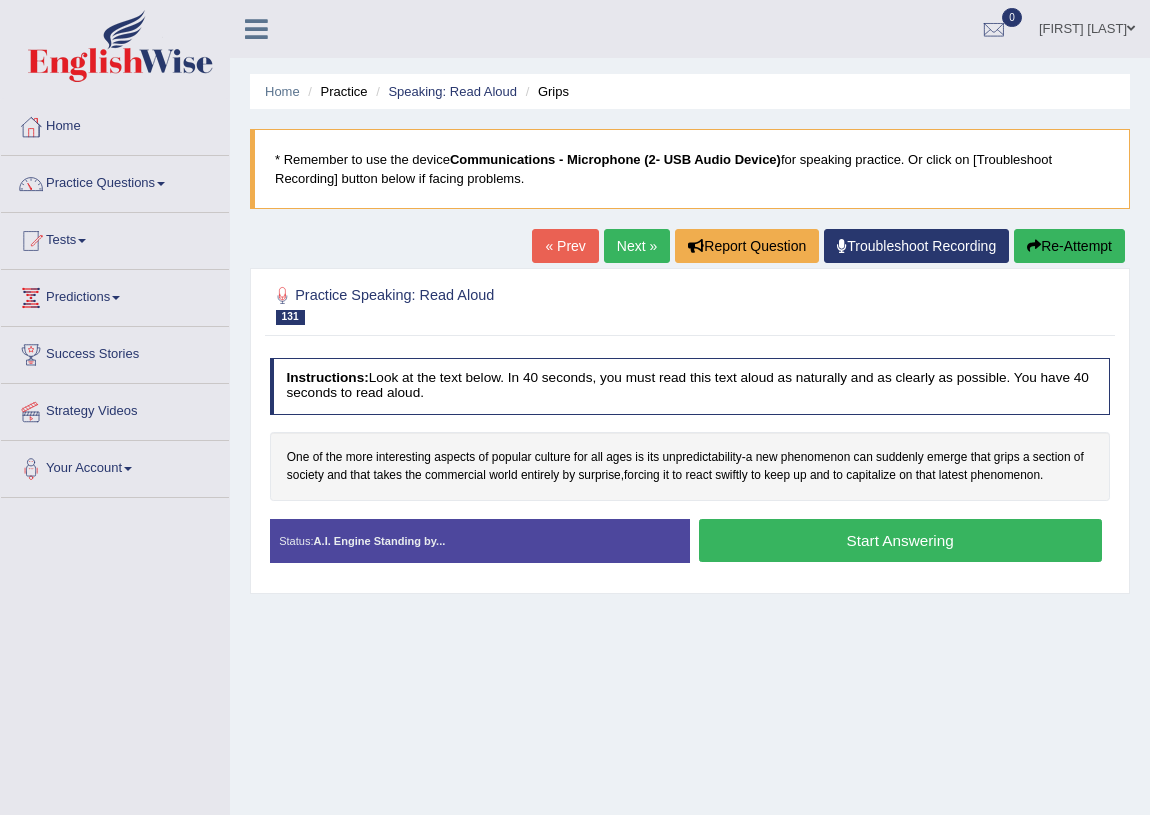 click on "Start Answering" at bounding box center (900, 540) 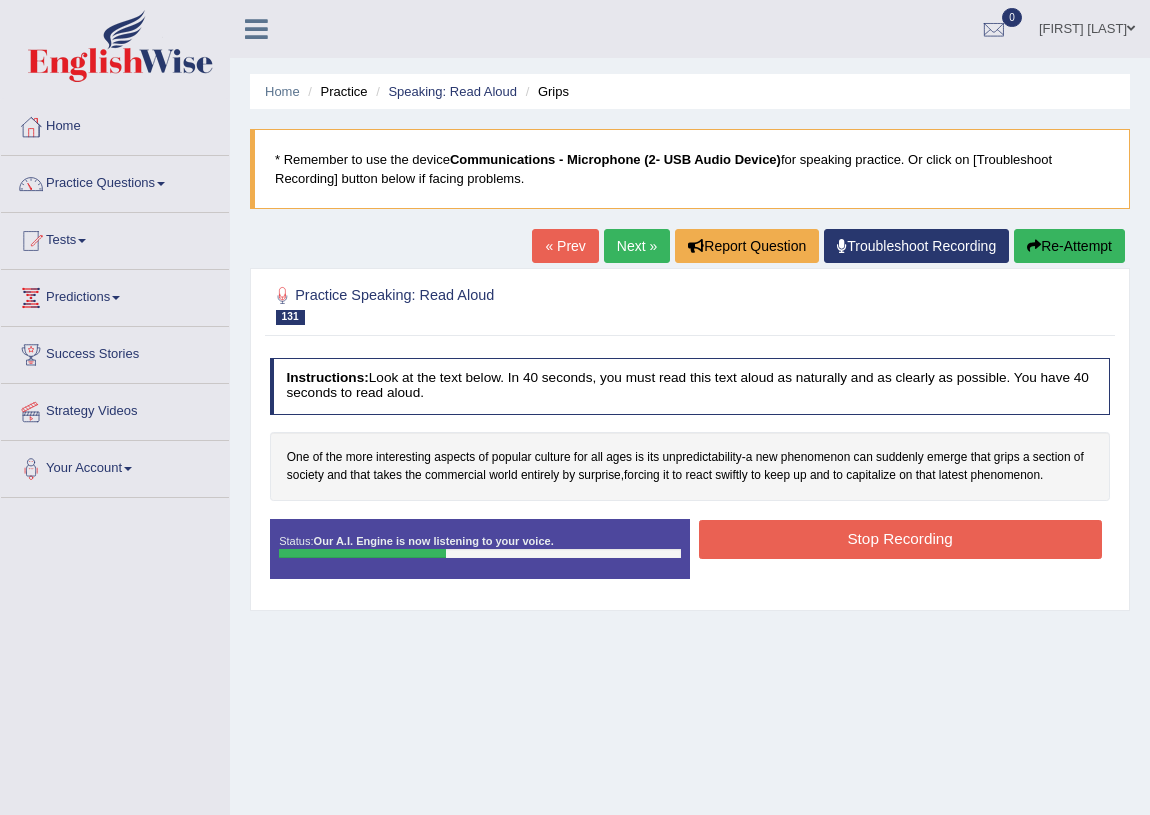 click on "Stop Recording" at bounding box center [900, 539] 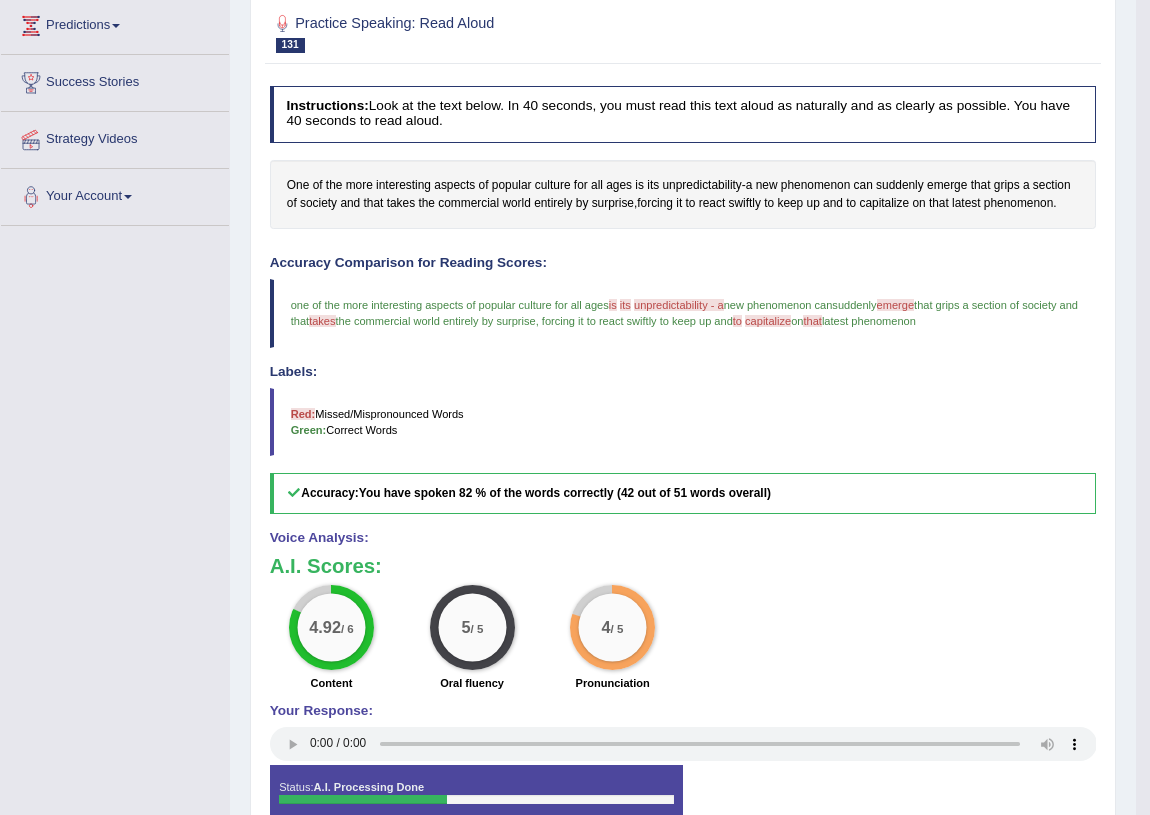 scroll, scrollTop: 0, scrollLeft: 0, axis: both 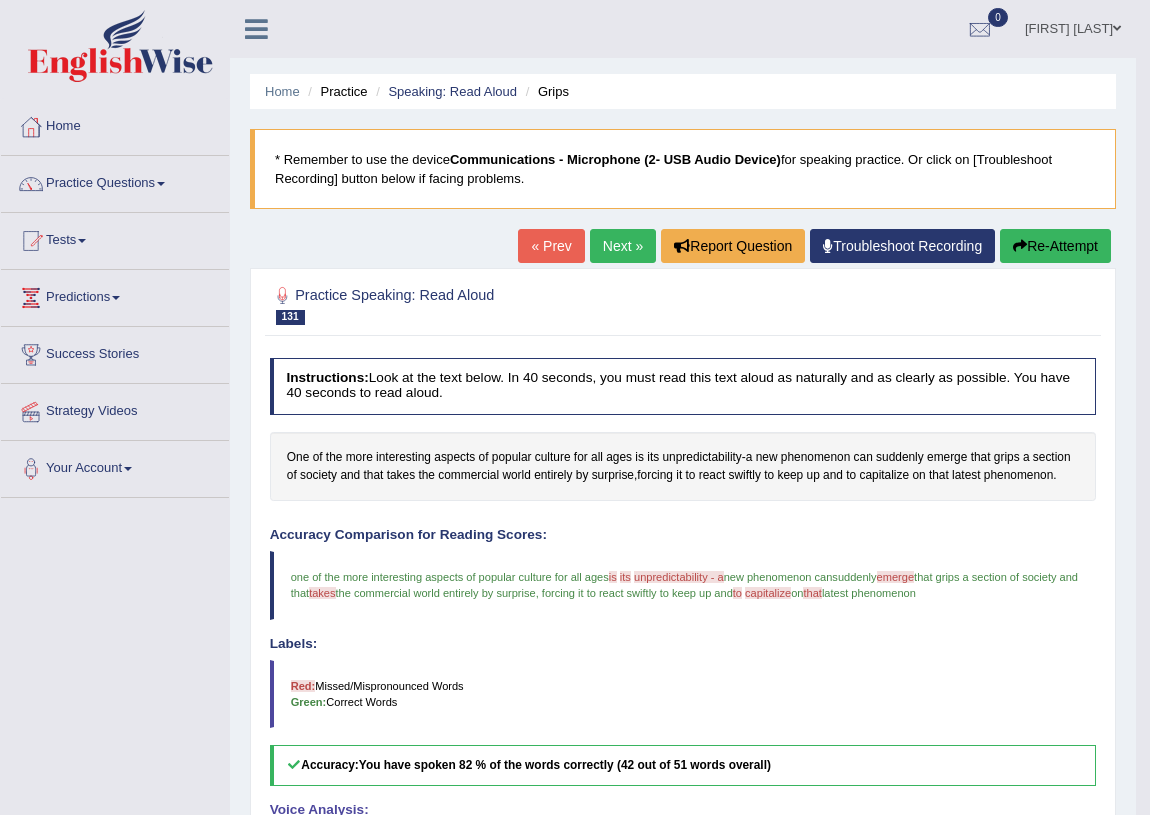 click on "Next »" at bounding box center (623, 246) 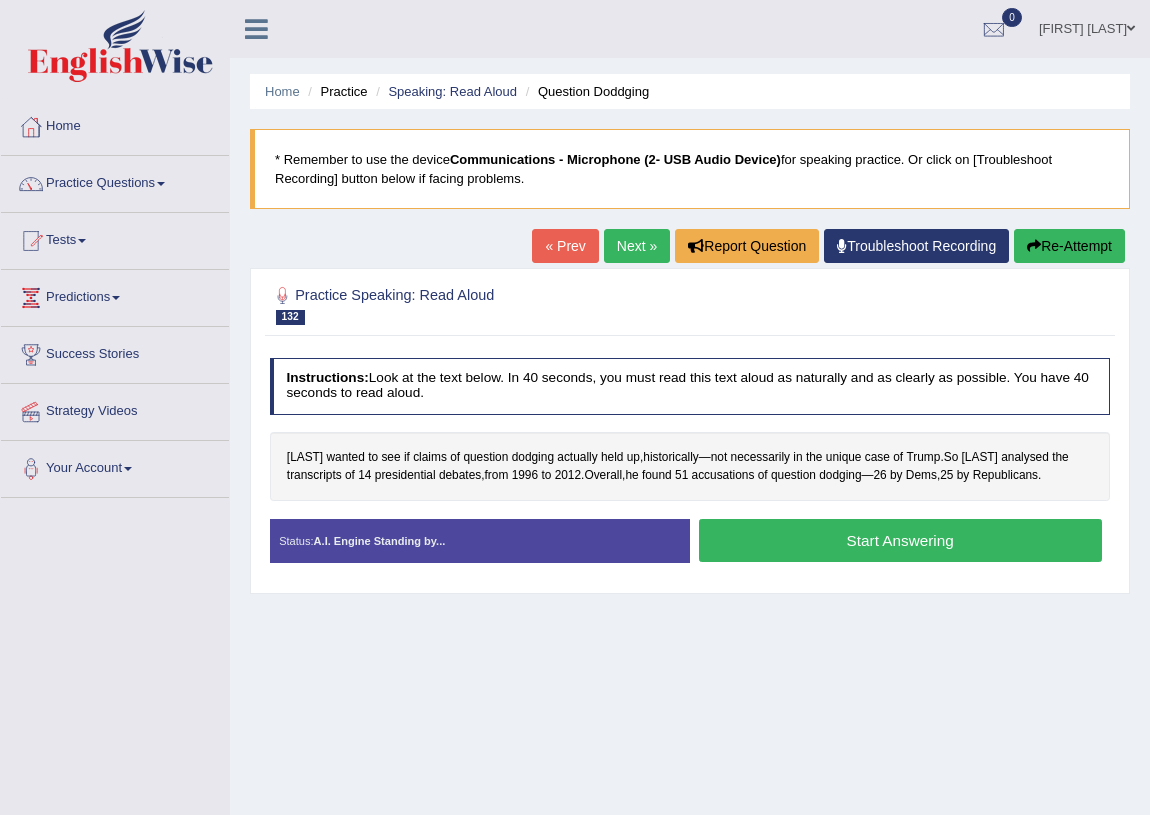 scroll, scrollTop: 0, scrollLeft: 0, axis: both 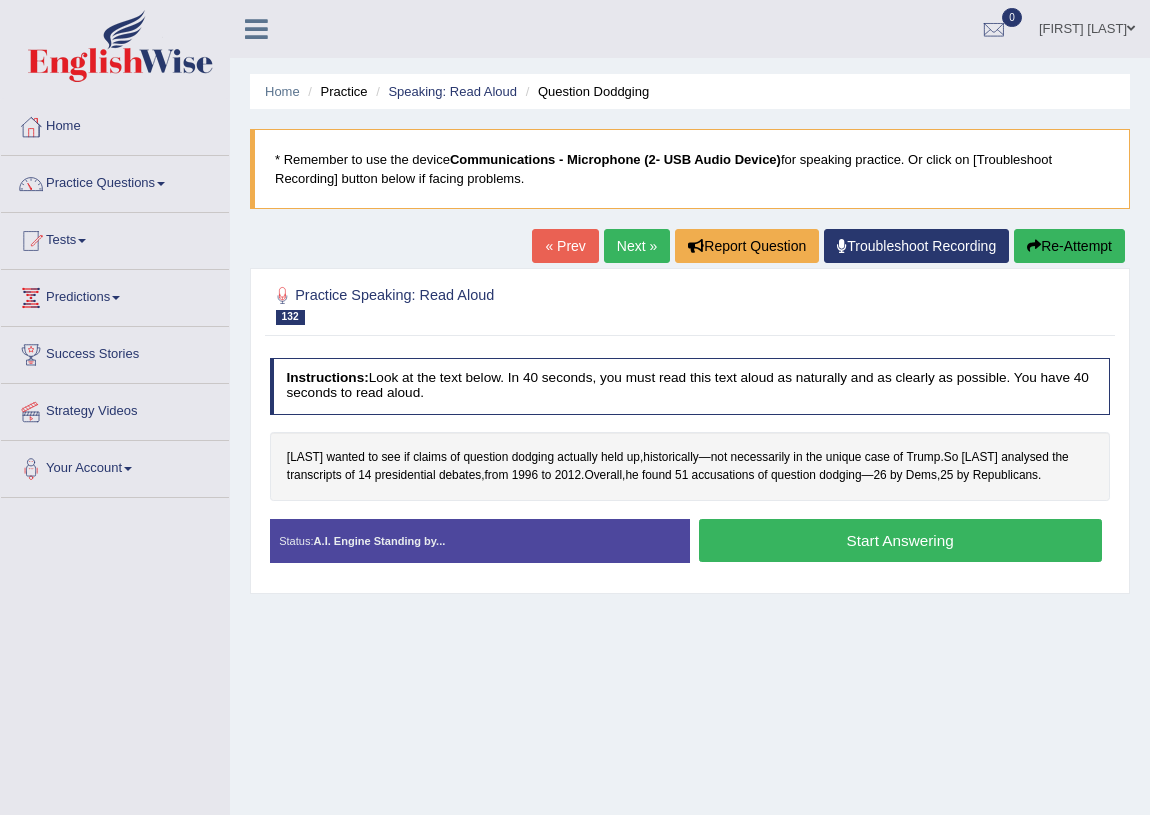 click on "Start Answering" at bounding box center [900, 540] 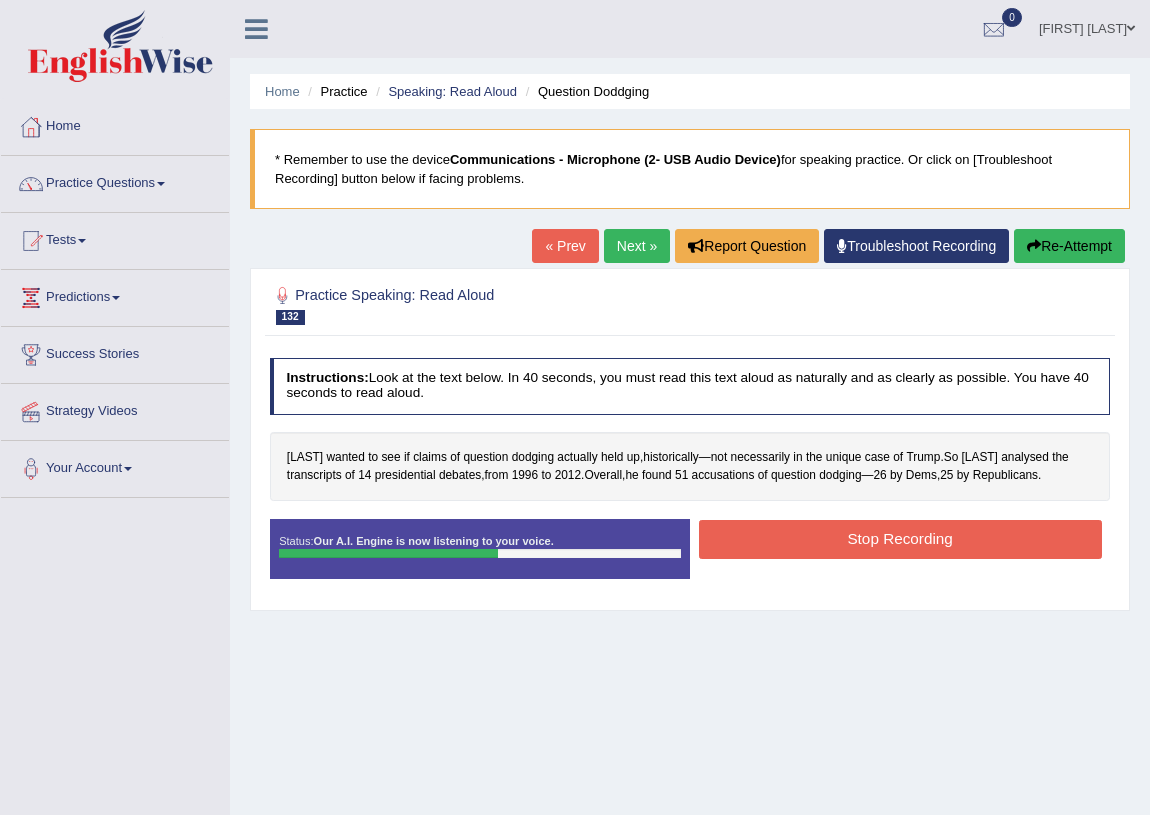click on "Stop Recording" at bounding box center (900, 539) 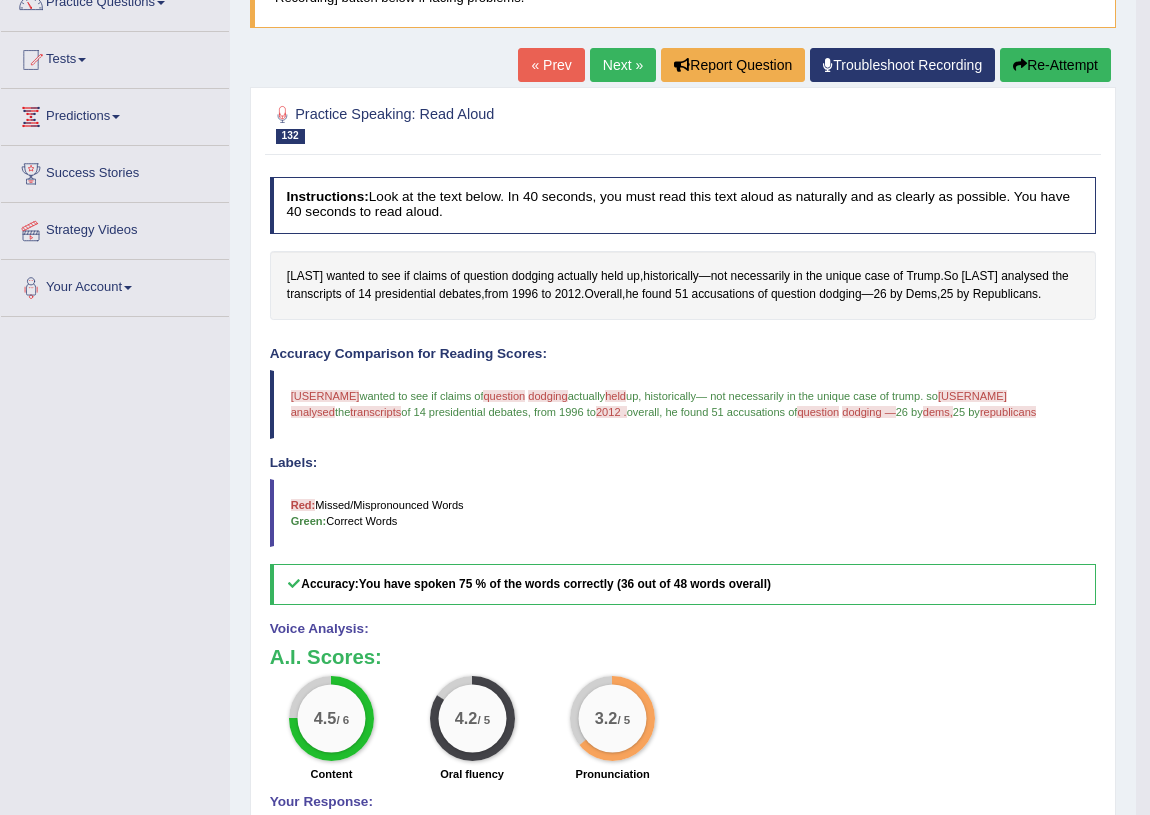 scroll, scrollTop: 0, scrollLeft: 0, axis: both 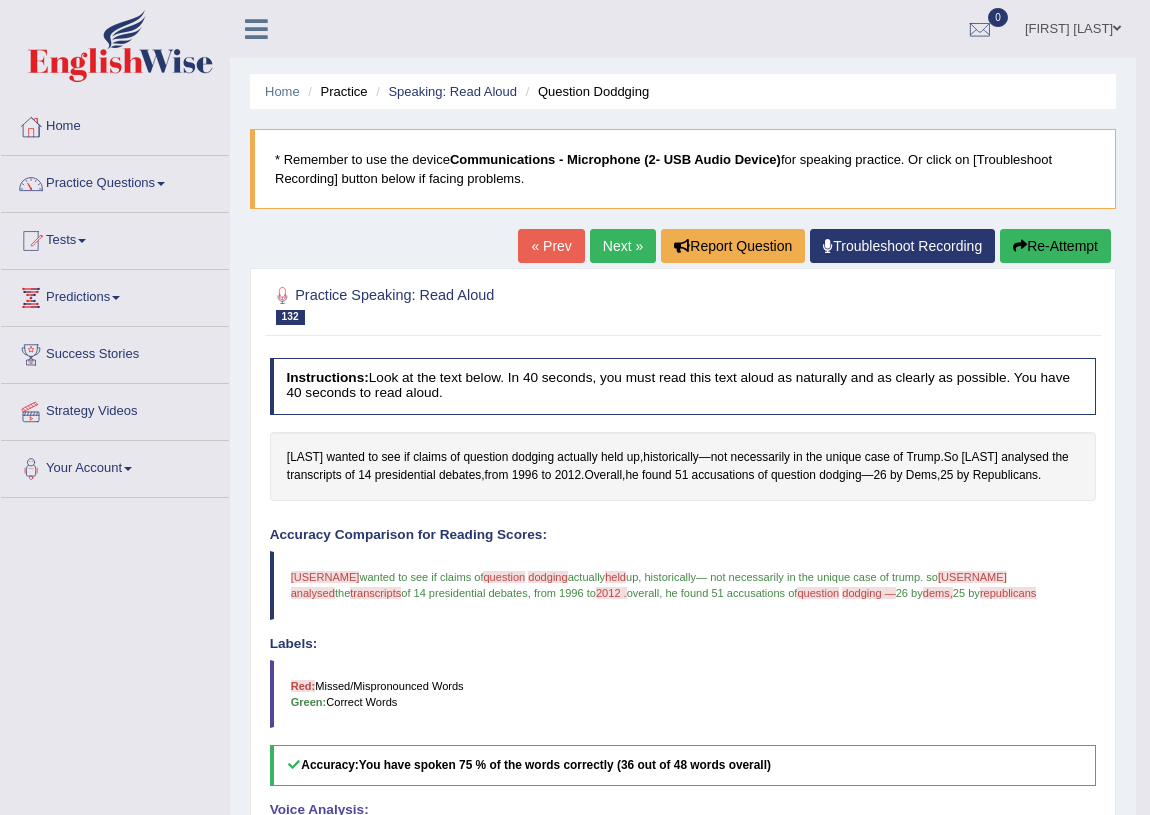 click on "Re-Attempt" at bounding box center [1055, 246] 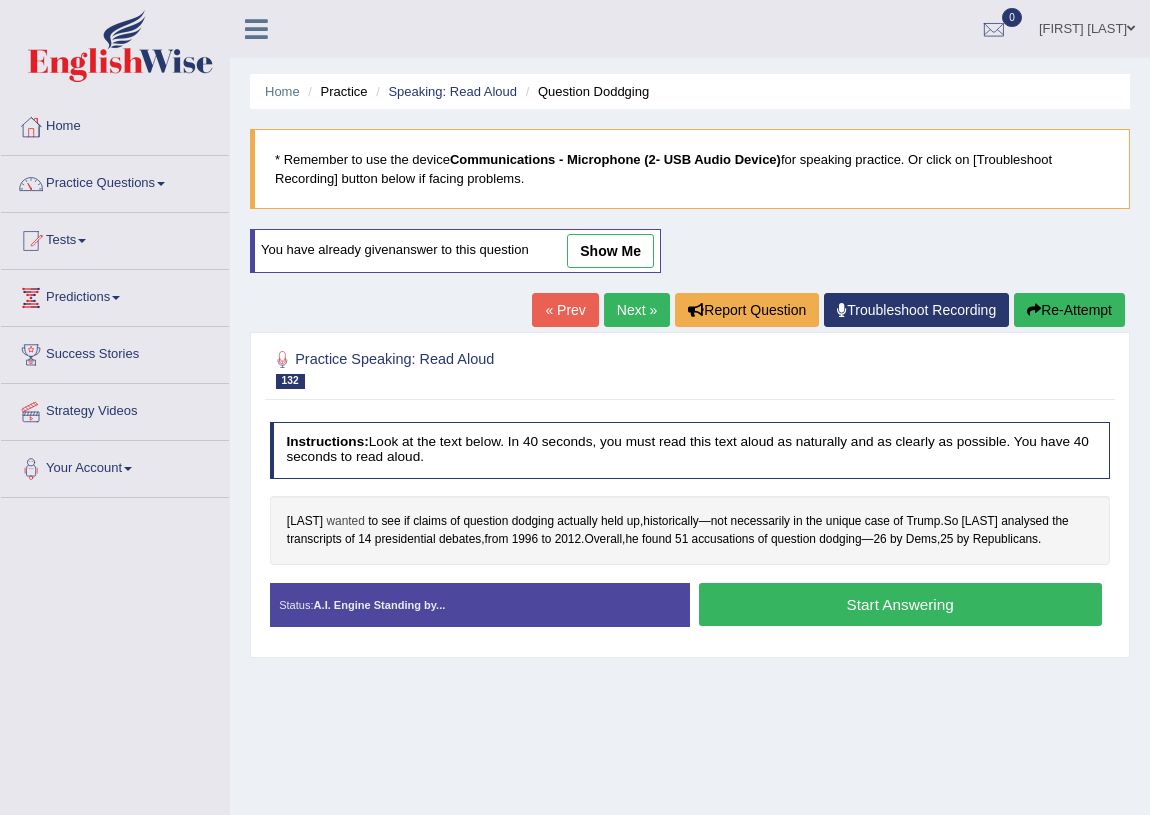 scroll, scrollTop: 0, scrollLeft: 0, axis: both 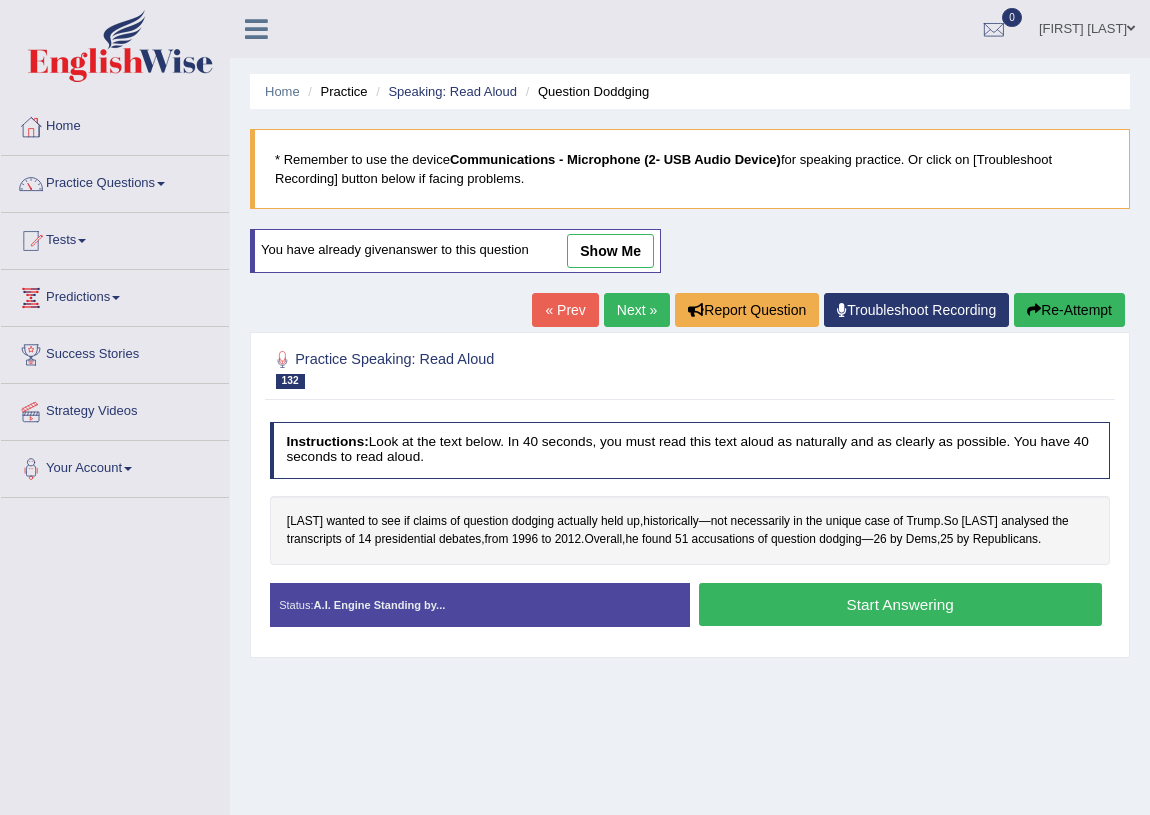 click on "Start Answering" at bounding box center [900, 604] 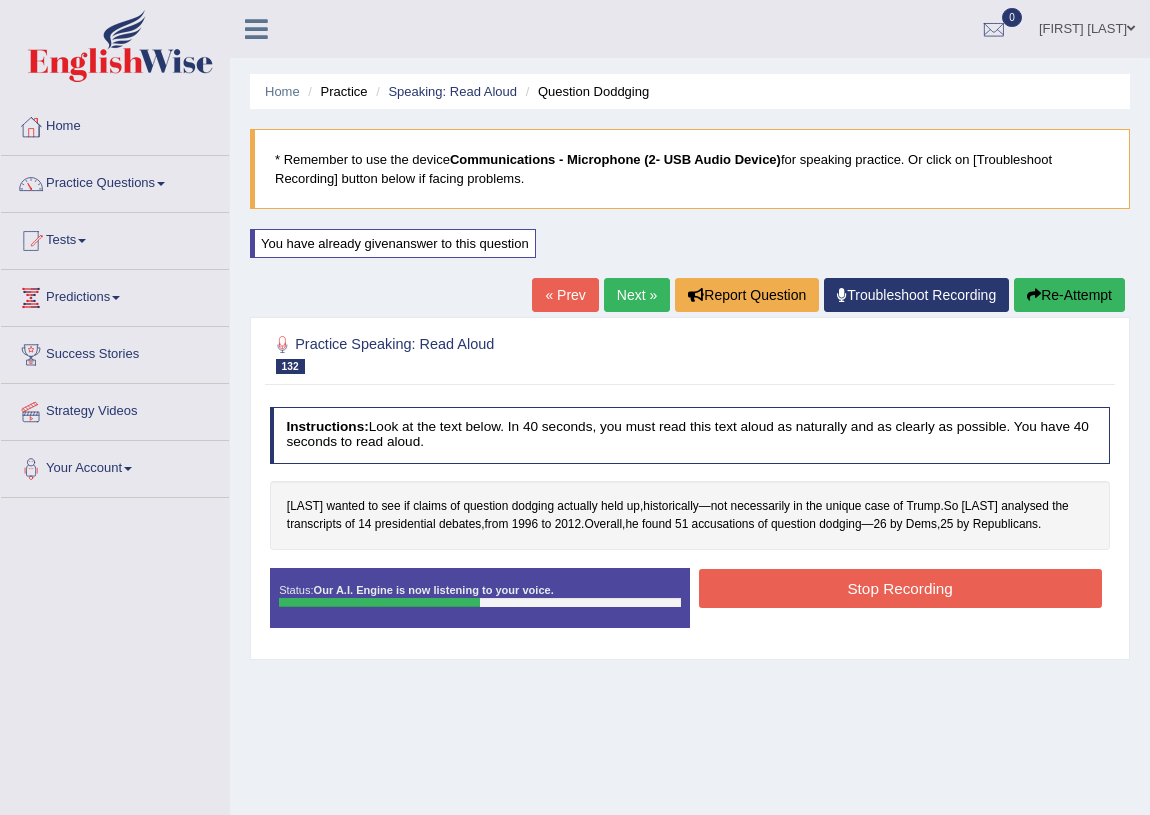 click on "Stop Recording" at bounding box center [900, 588] 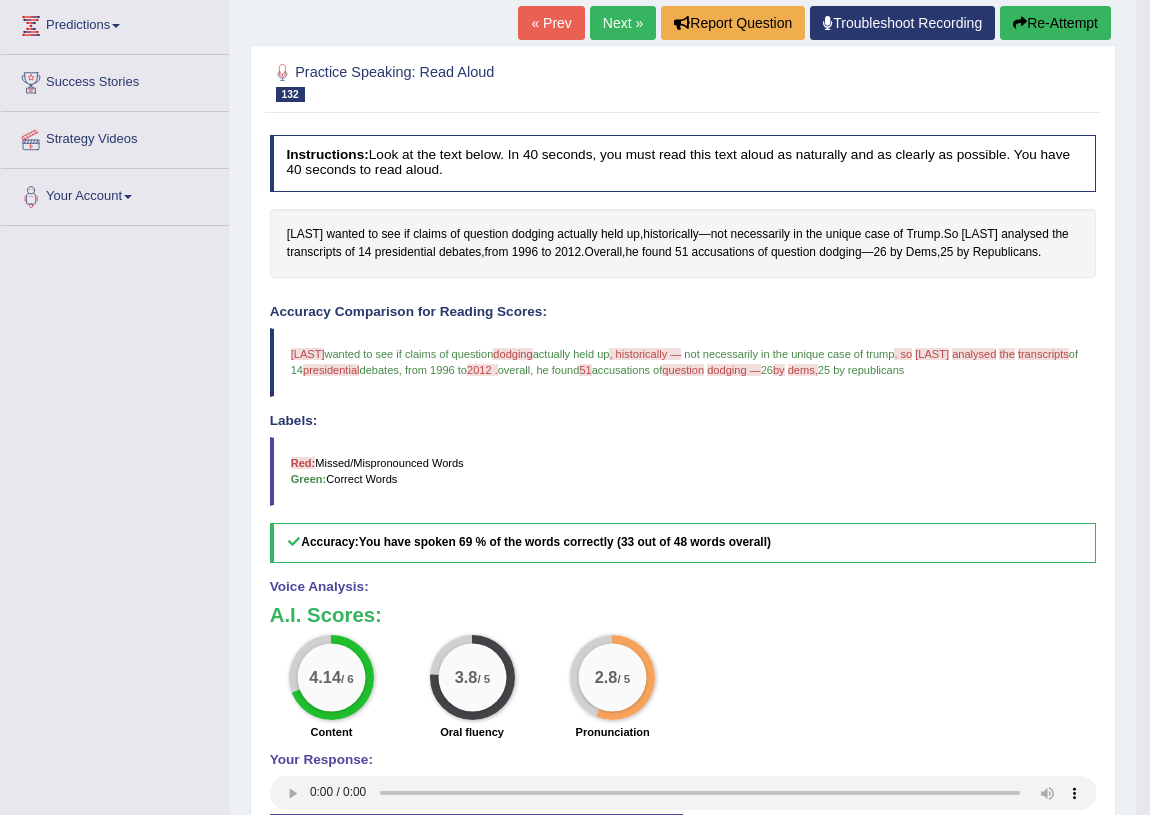 scroll, scrollTop: 0, scrollLeft: 0, axis: both 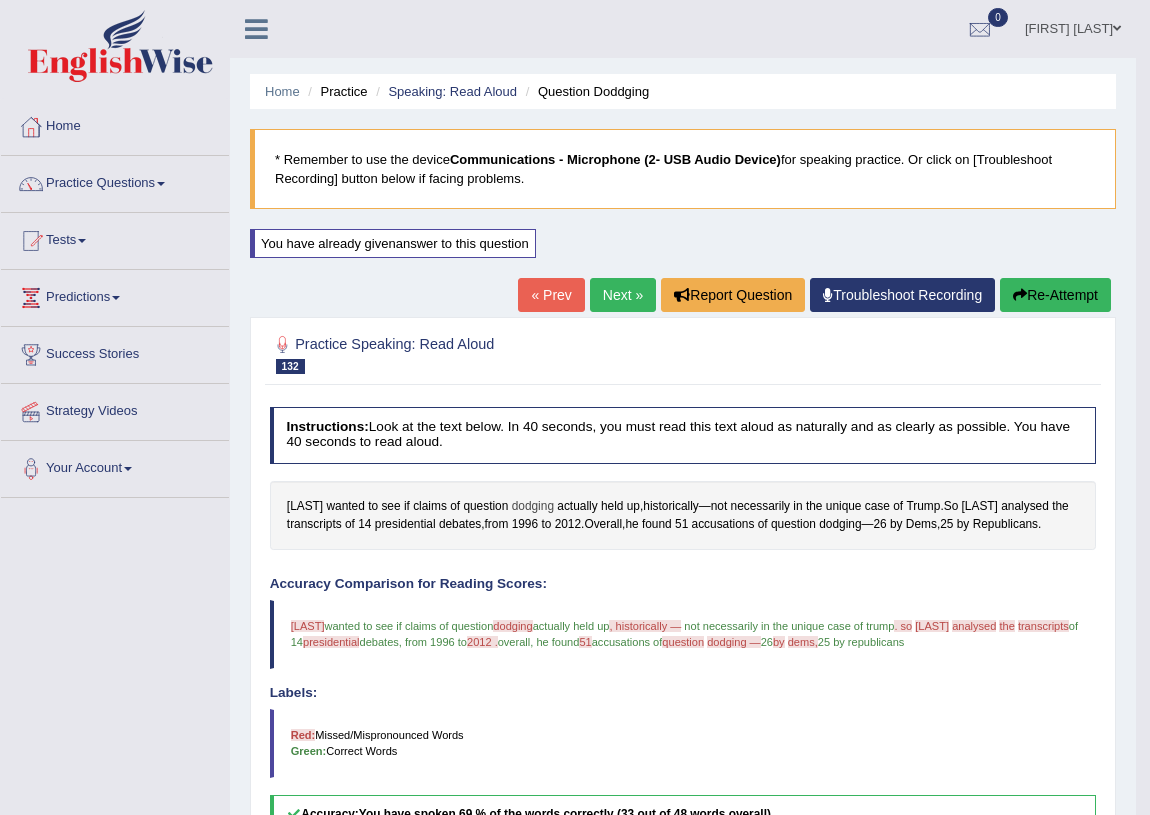 click on "dodging" at bounding box center (533, 507) 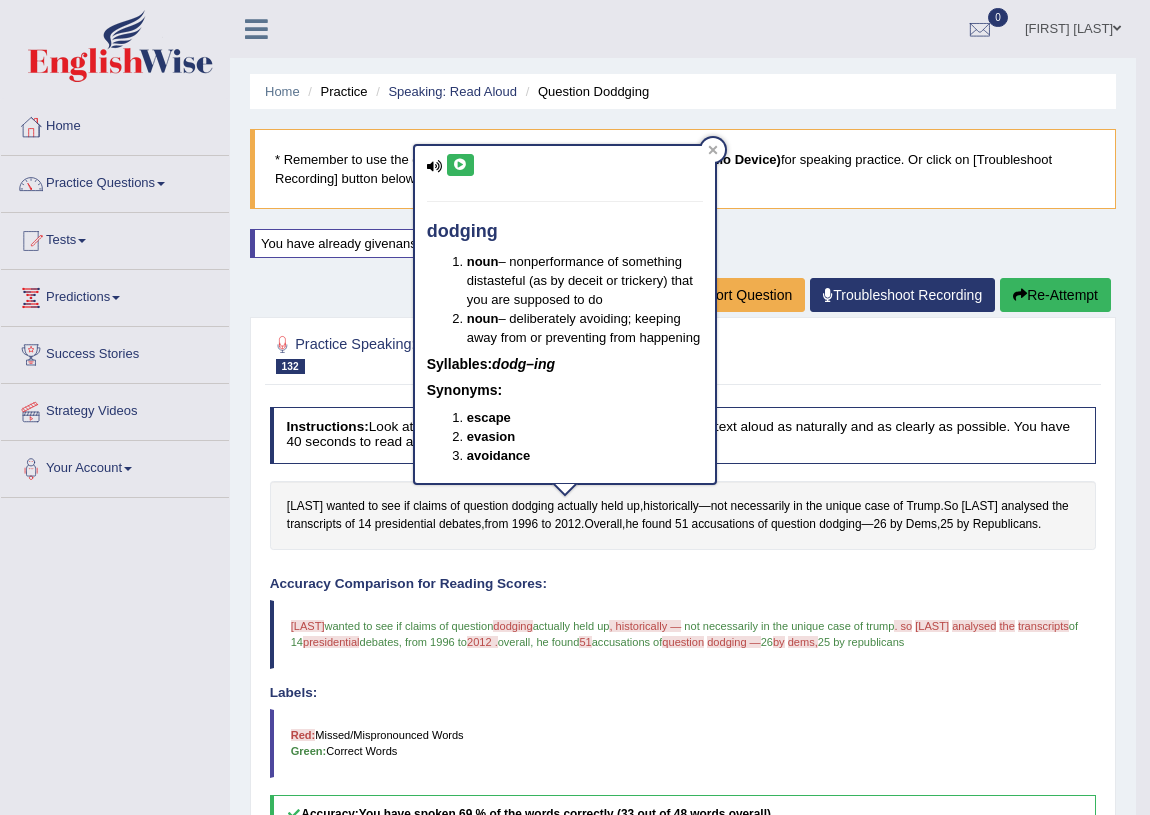 click at bounding box center (460, 165) 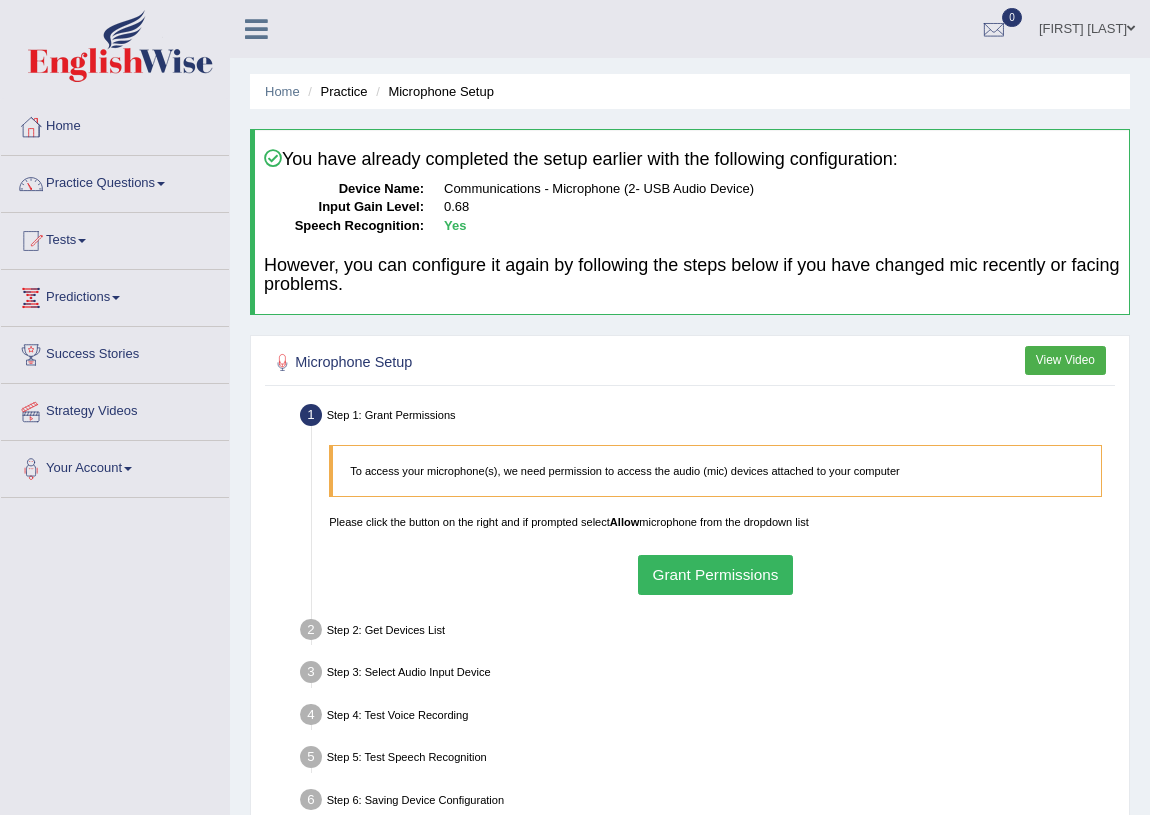 scroll, scrollTop: 0, scrollLeft: 0, axis: both 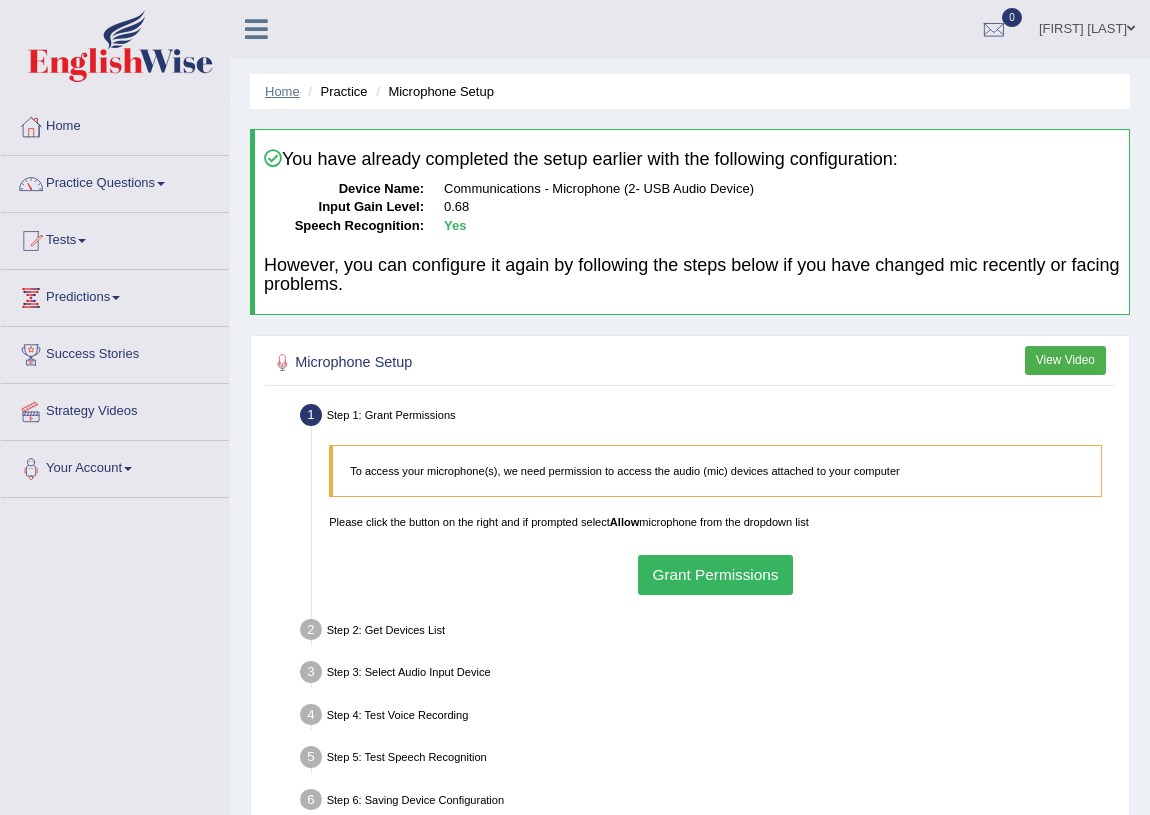 click on "Home" at bounding box center [282, 91] 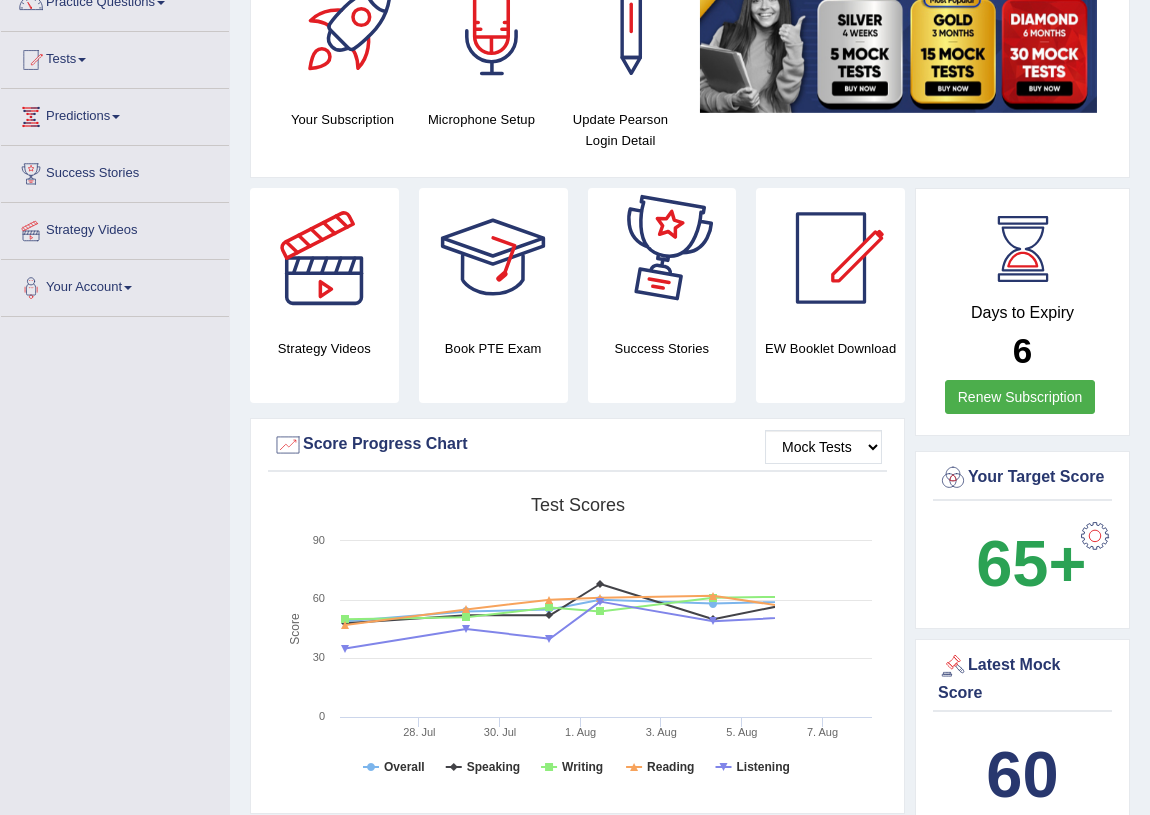 scroll, scrollTop: 0, scrollLeft: 0, axis: both 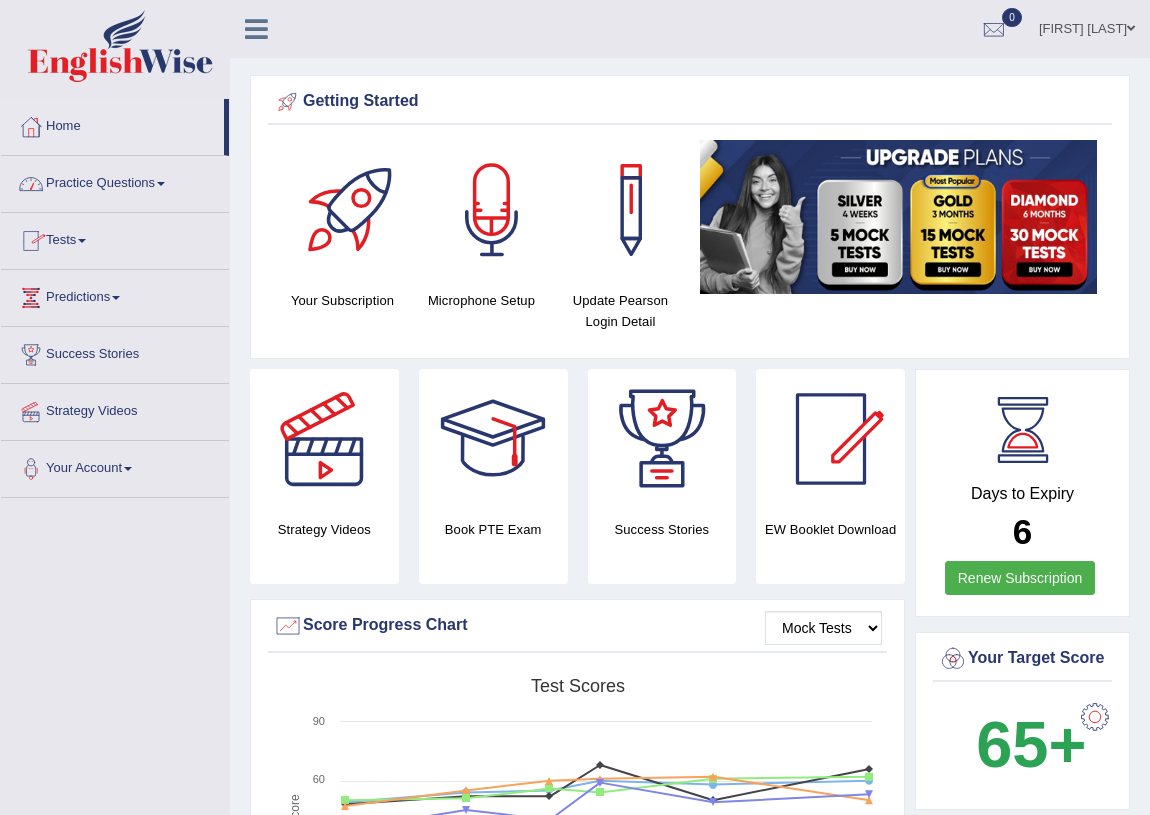 click on "Practice Questions" at bounding box center [115, 181] 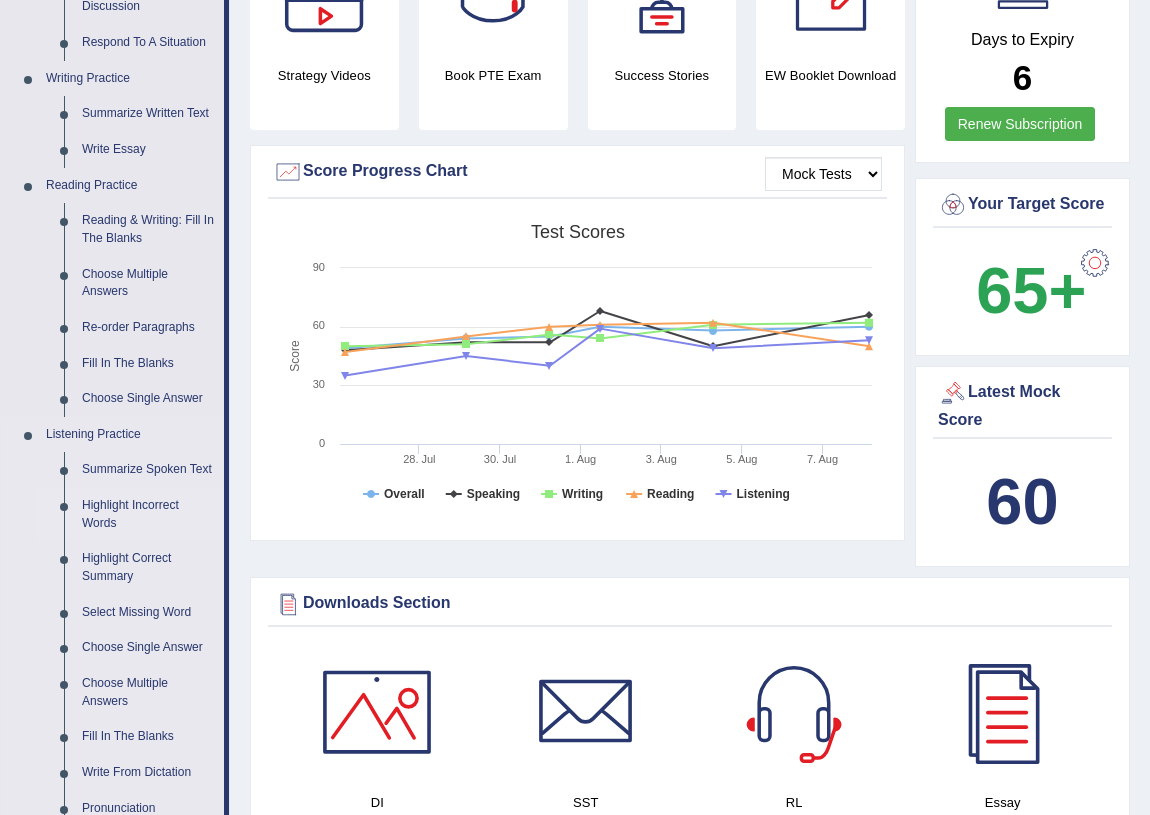 scroll, scrollTop: 727, scrollLeft: 0, axis: vertical 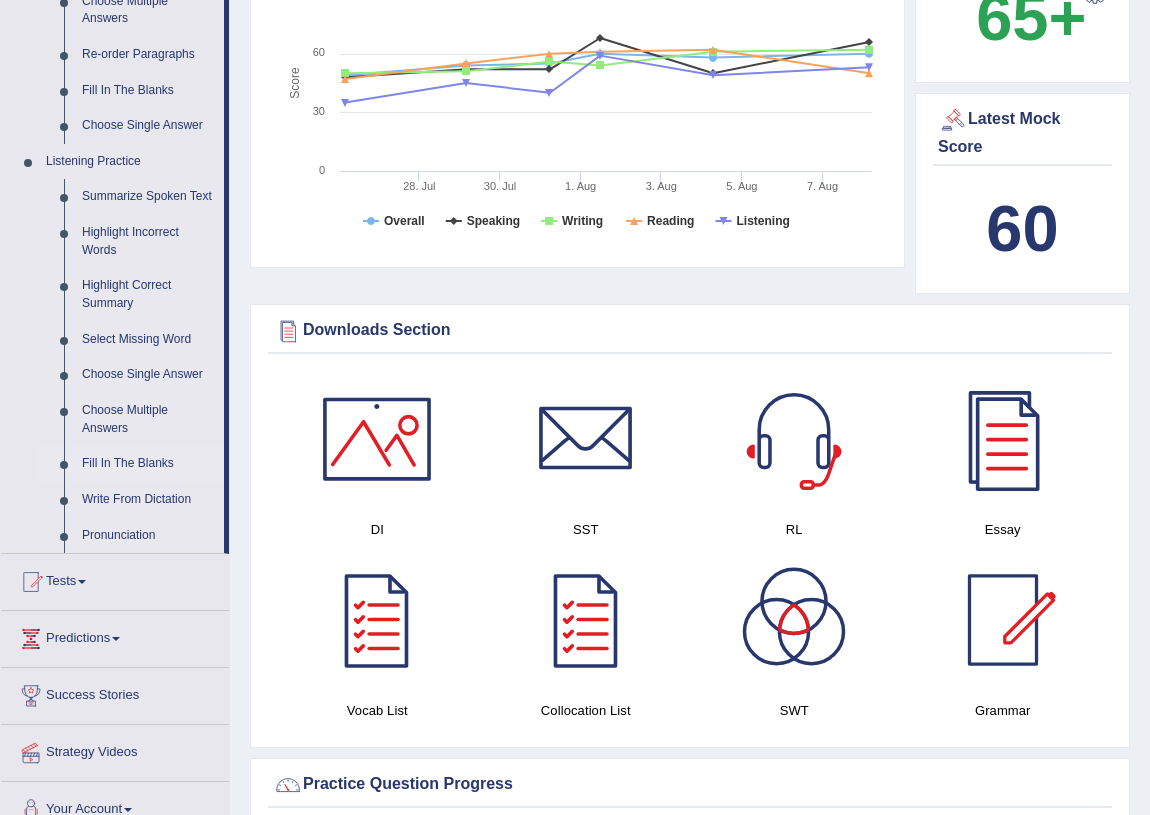 click on "Fill In The Blanks" at bounding box center [148, 464] 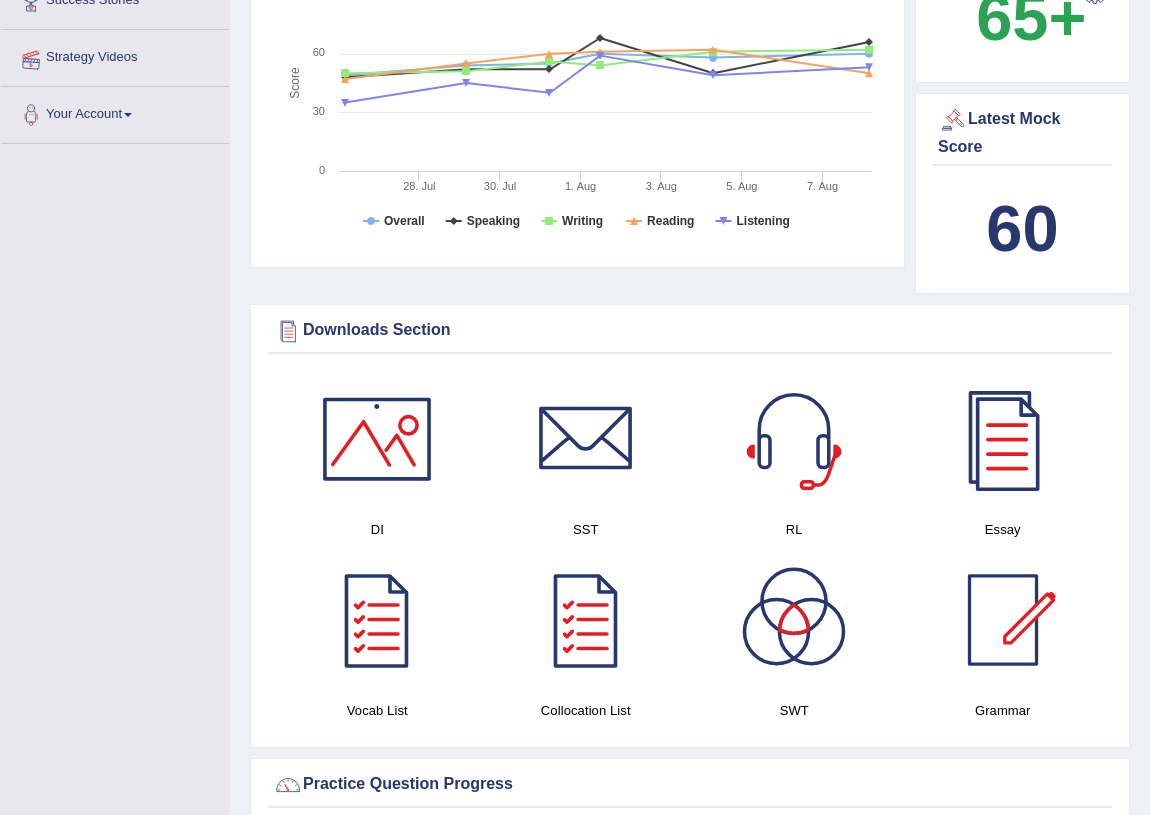 scroll, scrollTop: 417, scrollLeft: 0, axis: vertical 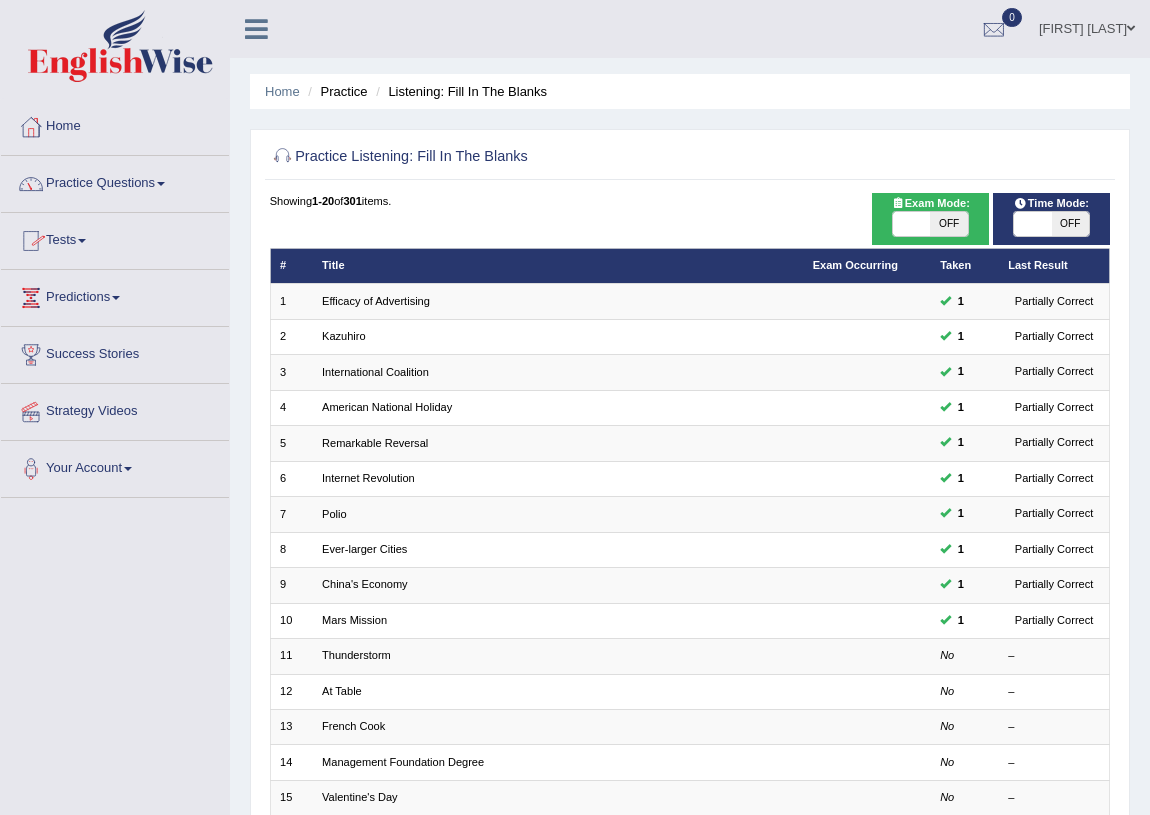 click on "Practice Questions" at bounding box center (115, 181) 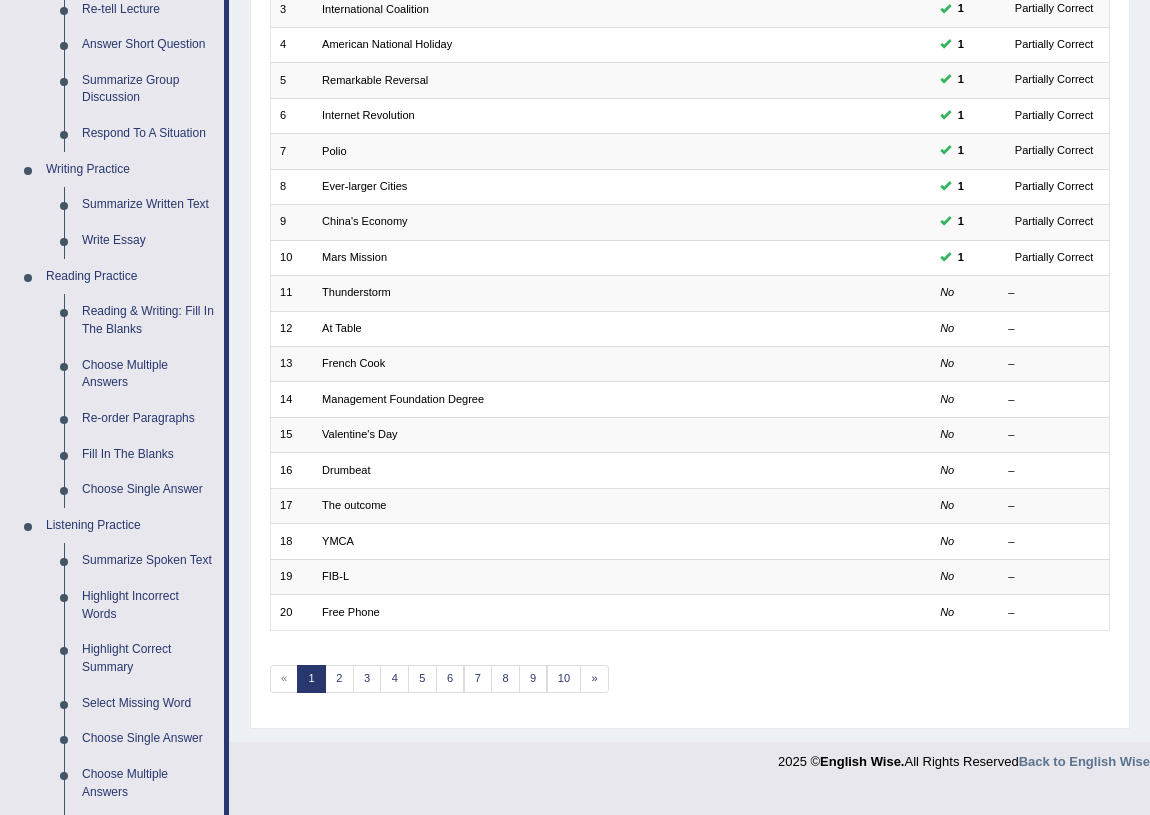 scroll, scrollTop: 545, scrollLeft: 0, axis: vertical 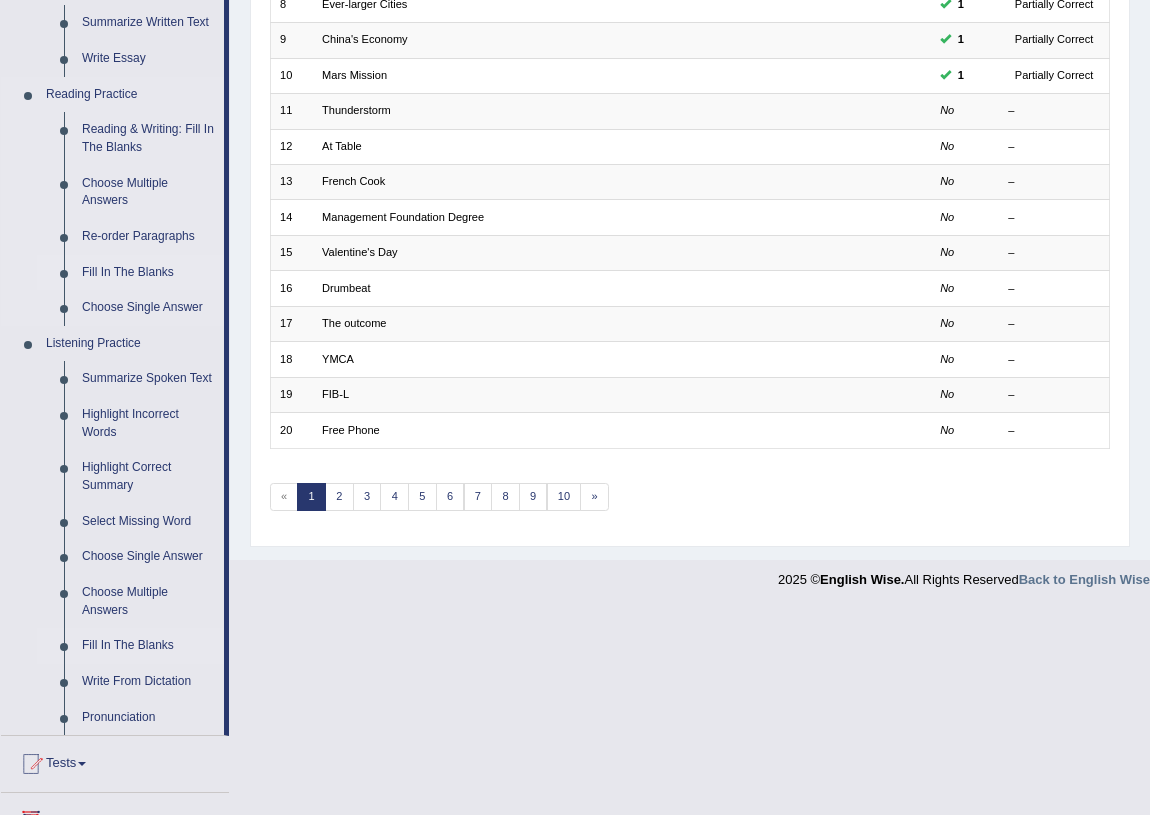 click on "Fill In The Blanks" at bounding box center (148, 273) 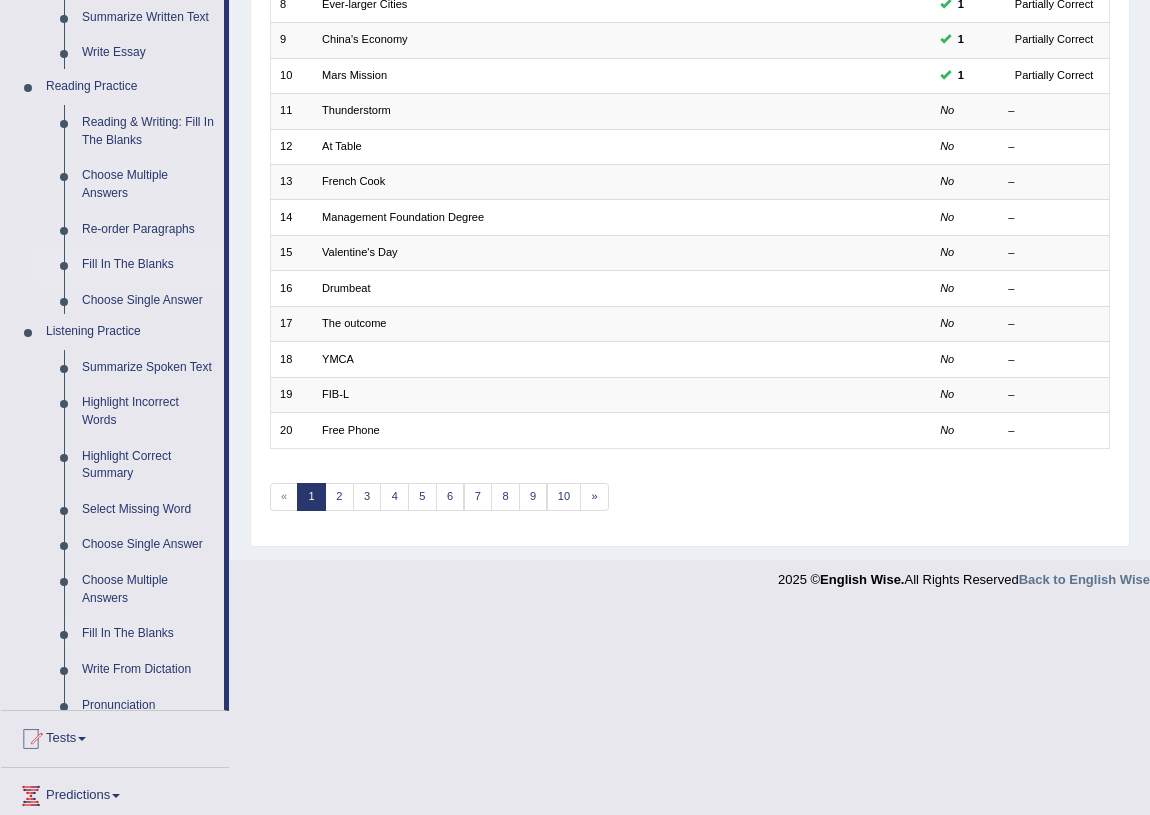 scroll, scrollTop: 338, scrollLeft: 0, axis: vertical 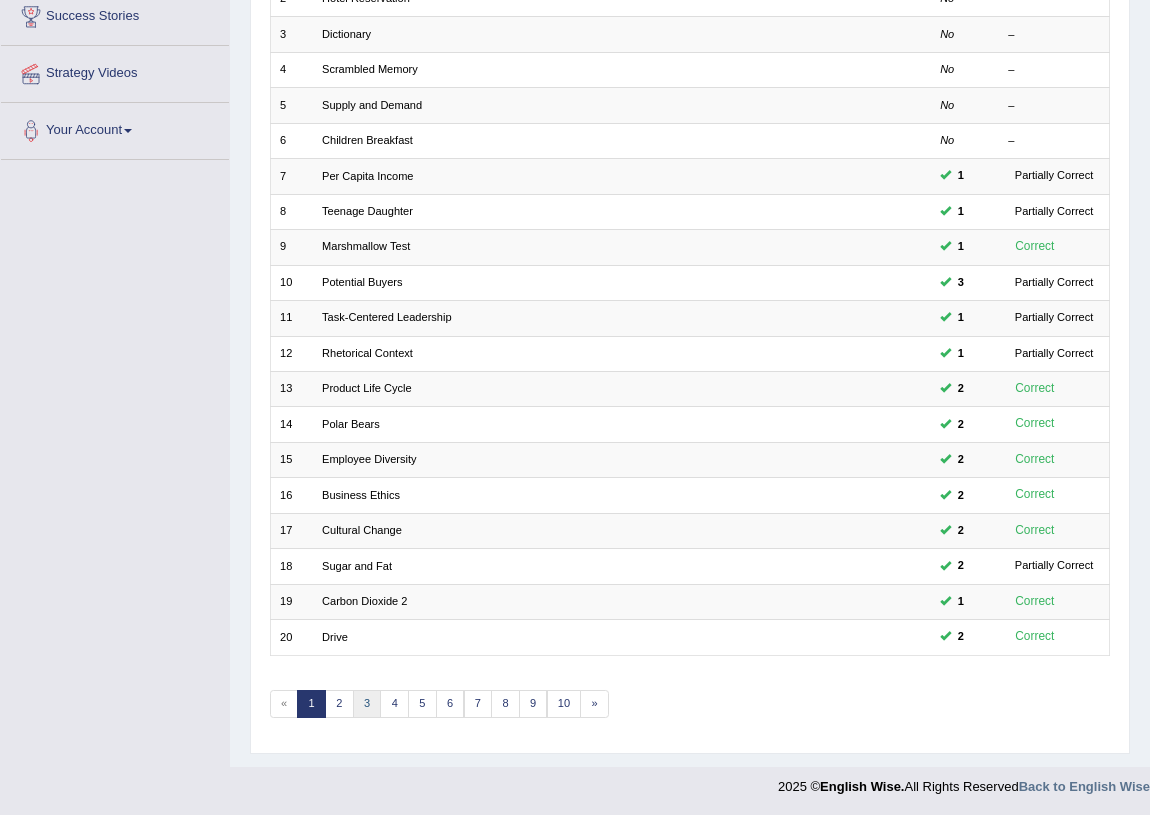 click on "3" at bounding box center (367, 704) 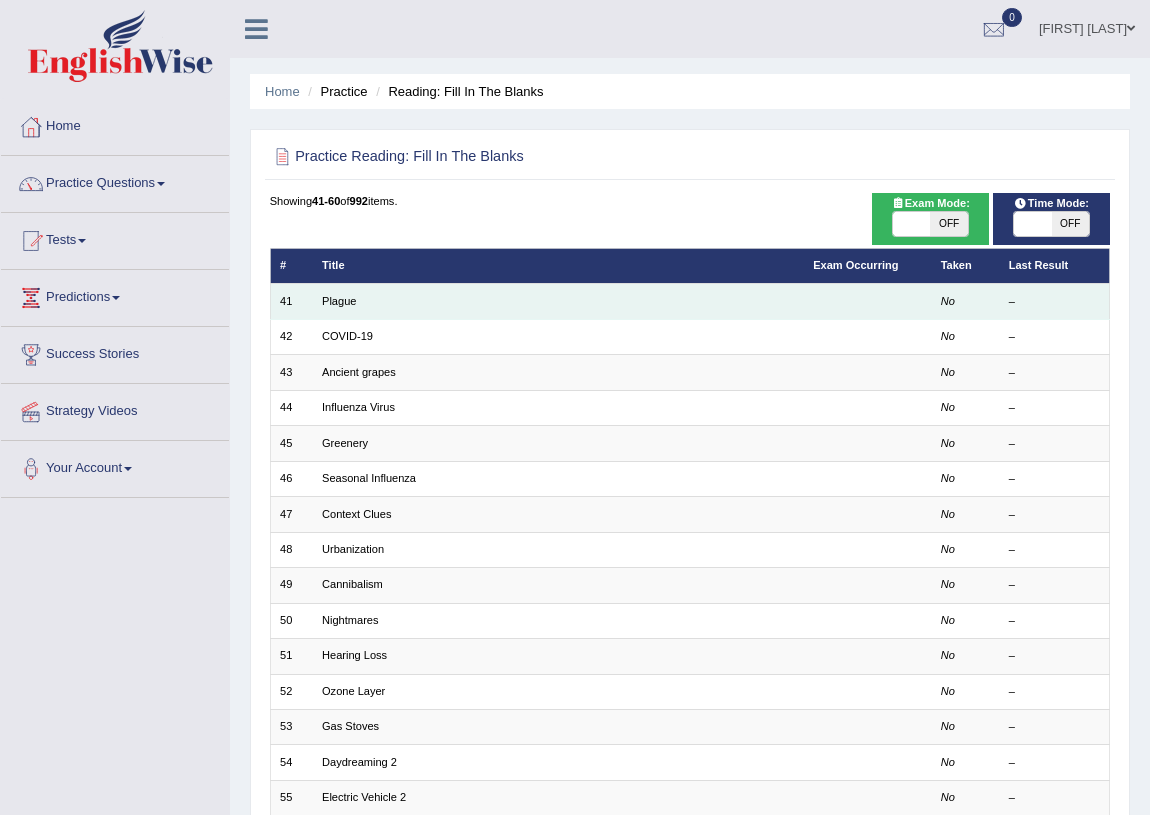 scroll, scrollTop: 0, scrollLeft: 0, axis: both 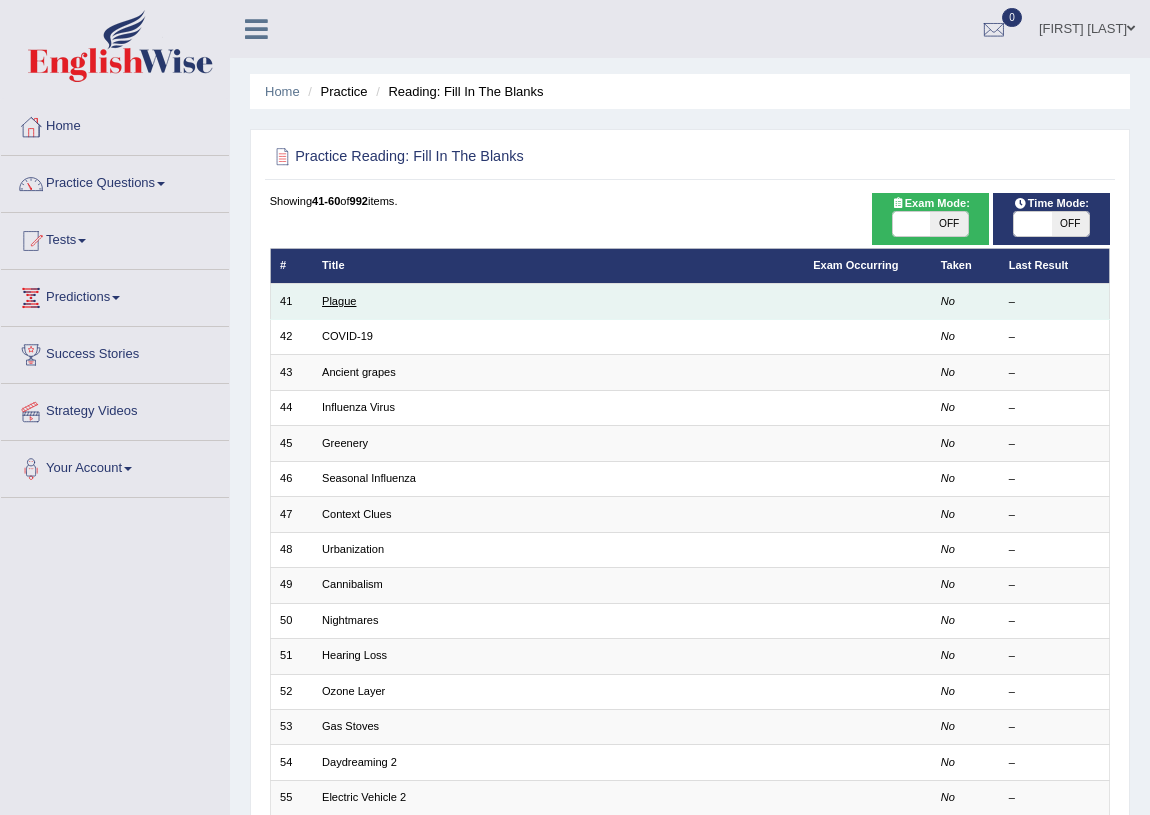 click on "Plague" at bounding box center [339, 301] 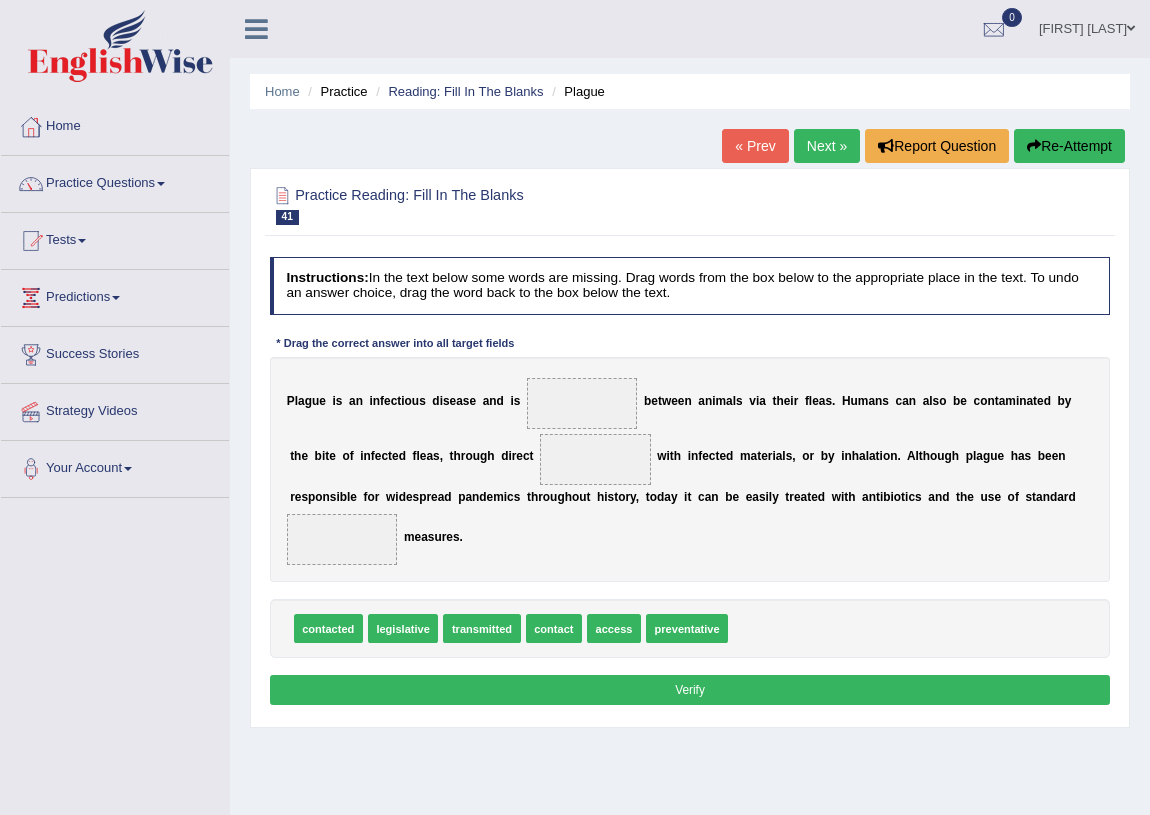 scroll, scrollTop: 0, scrollLeft: 0, axis: both 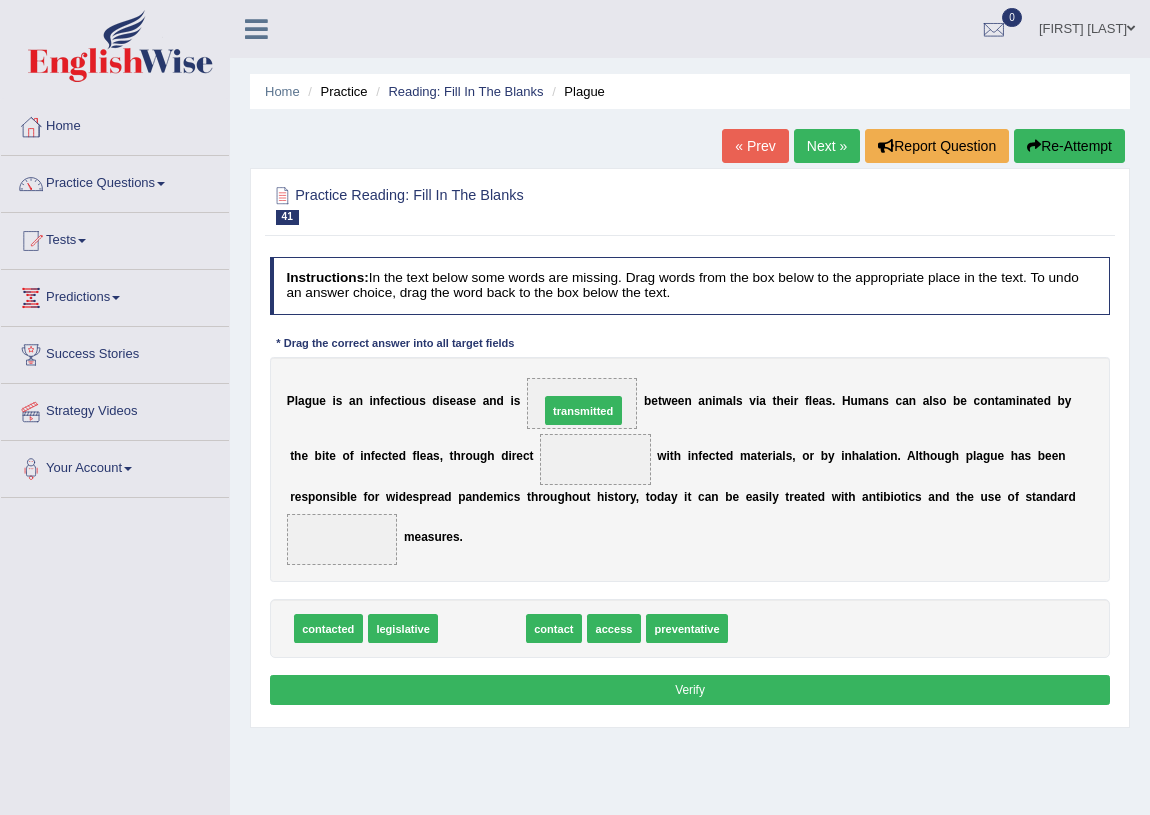 drag, startPoint x: 472, startPoint y: 625, endPoint x: 591, endPoint y: 369, distance: 282.30658 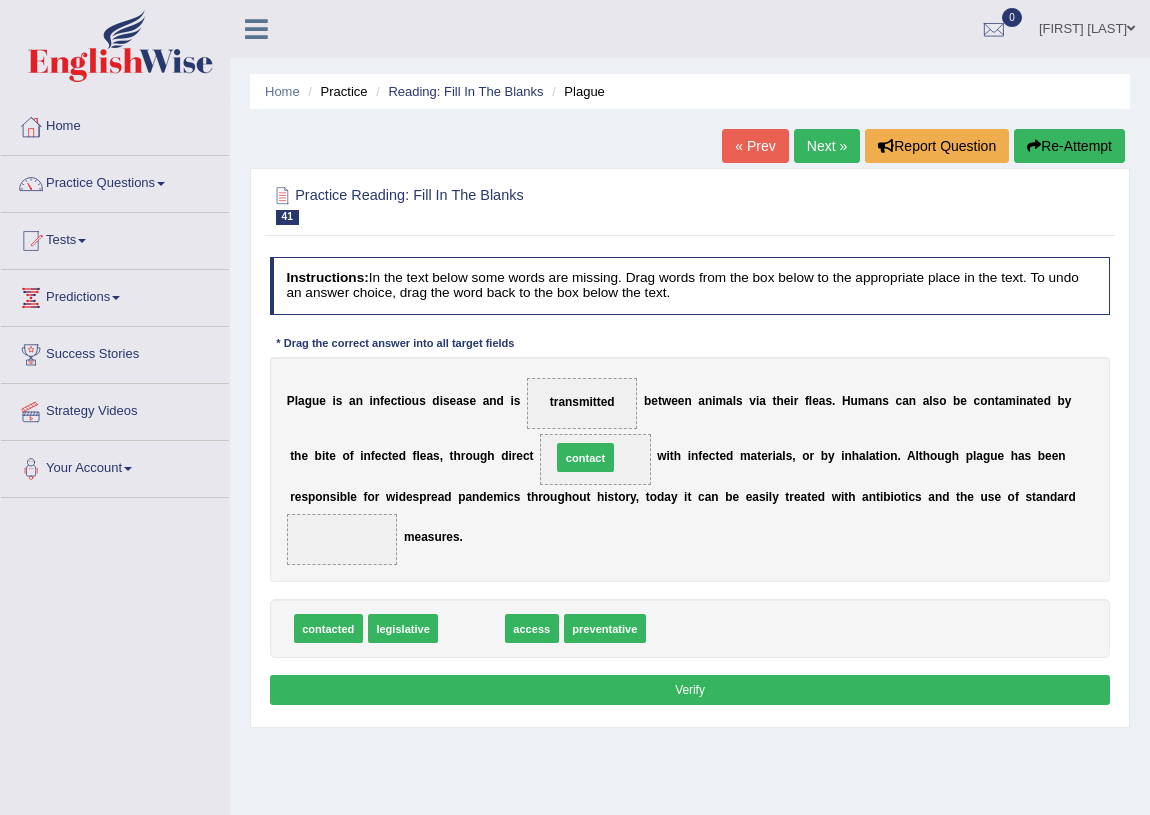 drag, startPoint x: 468, startPoint y: 624, endPoint x: 602, endPoint y: 423, distance: 241.57193 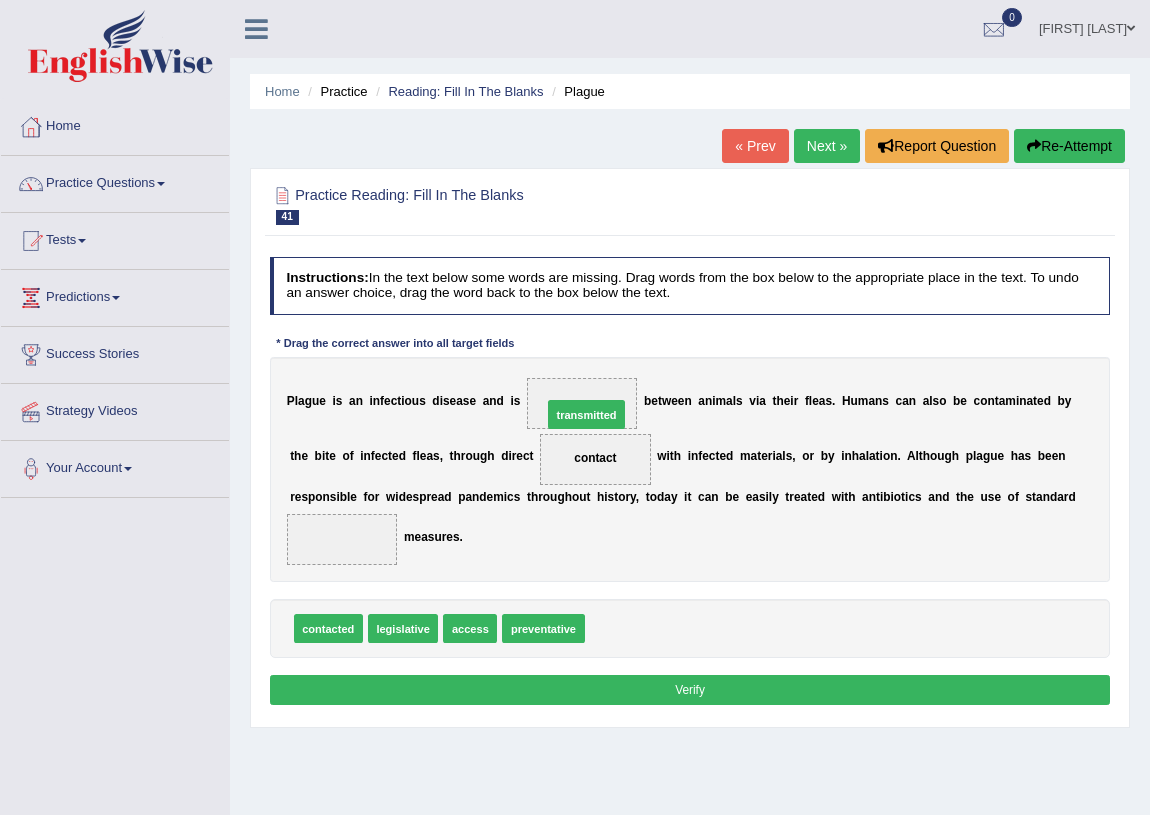 drag, startPoint x: 612, startPoint y: 625, endPoint x: 563, endPoint y: 373, distance: 256.7197 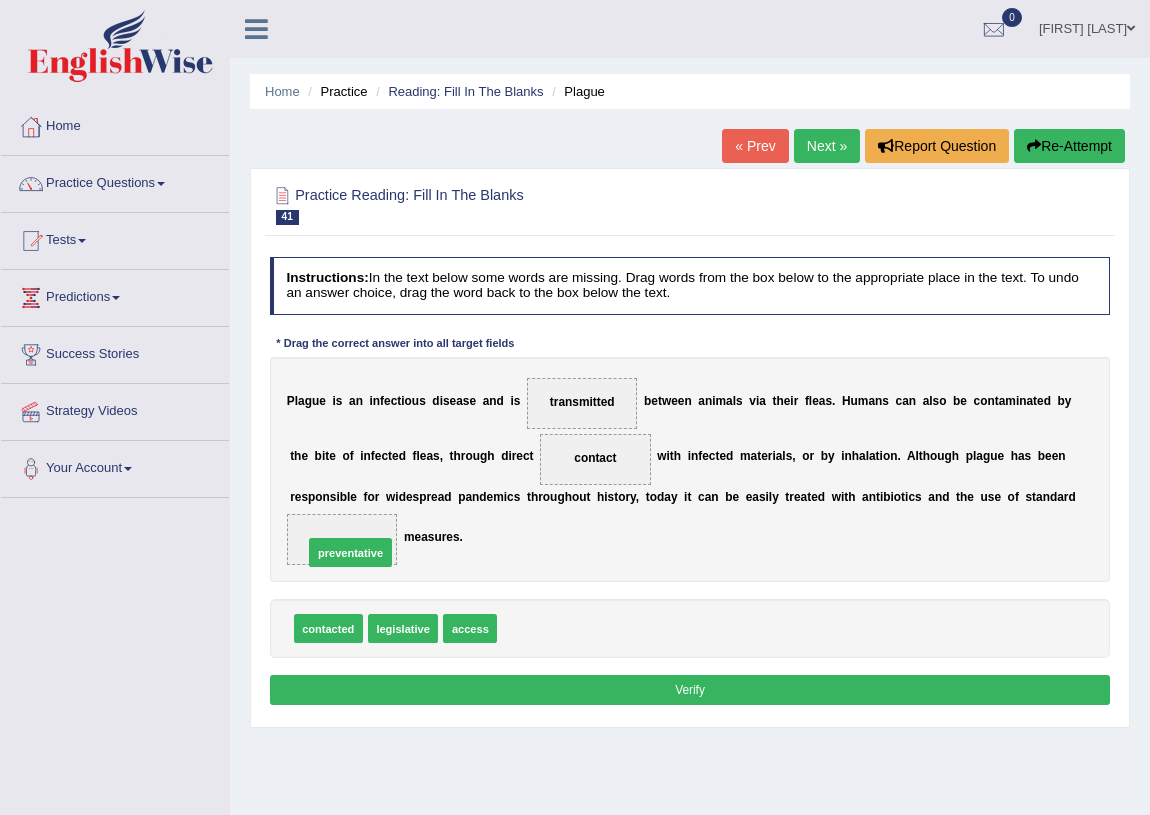 drag, startPoint x: 527, startPoint y: 623, endPoint x: 296, endPoint y: 523, distance: 251.71611 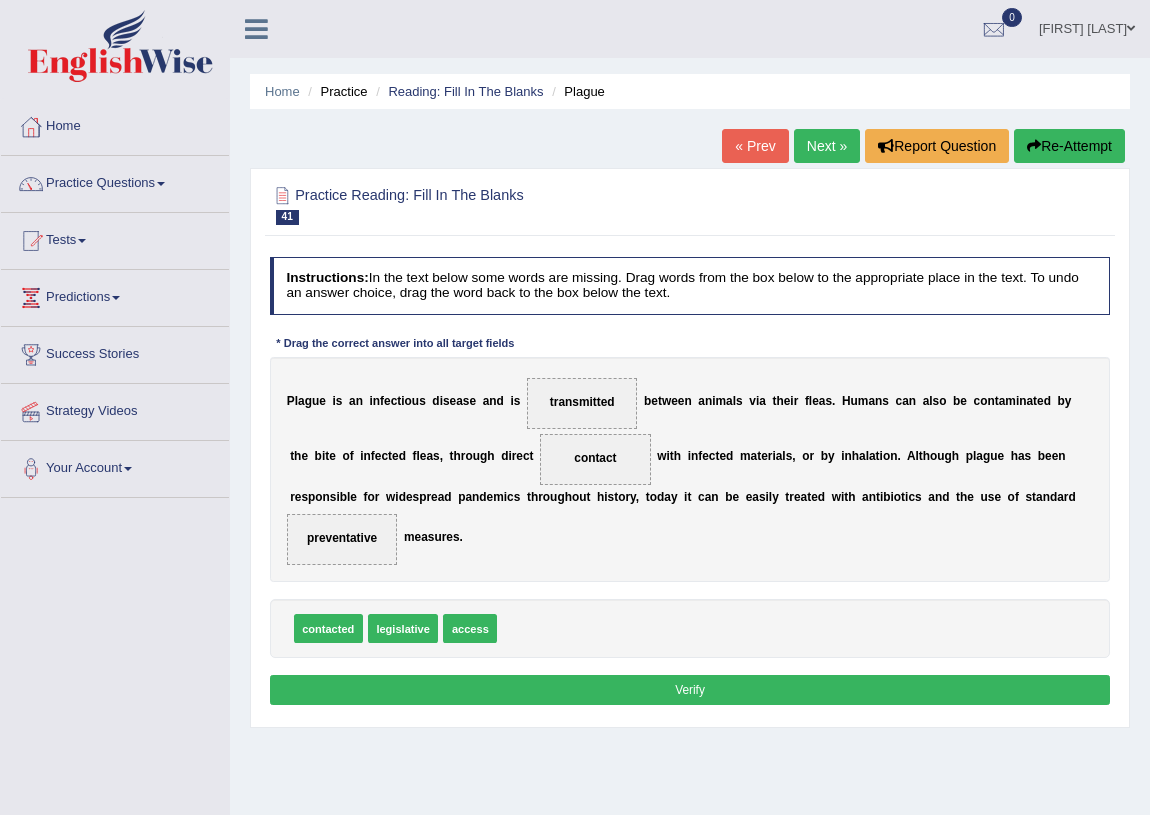 click on "Verify" at bounding box center [690, 689] 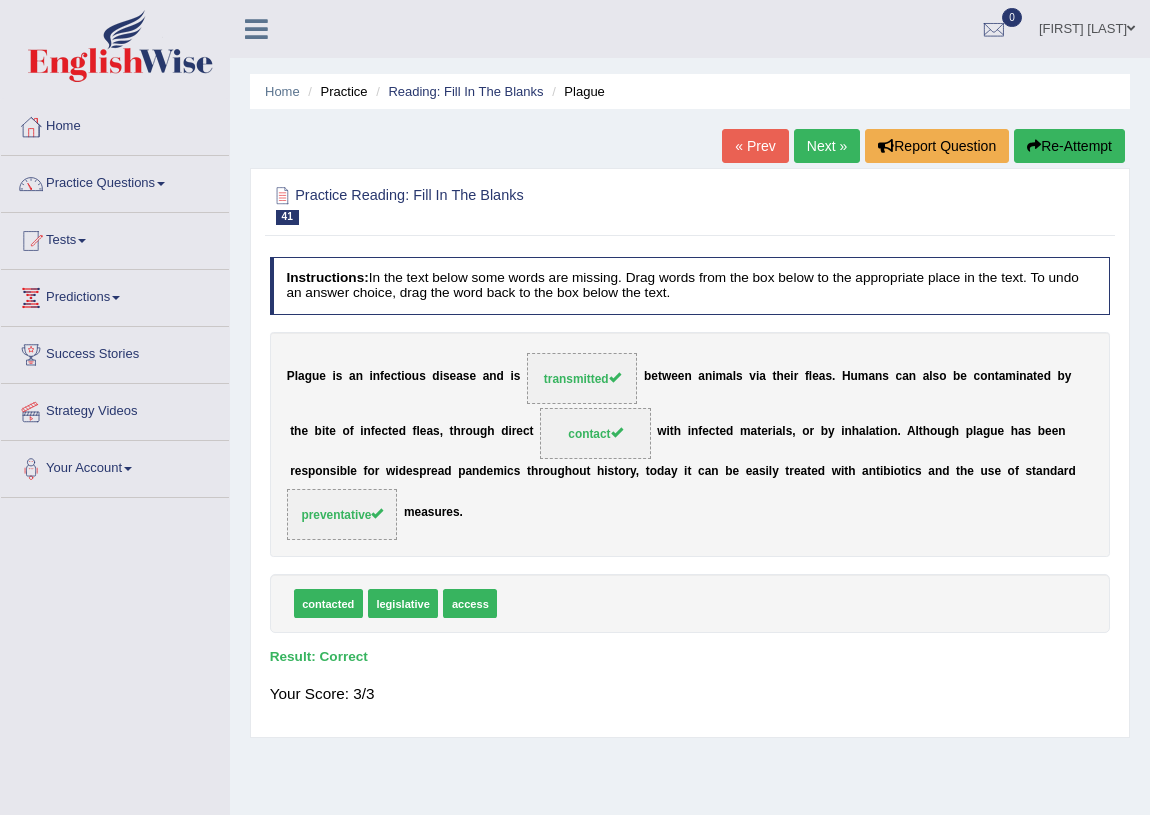 click on "Next »" at bounding box center (827, 146) 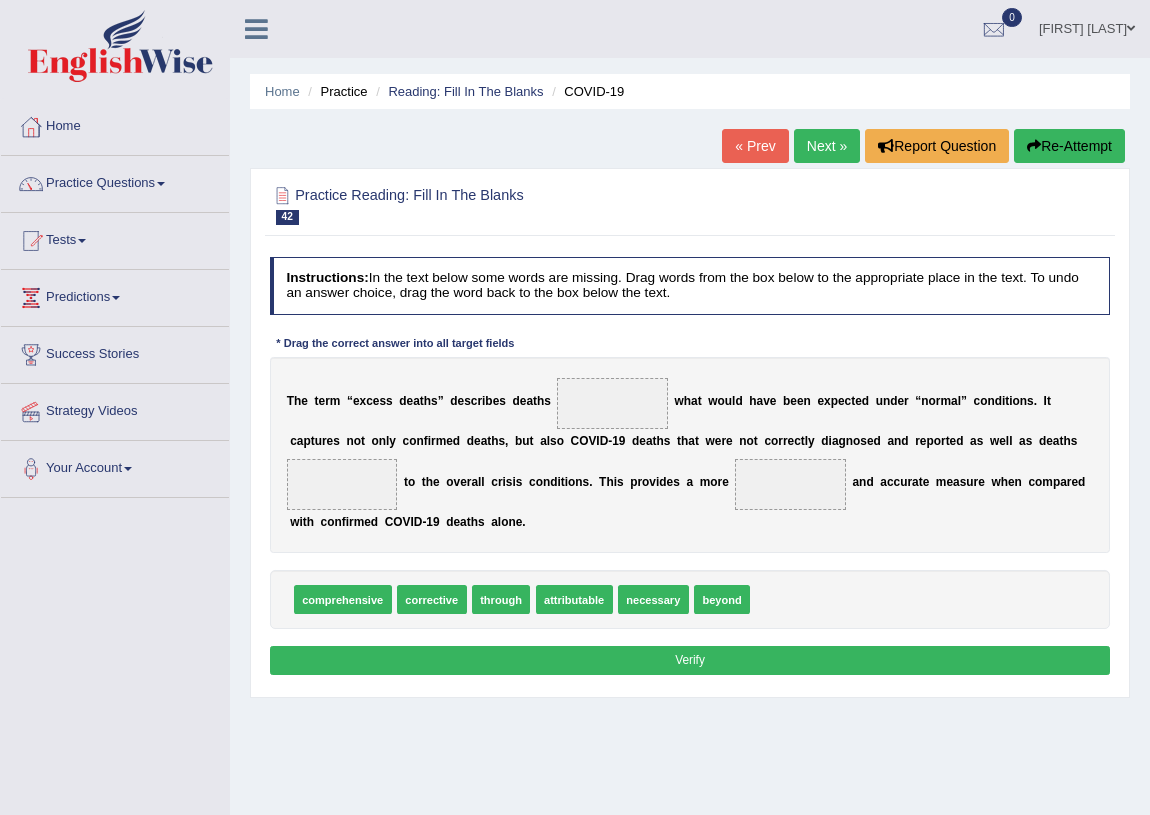 scroll, scrollTop: 0, scrollLeft: 0, axis: both 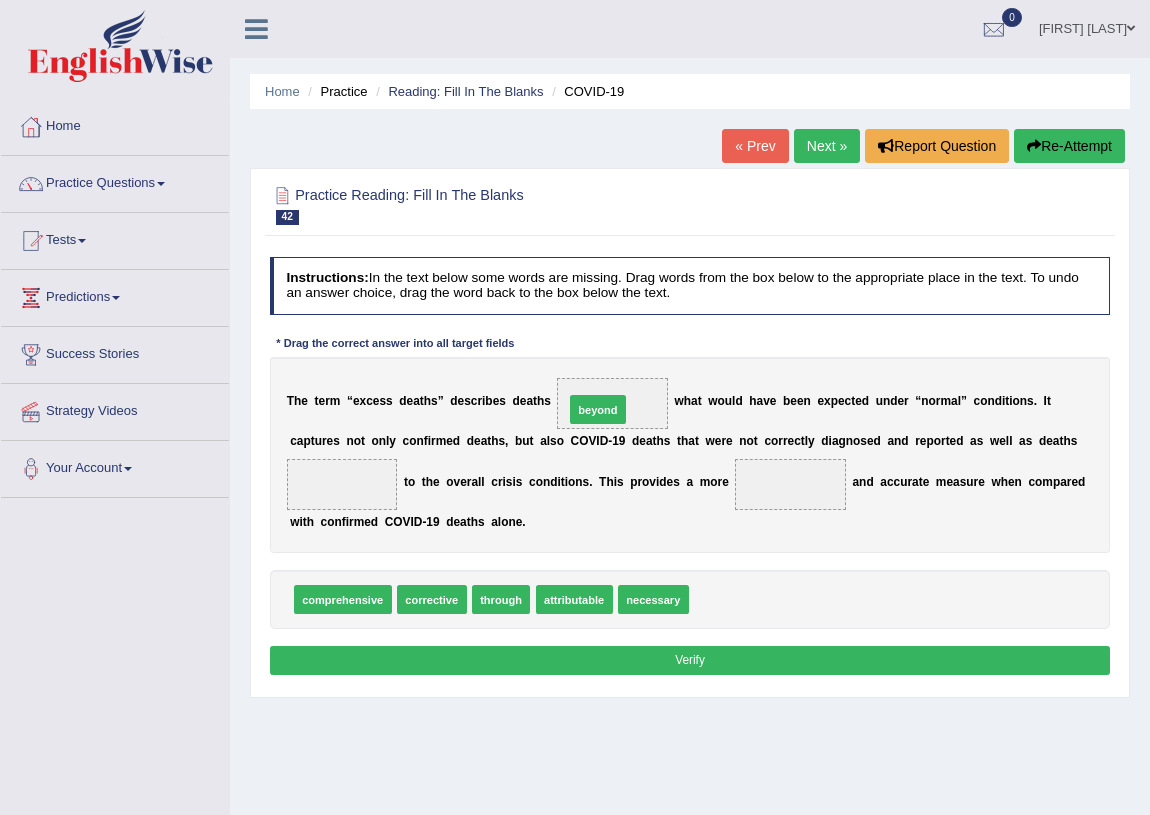 drag, startPoint x: 726, startPoint y: 597, endPoint x: 591, endPoint y: 371, distance: 263.25082 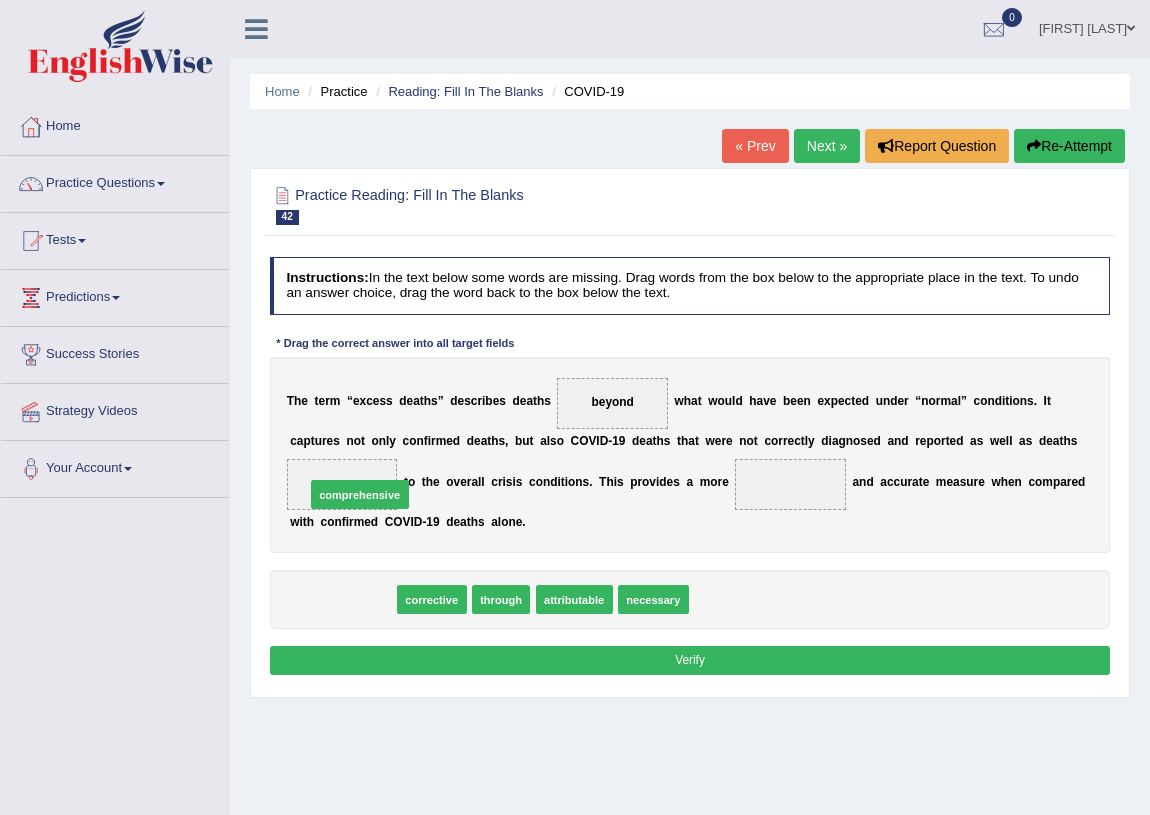 drag, startPoint x: 357, startPoint y: 594, endPoint x: 377, endPoint y: 471, distance: 124.61541 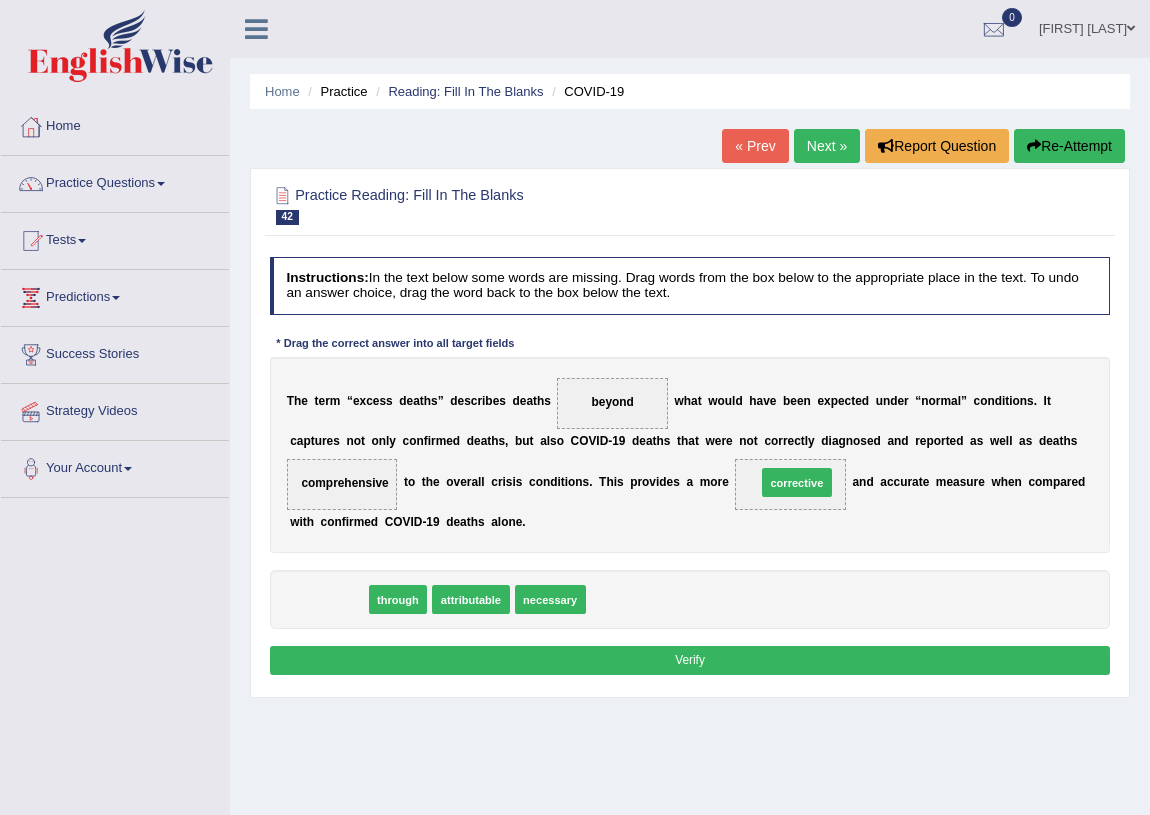 drag, startPoint x: 330, startPoint y: 597, endPoint x: 881, endPoint y: 460, distance: 567.77637 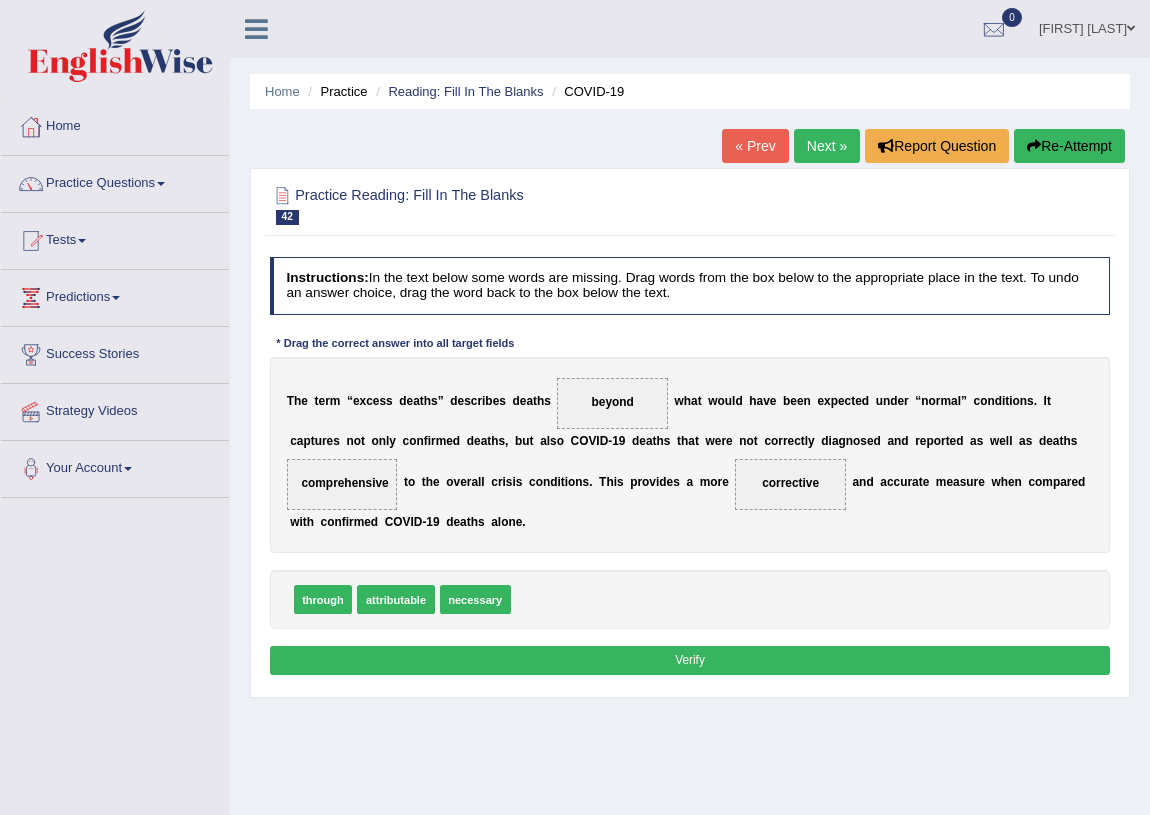 click on "Verify" at bounding box center [690, 660] 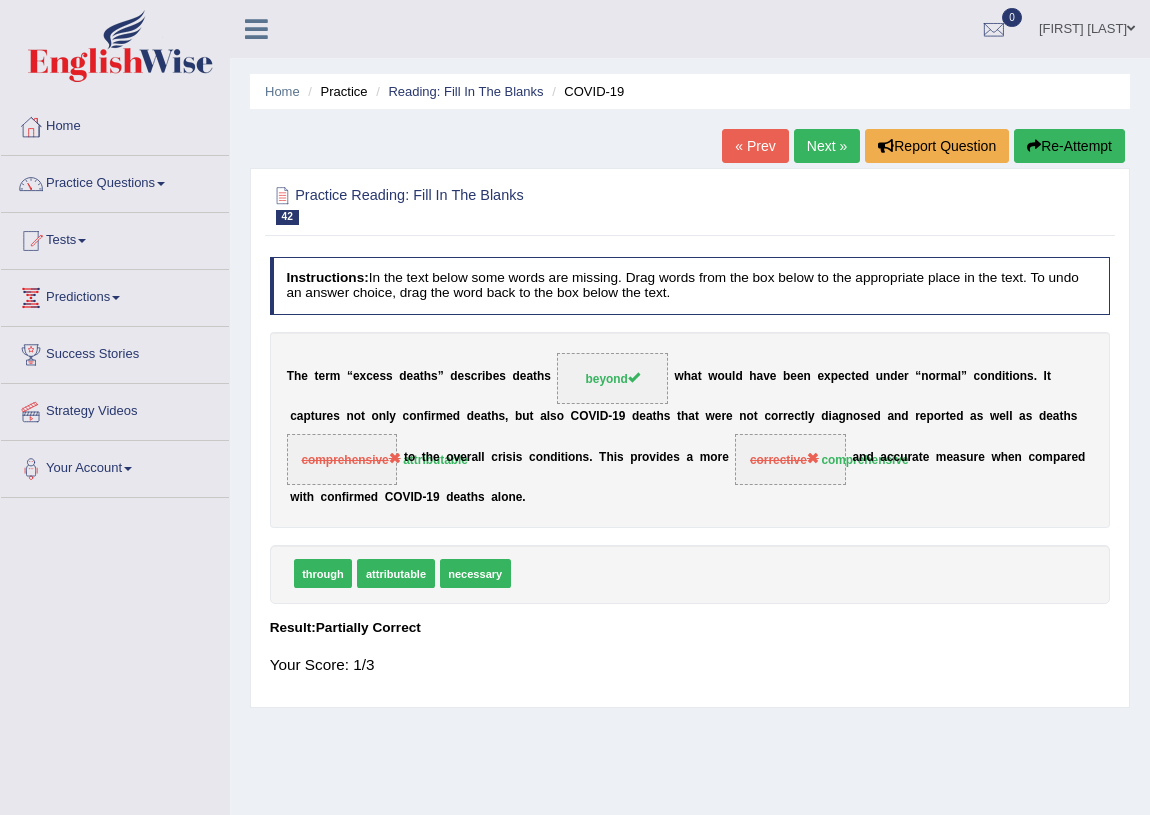 click on "Re-Attempt" at bounding box center (1069, 146) 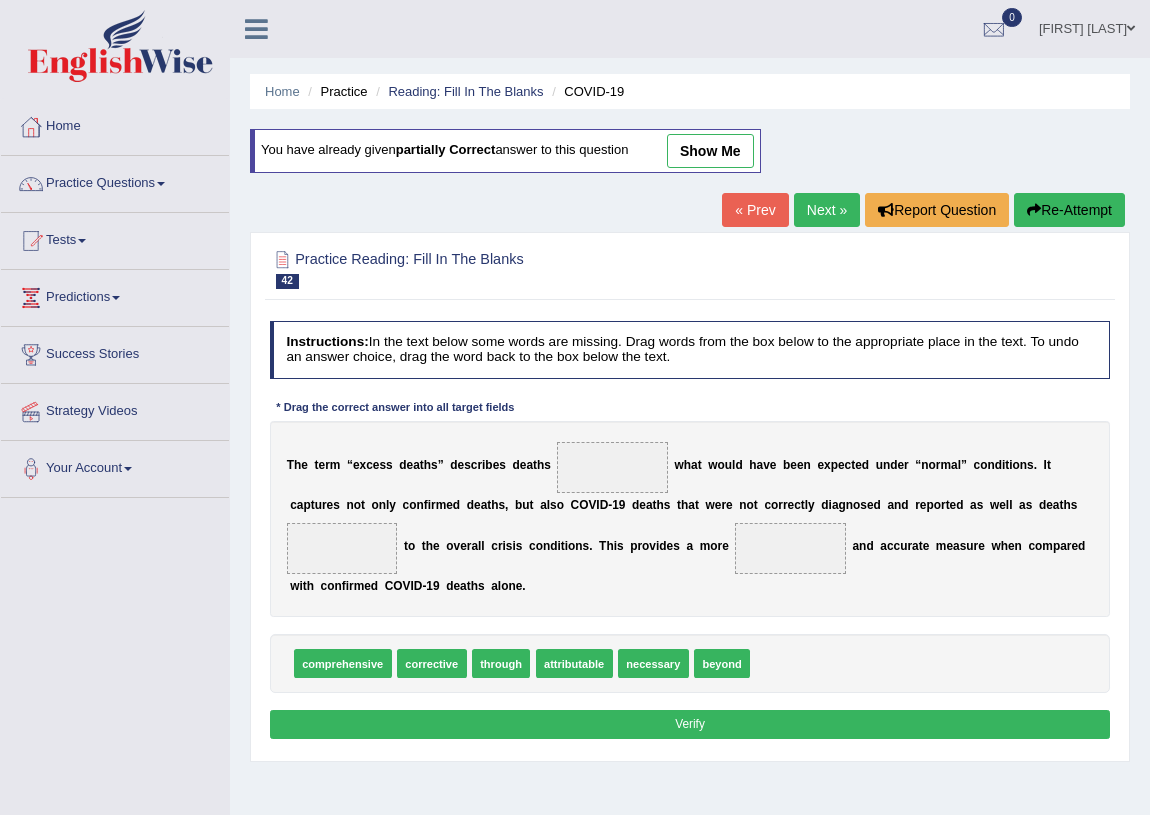 scroll, scrollTop: 0, scrollLeft: 0, axis: both 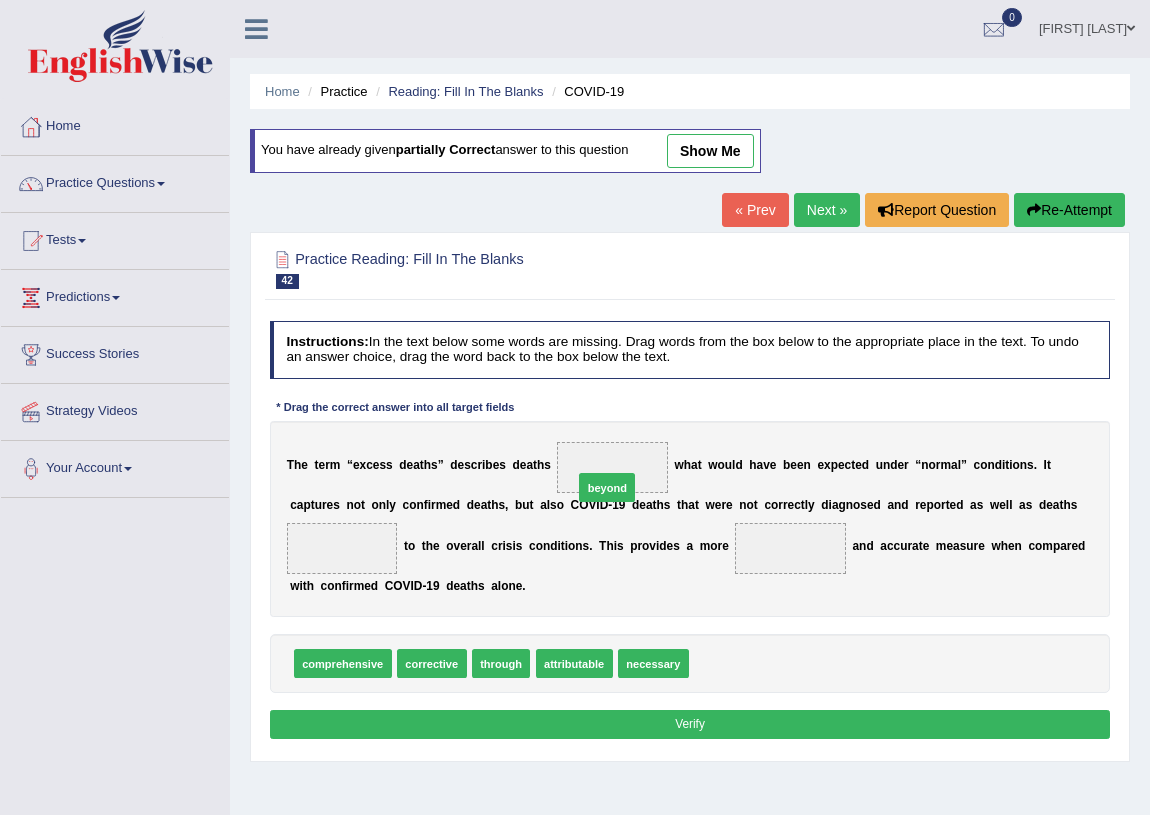 drag, startPoint x: 704, startPoint y: 659, endPoint x: 570, endPoint y: 446, distance: 251.64459 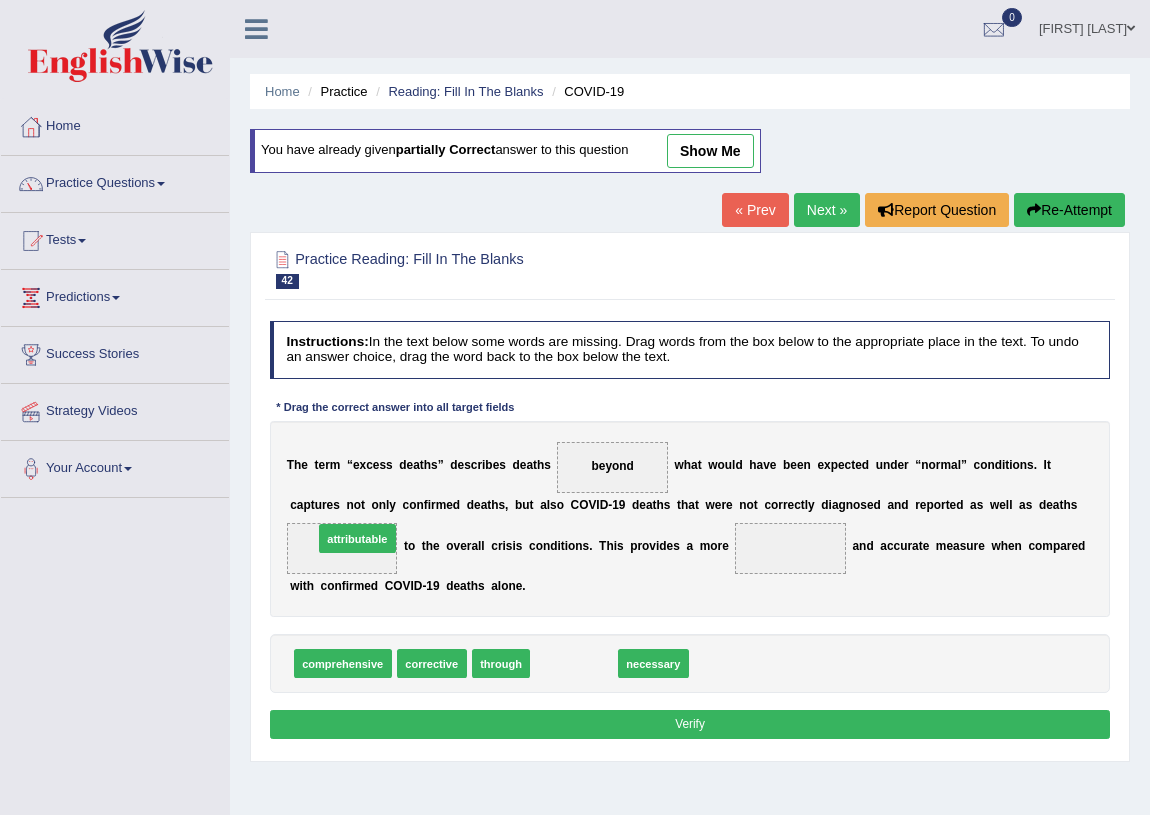 drag, startPoint x: 584, startPoint y: 662, endPoint x: 330, endPoint y: 516, distance: 292.97098 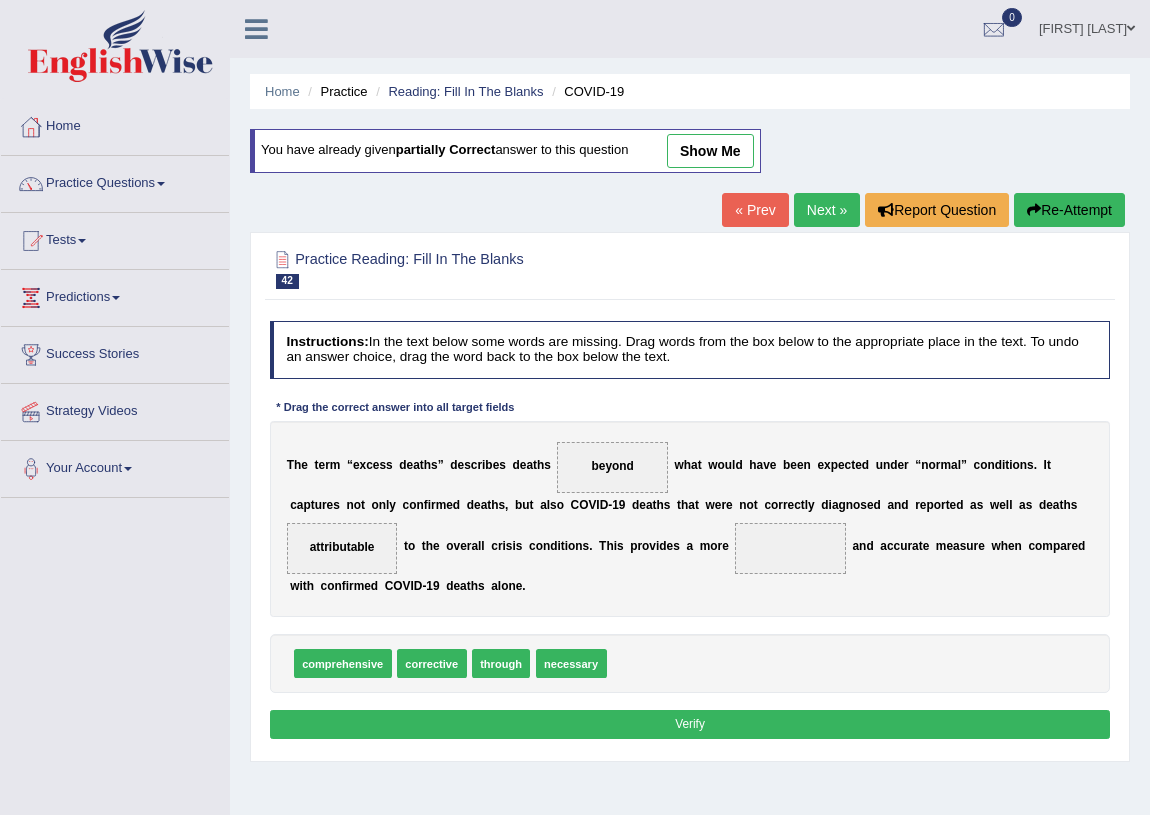 drag, startPoint x: 378, startPoint y: 645, endPoint x: 558, endPoint y: 610, distance: 183.37122 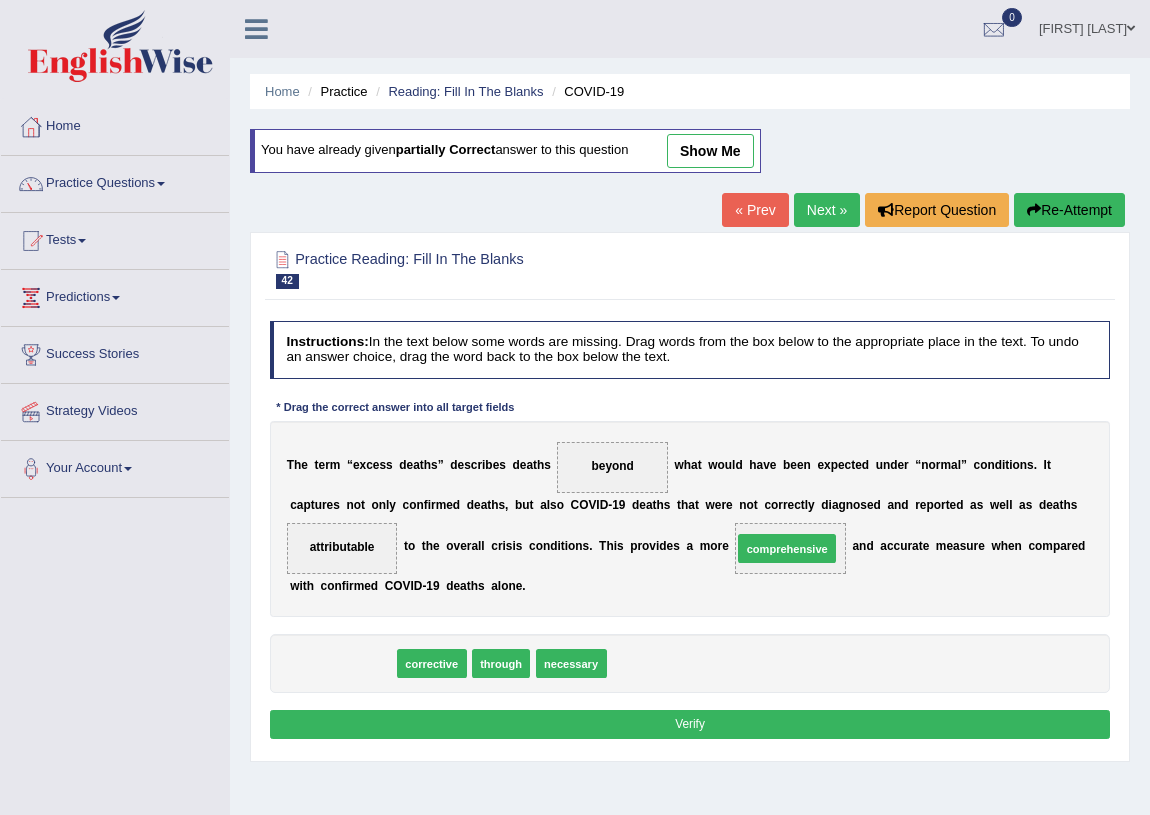 drag, startPoint x: 294, startPoint y: 663, endPoint x: 817, endPoint y: 528, distance: 540.1426 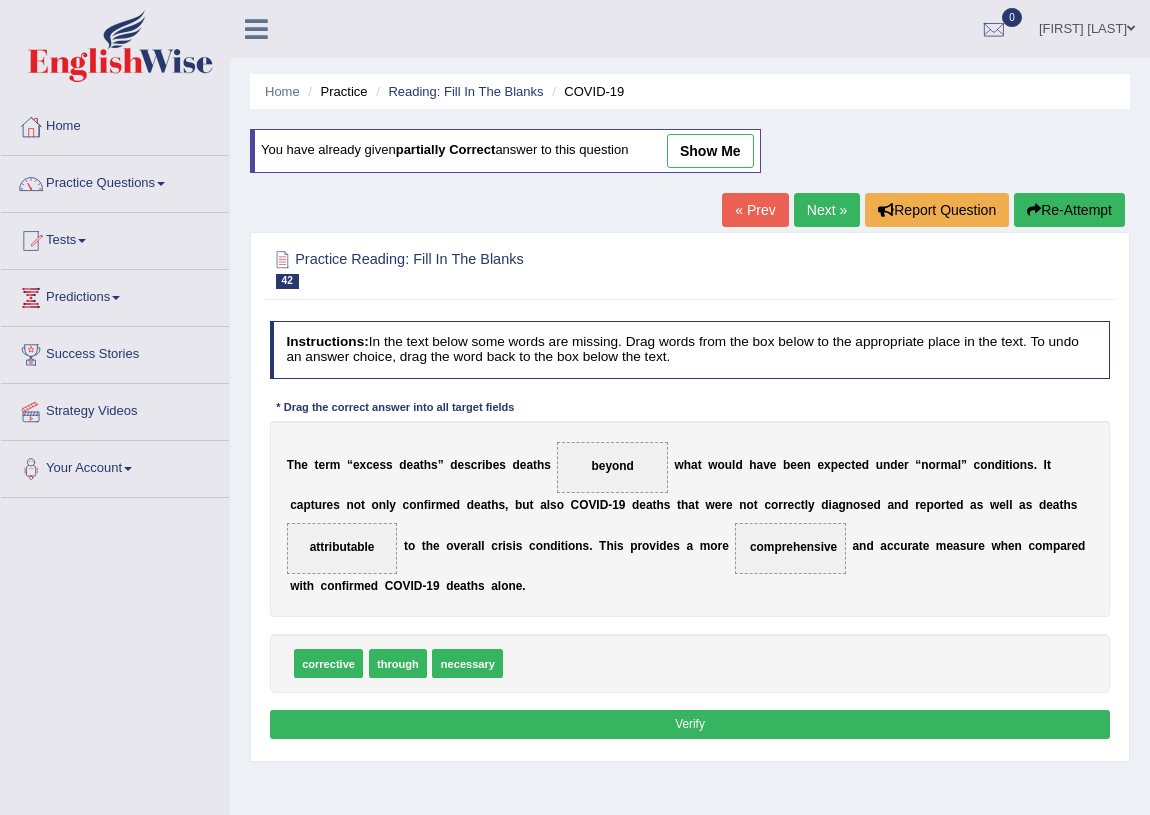 drag, startPoint x: 762, startPoint y: 735, endPoint x: 749, endPoint y: 701, distance: 36.40055 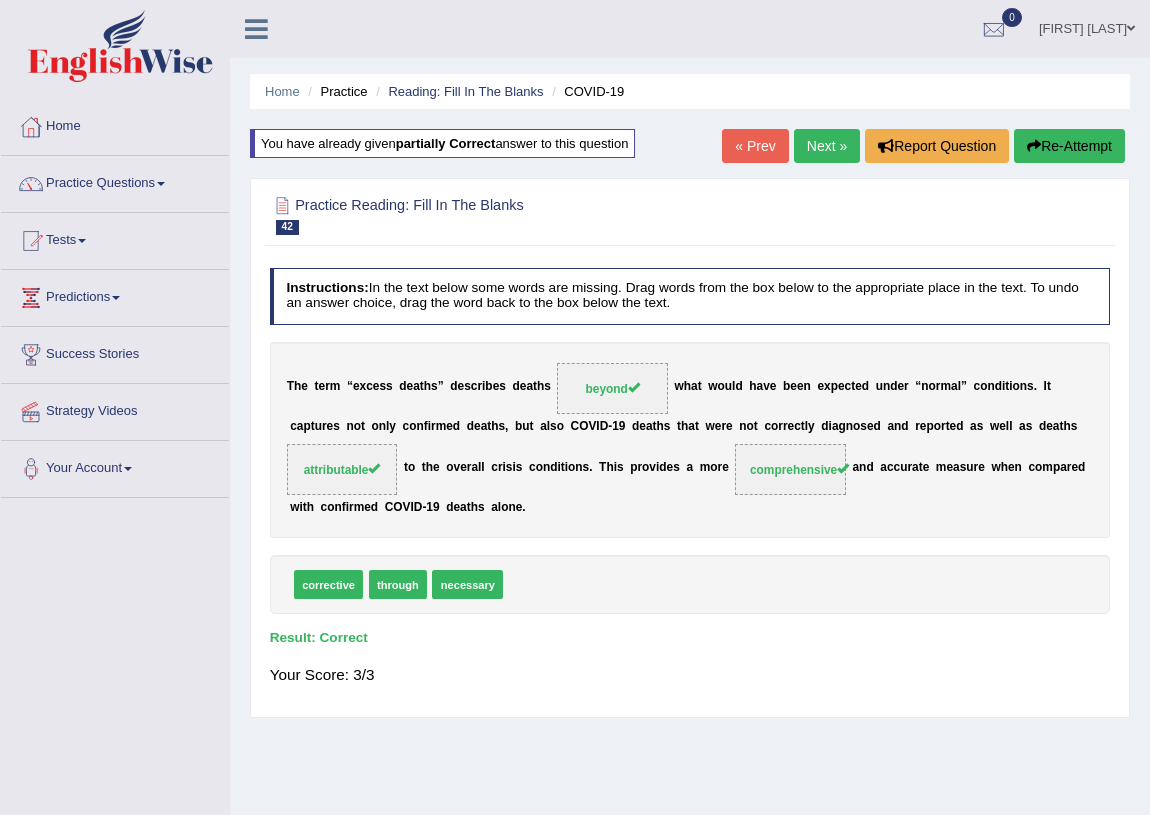 click on "Next »" at bounding box center [827, 146] 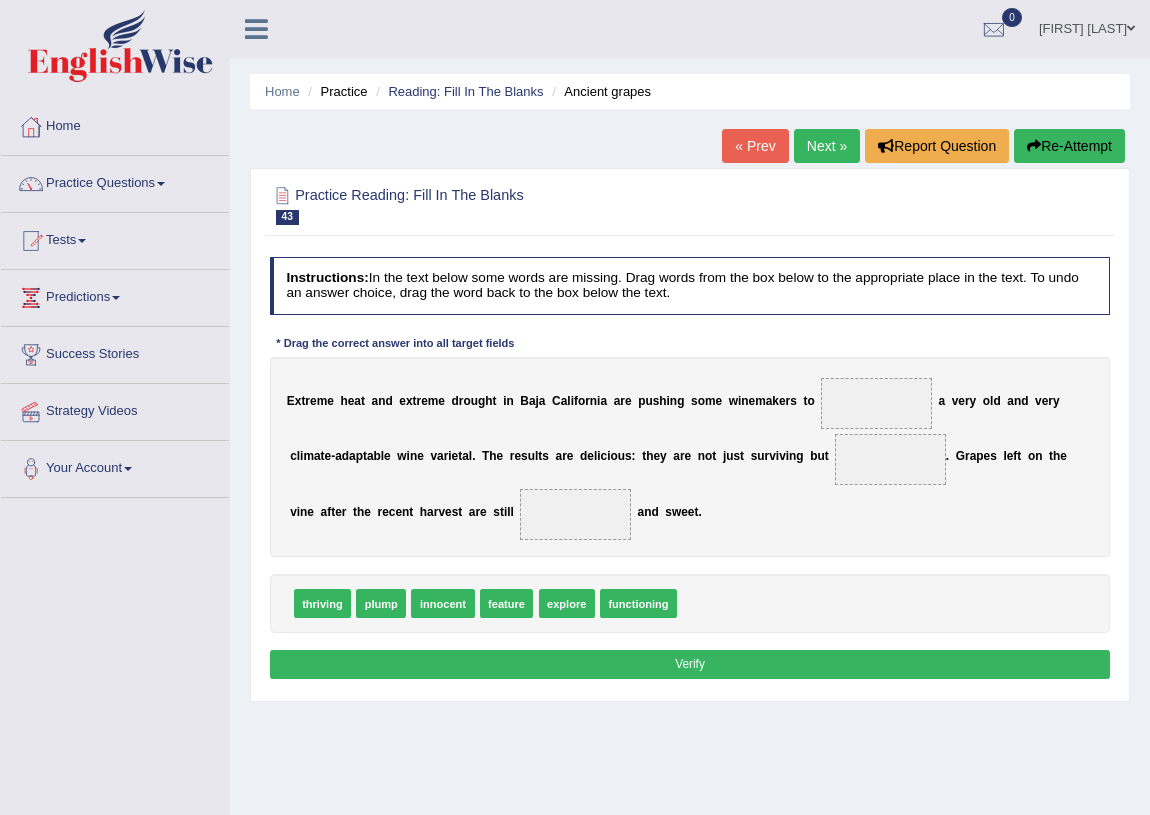 scroll, scrollTop: 0, scrollLeft: 0, axis: both 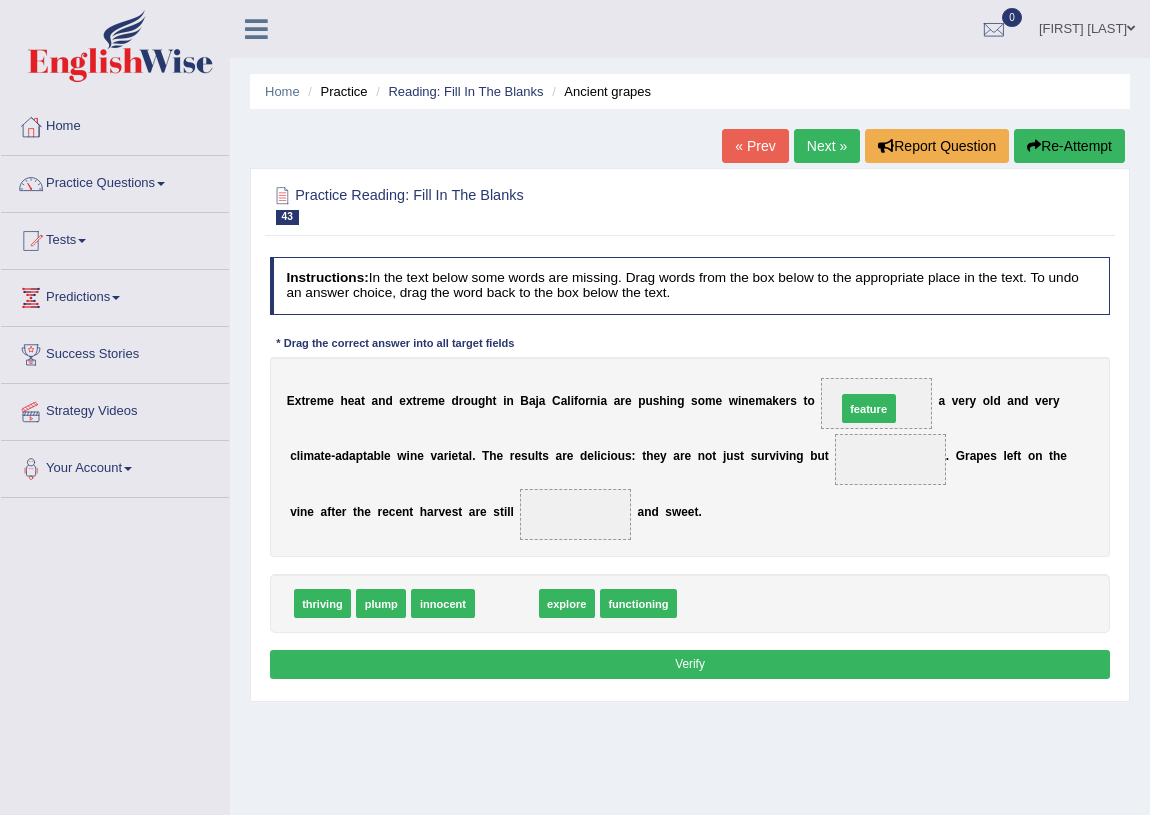 drag, startPoint x: 509, startPoint y: 596, endPoint x: 935, endPoint y: 367, distance: 483.64966 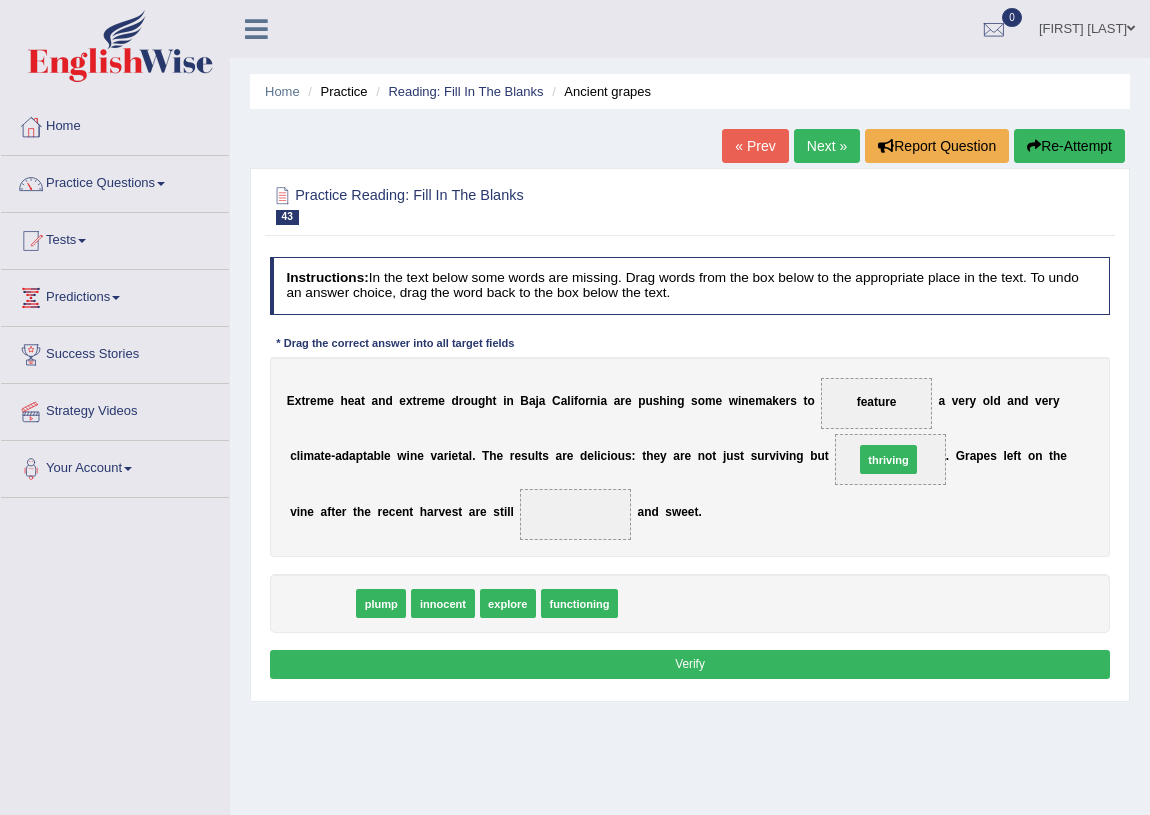 drag, startPoint x: 327, startPoint y: 600, endPoint x: 996, endPoint y: 430, distance: 690.26154 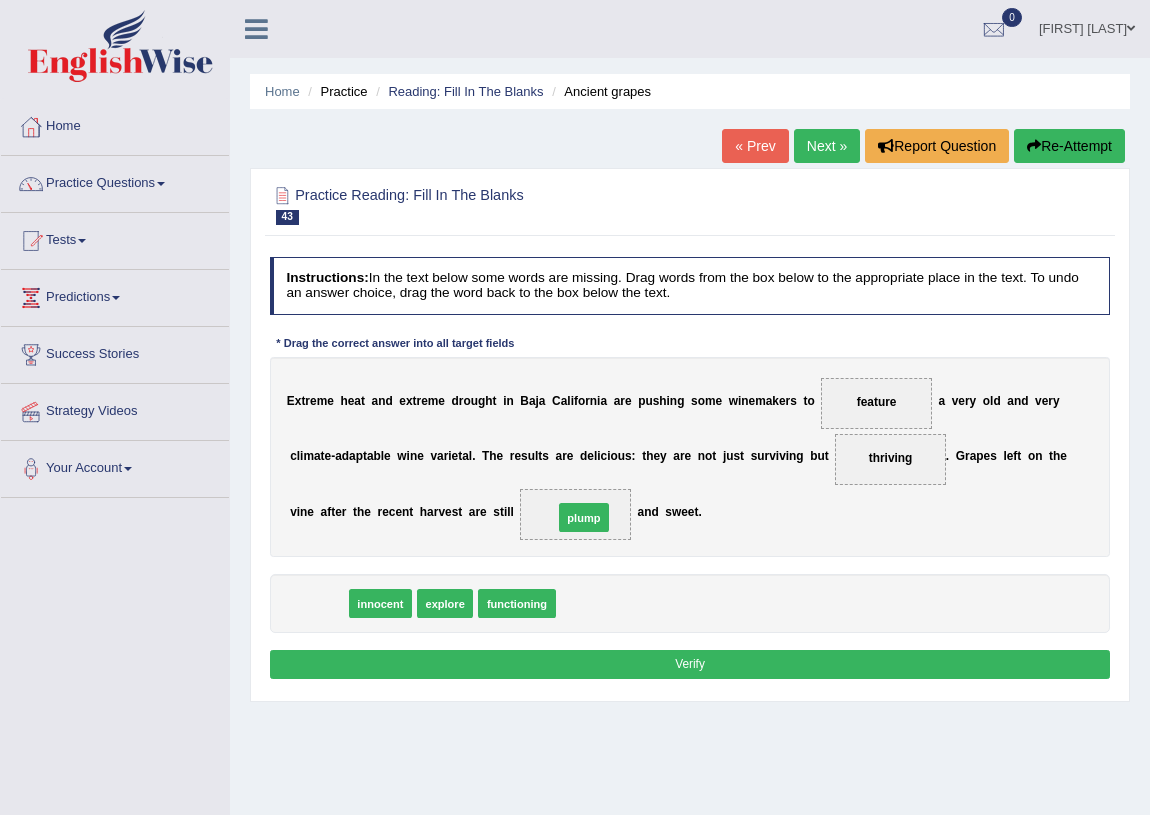 drag, startPoint x: 316, startPoint y: 599, endPoint x: 628, endPoint y: 498, distance: 327.94055 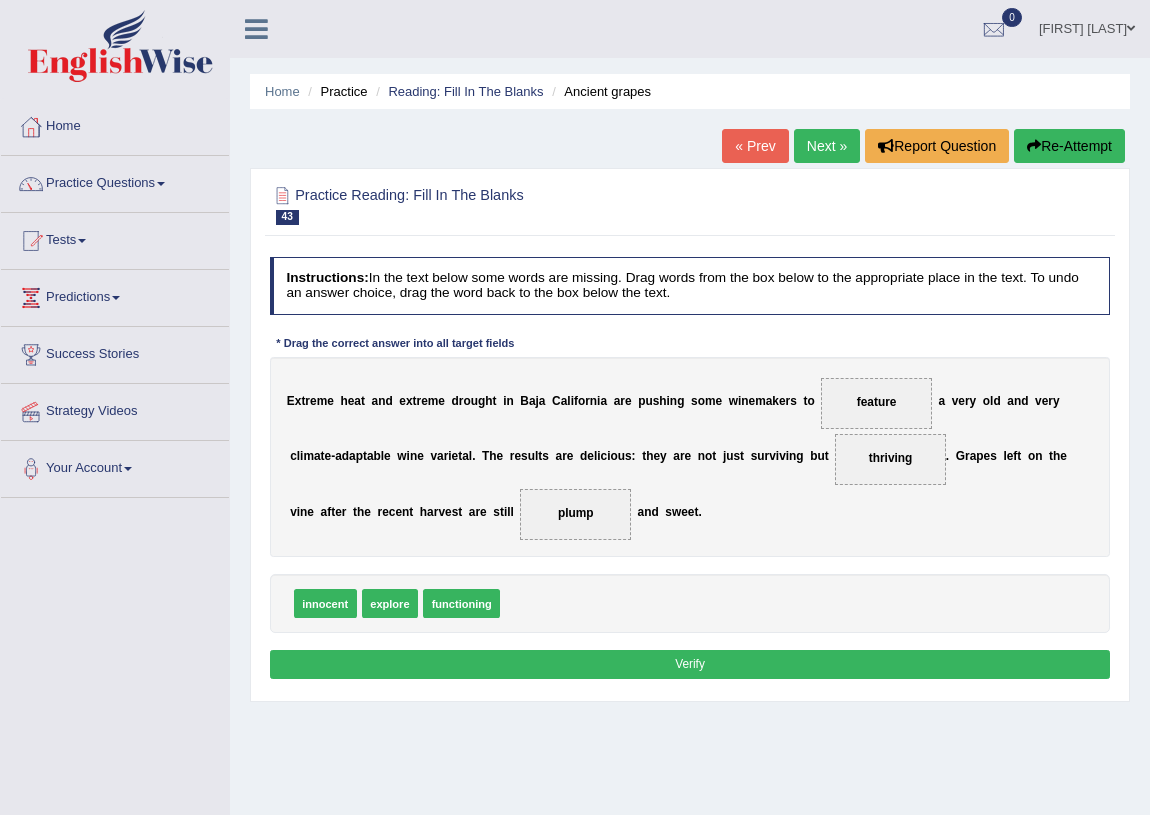 click on "Verify" at bounding box center (690, 664) 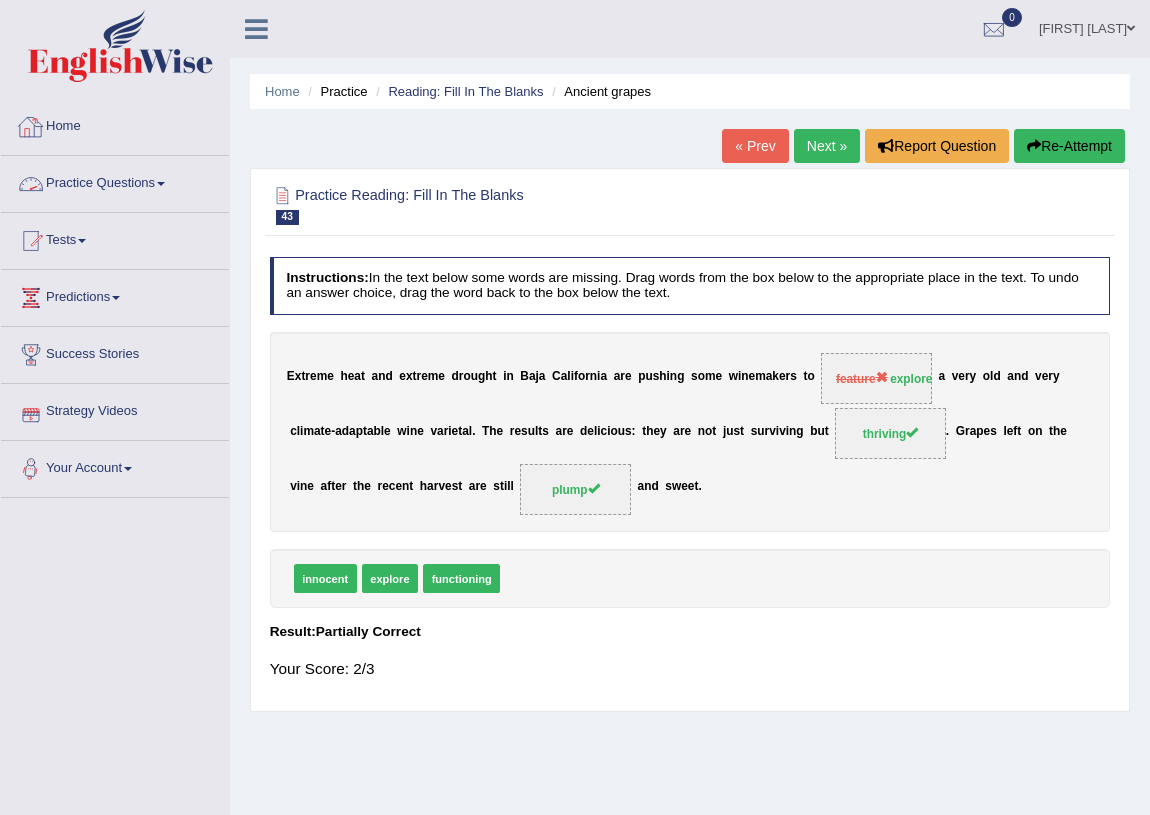 click on "Next »" at bounding box center (827, 146) 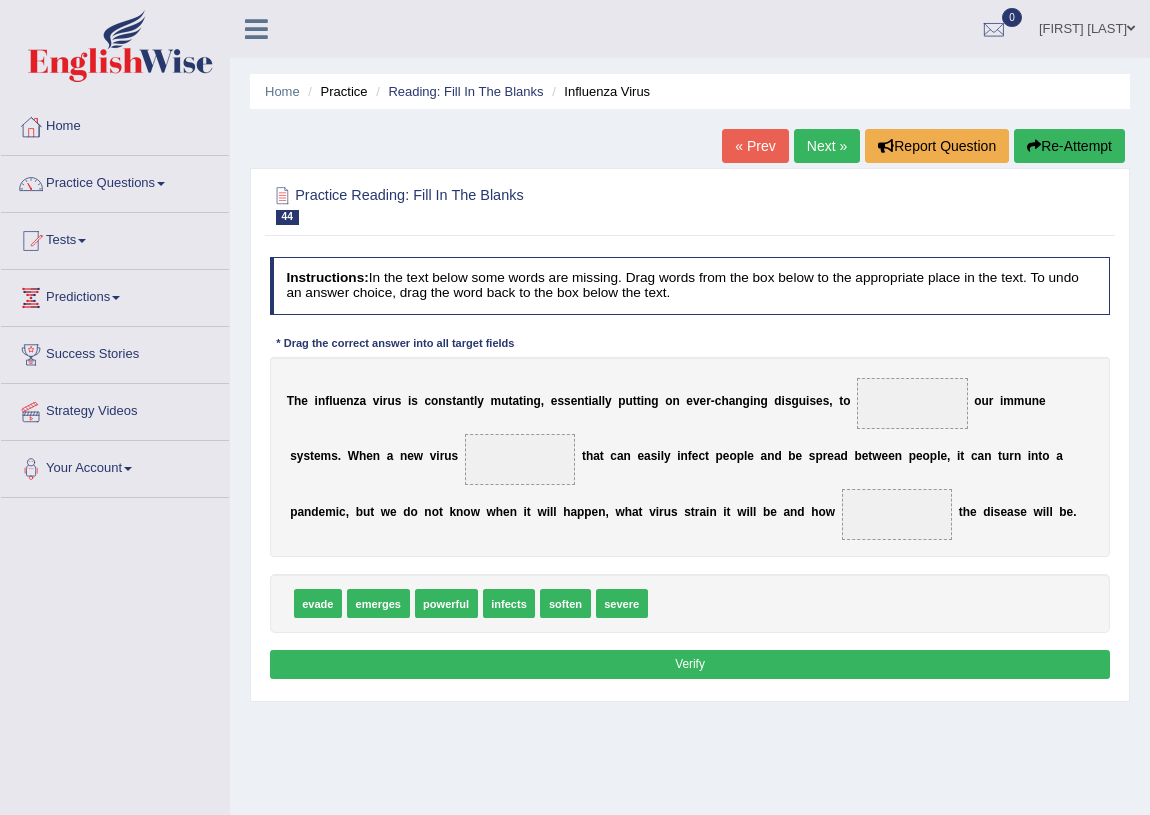 scroll, scrollTop: 0, scrollLeft: 0, axis: both 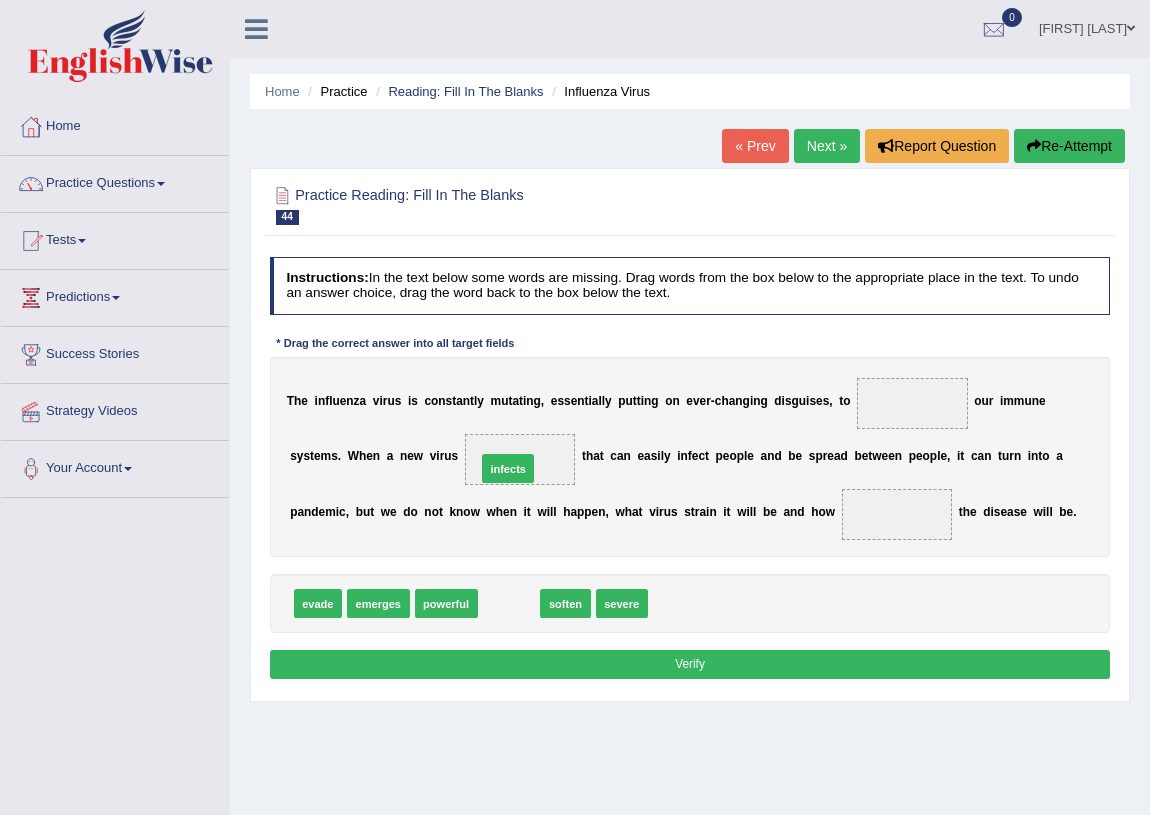 drag, startPoint x: 504, startPoint y: 597, endPoint x: 503, endPoint y: 439, distance: 158.00316 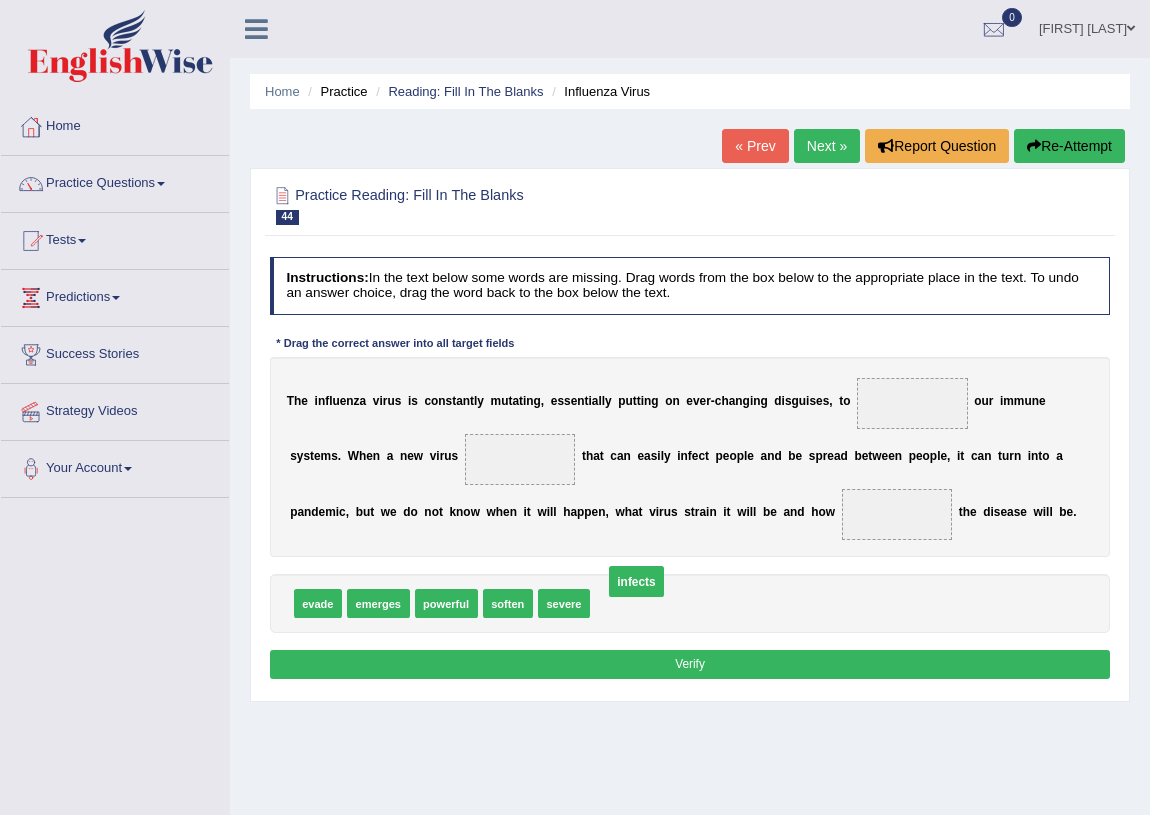 drag, startPoint x: 504, startPoint y: 455, endPoint x: 644, endPoint y: 610, distance: 208.86598 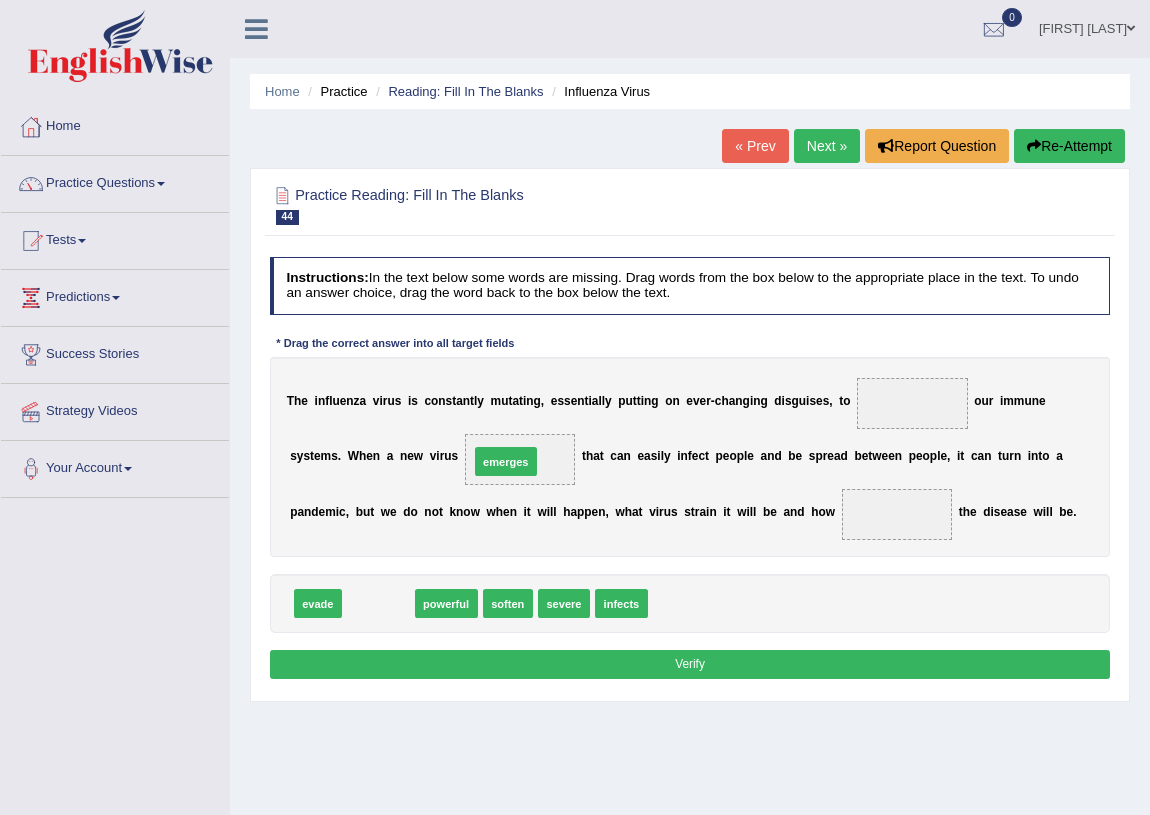drag, startPoint x: 366, startPoint y: 607, endPoint x: 535, endPoint y: 441, distance: 236.89027 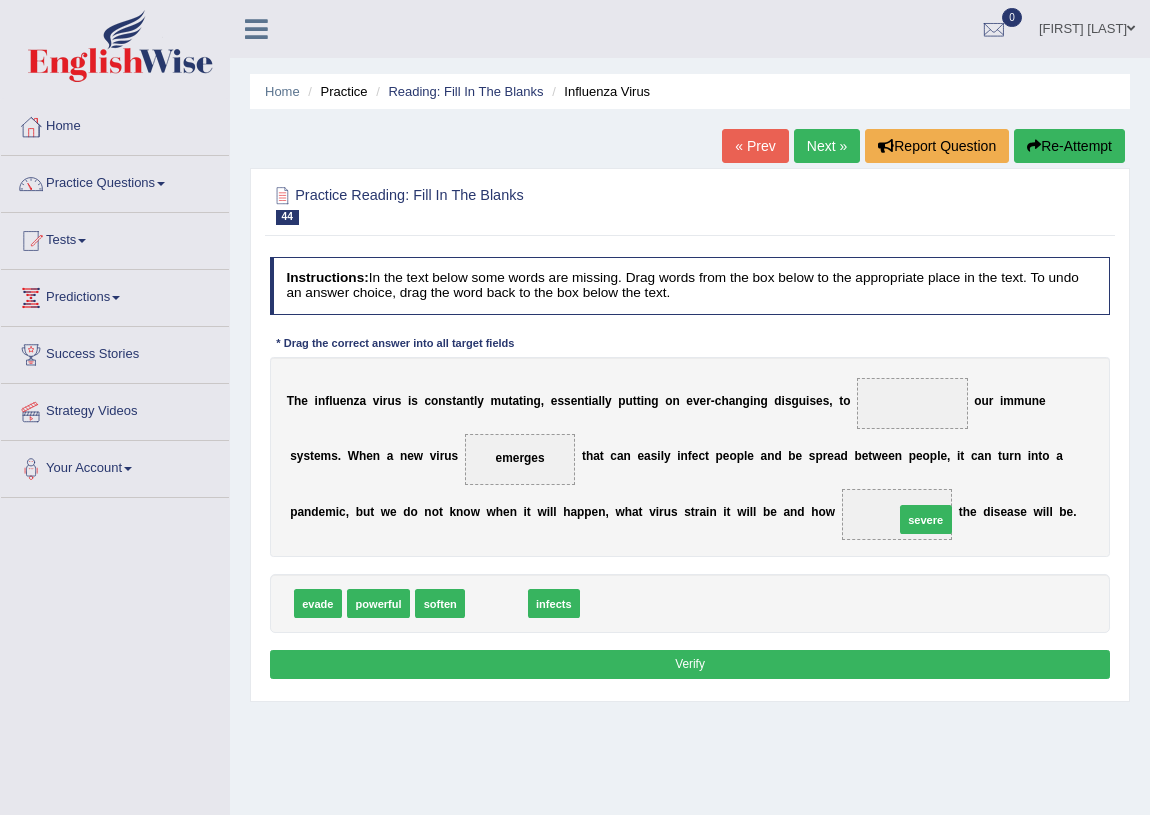 drag, startPoint x: 497, startPoint y: 606, endPoint x: 985, endPoint y: 508, distance: 497.74292 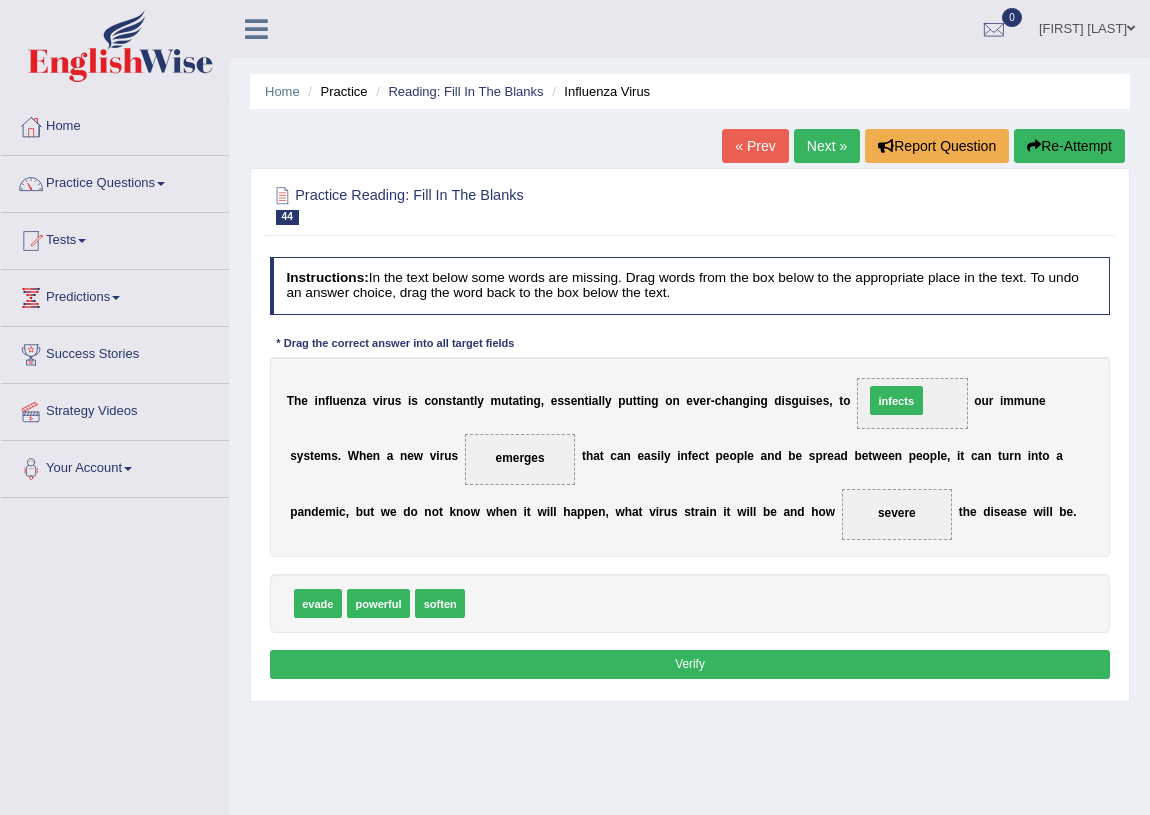drag, startPoint x: 490, startPoint y: 606, endPoint x: 962, endPoint y: 370, distance: 527.71204 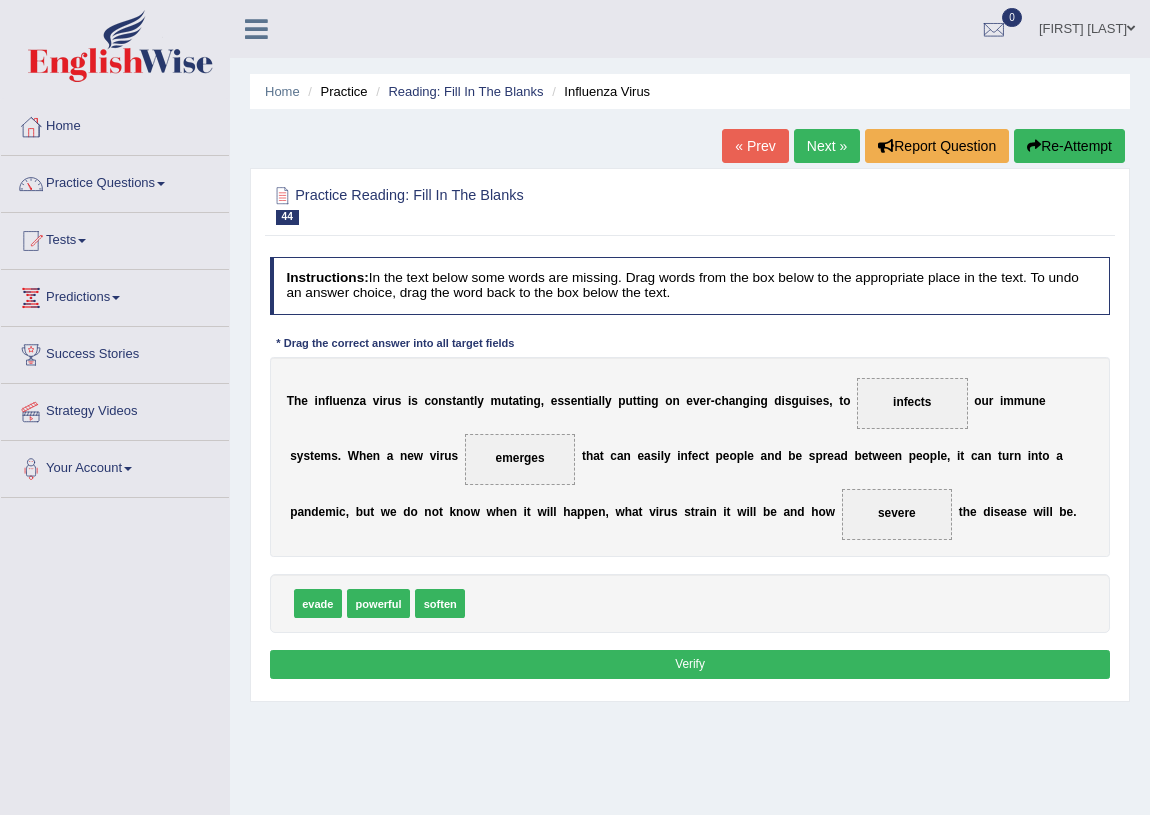click on "Verify" at bounding box center [690, 664] 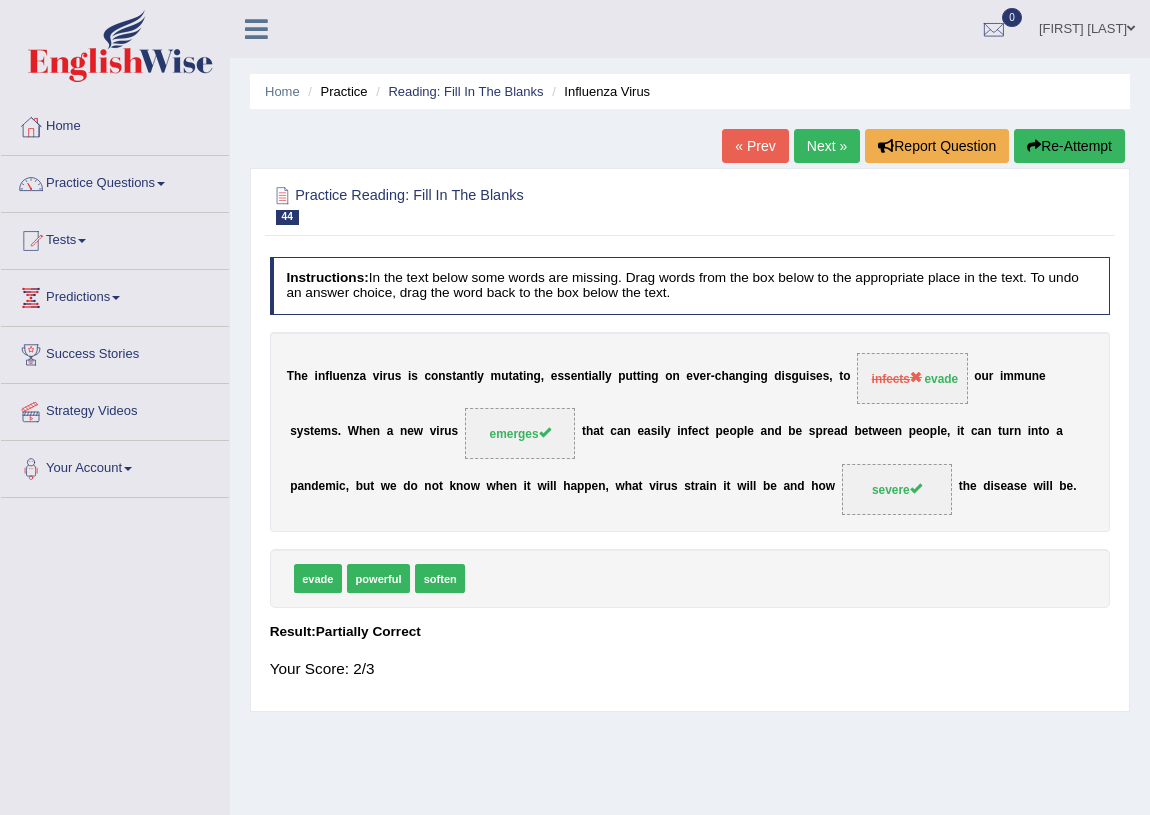 click on "Next »" at bounding box center (827, 146) 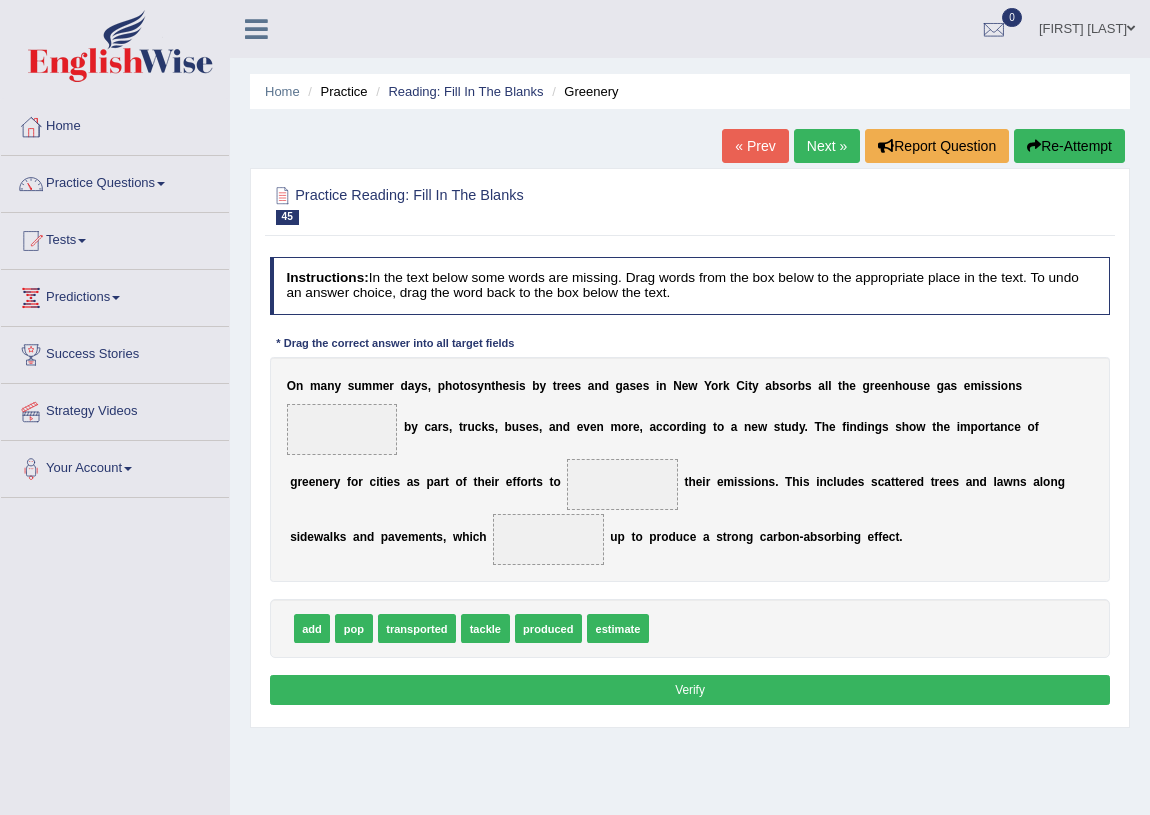 scroll, scrollTop: 0, scrollLeft: 0, axis: both 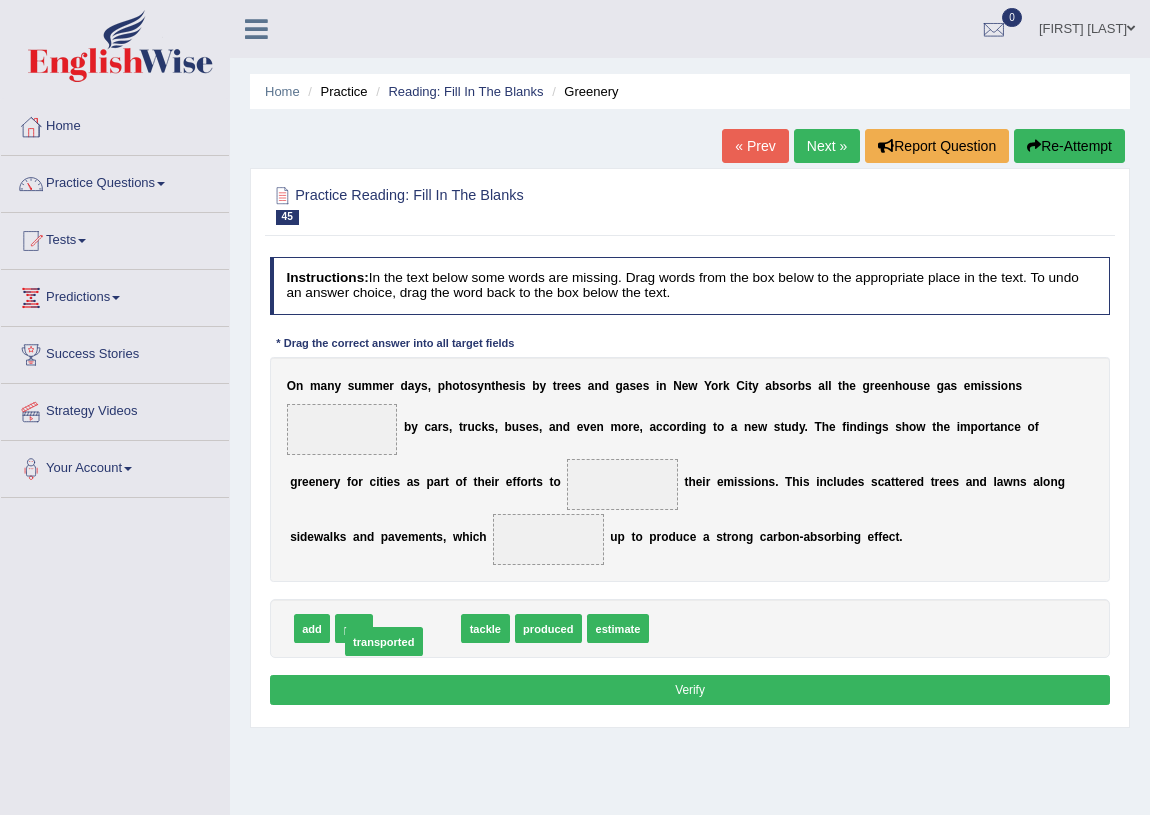 drag, startPoint x: 410, startPoint y: 621, endPoint x: 392, endPoint y: 633, distance: 21.633308 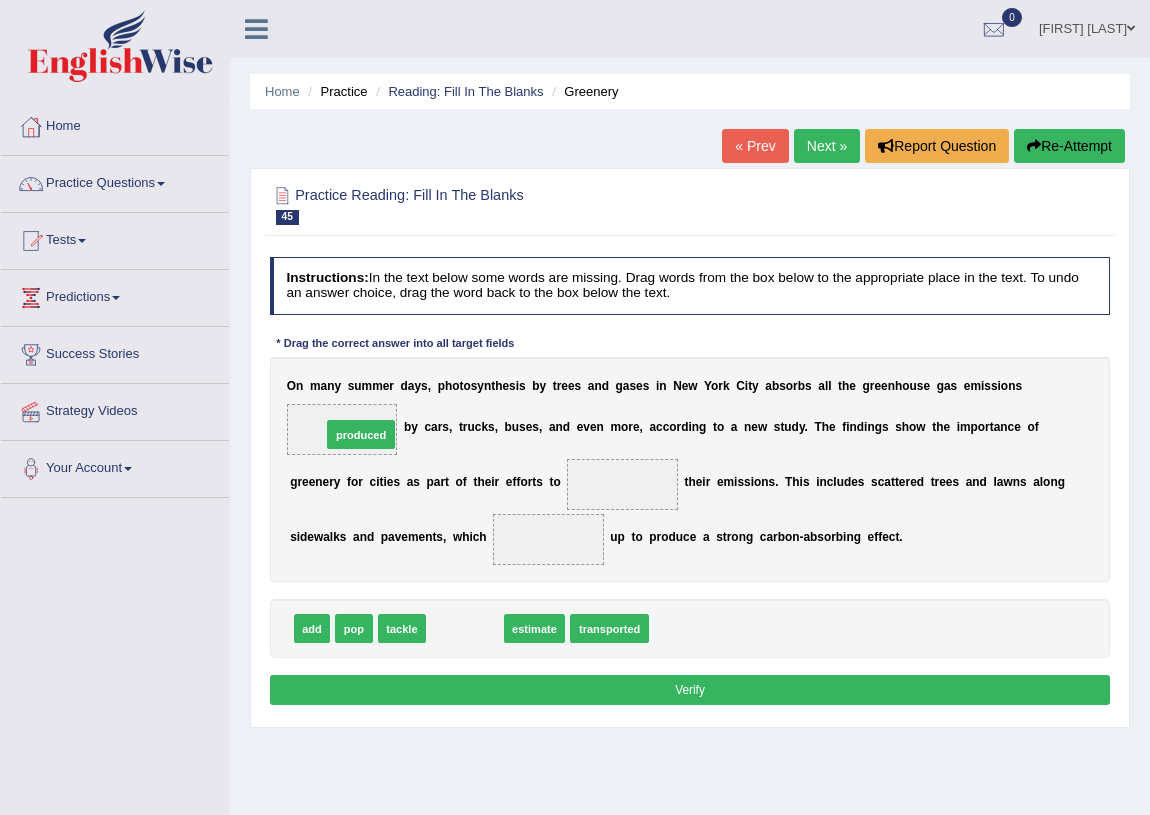 drag, startPoint x: 473, startPoint y: 628, endPoint x: 340, endPoint y: 395, distance: 268.28717 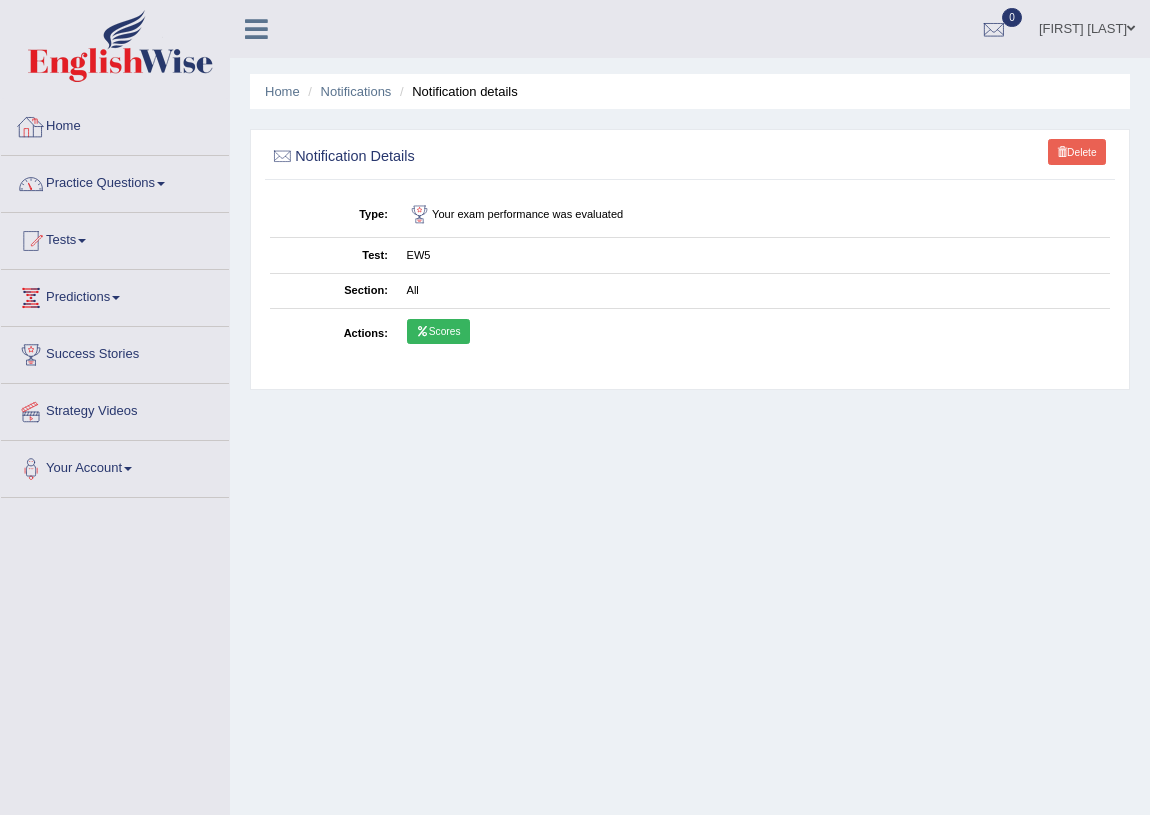 scroll, scrollTop: 0, scrollLeft: 0, axis: both 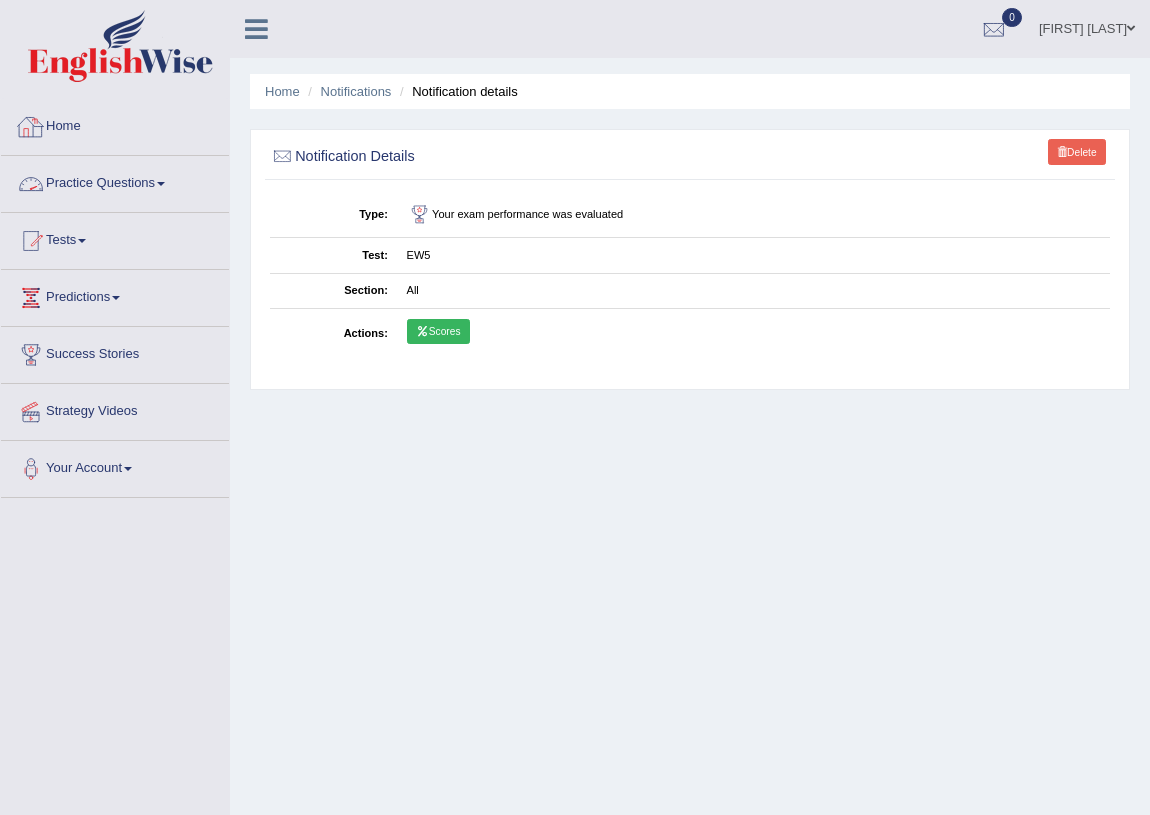 click on "Practice Questions" at bounding box center (115, 181) 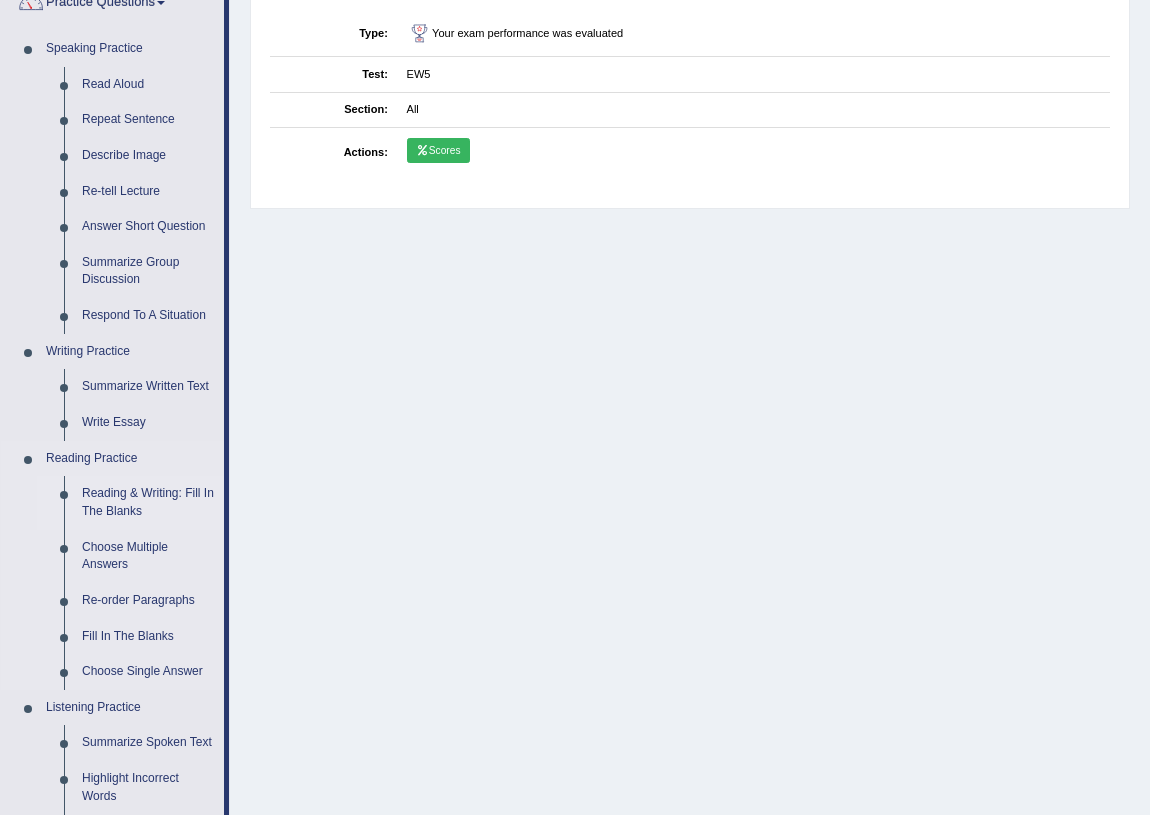 scroll, scrollTop: 272, scrollLeft: 0, axis: vertical 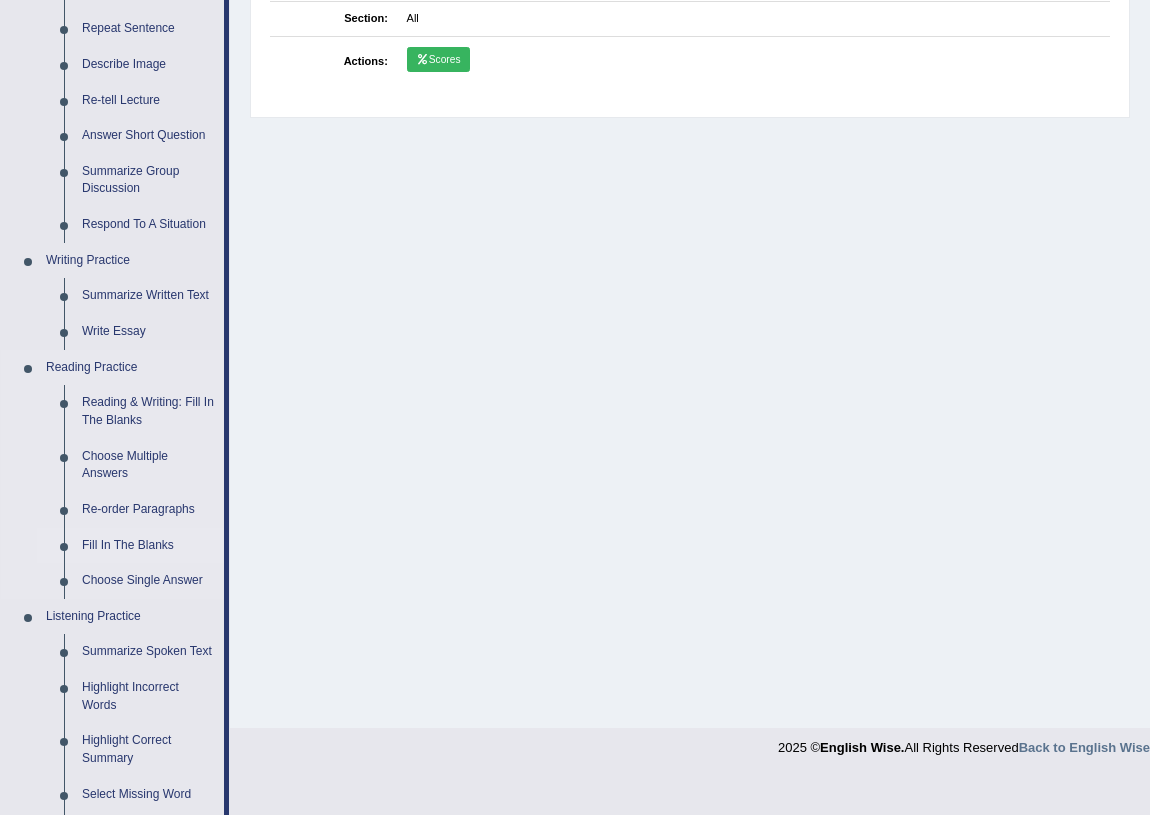 click on "Fill In The Blanks" at bounding box center (148, 546) 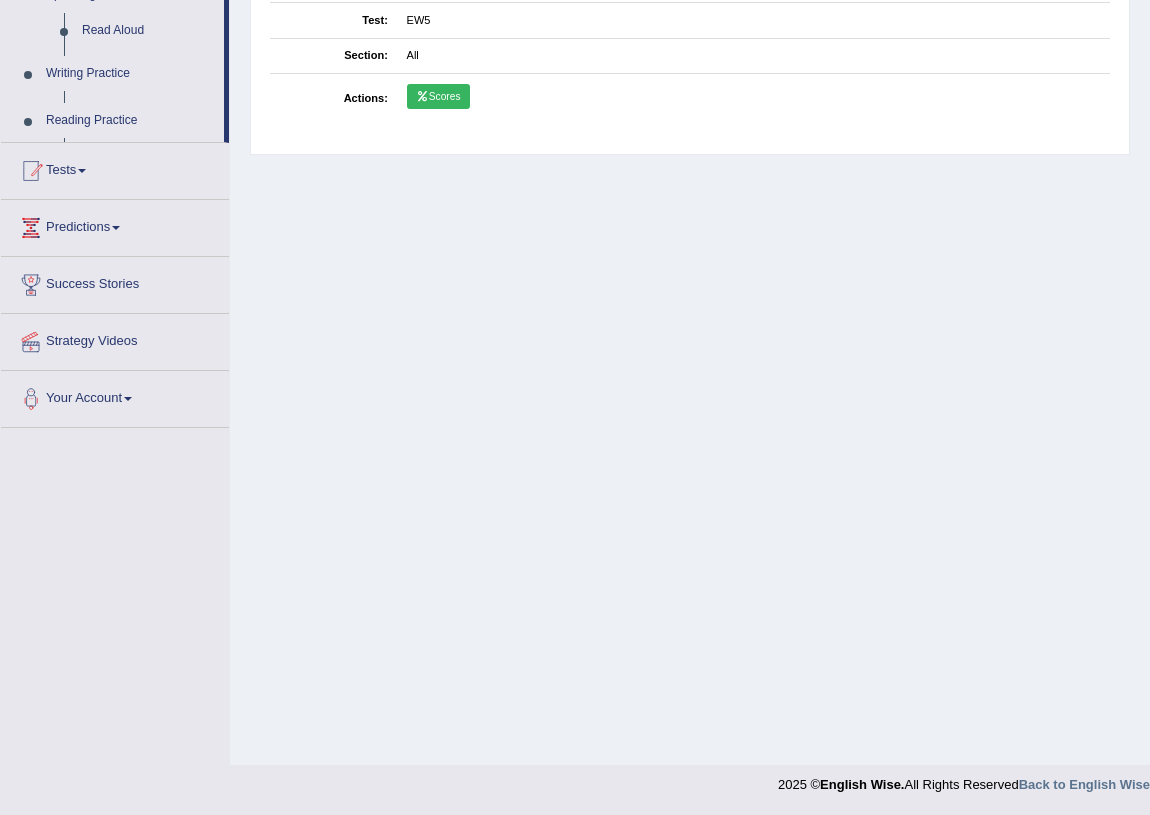 scroll, scrollTop: 234, scrollLeft: 0, axis: vertical 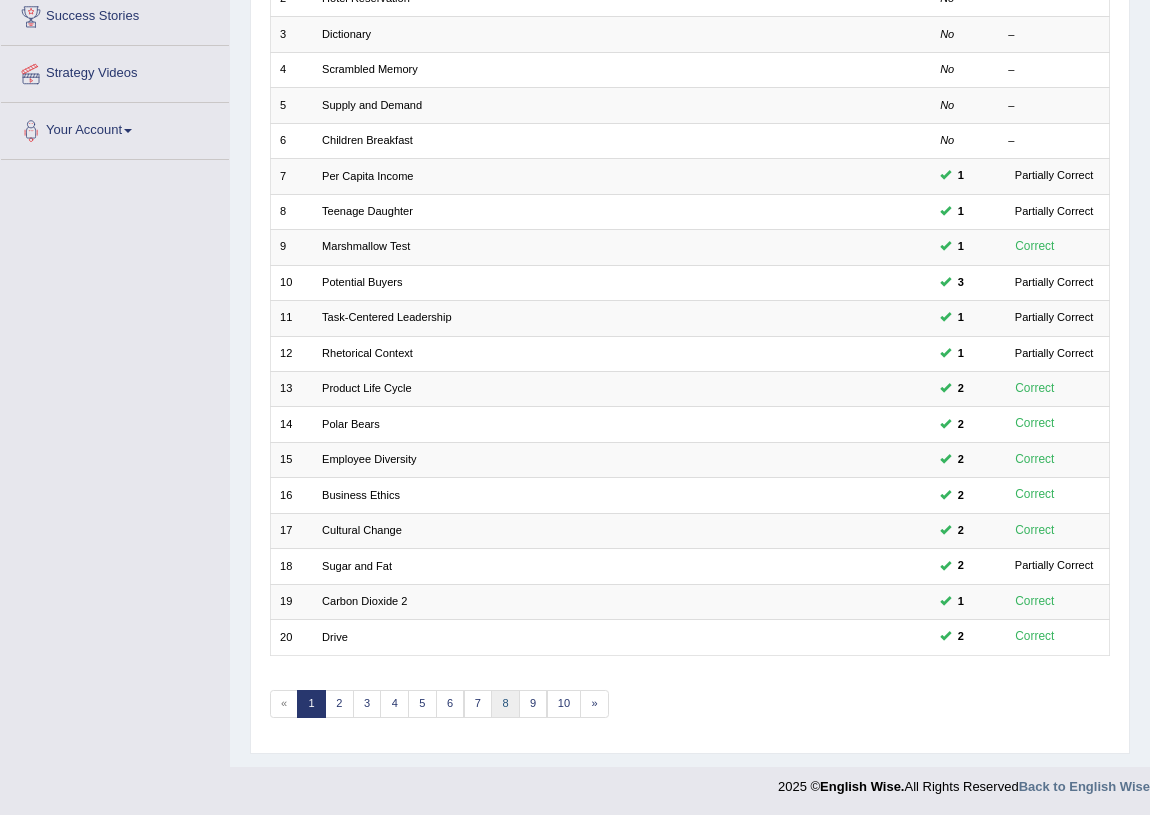 click on "8" at bounding box center [505, 704] 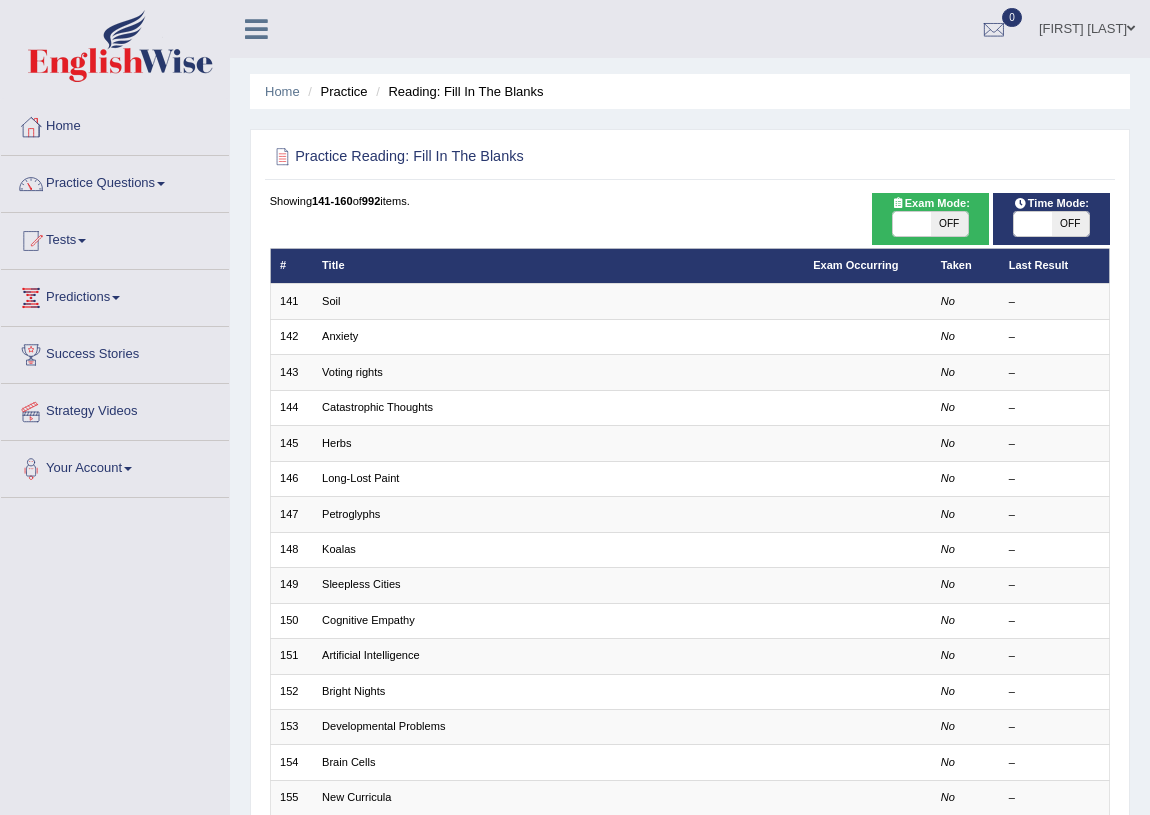 scroll, scrollTop: 181, scrollLeft: 0, axis: vertical 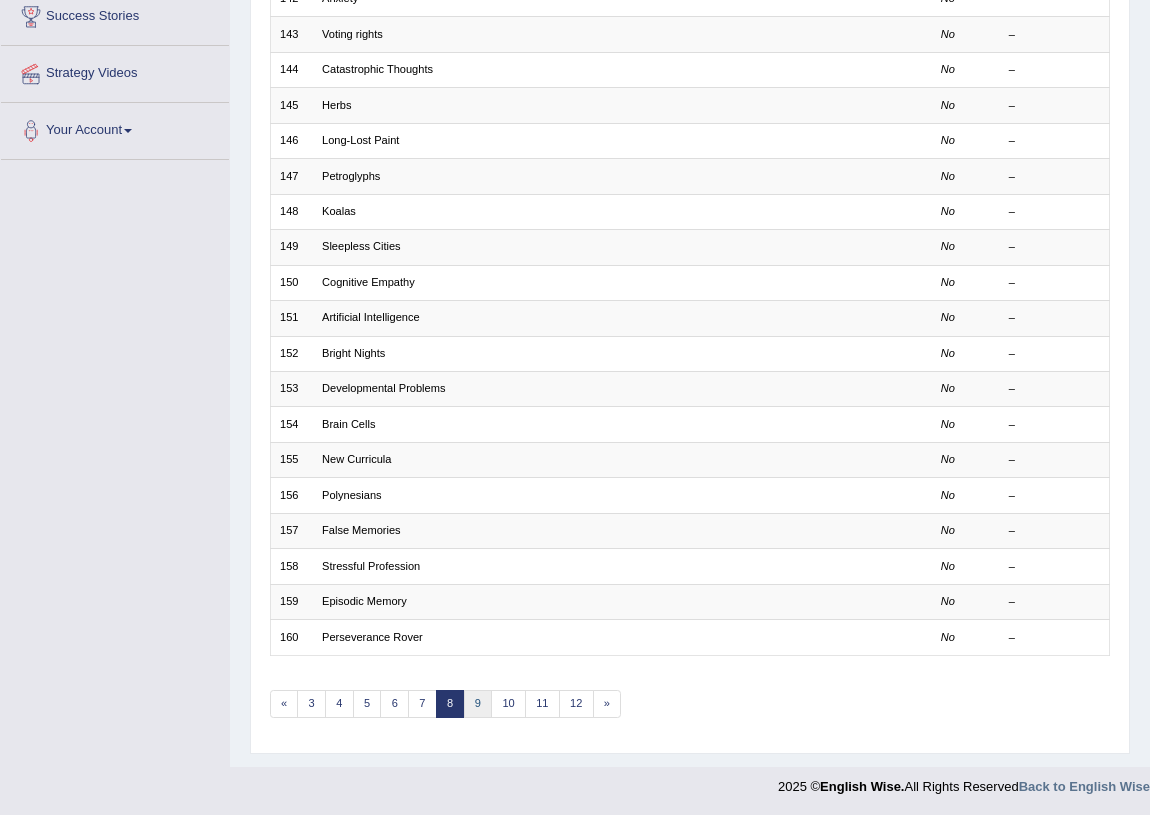click on "9" at bounding box center [478, 704] 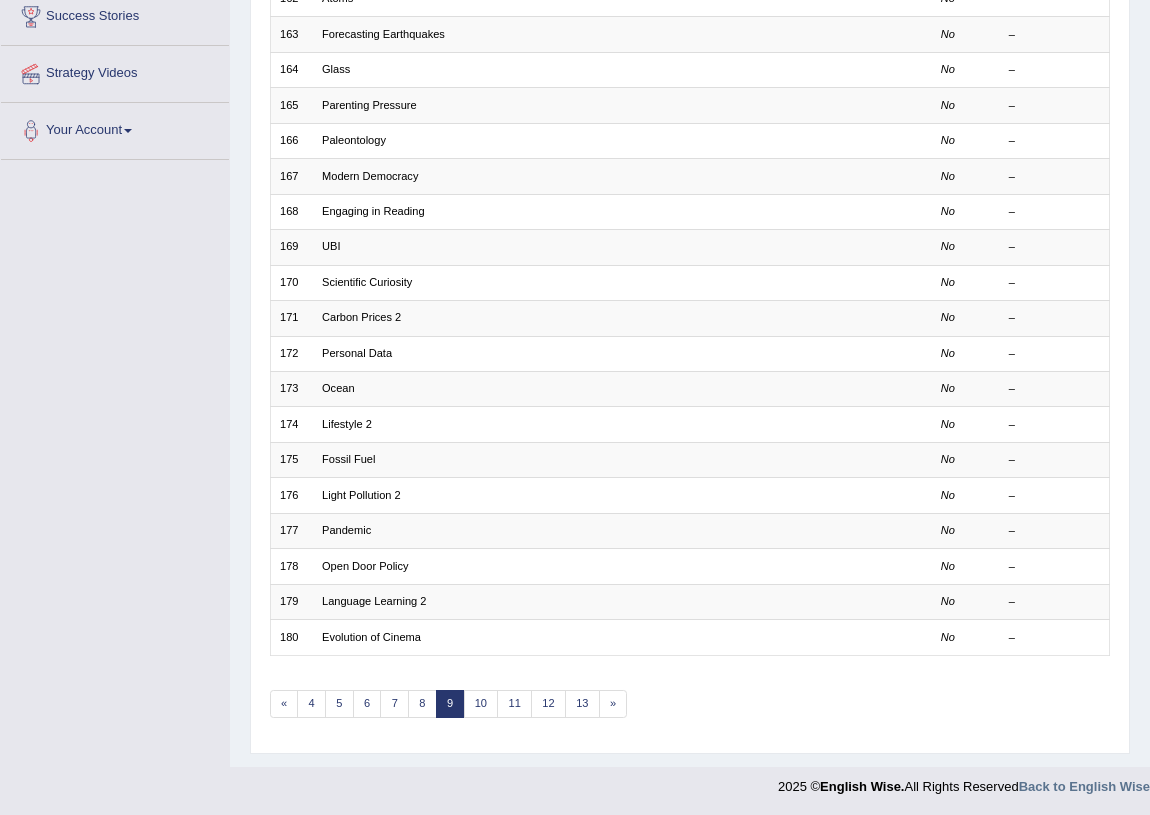 scroll, scrollTop: 0, scrollLeft: 0, axis: both 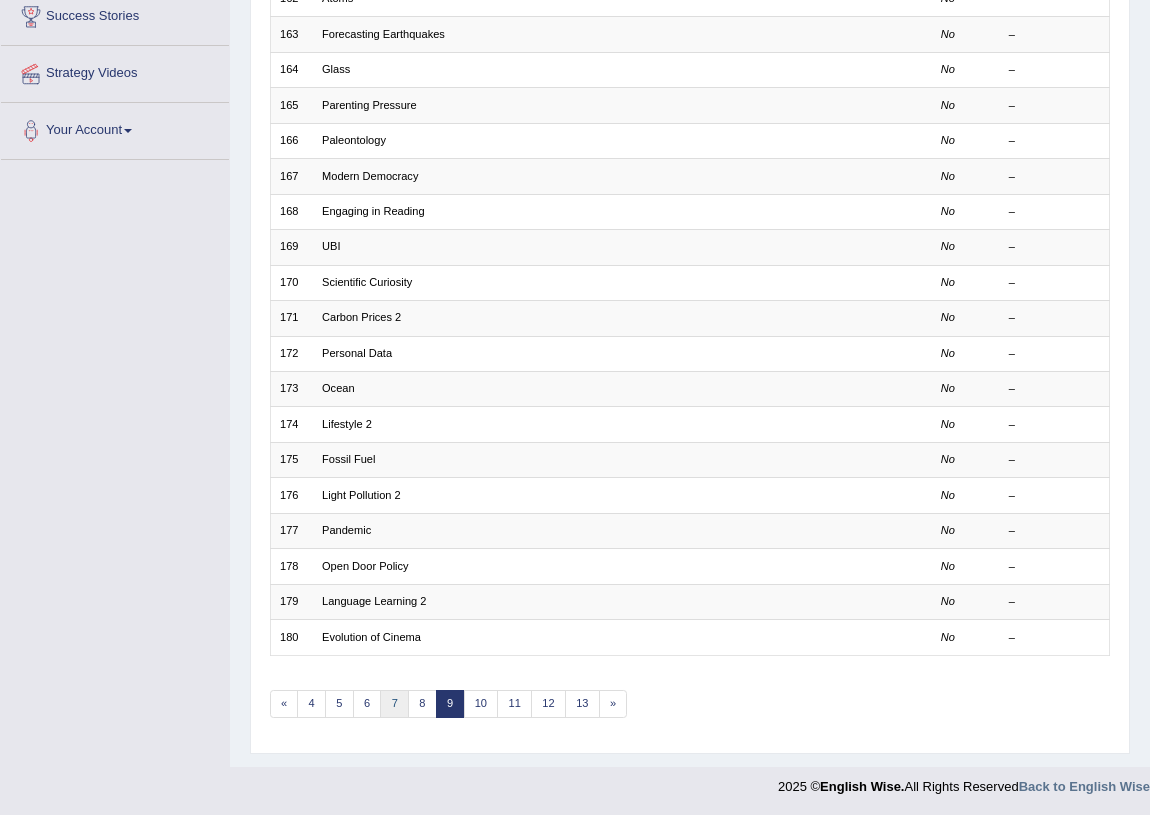click on "7" at bounding box center (394, 704) 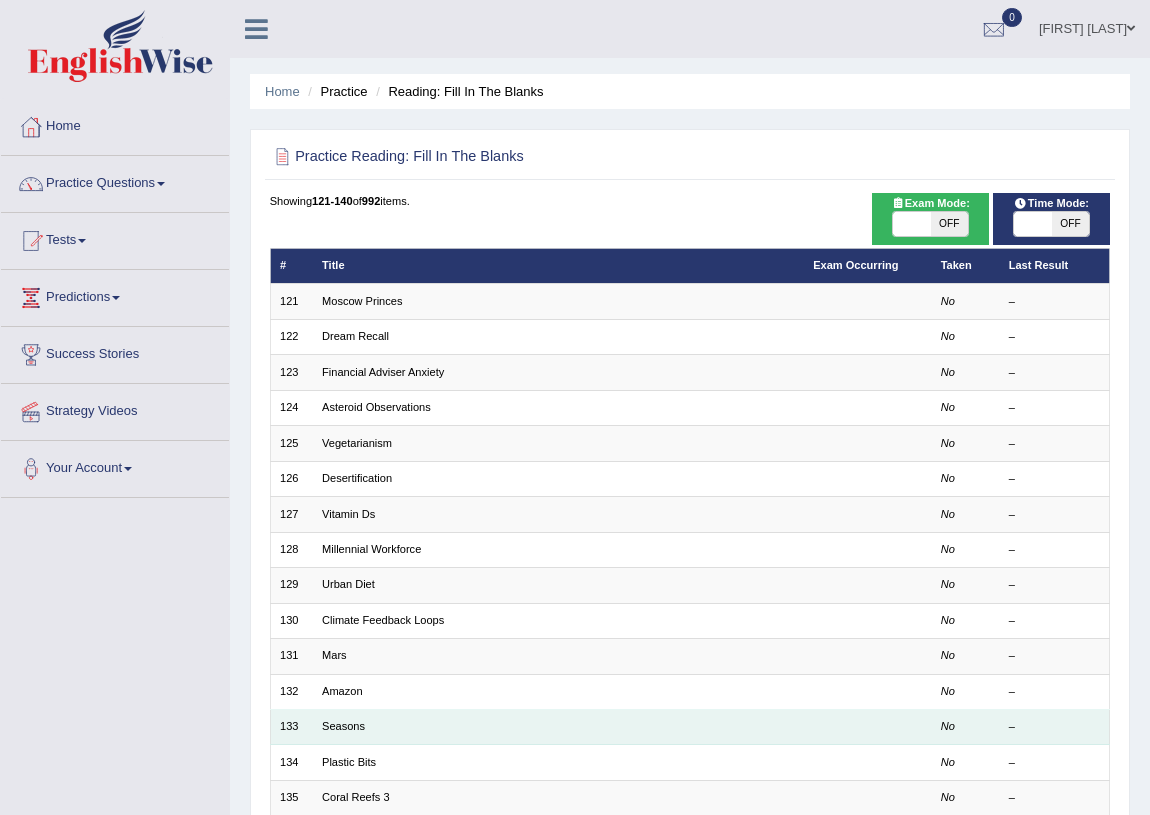 scroll, scrollTop: 0, scrollLeft: 0, axis: both 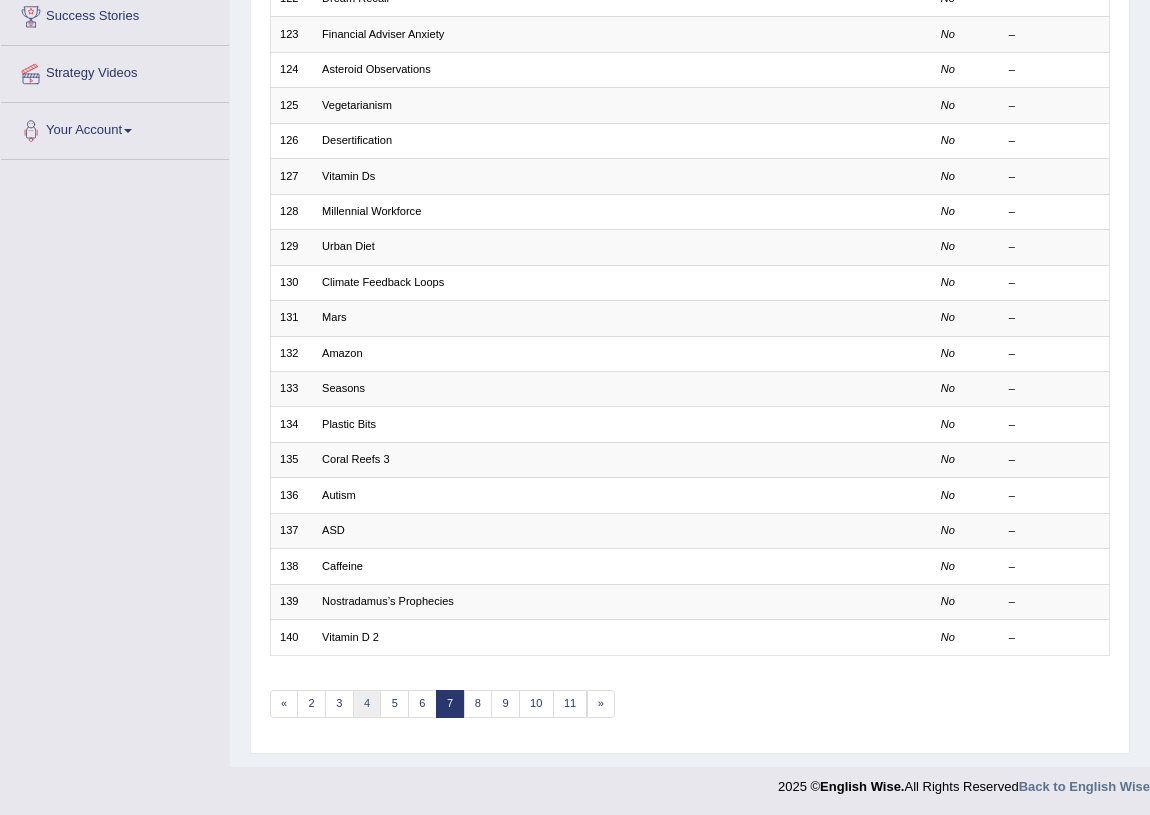 click on "4" at bounding box center [367, 704] 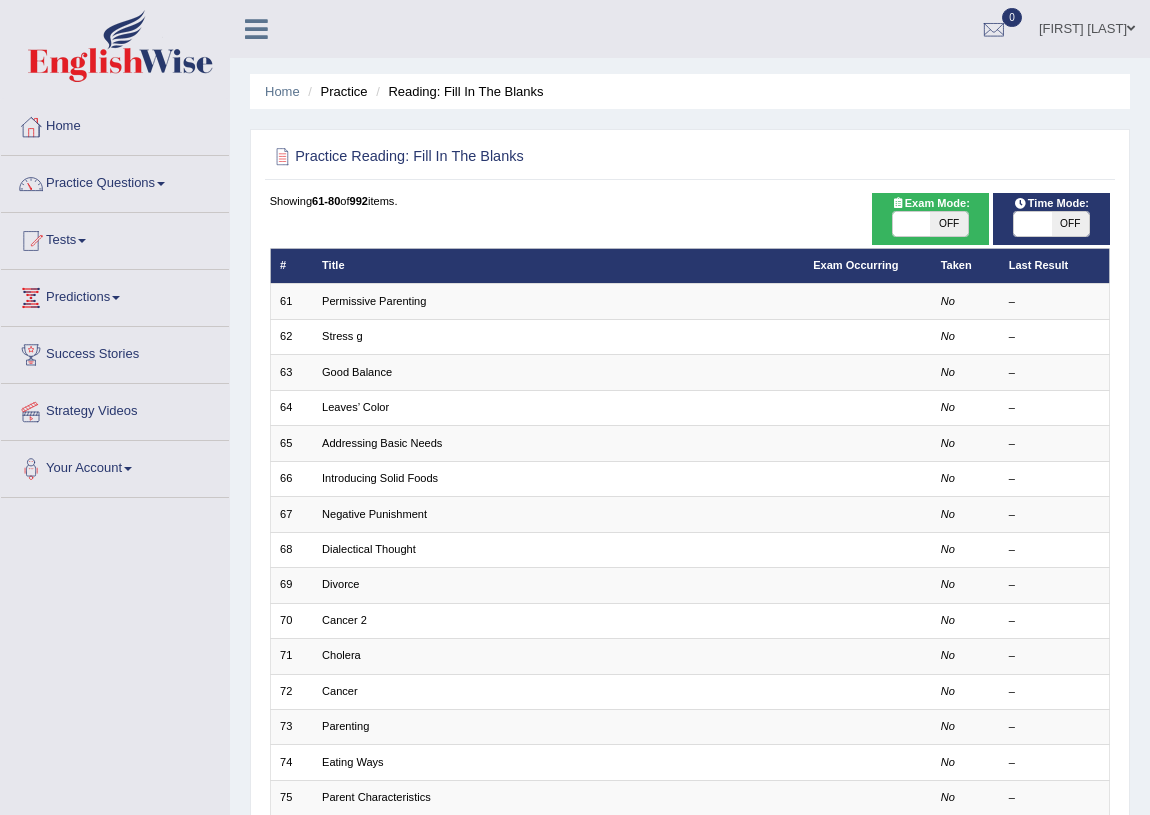 scroll, scrollTop: 0, scrollLeft: 0, axis: both 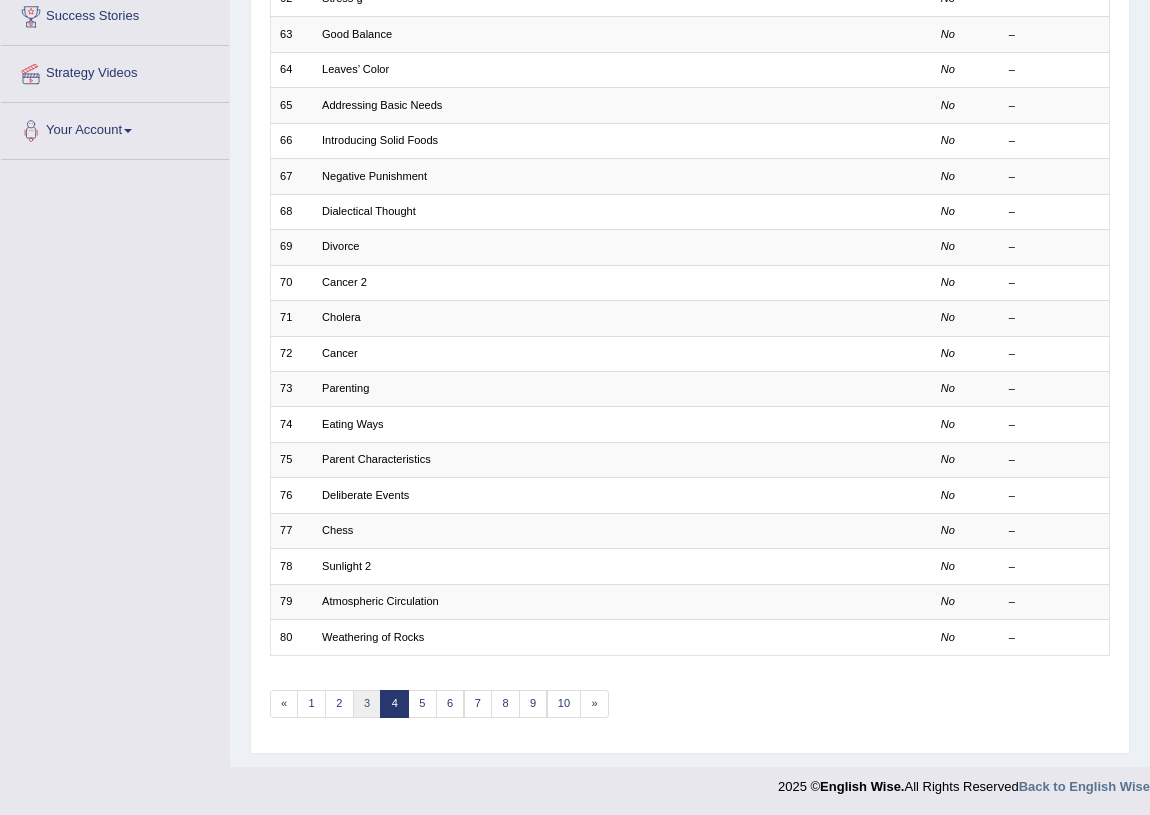 click on "3" at bounding box center [367, 704] 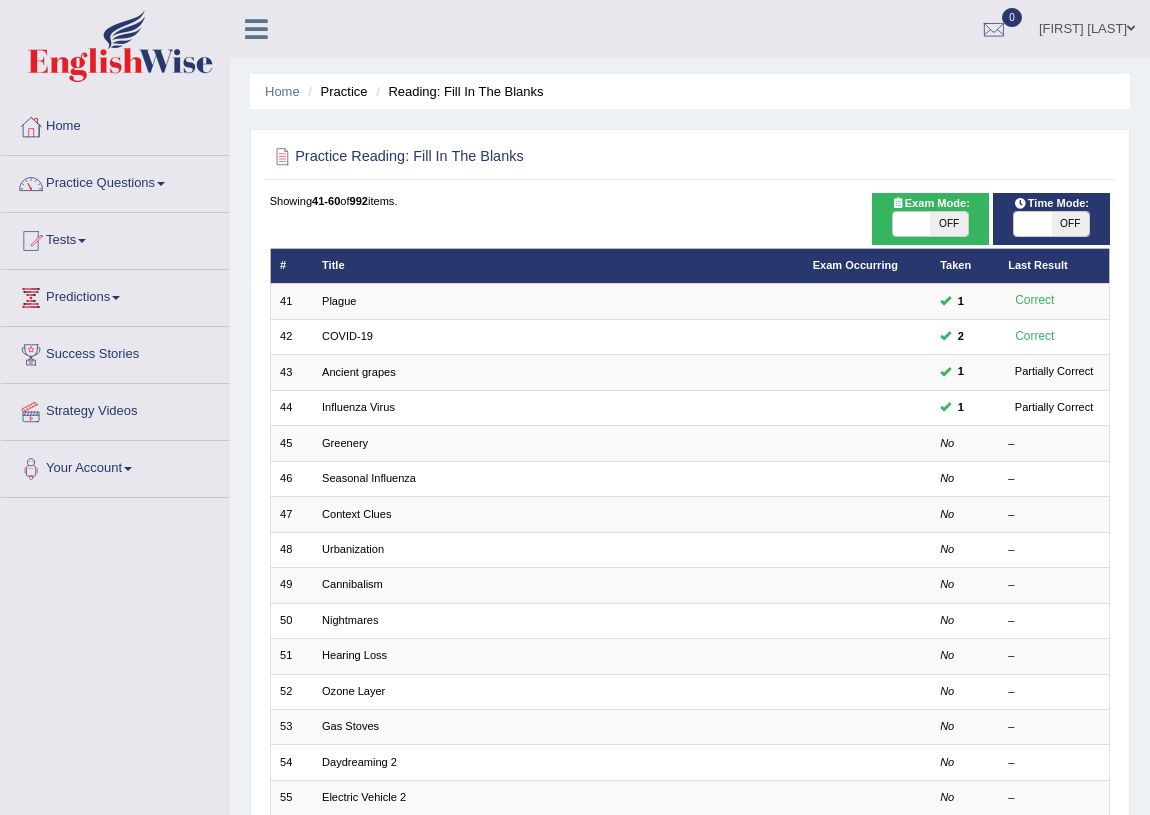 scroll, scrollTop: 0, scrollLeft: 0, axis: both 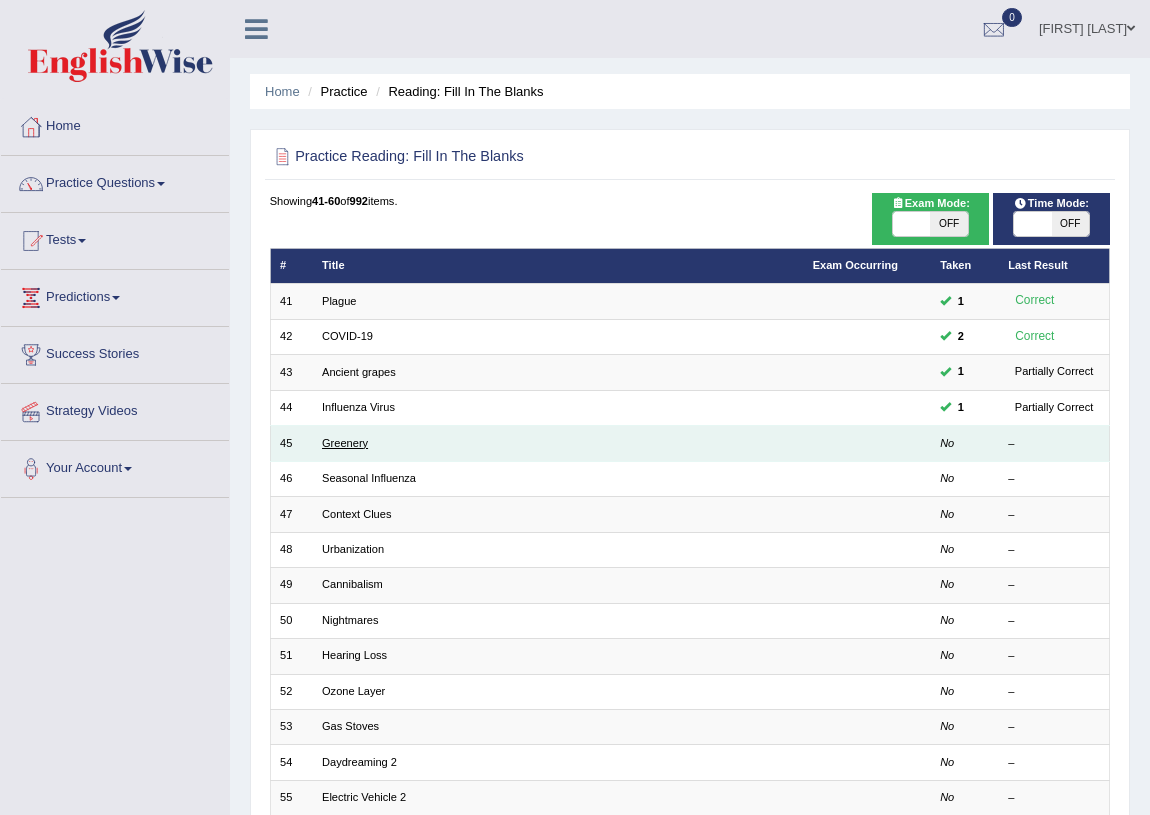 click on "Greenery" at bounding box center (345, 443) 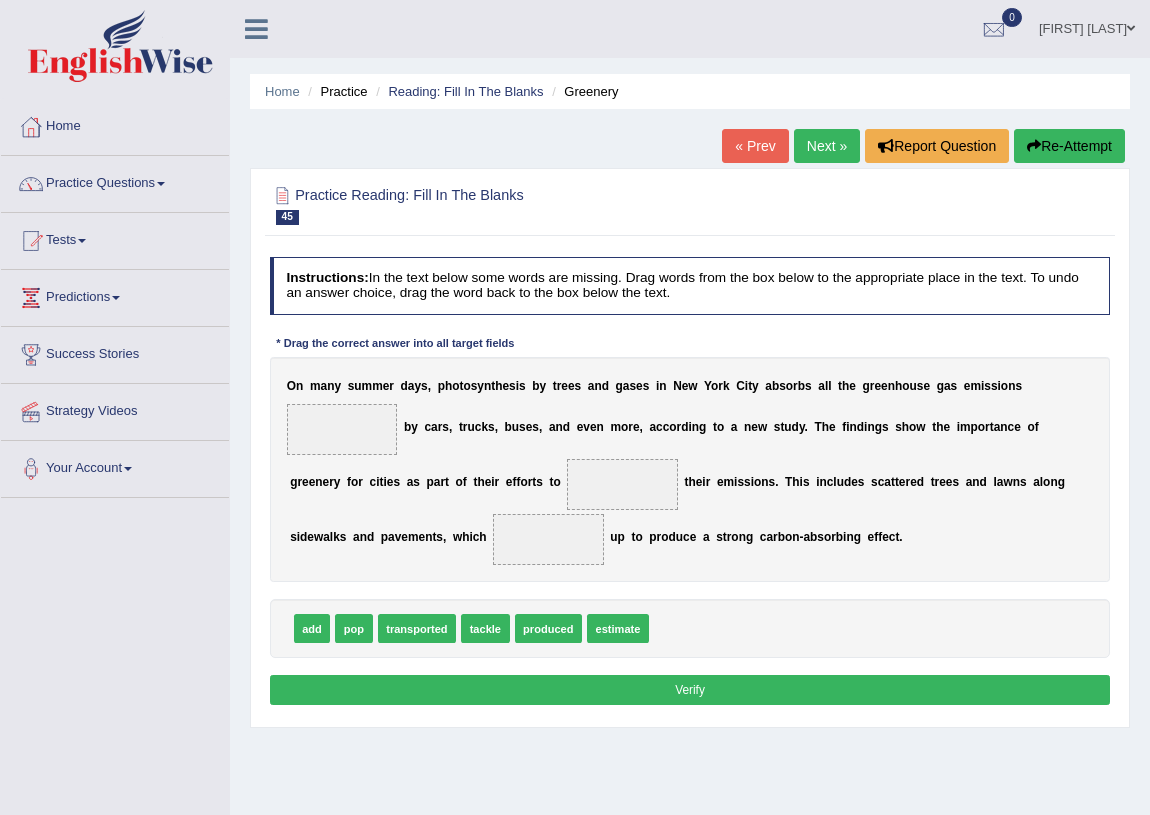 scroll, scrollTop: 0, scrollLeft: 0, axis: both 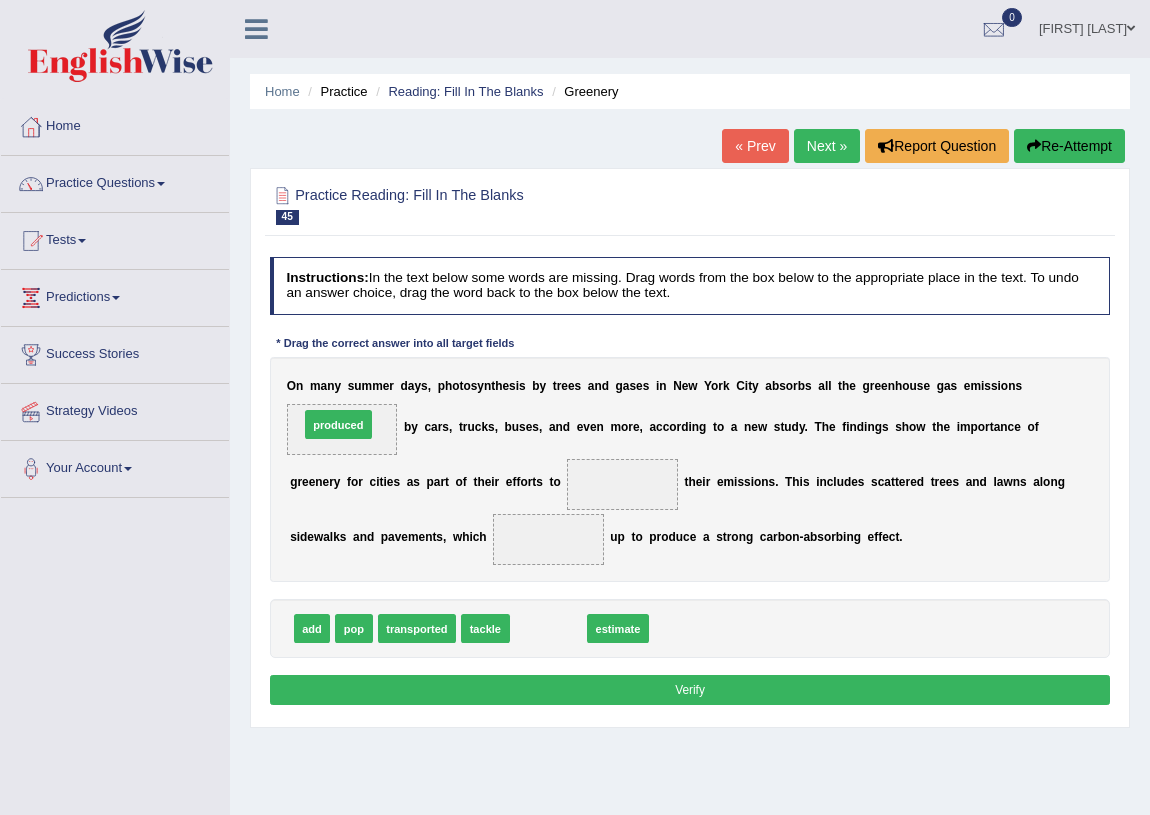 drag, startPoint x: 548, startPoint y: 632, endPoint x: 301, endPoint y: 392, distance: 344.39658 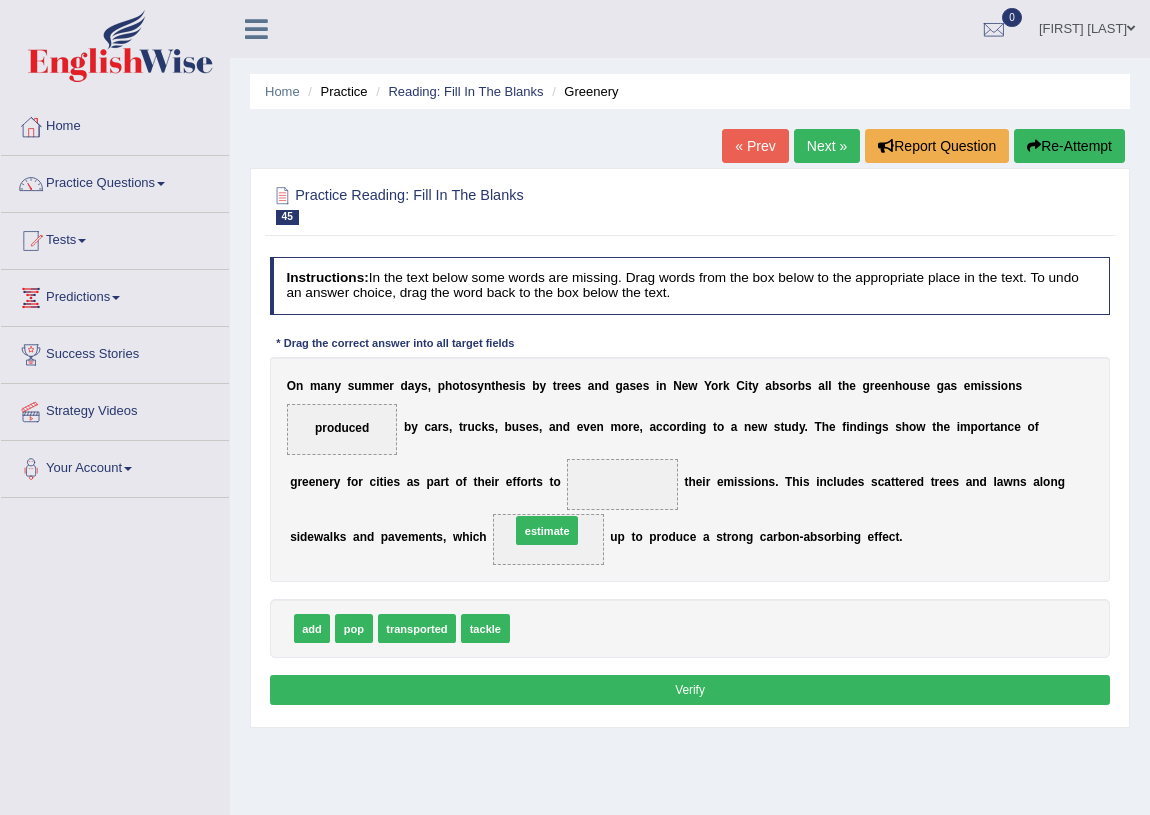 drag, startPoint x: 539, startPoint y: 628, endPoint x: 541, endPoint y: 512, distance: 116.01724 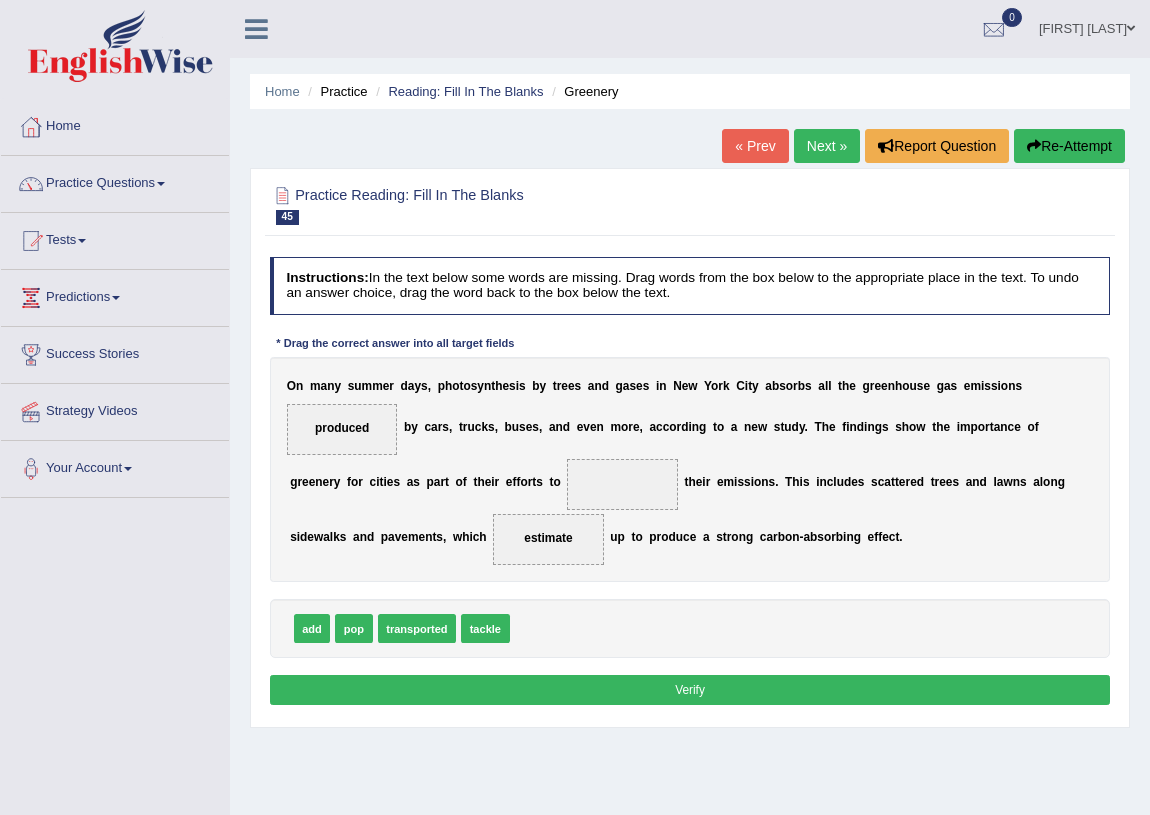 drag, startPoint x: 352, startPoint y: 610, endPoint x: 407, endPoint y: 599, distance: 56.089214 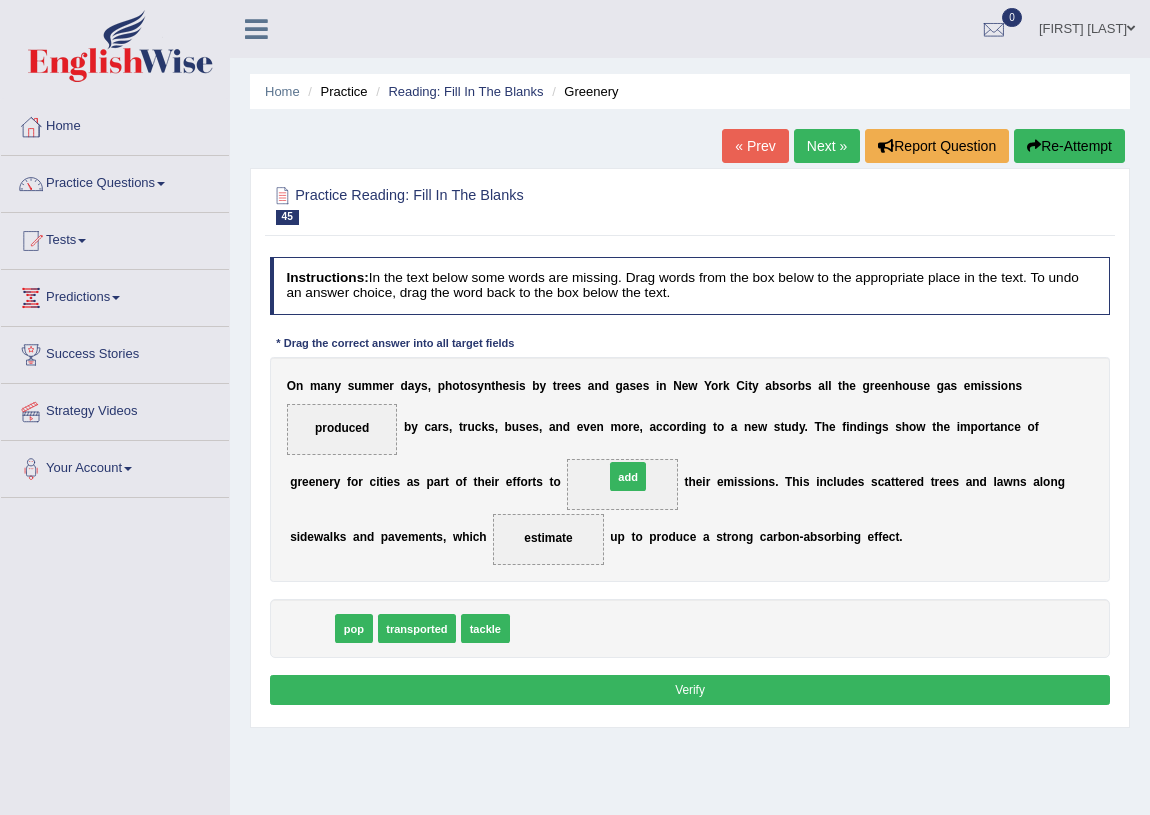 drag, startPoint x: 312, startPoint y: 628, endPoint x: 684, endPoint y: 449, distance: 412.82562 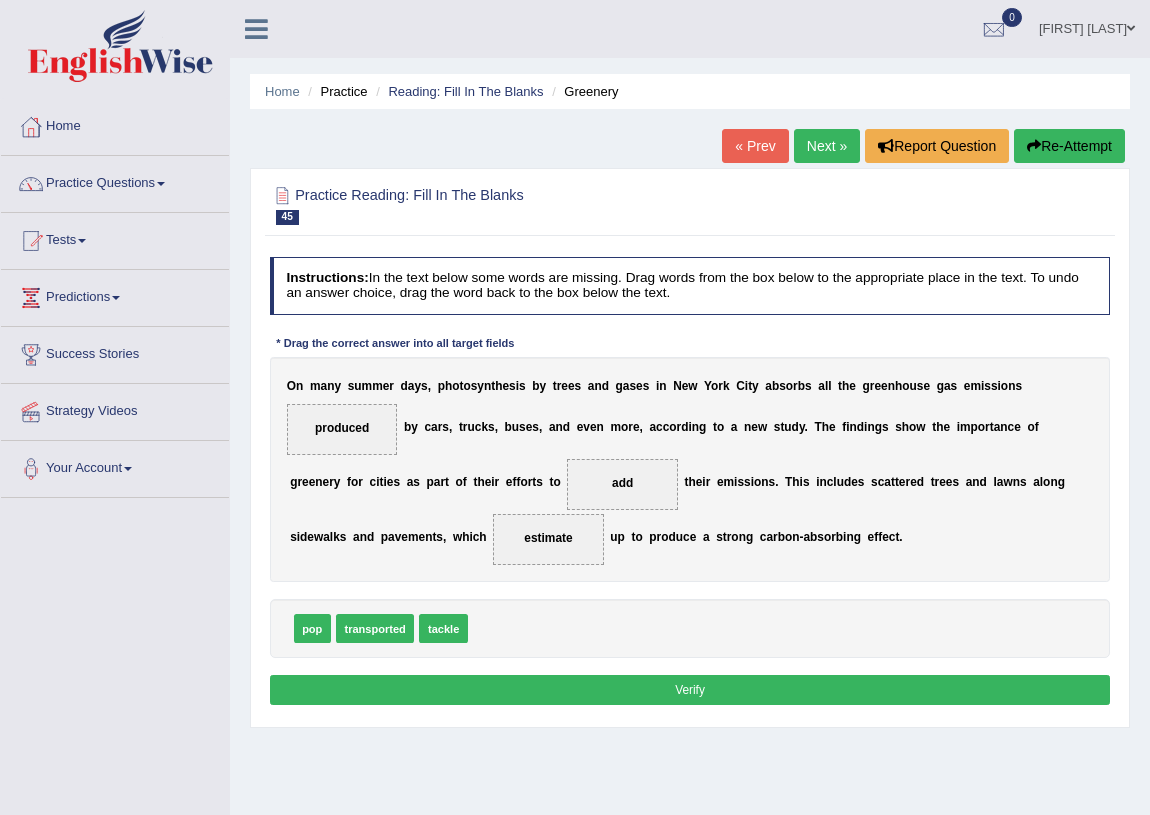 click on "Verify" at bounding box center (690, 689) 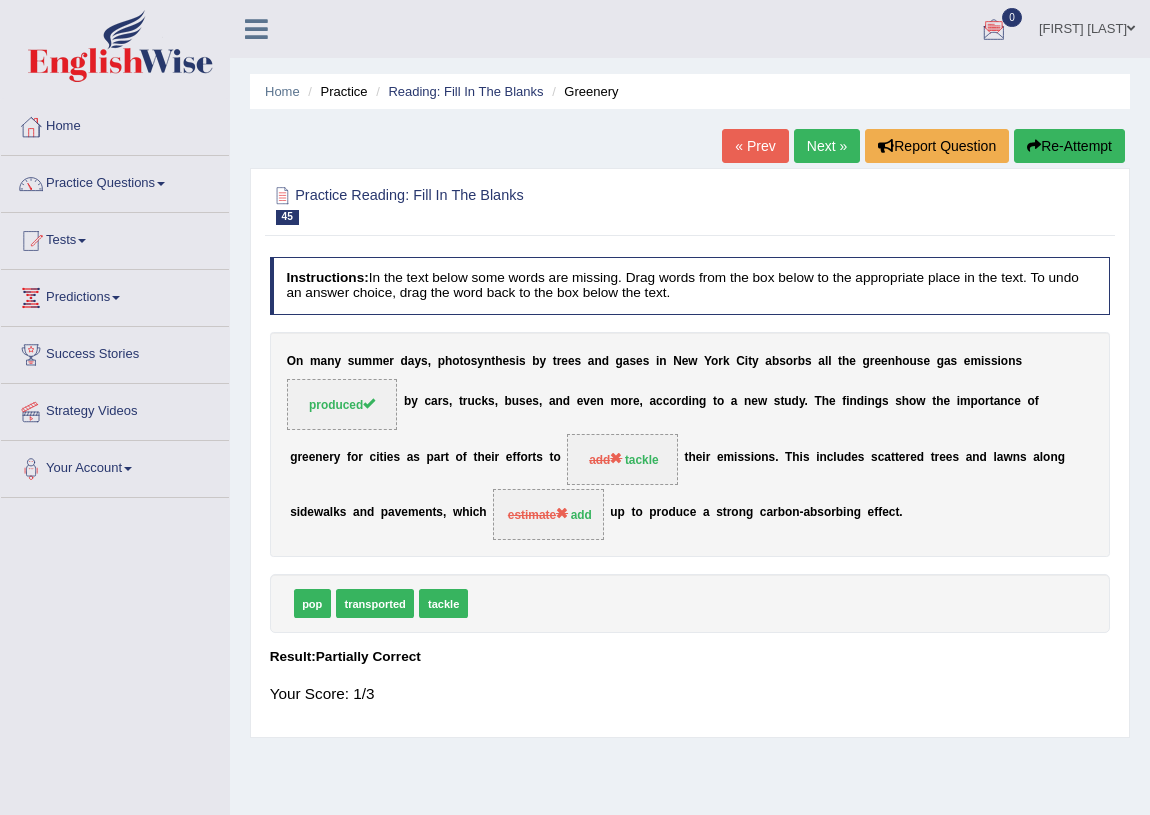 click on "Re-Attempt" at bounding box center [1069, 146] 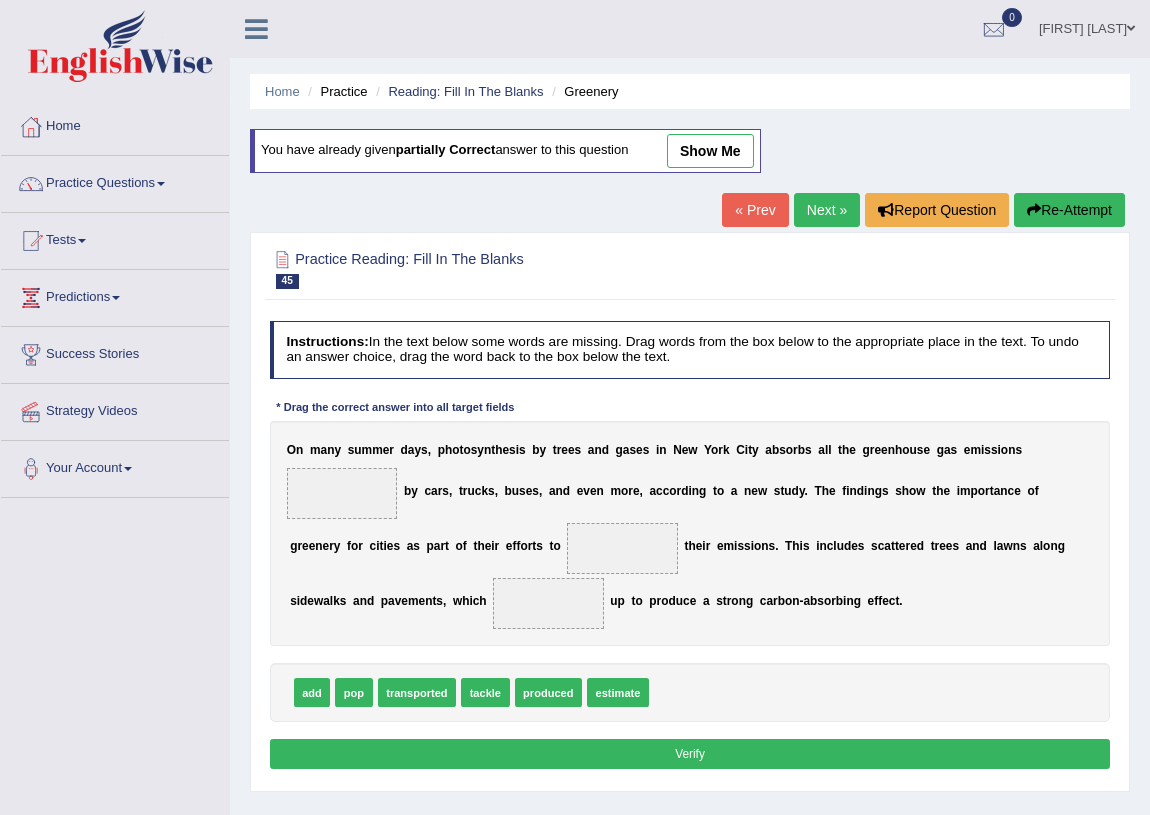 scroll, scrollTop: 0, scrollLeft: 0, axis: both 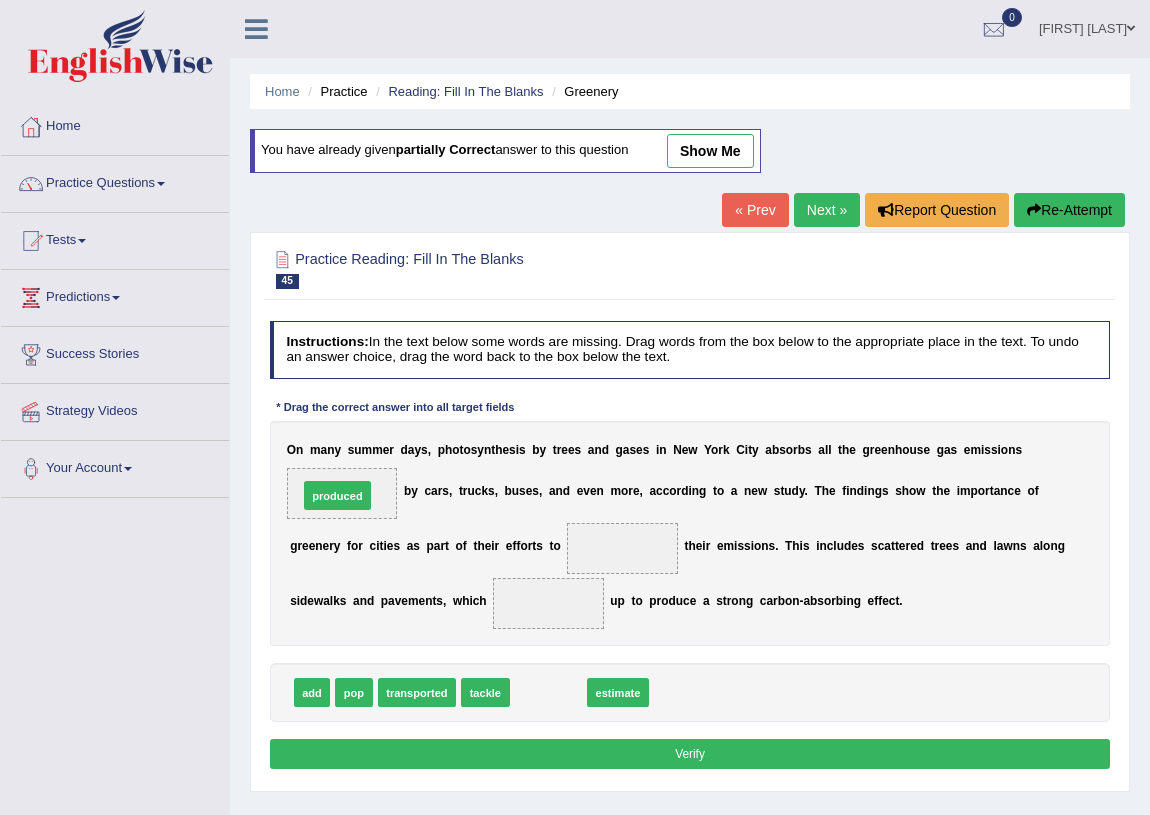 drag, startPoint x: 556, startPoint y: 690, endPoint x: 308, endPoint y: 458, distance: 339.59976 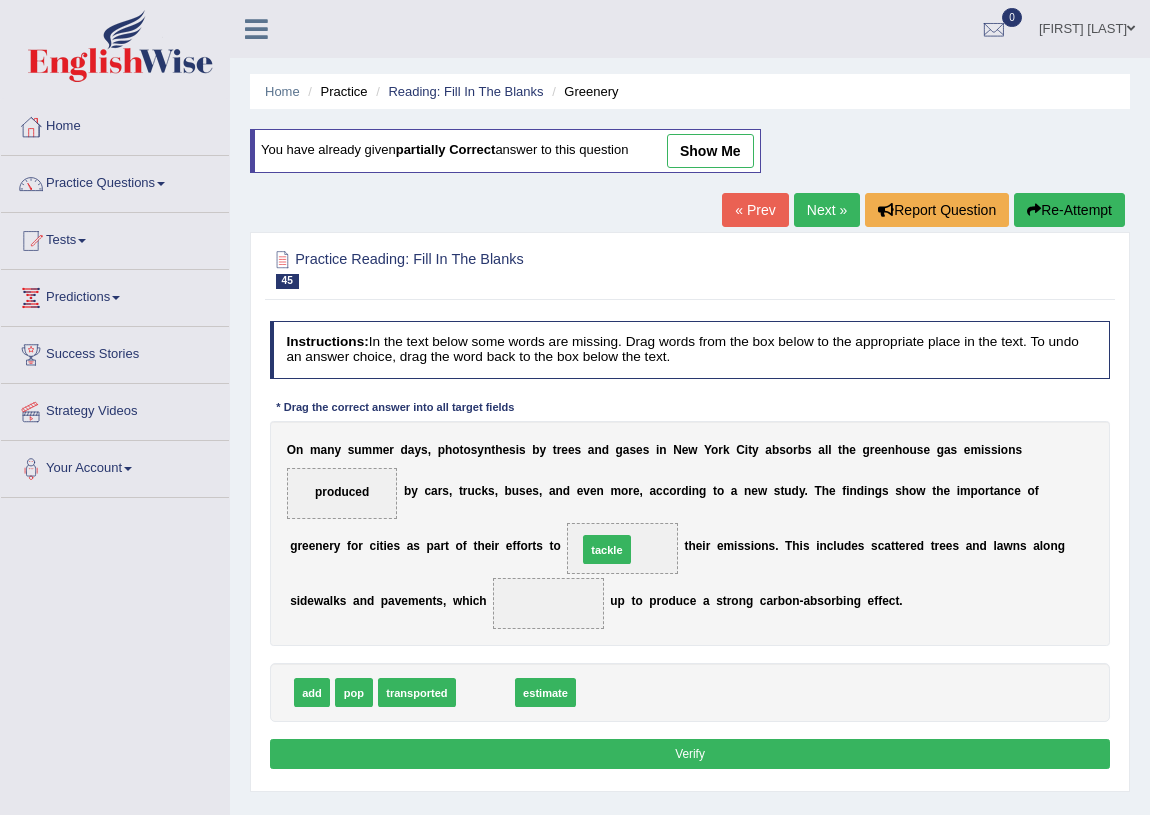 drag, startPoint x: 477, startPoint y: 698, endPoint x: 630, endPoint y: 533, distance: 225.02 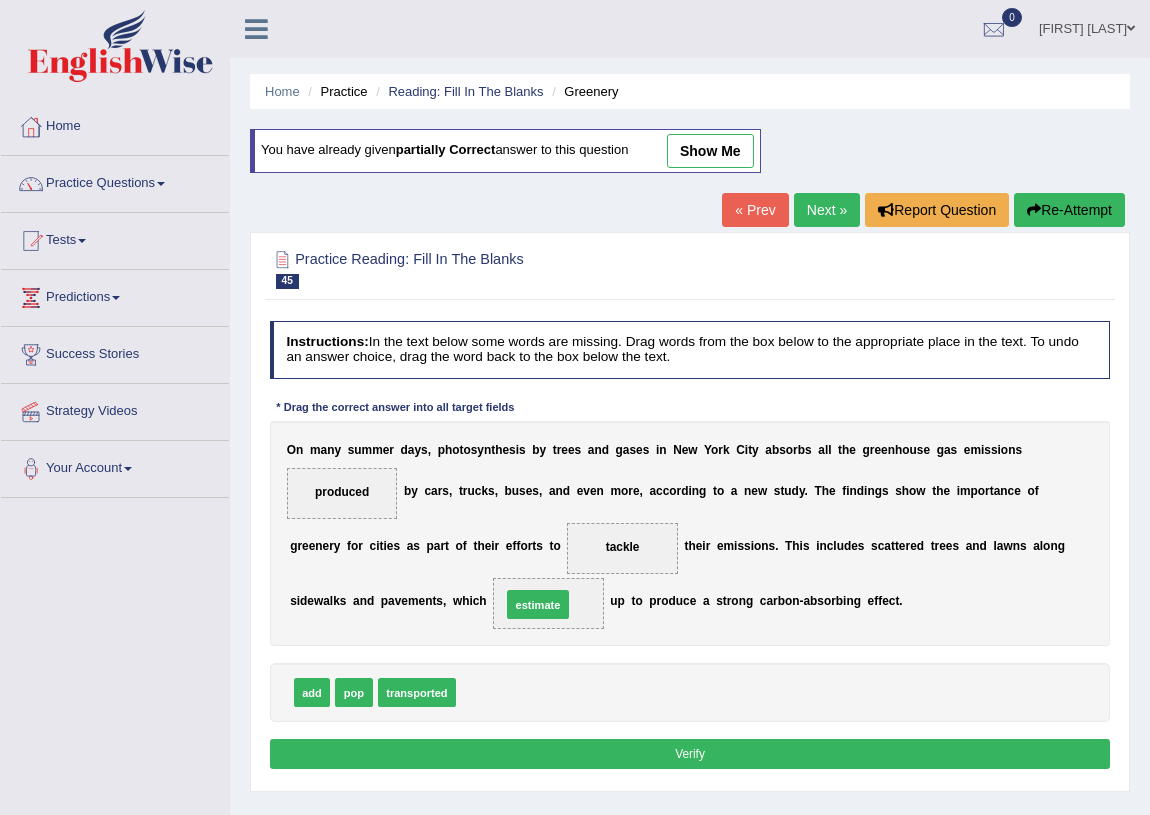 drag, startPoint x: 489, startPoint y: 692, endPoint x: 543, endPoint y: 588, distance: 117.18362 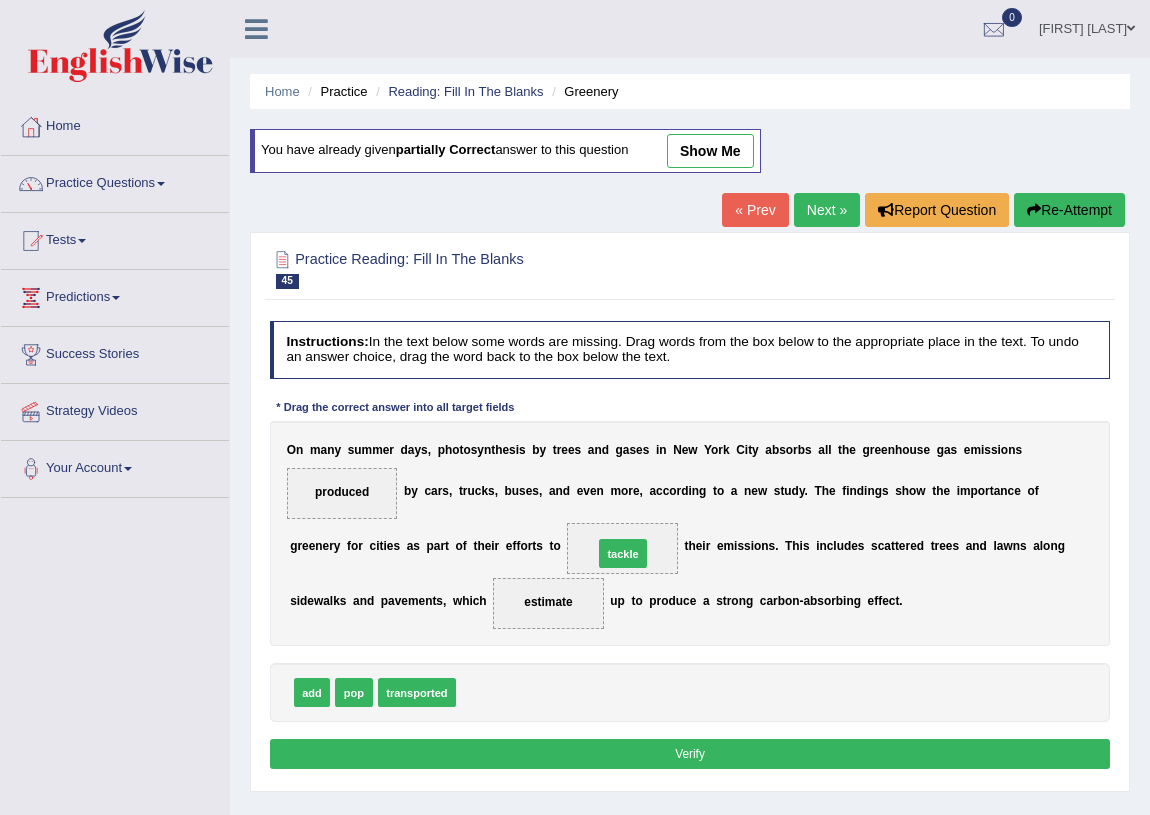 drag, startPoint x: 479, startPoint y: 690, endPoint x: 640, endPoint y: 530, distance: 226.98238 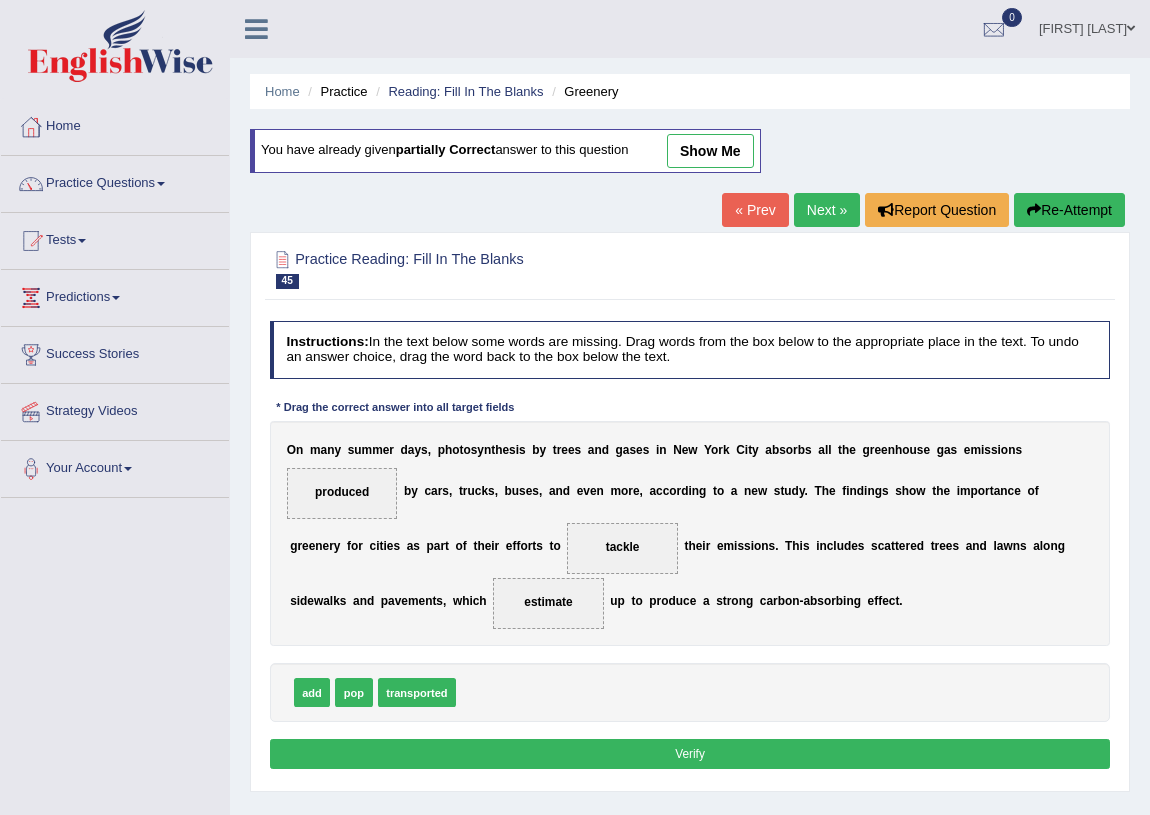 click on "Verify" at bounding box center [690, 753] 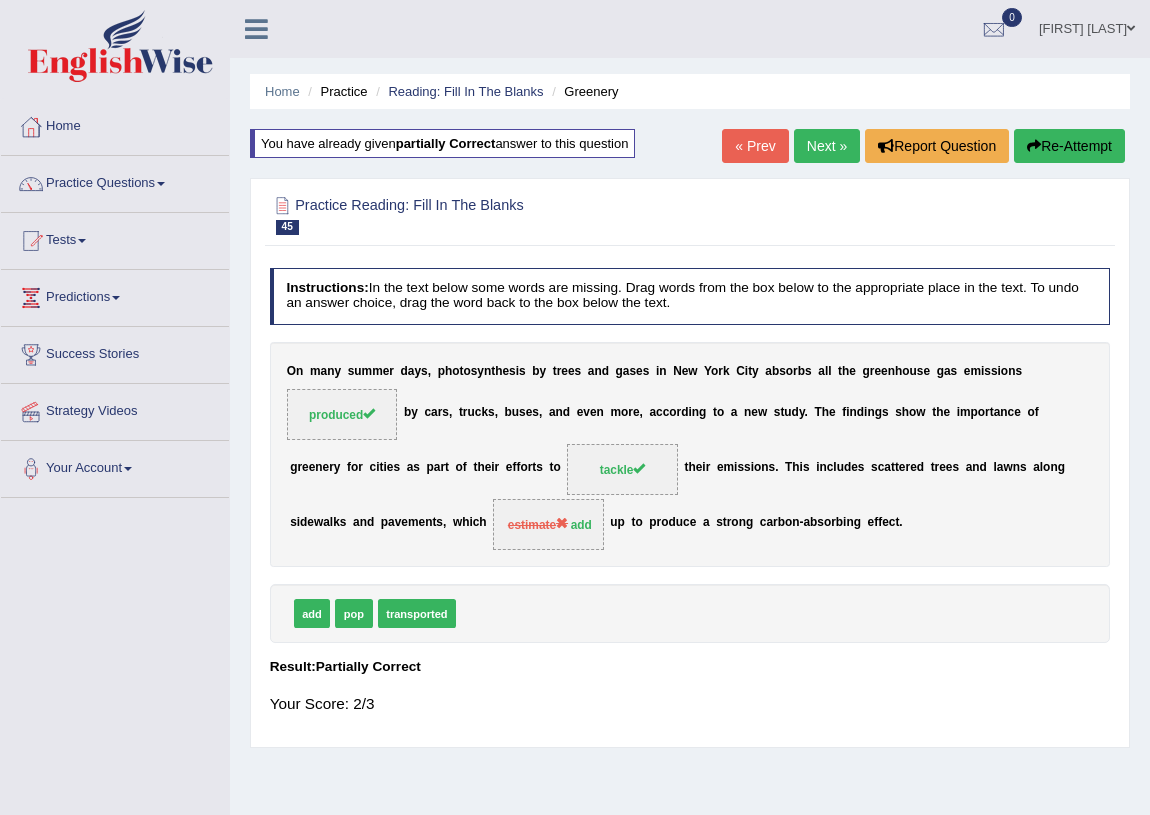 click on "Next »" at bounding box center [827, 146] 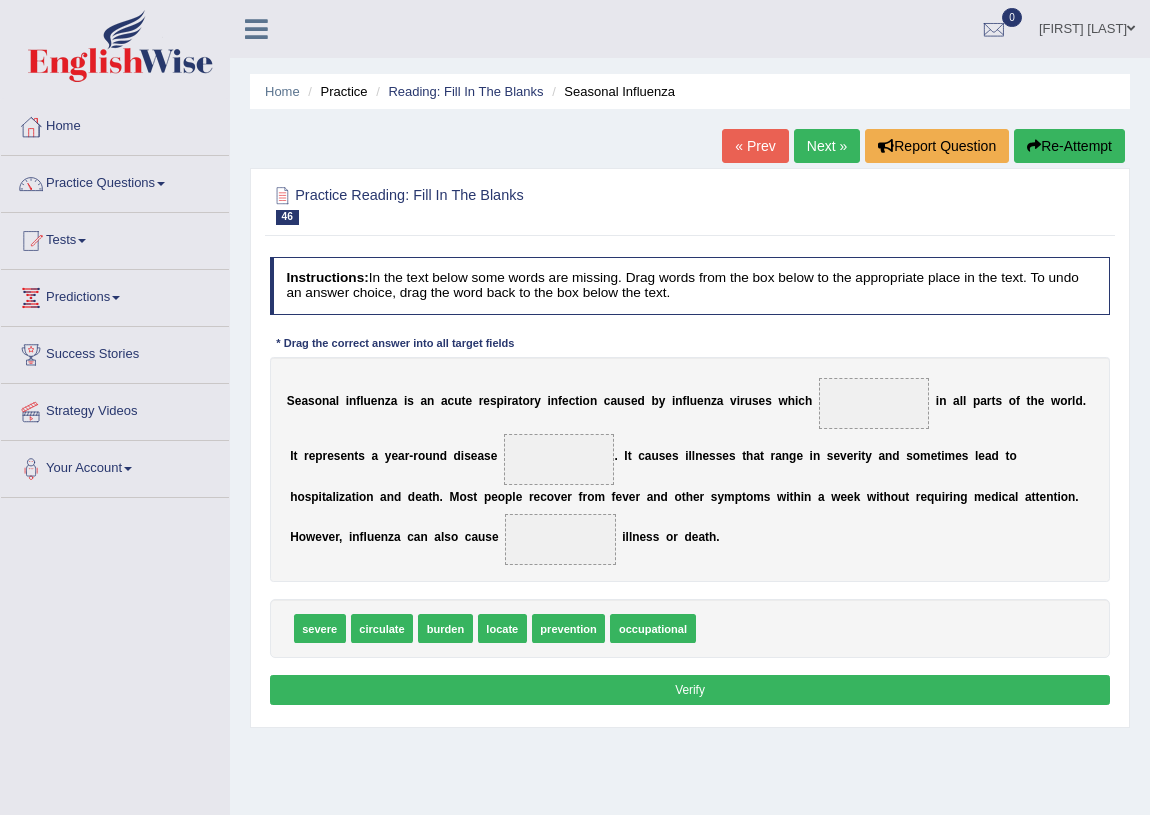scroll, scrollTop: 0, scrollLeft: 0, axis: both 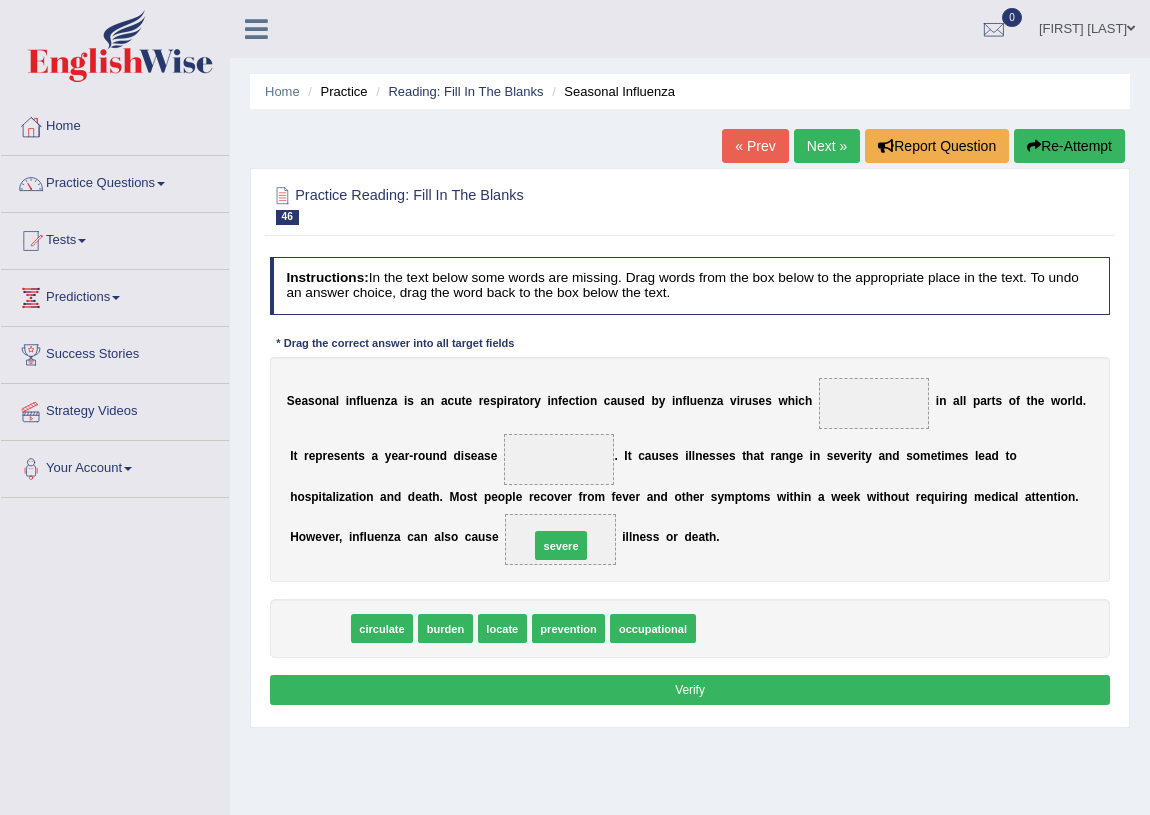 drag, startPoint x: 382, startPoint y: 605, endPoint x: 598, endPoint y: 525, distance: 230.33888 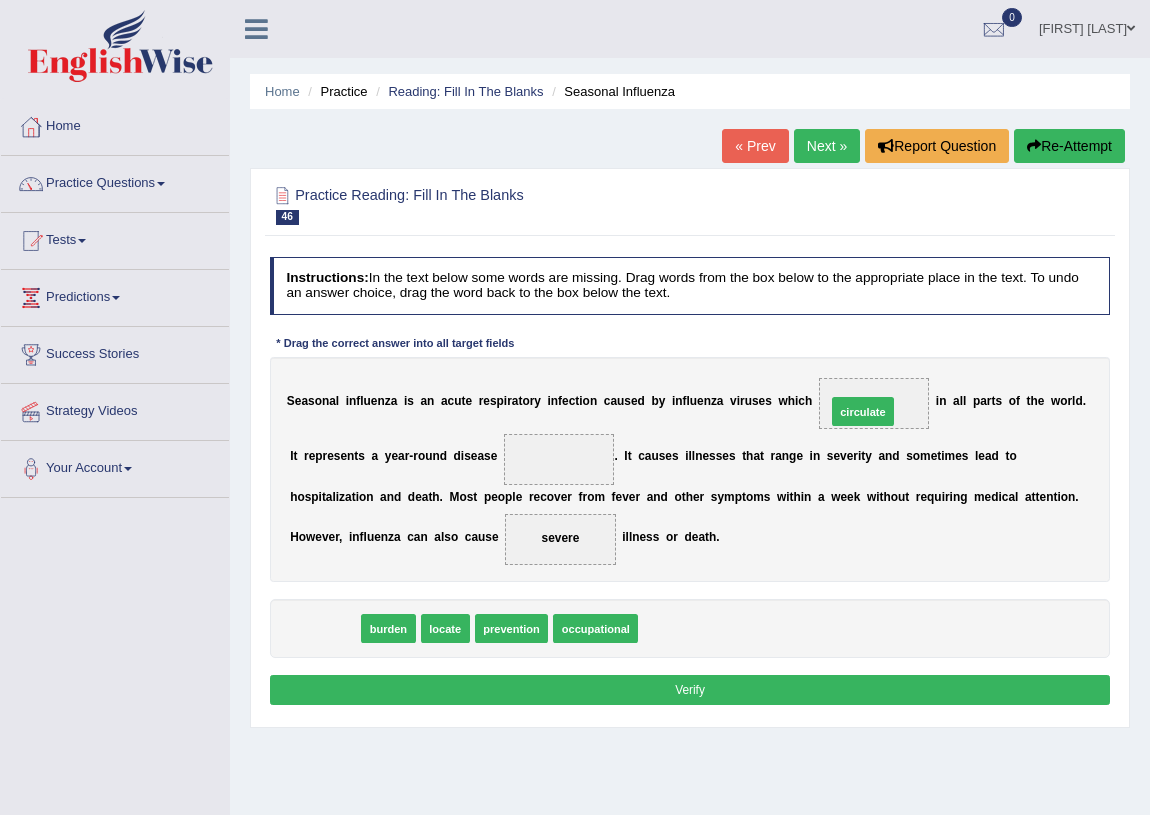 drag, startPoint x: 320, startPoint y: 628, endPoint x: 953, endPoint y: 372, distance: 682.8067 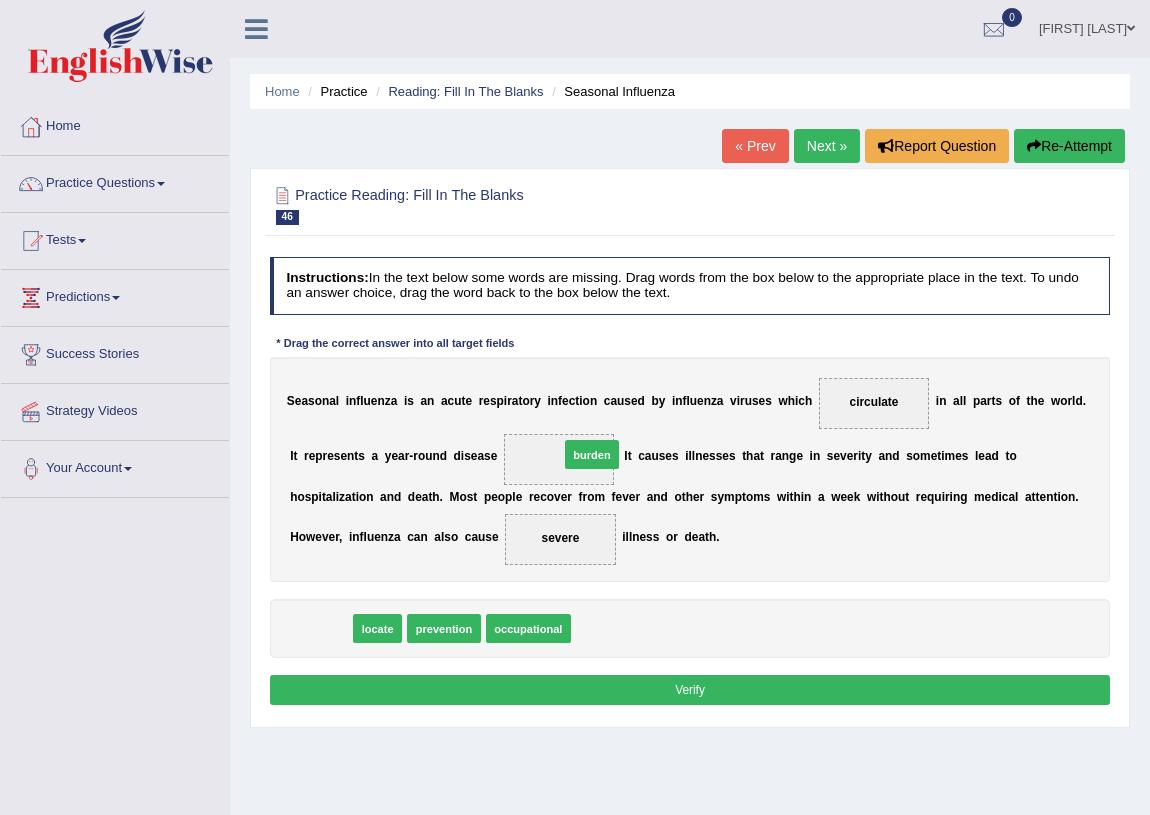 drag, startPoint x: 306, startPoint y: 633, endPoint x: 613, endPoint y: 434, distance: 365.85516 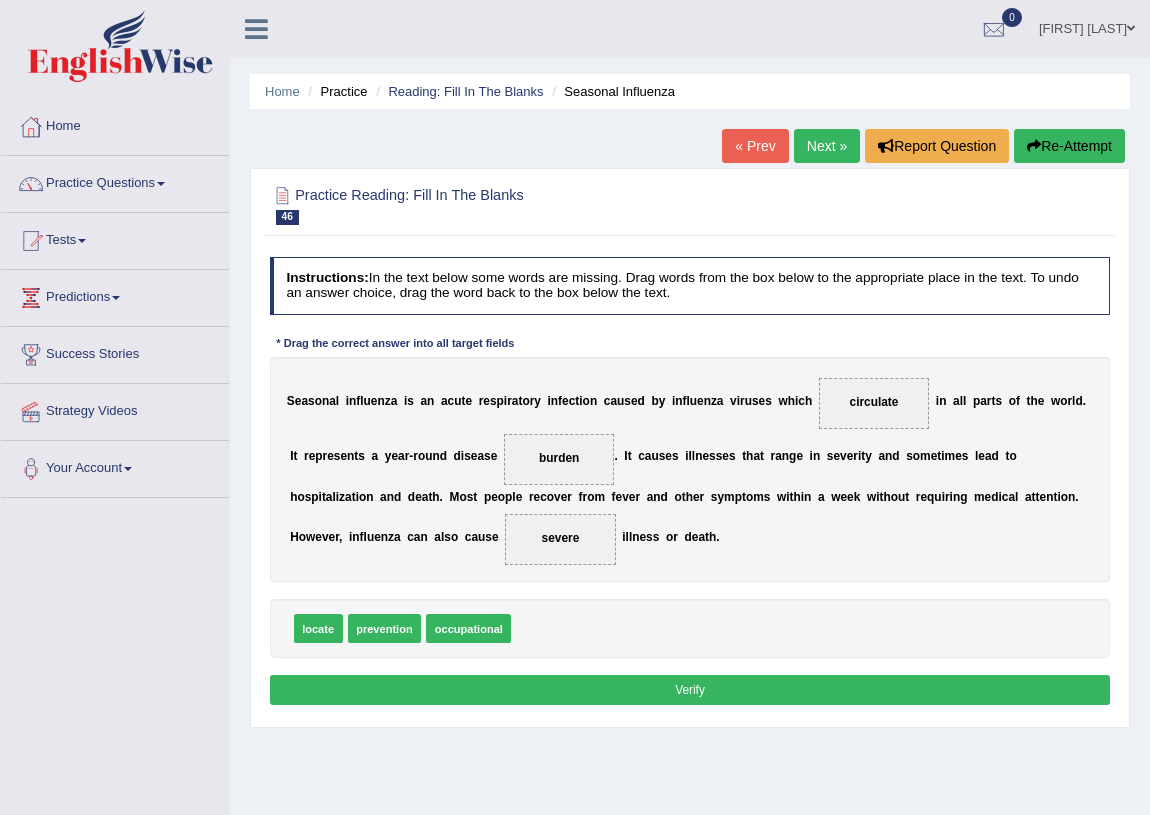 click on "Verify" at bounding box center (690, 689) 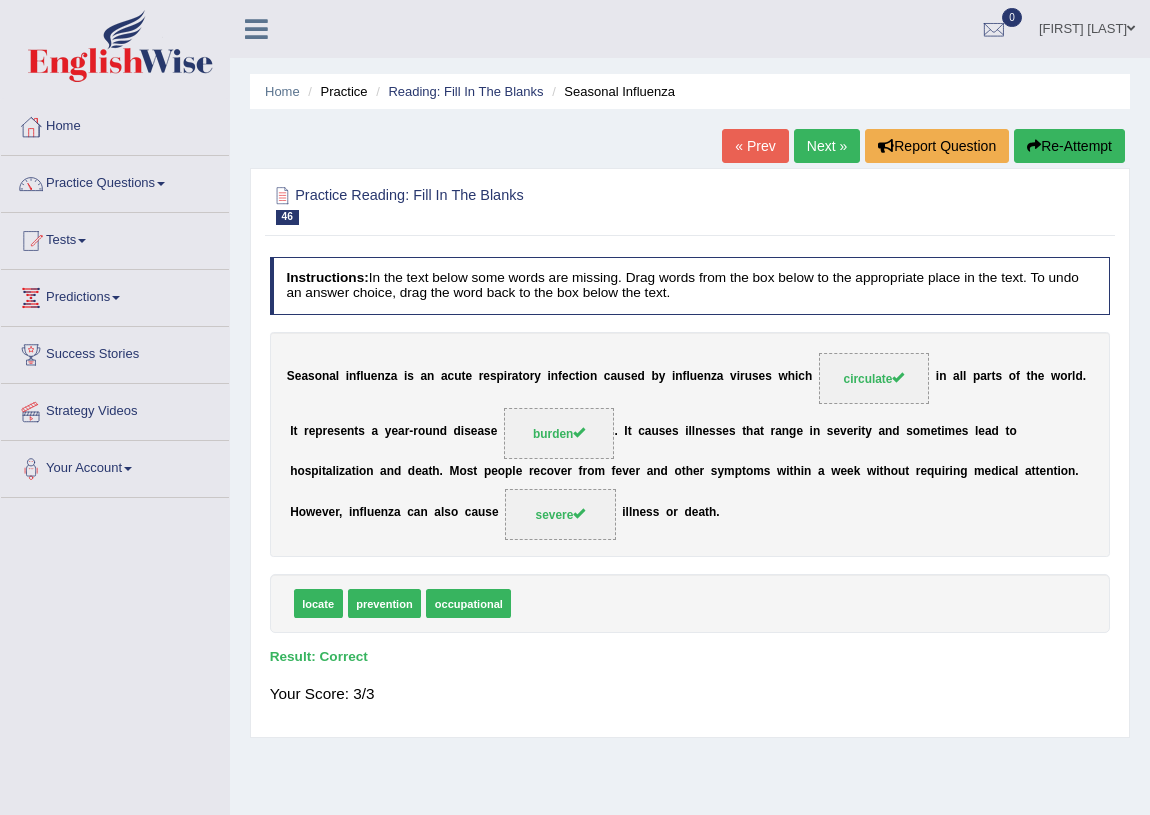 click on "Next »" at bounding box center (827, 146) 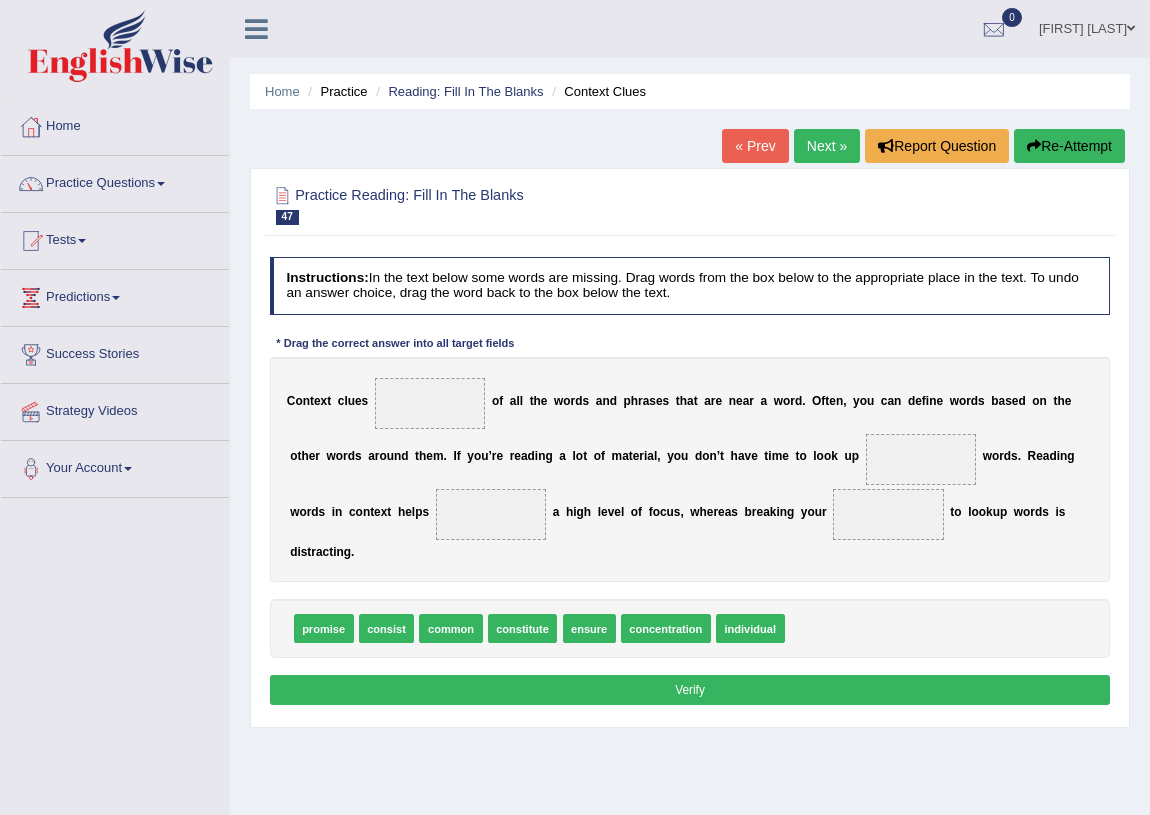 scroll, scrollTop: 0, scrollLeft: 0, axis: both 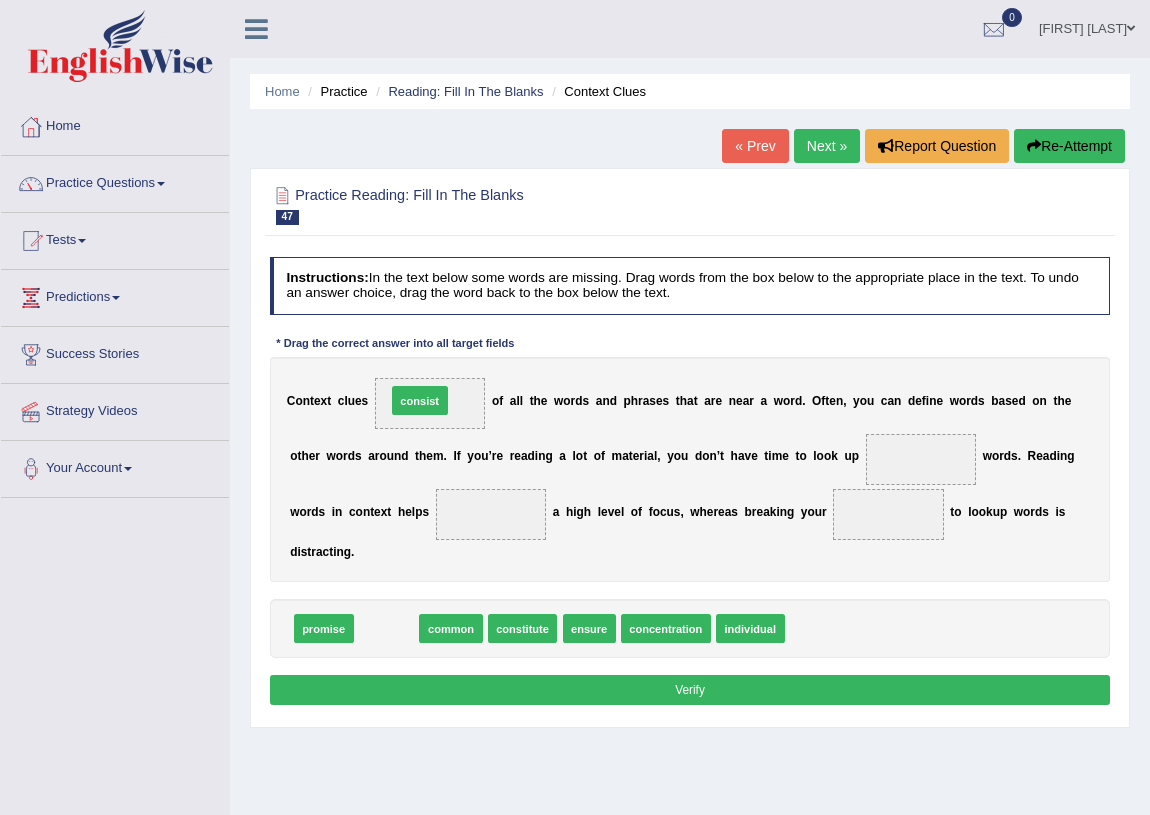 drag, startPoint x: 372, startPoint y: 629, endPoint x: 411, endPoint y: 360, distance: 271.81244 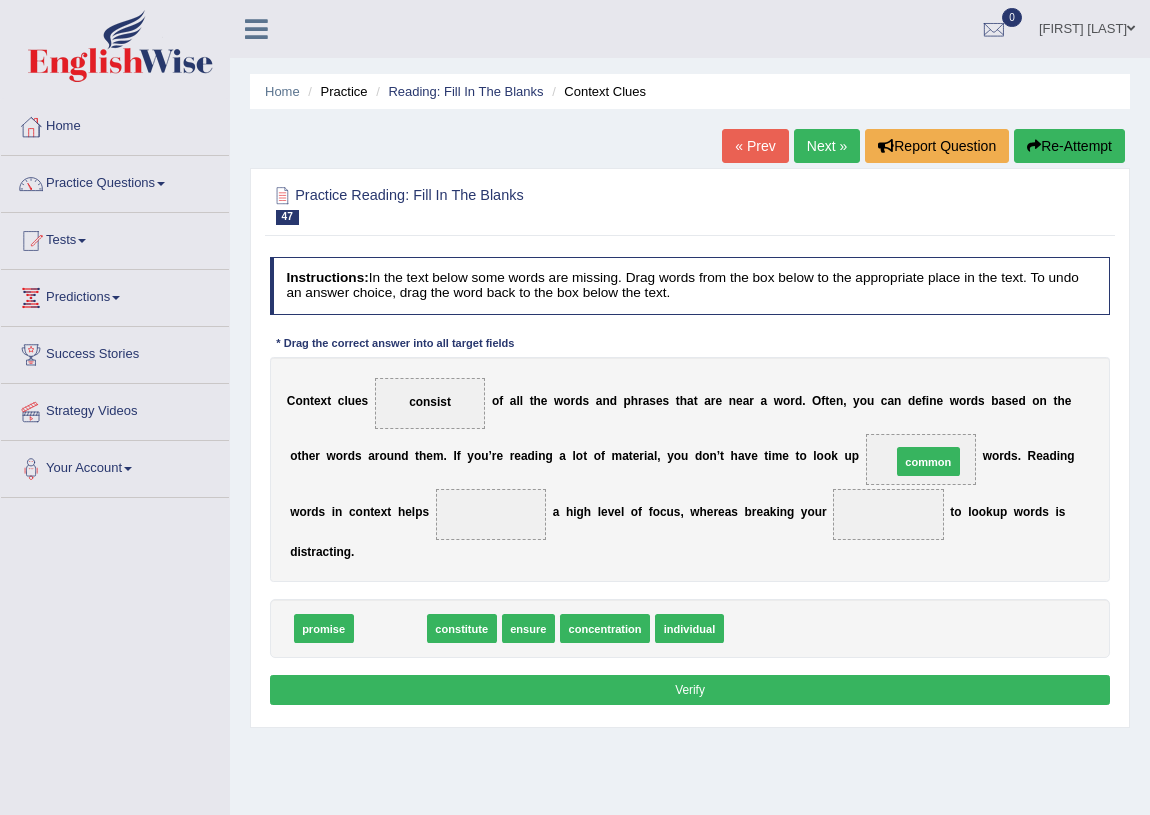 drag, startPoint x: 387, startPoint y: 626, endPoint x: 1020, endPoint y: 429, distance: 662.9465 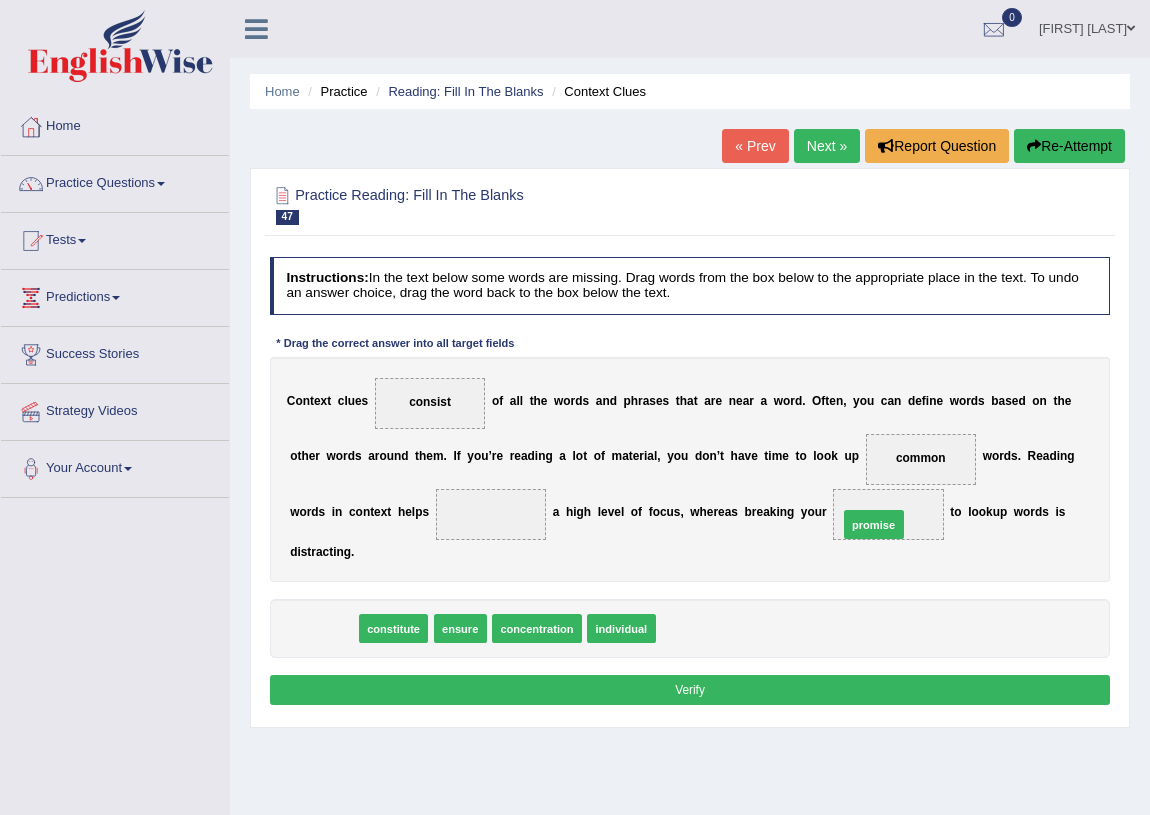 drag, startPoint x: 337, startPoint y: 623, endPoint x: 993, endPoint y: 499, distance: 667.61664 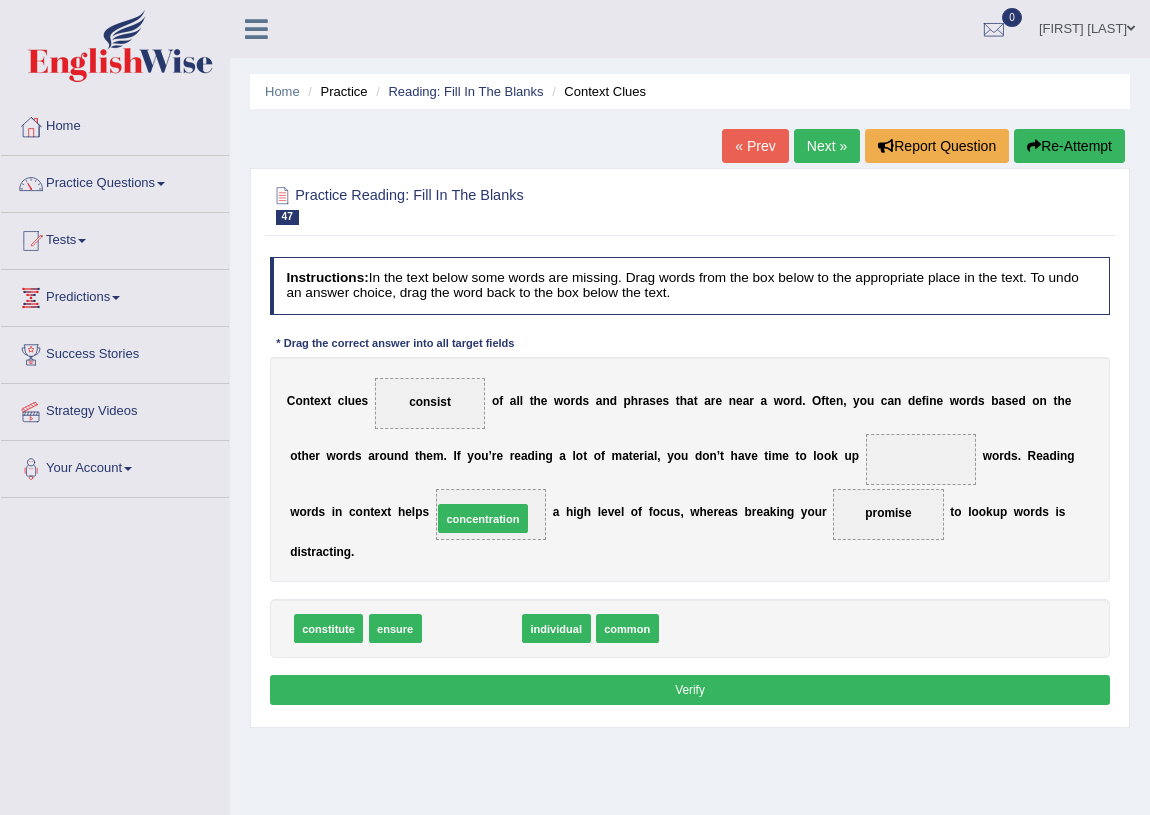 drag, startPoint x: 483, startPoint y: 624, endPoint x: 496, endPoint y: 494, distance: 130.64838 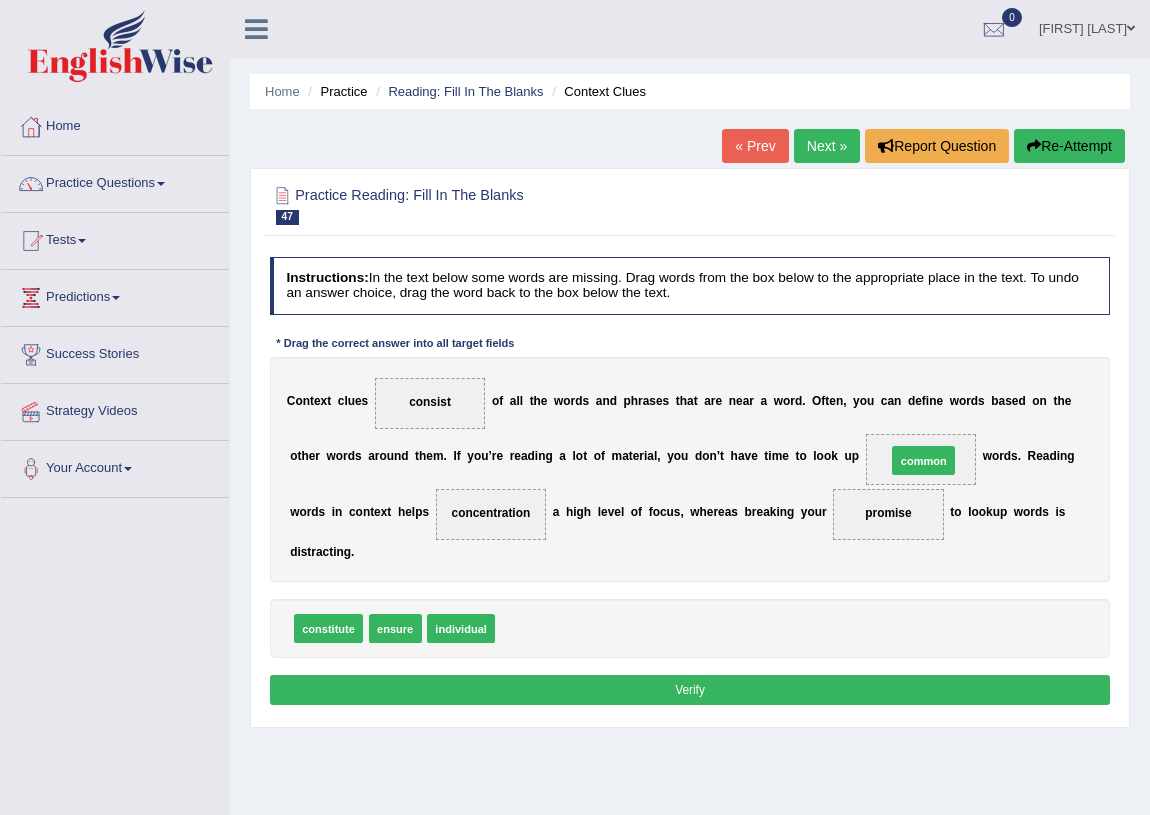 drag, startPoint x: 528, startPoint y: 638, endPoint x: 989, endPoint y: 440, distance: 501.72205 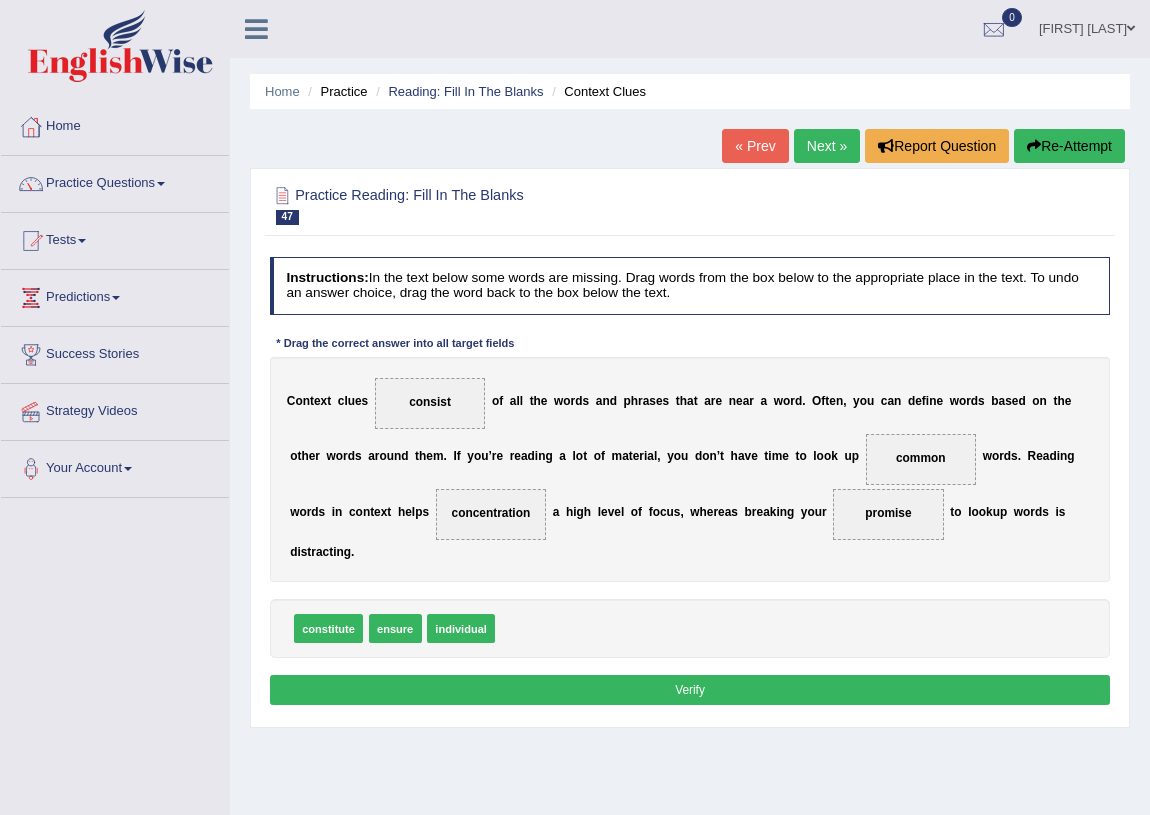 click on "Verify" at bounding box center [690, 689] 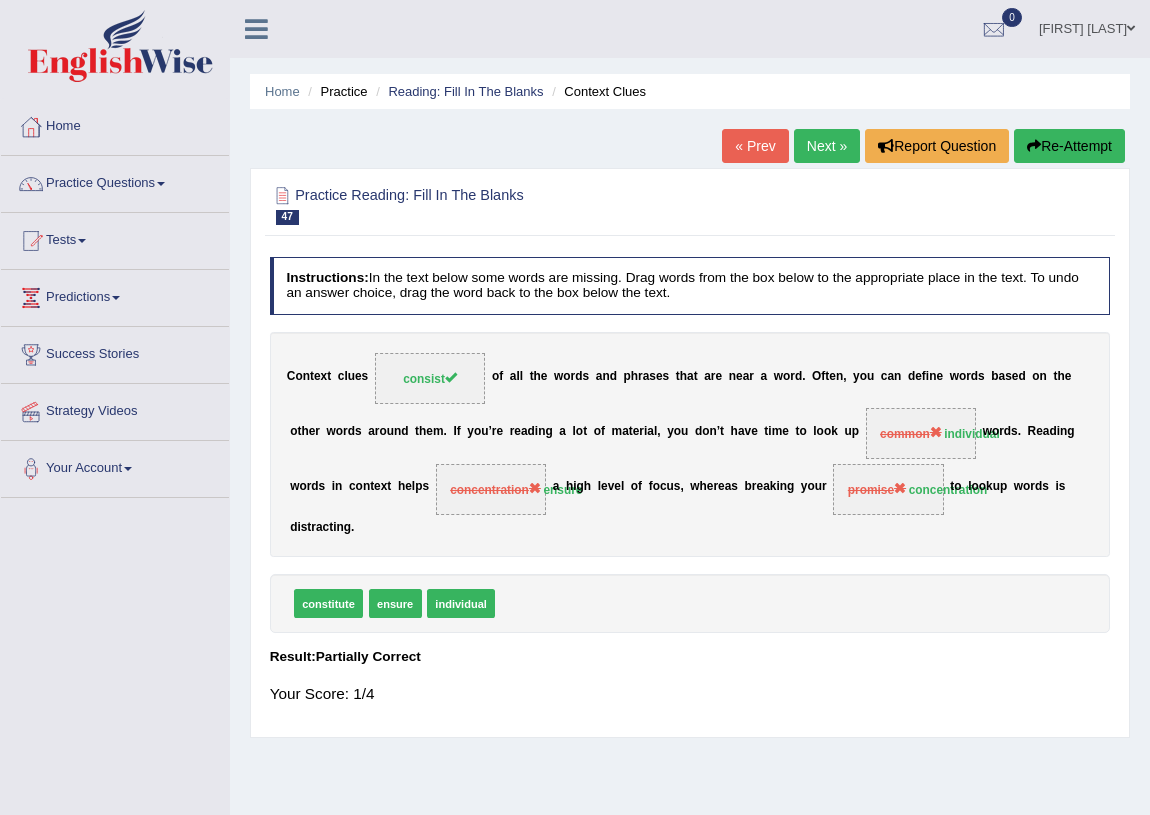 click on "Re-Attempt" at bounding box center [1069, 146] 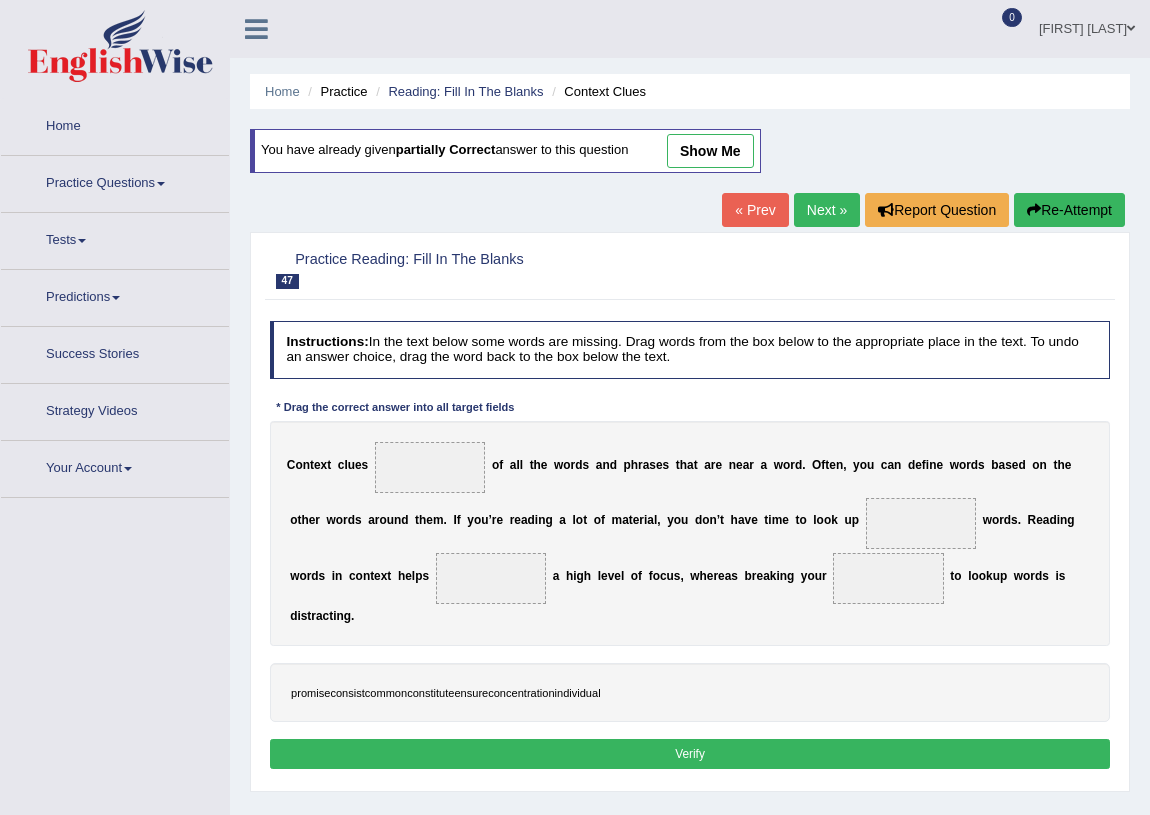 scroll, scrollTop: 0, scrollLeft: 0, axis: both 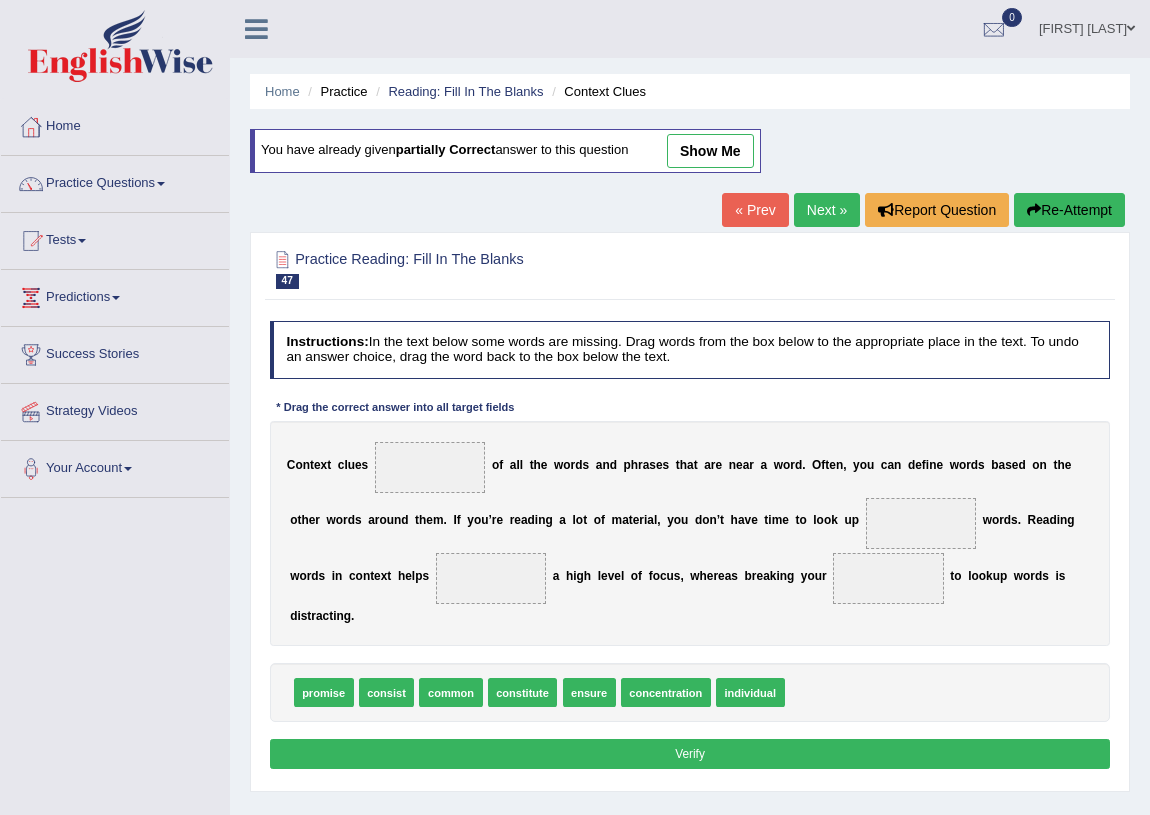 drag, startPoint x: 387, startPoint y: 698, endPoint x: 422, endPoint y: 554, distance: 148.19244 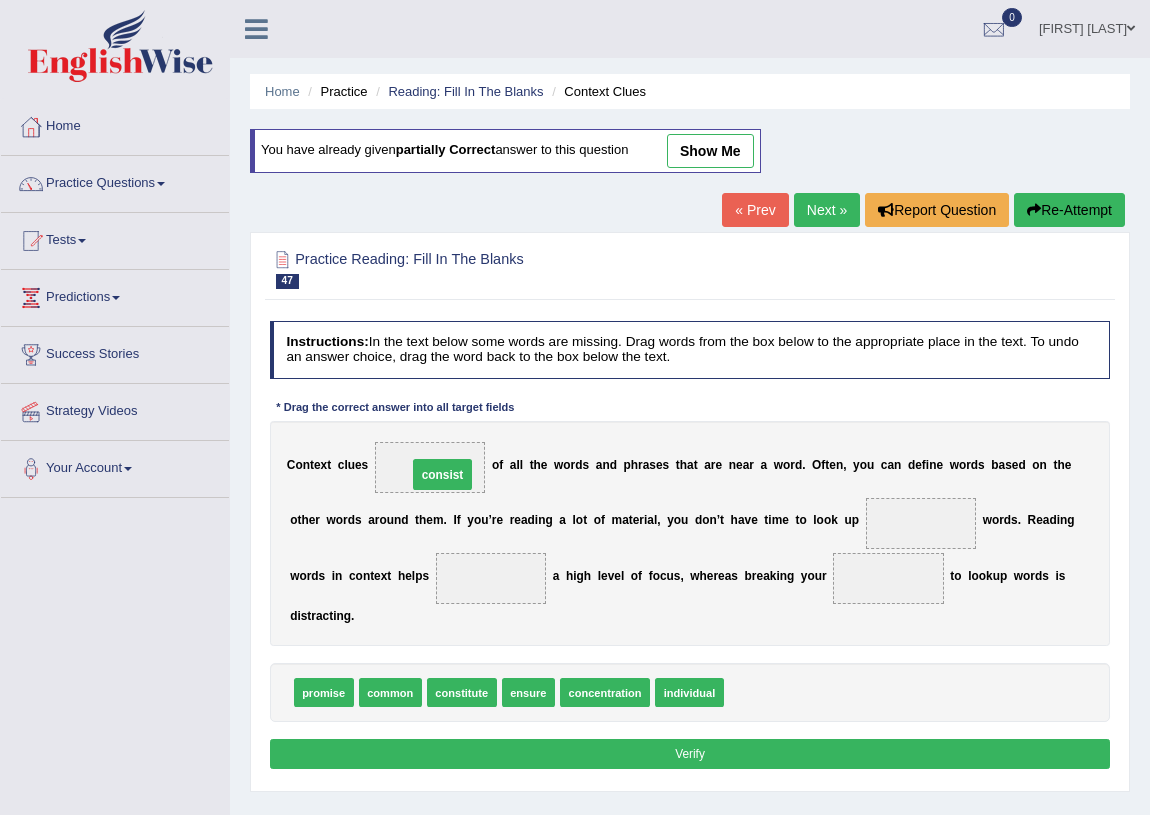 drag, startPoint x: 498, startPoint y: 575, endPoint x: 441, endPoint y: 453, distance: 134.65883 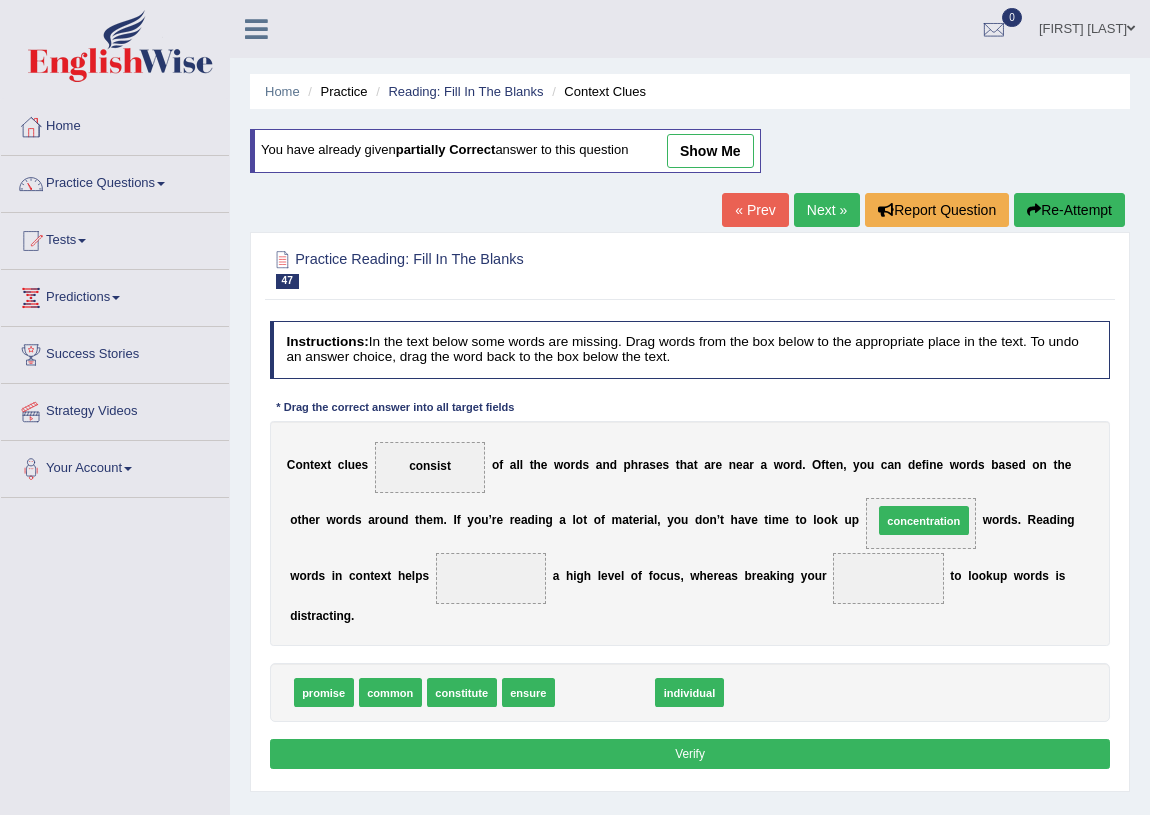 drag, startPoint x: 593, startPoint y: 692, endPoint x: 968, endPoint y: 489, distance: 426.41998 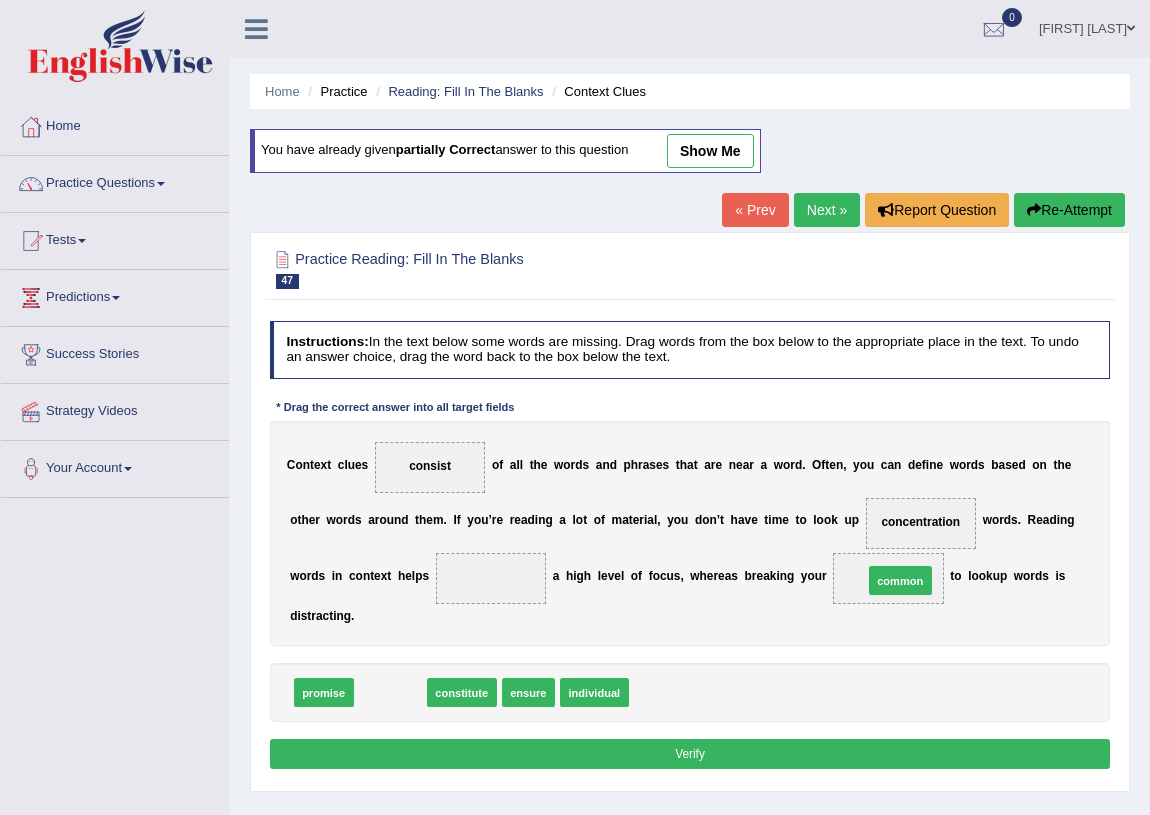 drag, startPoint x: 401, startPoint y: 691, endPoint x: 1001, endPoint y: 559, distance: 614.34845 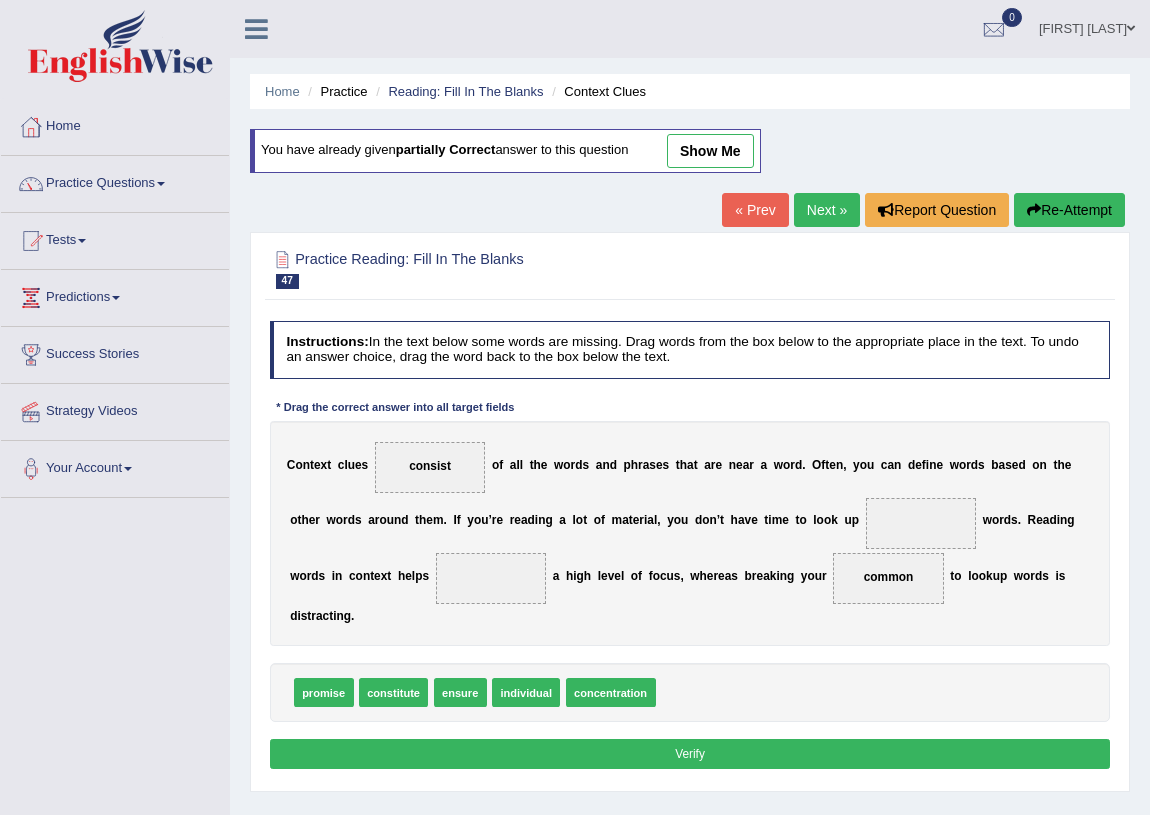 drag, startPoint x: 607, startPoint y: 672, endPoint x: 657, endPoint y: 690, distance: 53.14132 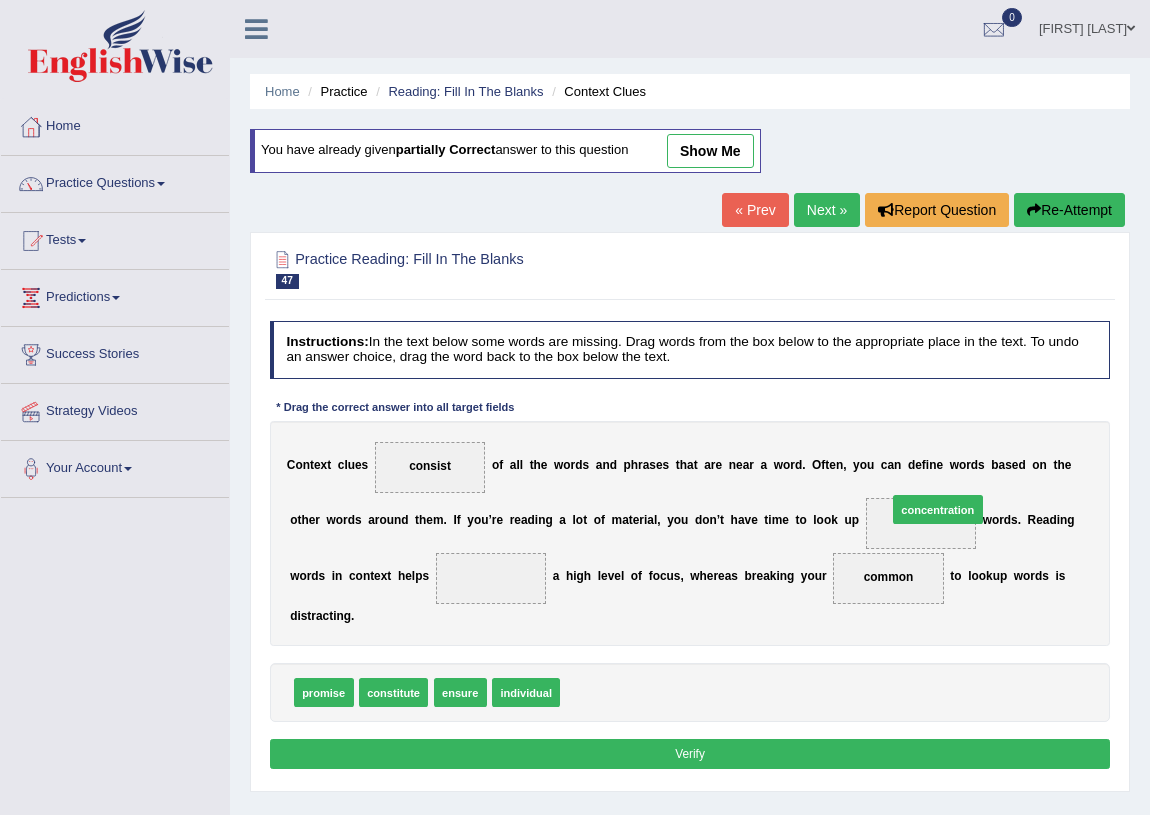 drag, startPoint x: 603, startPoint y: 685, endPoint x: 987, endPoint y: 471, distance: 439.60437 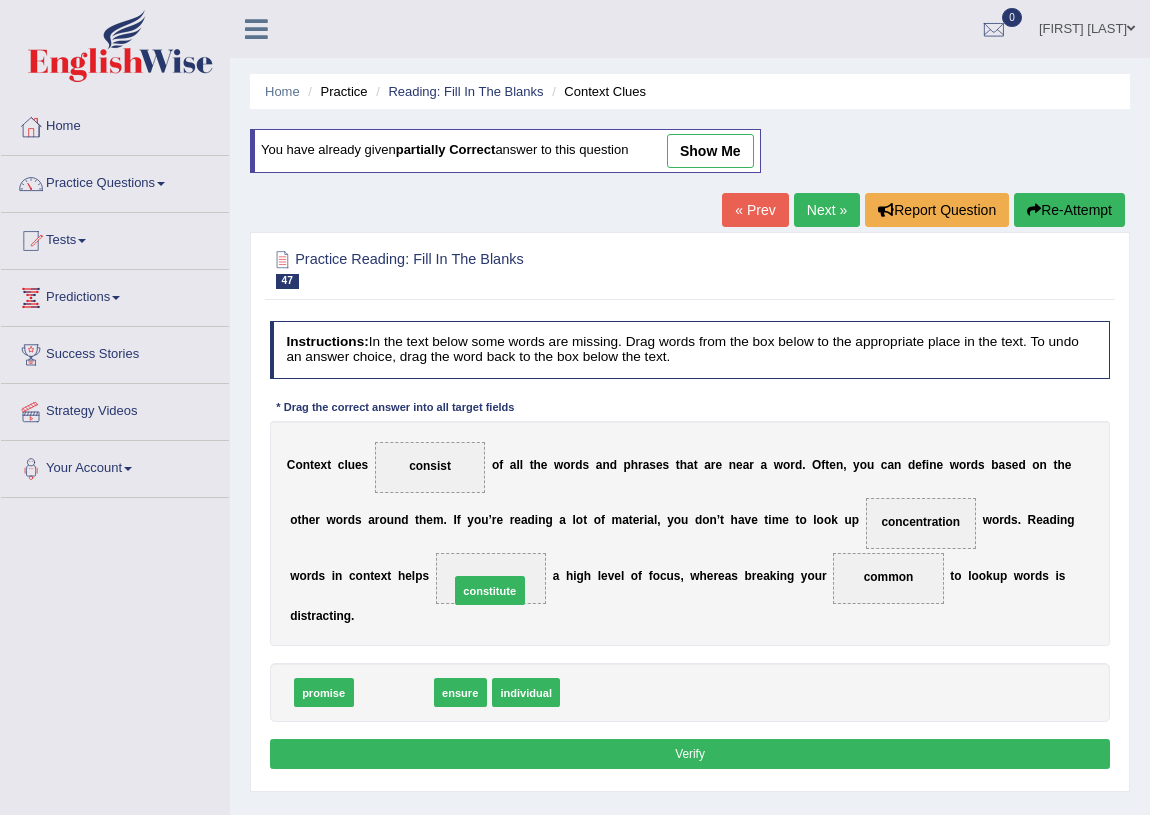 drag, startPoint x: 396, startPoint y: 692, endPoint x: 510, endPoint y: 570, distance: 166.97305 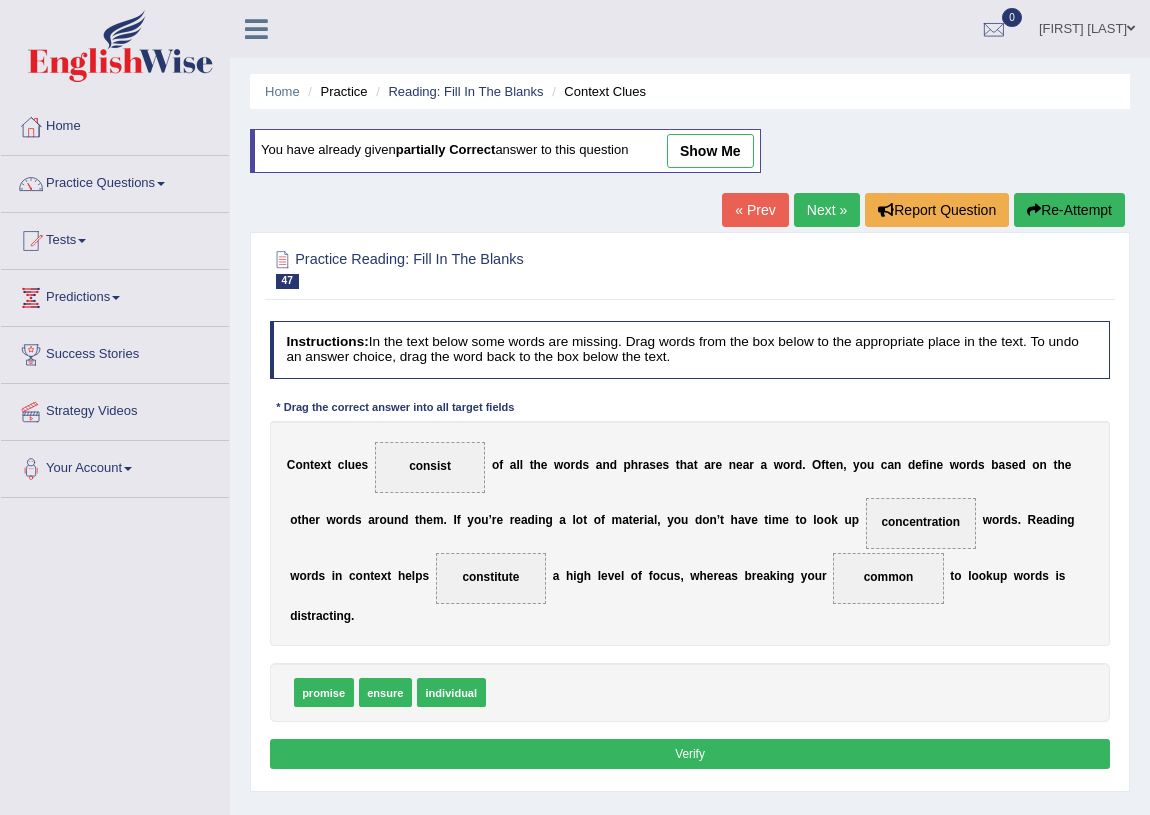 click on "Verify" at bounding box center [690, 753] 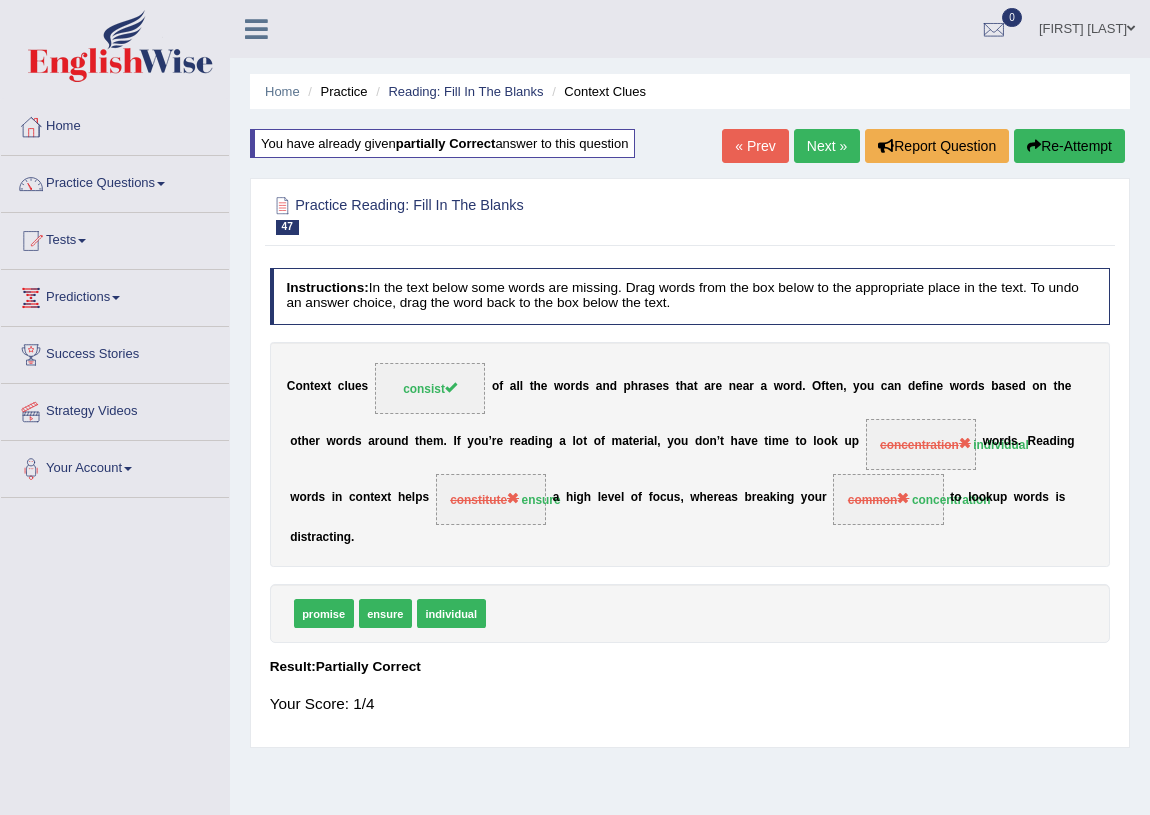 click on "Next »" at bounding box center (827, 146) 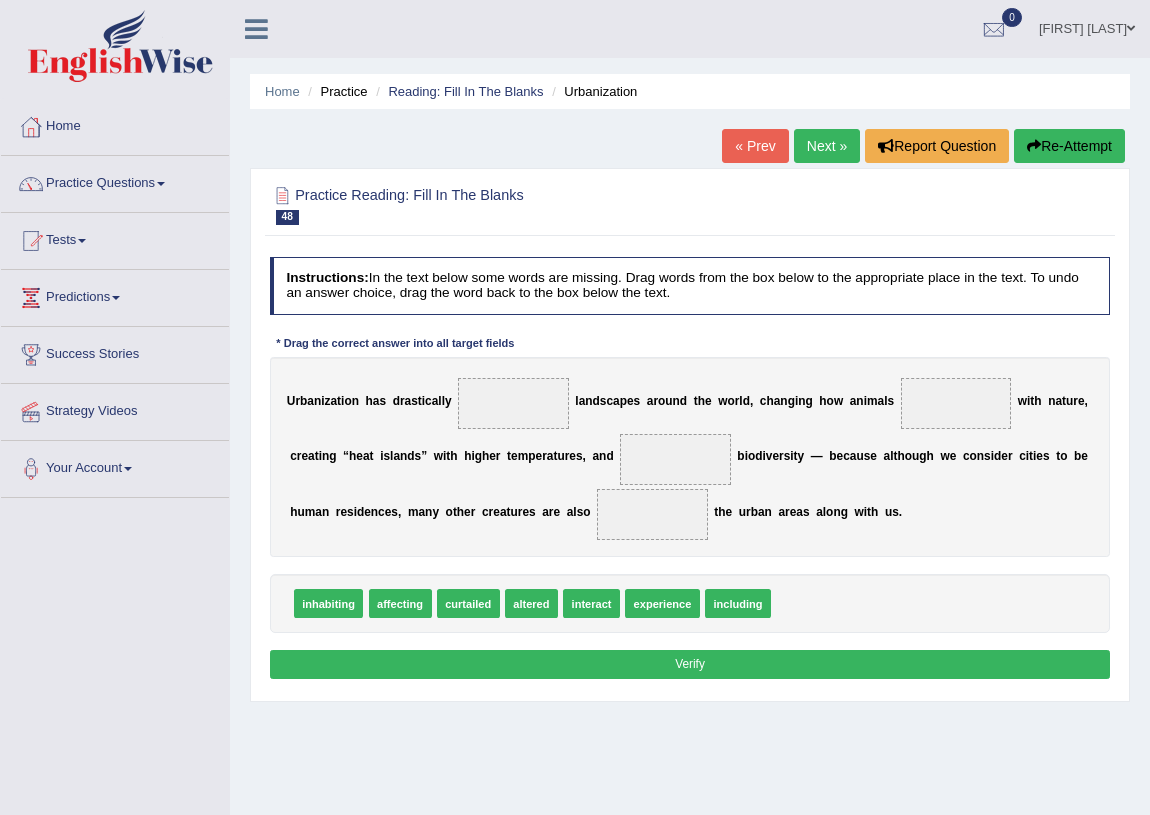 scroll, scrollTop: 0, scrollLeft: 0, axis: both 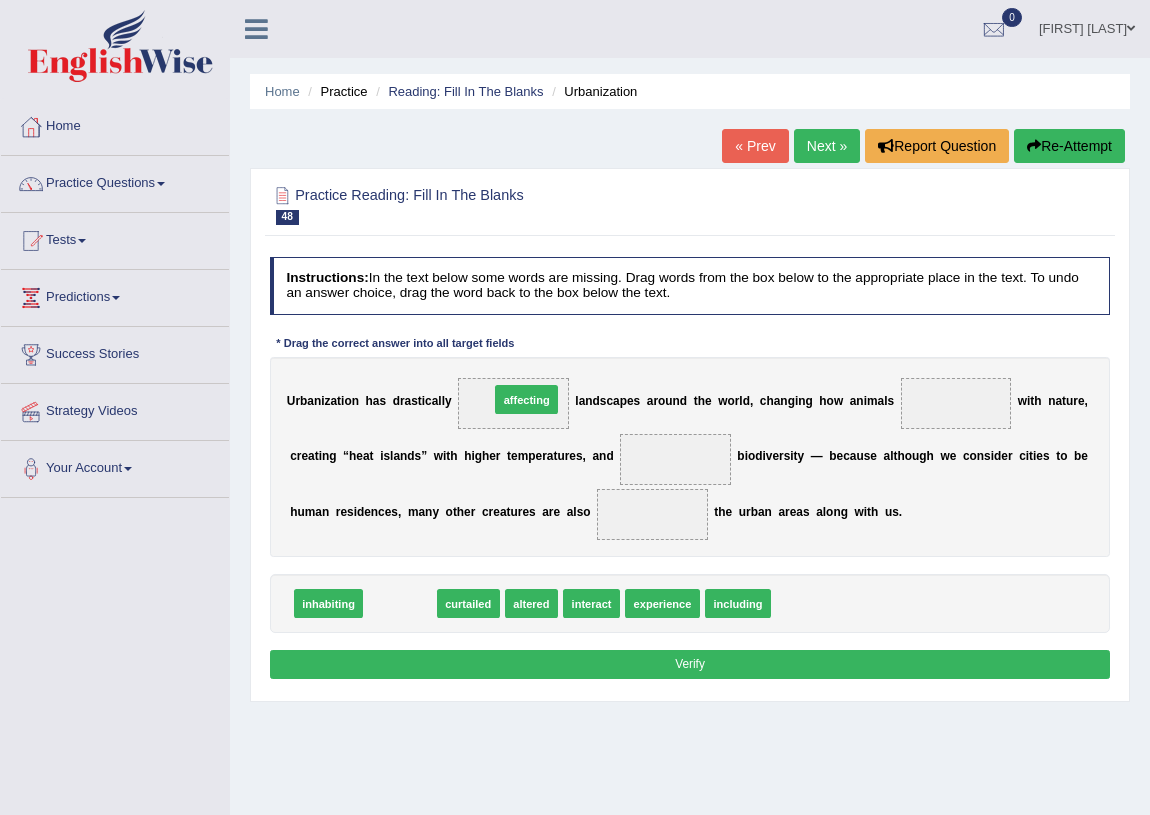 drag, startPoint x: 389, startPoint y: 601, endPoint x: 538, endPoint y: 361, distance: 282.49072 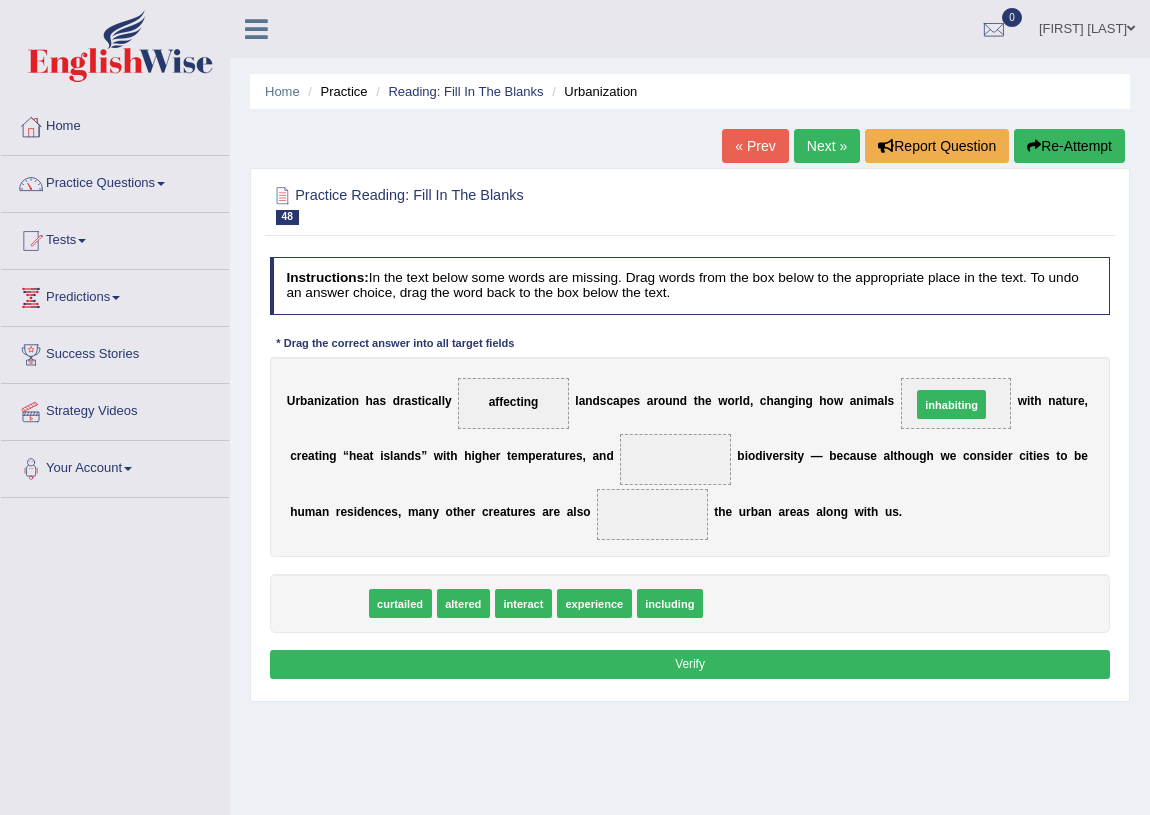 drag, startPoint x: 326, startPoint y: 604, endPoint x: 1059, endPoint y: 370, distance: 769.4446 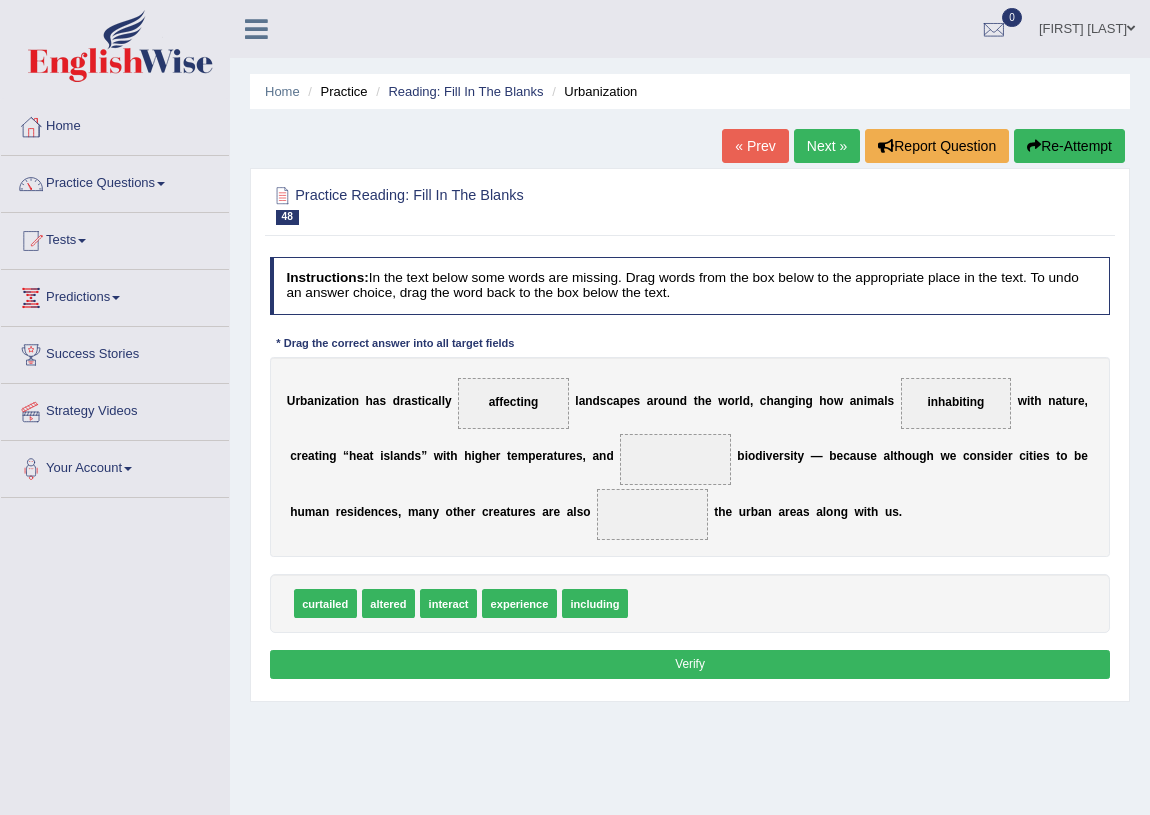 click on "altered" at bounding box center (388, 603) 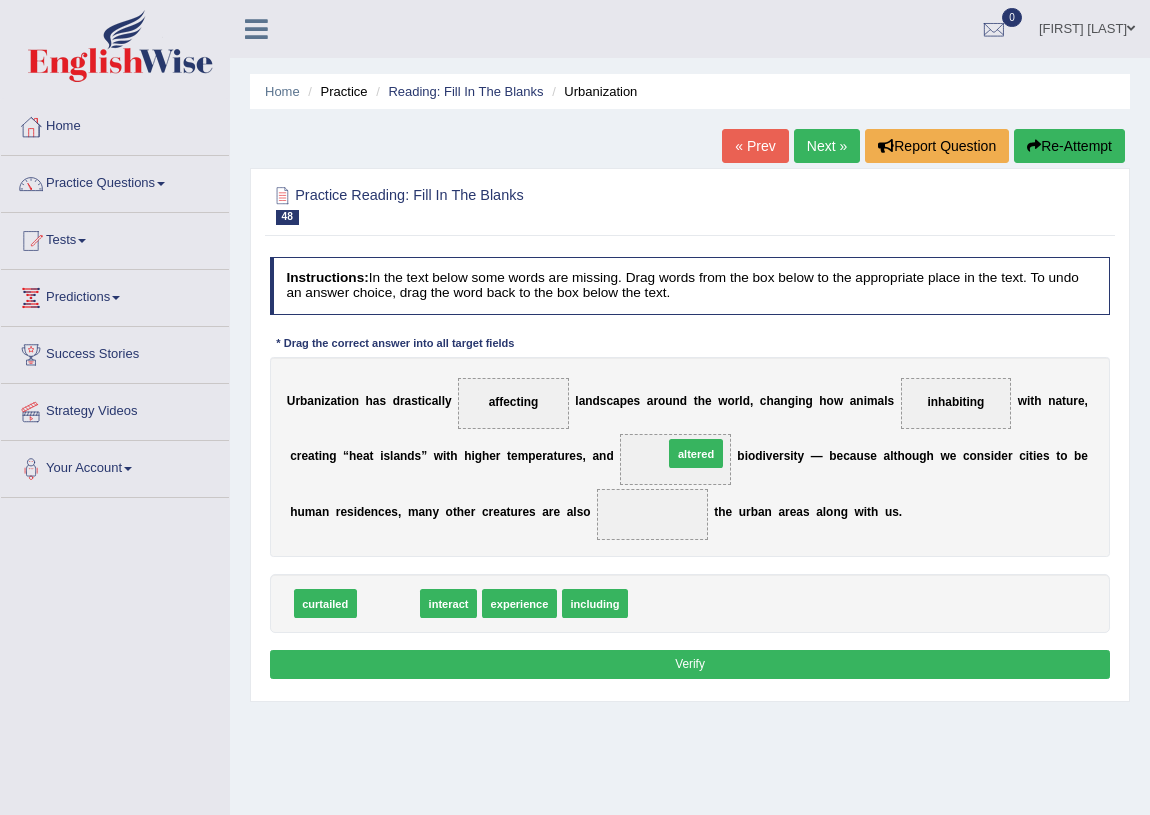 drag, startPoint x: 382, startPoint y: 610, endPoint x: 744, endPoint y: 434, distance: 402.5171 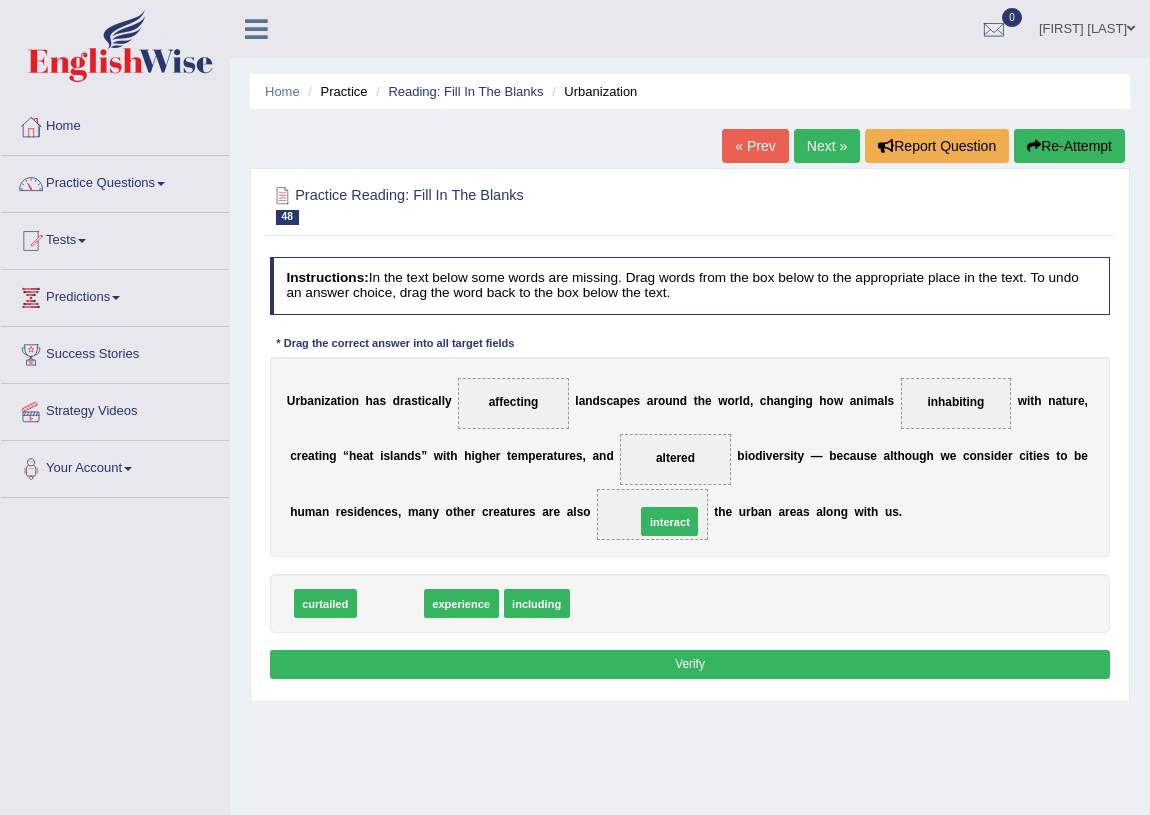 drag, startPoint x: 386, startPoint y: 600, endPoint x: 715, endPoint y: 504, distance: 342.72 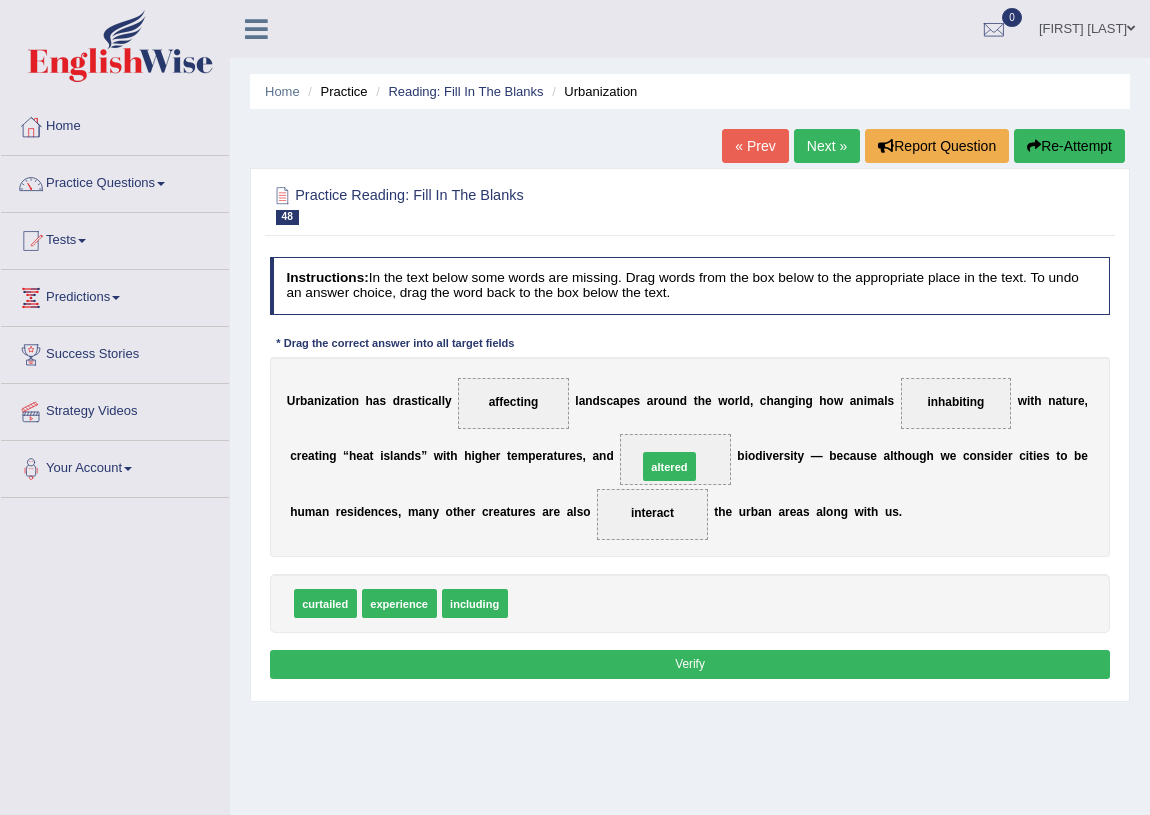 drag, startPoint x: 549, startPoint y: 576, endPoint x: 693, endPoint y: 426, distance: 207.93268 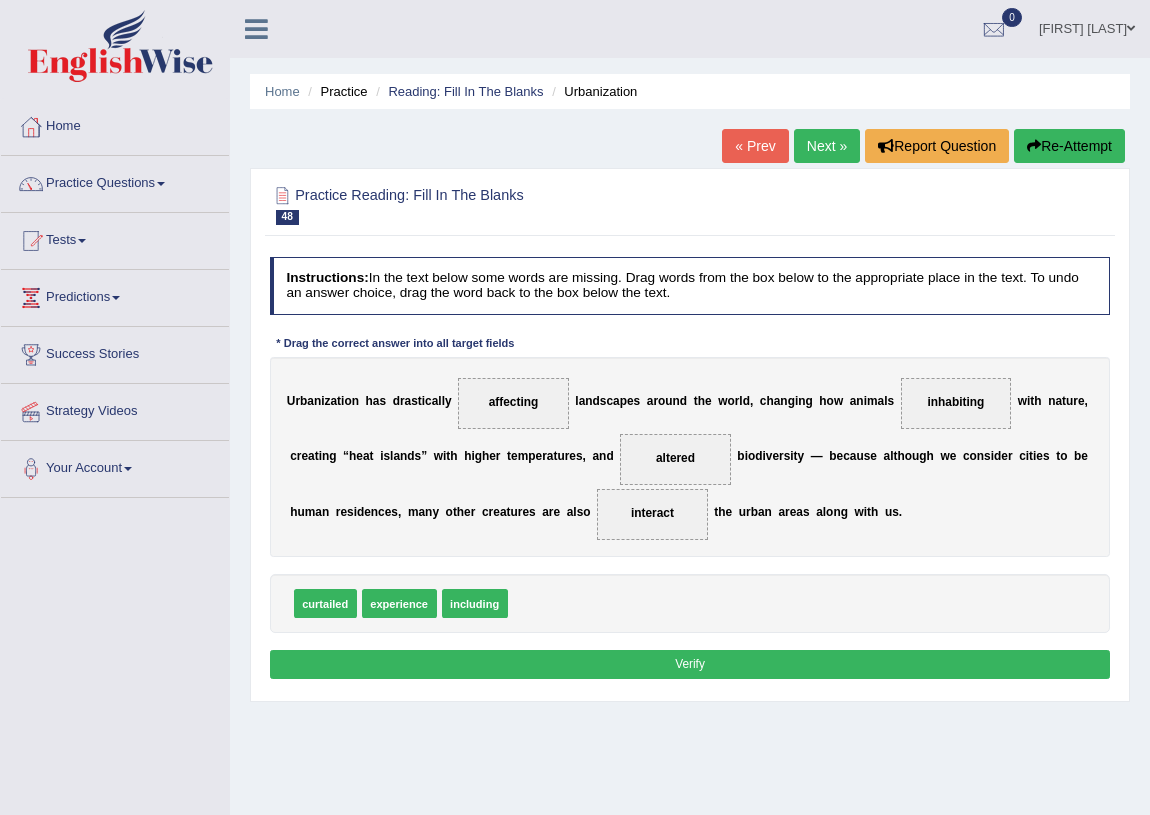 click on "Verify" at bounding box center [690, 664] 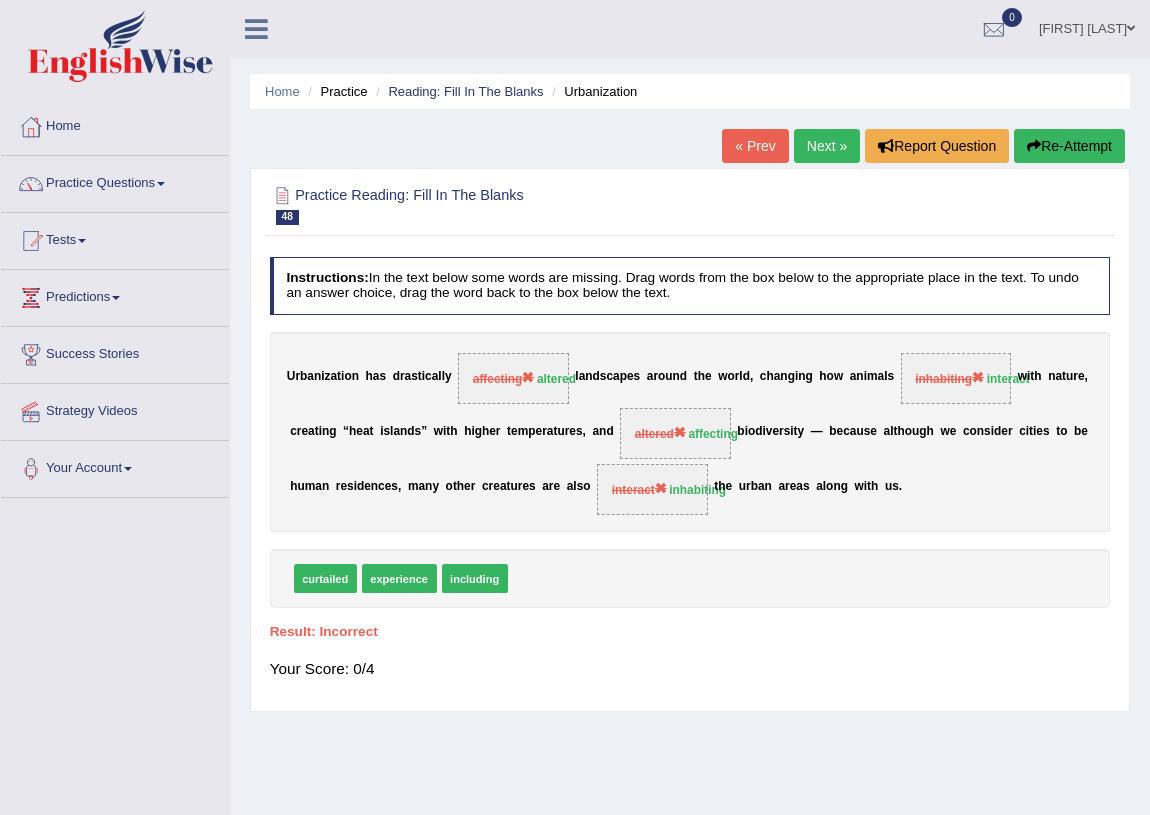 click on "Re-Attempt" at bounding box center [1069, 146] 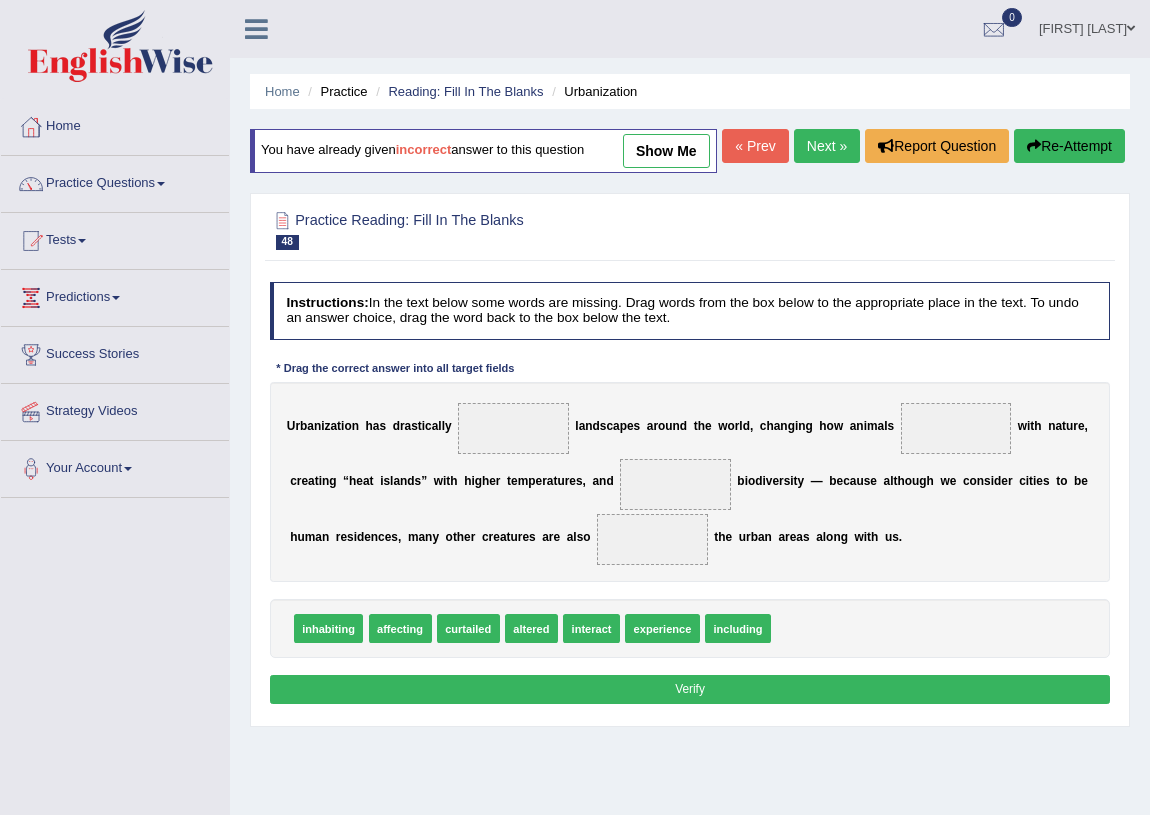 scroll, scrollTop: 0, scrollLeft: 0, axis: both 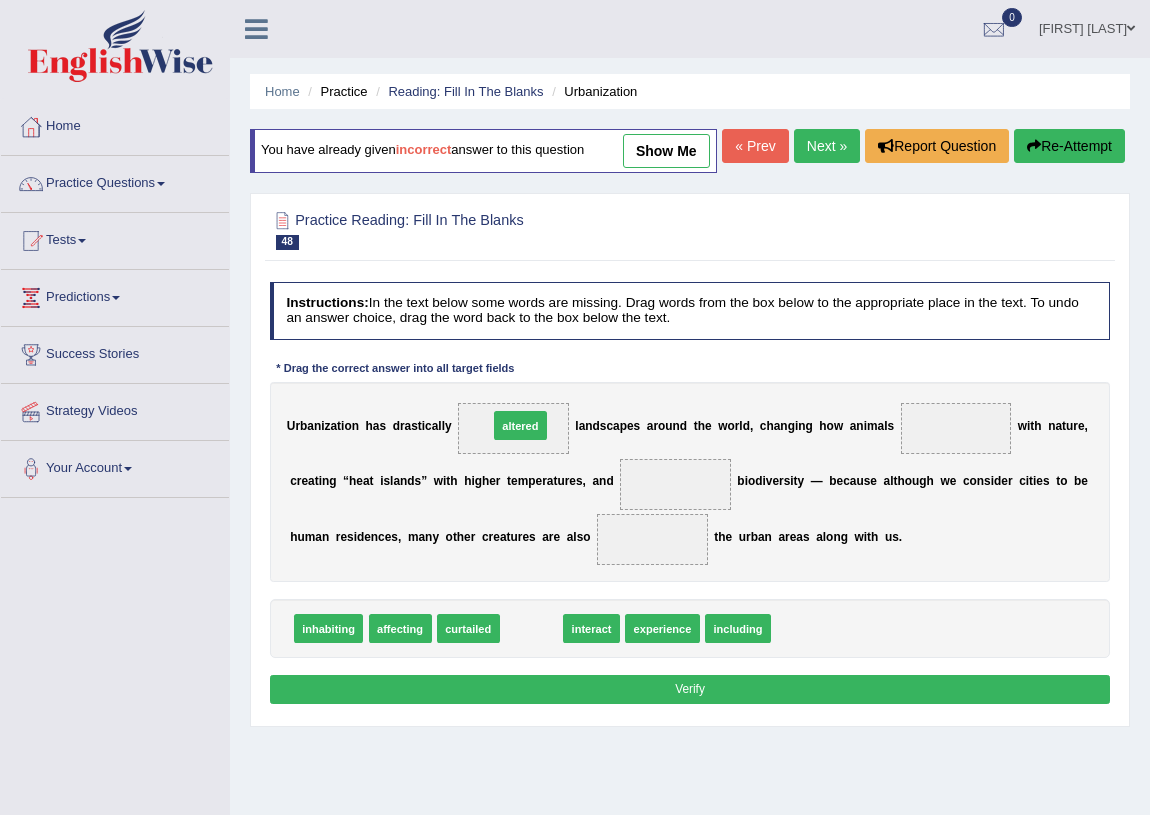 drag, startPoint x: 533, startPoint y: 667, endPoint x: 520, endPoint y: 428, distance: 239.3533 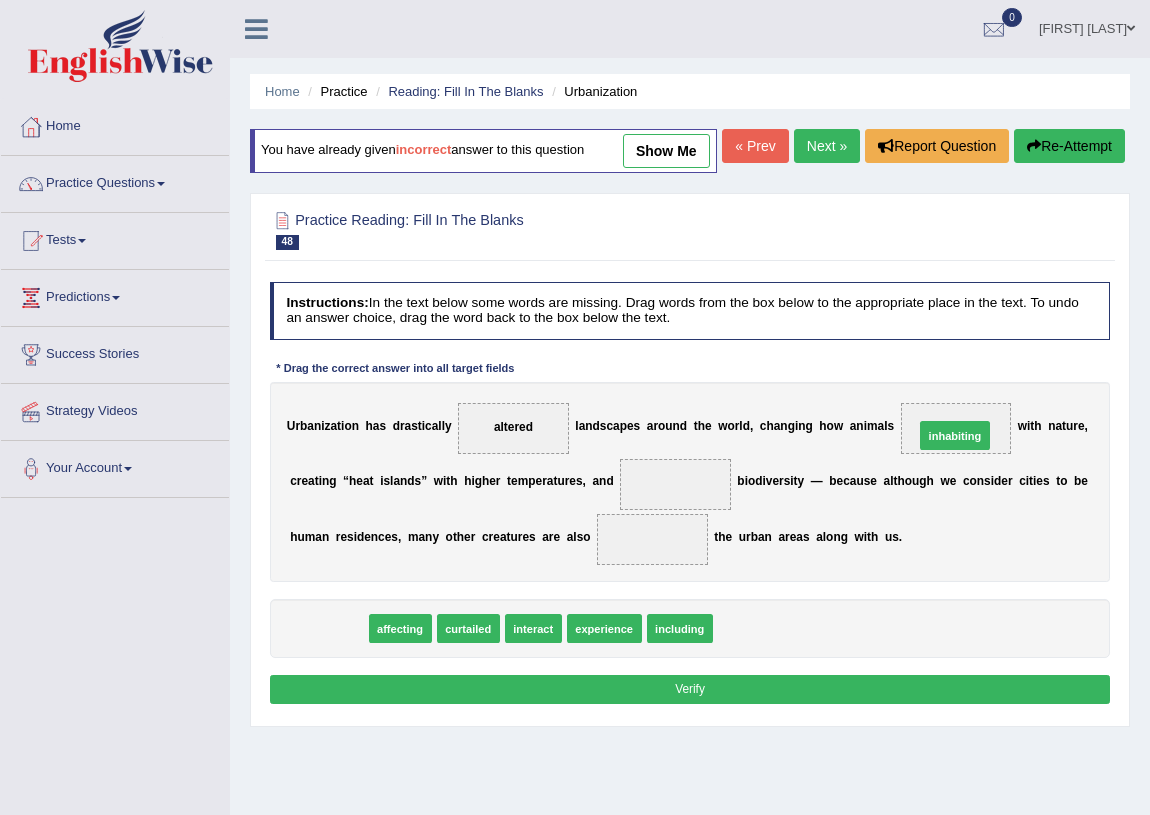 drag, startPoint x: 313, startPoint y: 656, endPoint x: 1054, endPoint y: 427, distance: 775.5785 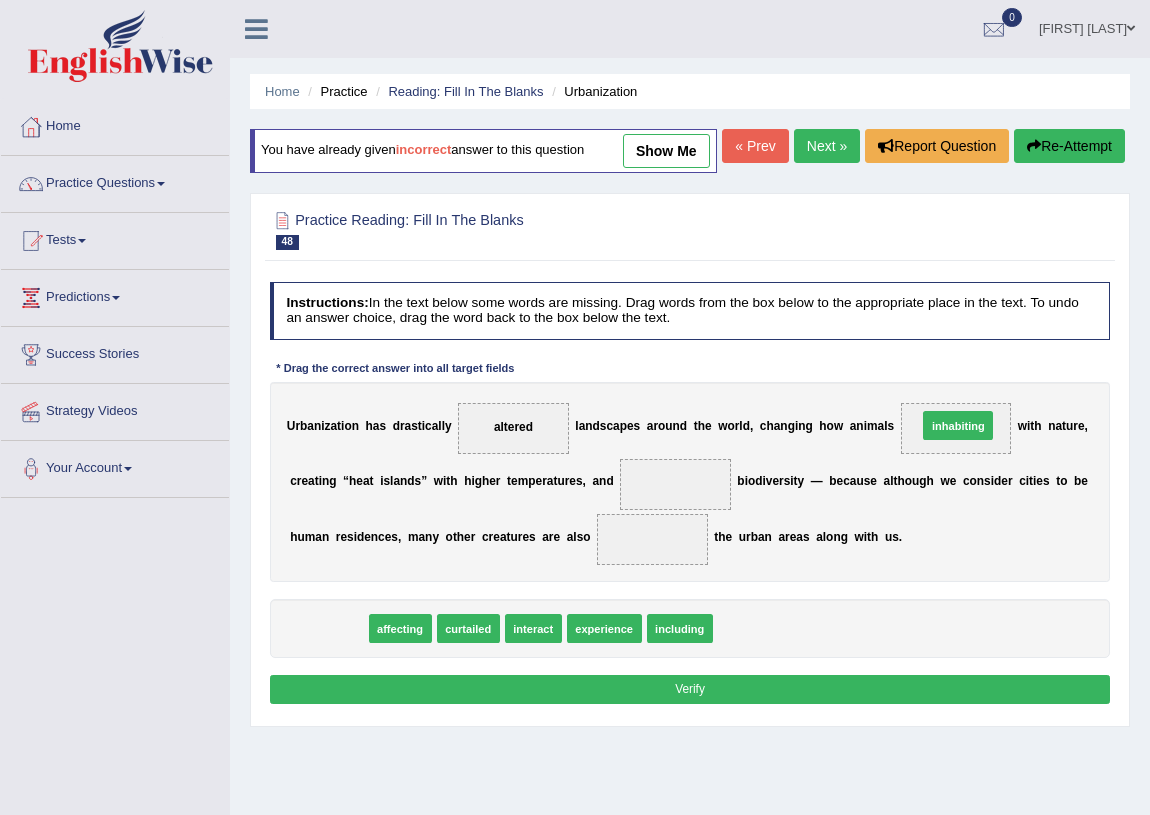 drag, startPoint x: 316, startPoint y: 662, endPoint x: 1057, endPoint y: 424, distance: 778.2834 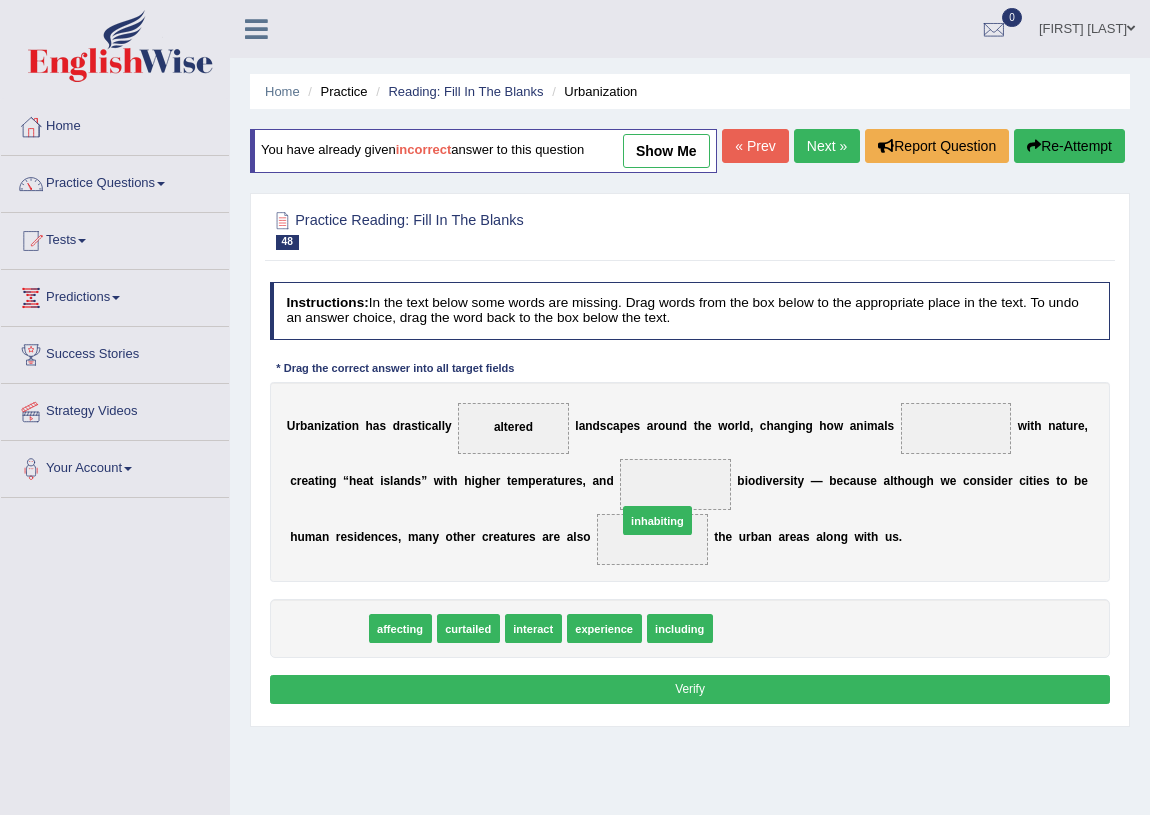 drag, startPoint x: 333, startPoint y: 672, endPoint x: 720, endPoint y: 545, distance: 407.3058 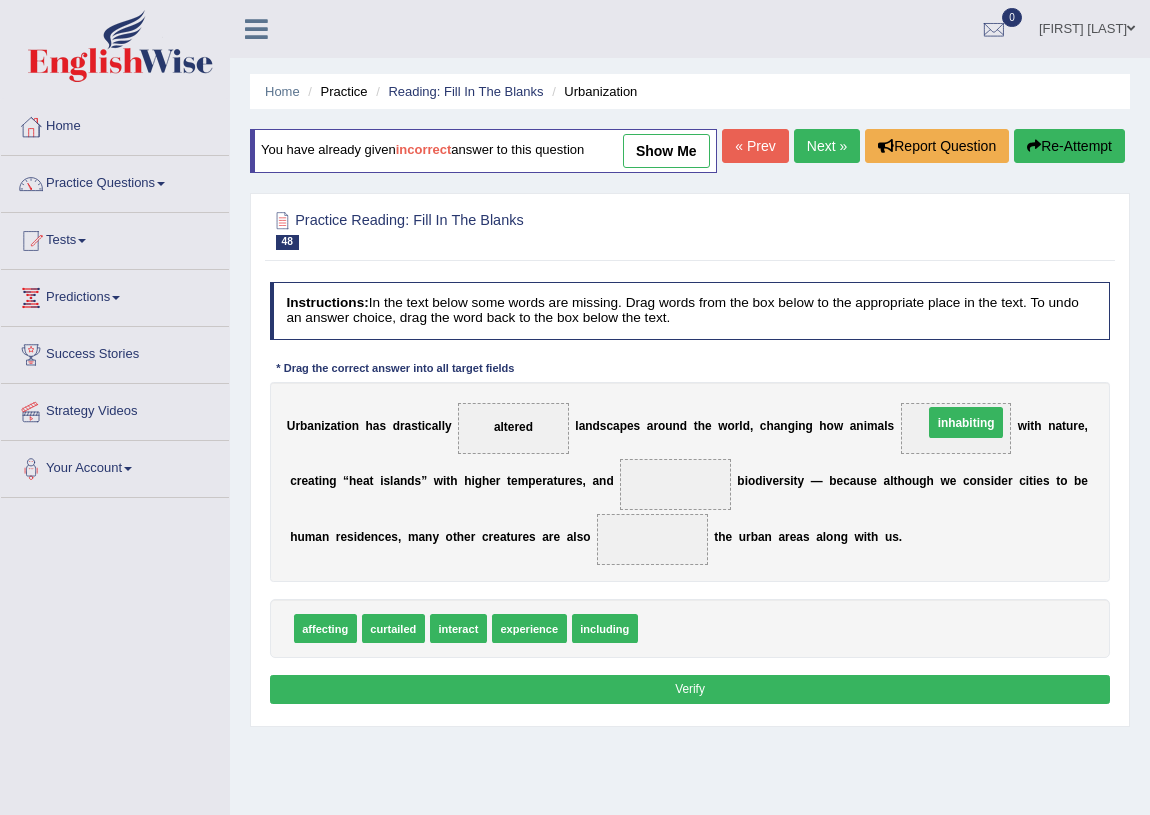 drag, startPoint x: 638, startPoint y: 577, endPoint x: 1007, endPoint y: 441, distance: 393.26456 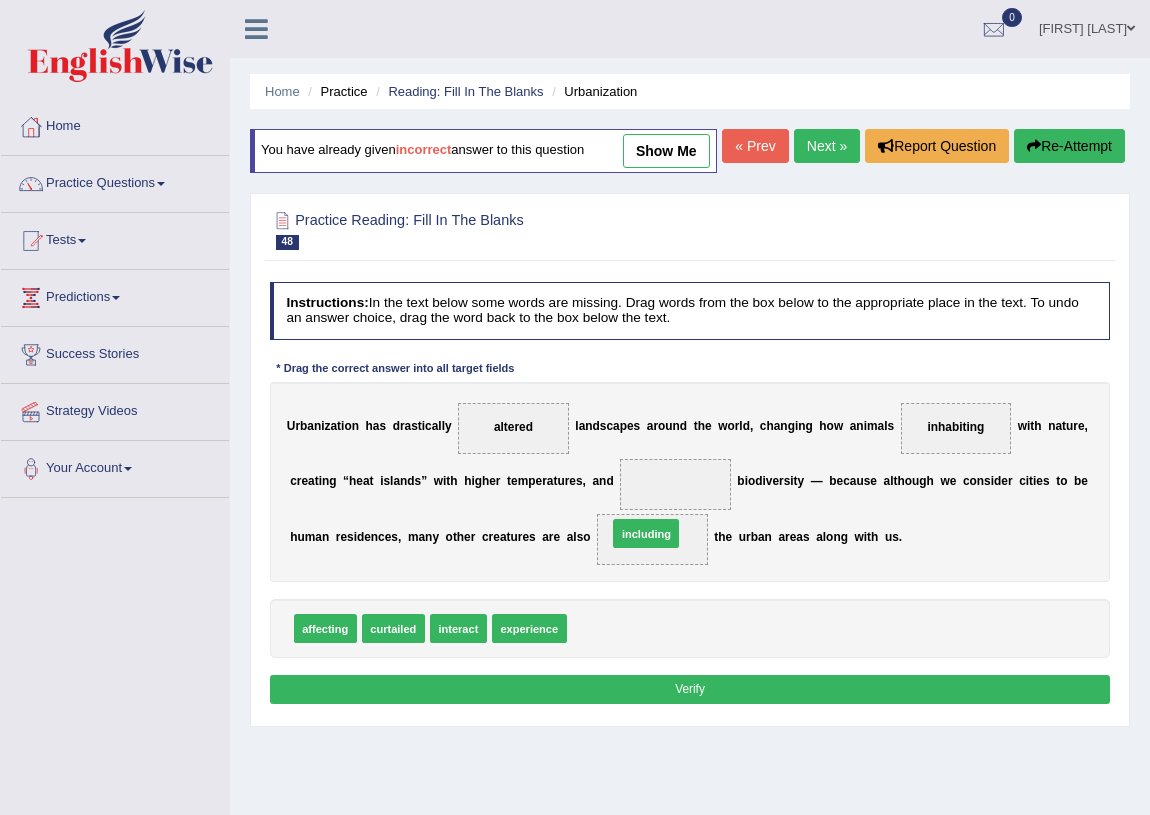 drag, startPoint x: 615, startPoint y: 666, endPoint x: 665, endPoint y: 553, distance: 123.567795 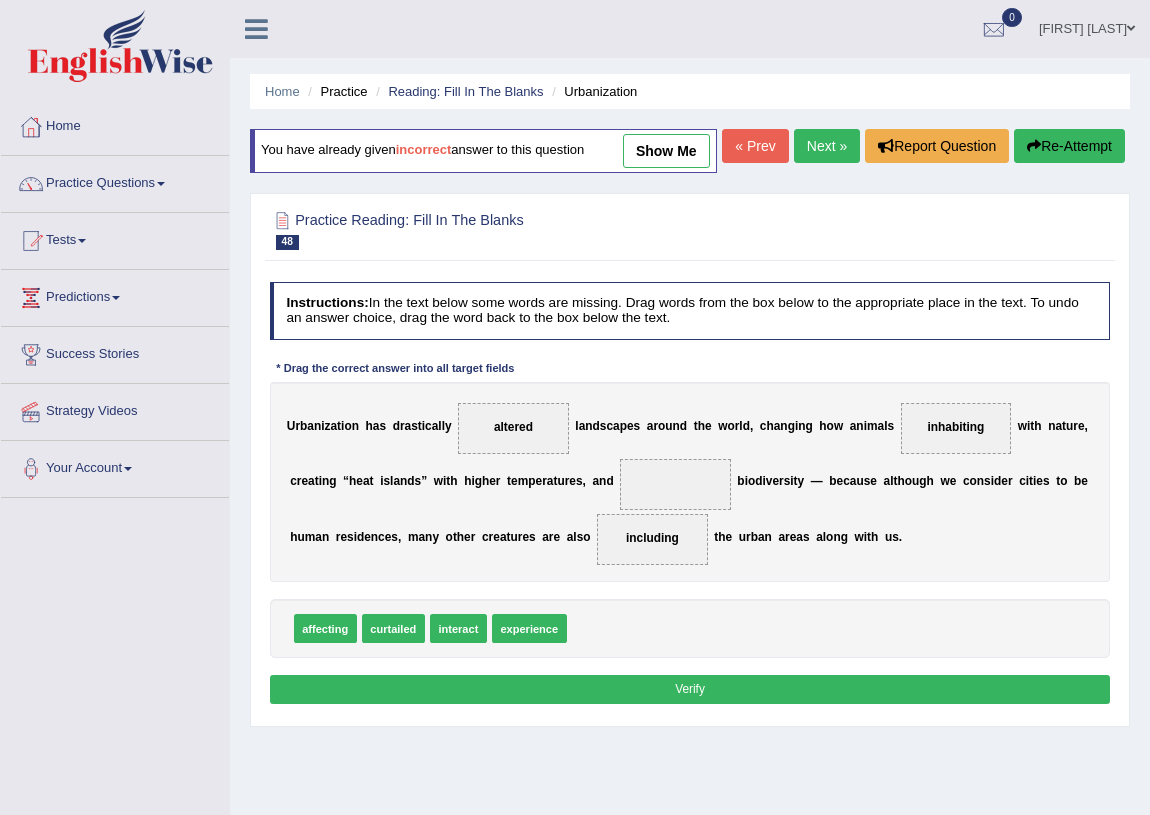 click on "affecting" at bounding box center (325, 628) 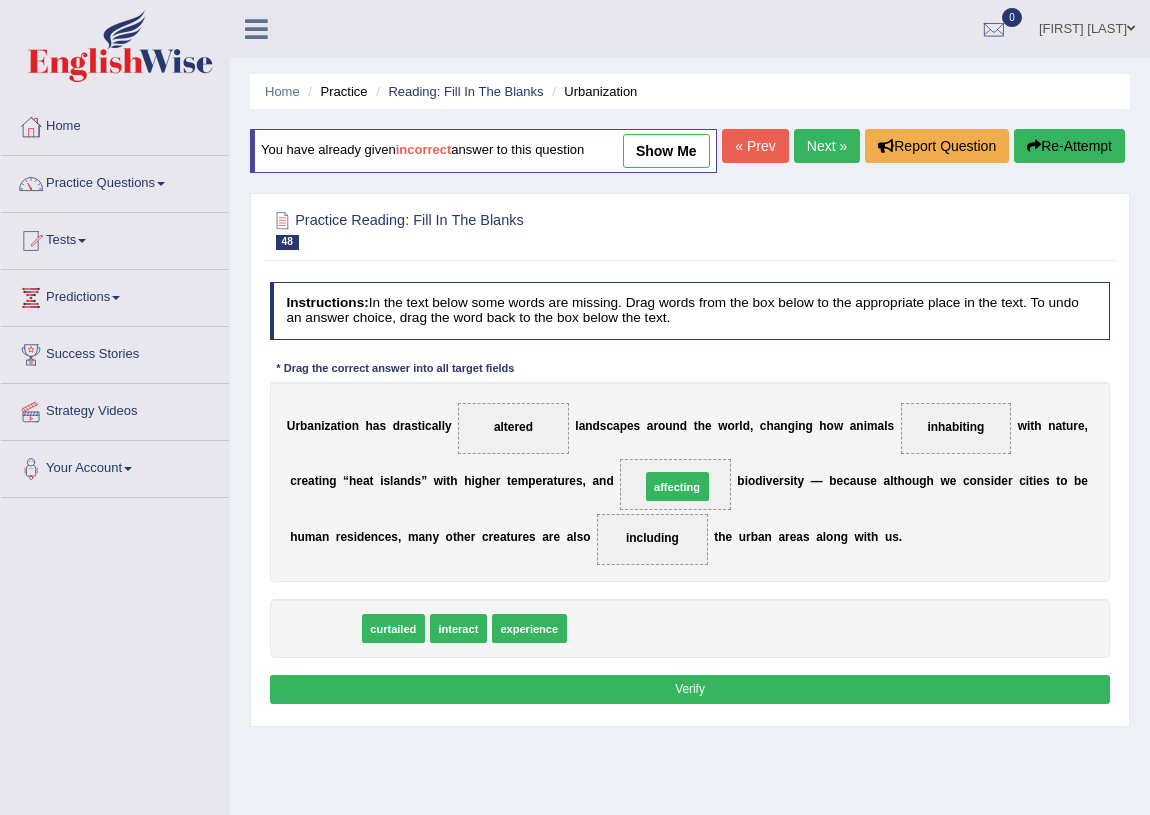 drag, startPoint x: 330, startPoint y: 666, endPoint x: 744, endPoint y: 499, distance: 446.41348 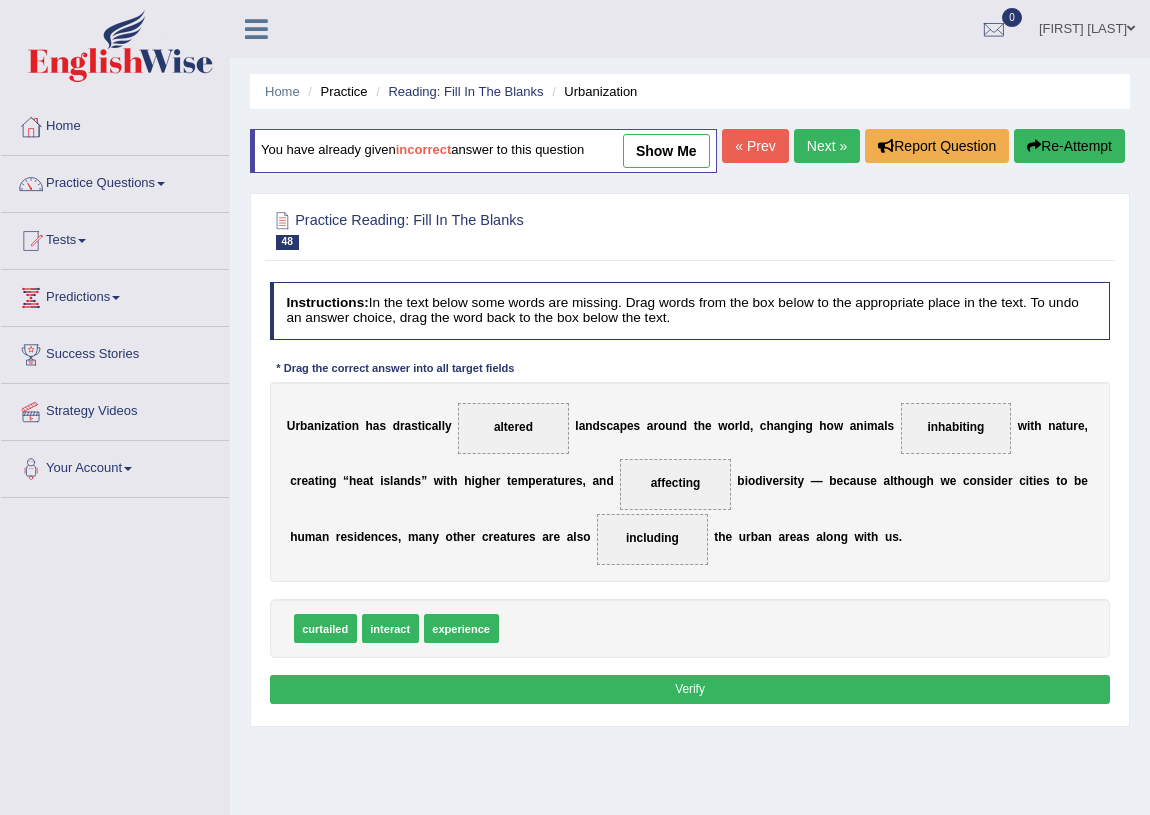 click on "Verify" at bounding box center (690, 689) 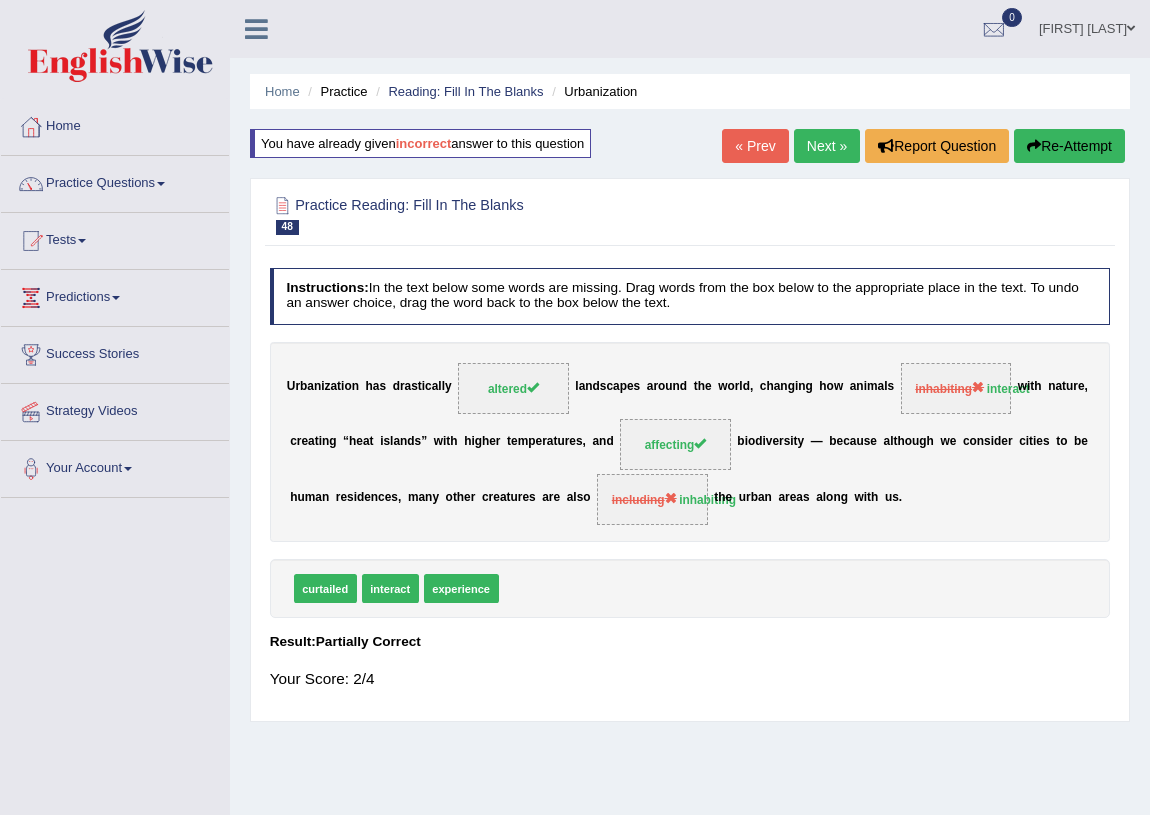 click on "Next »" at bounding box center [827, 146] 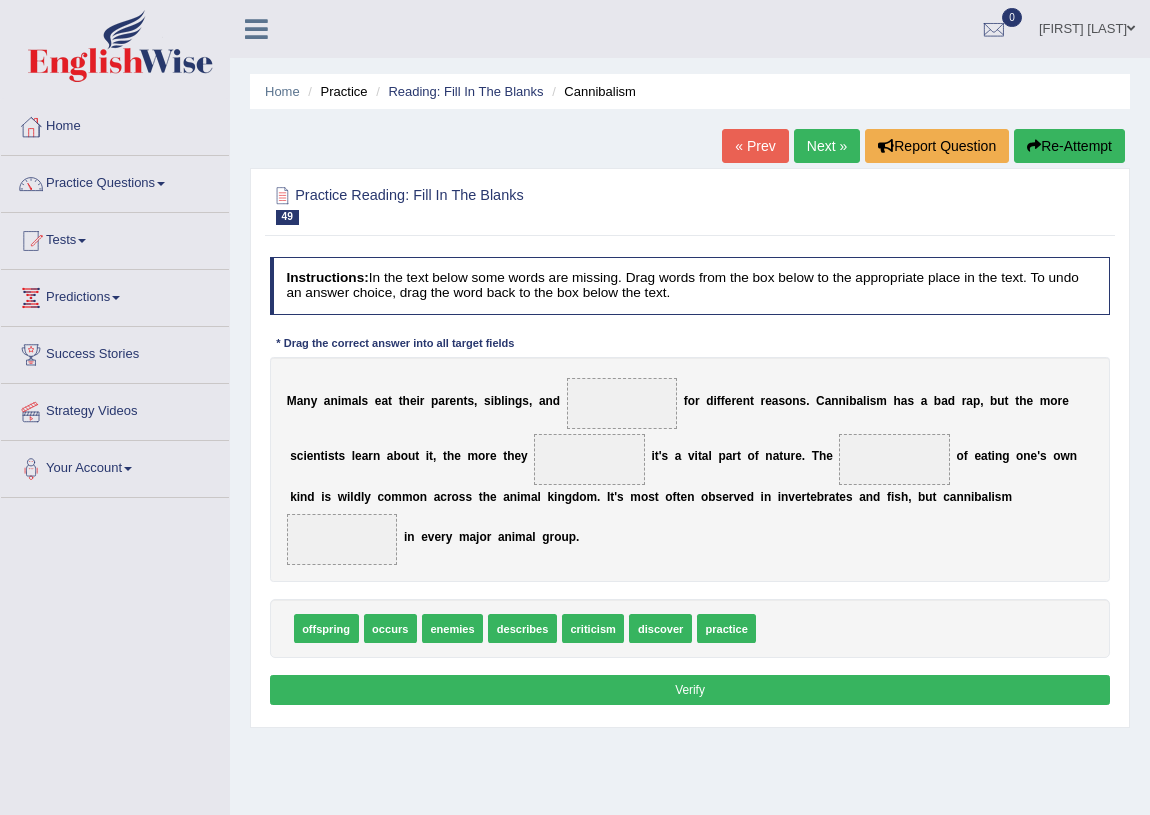 scroll, scrollTop: 0, scrollLeft: 0, axis: both 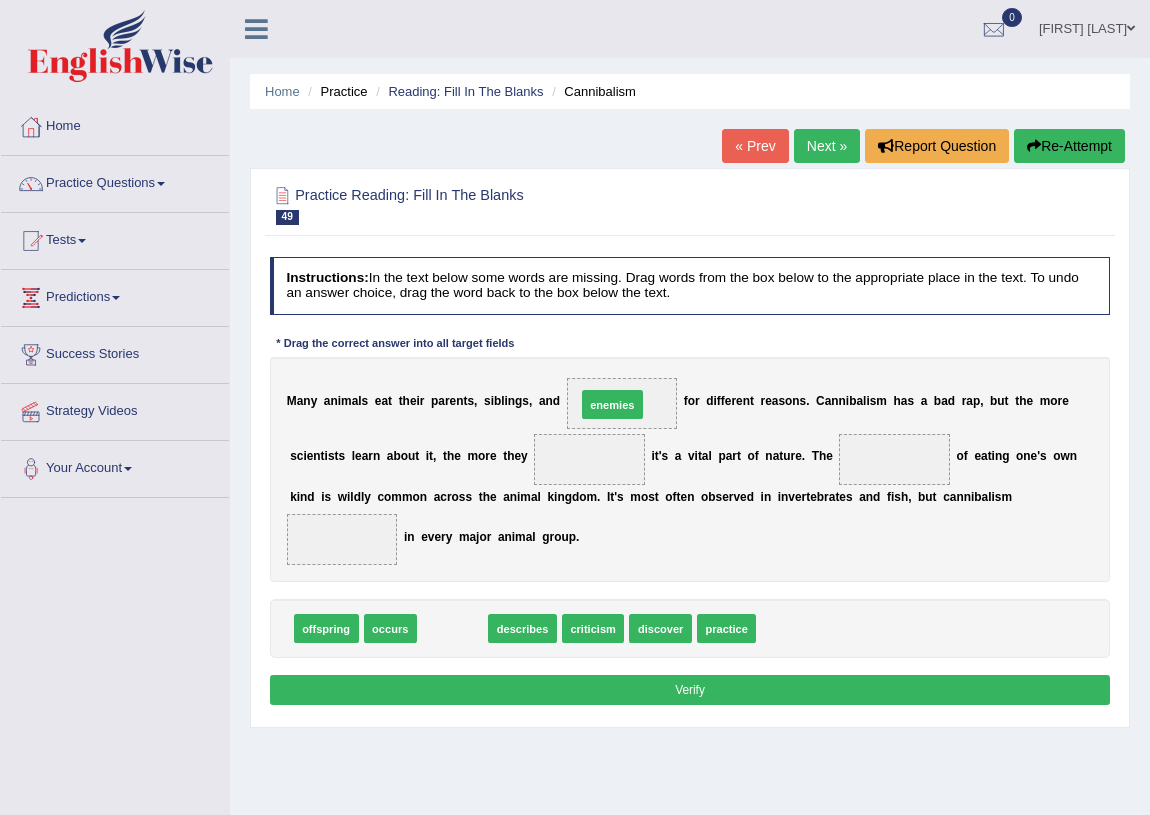 drag, startPoint x: 448, startPoint y: 629, endPoint x: 636, endPoint y: 365, distance: 324.09875 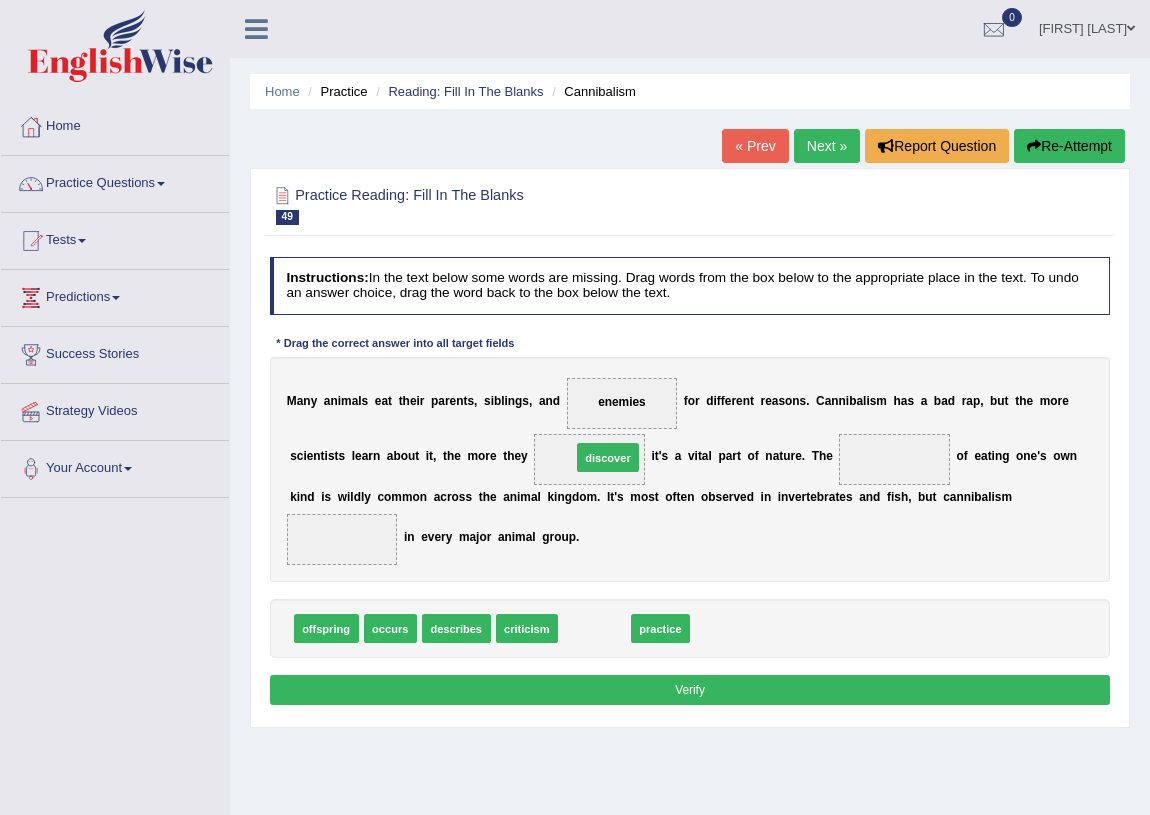 drag, startPoint x: 600, startPoint y: 620, endPoint x: 614, endPoint y: 418, distance: 202.48457 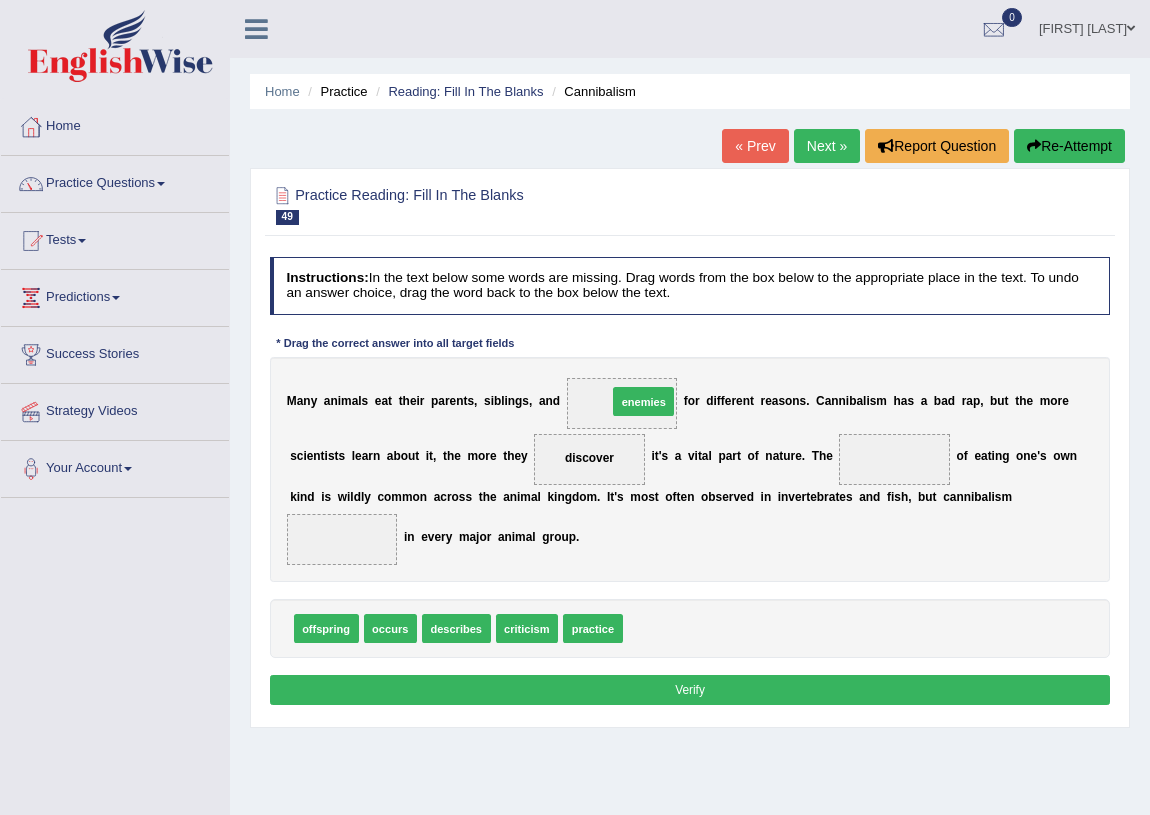 drag, startPoint x: 669, startPoint y: 629, endPoint x: 652, endPoint y: 362, distance: 267.54065 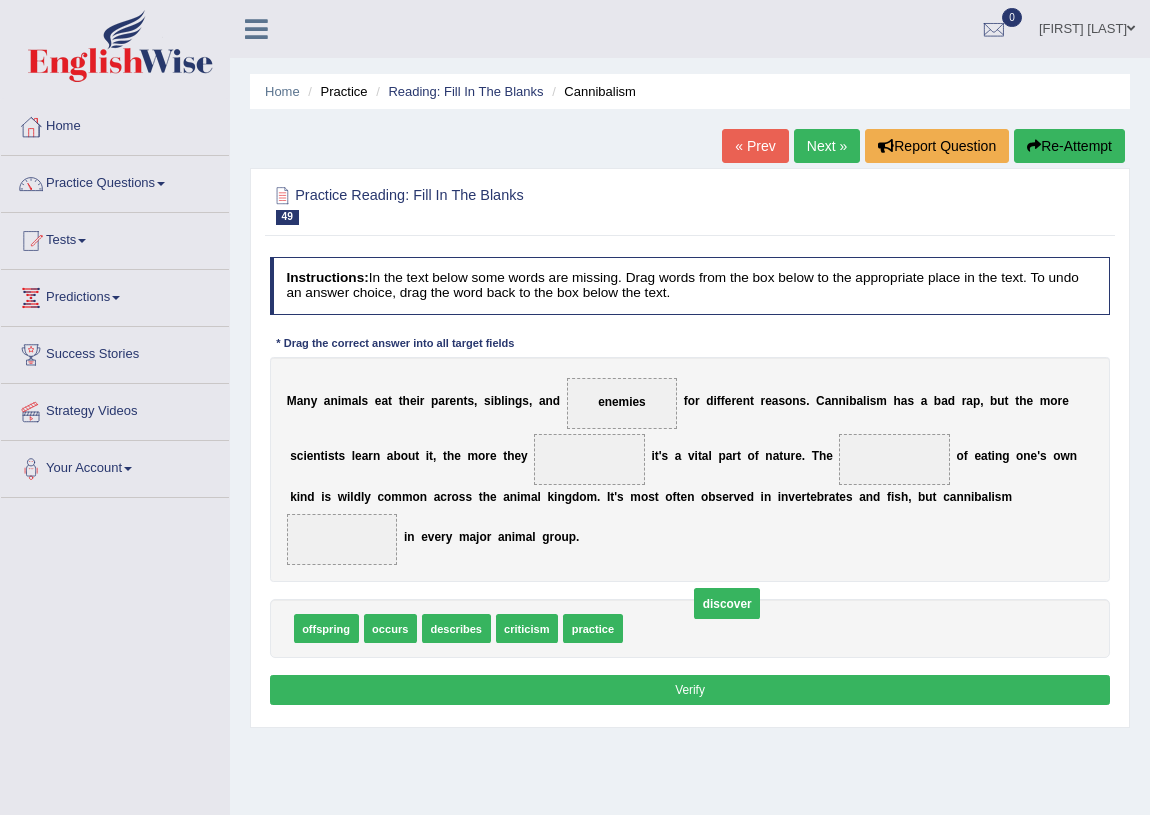 drag, startPoint x: 585, startPoint y: 459, endPoint x: 749, endPoint y: 640, distance: 244.24782 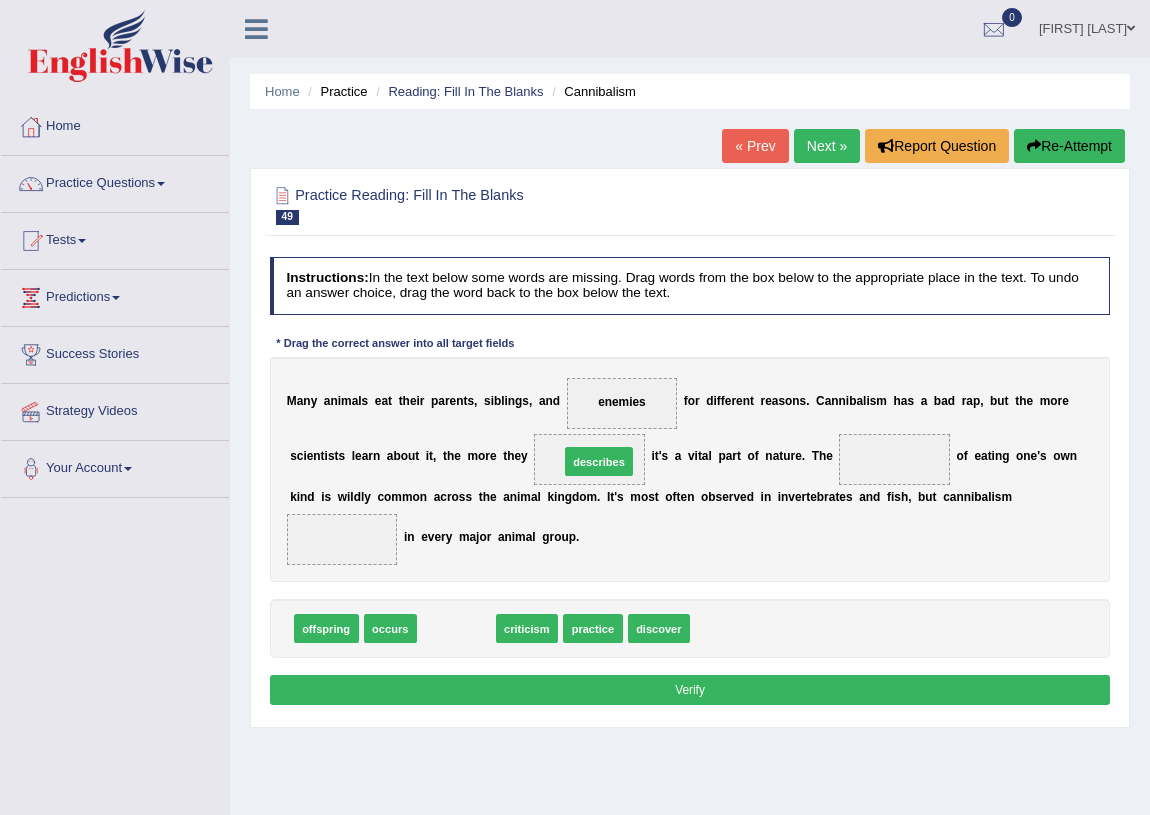 drag, startPoint x: 450, startPoint y: 629, endPoint x: 618, endPoint y: 432, distance: 258.90732 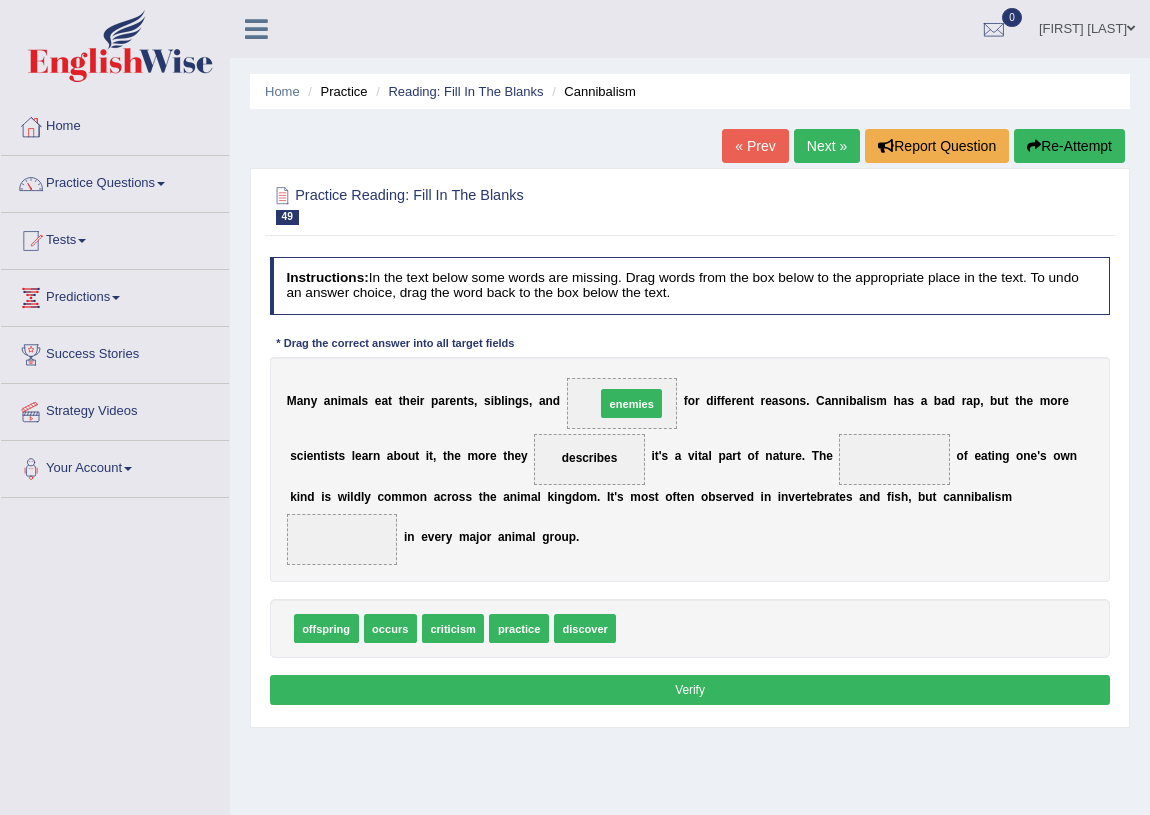 drag, startPoint x: 633, startPoint y: 625, endPoint x: 609, endPoint y: 360, distance: 266.08456 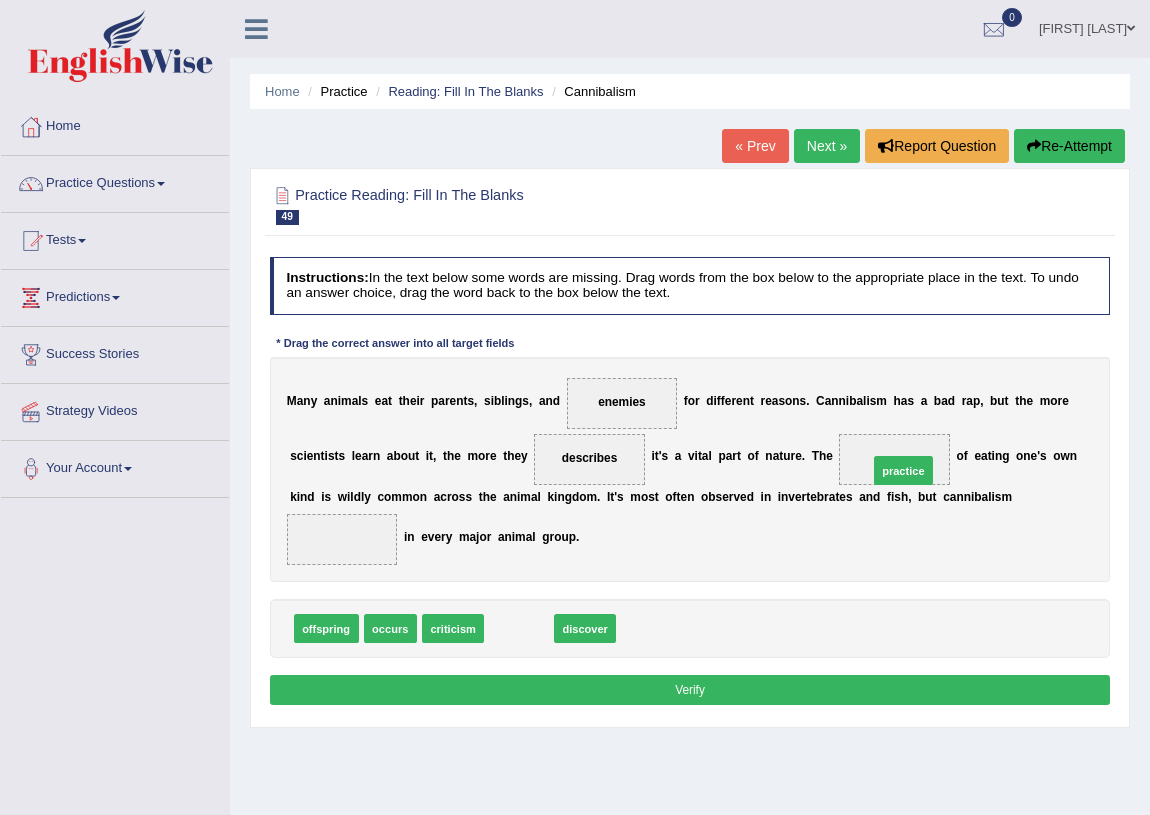 drag, startPoint x: 520, startPoint y: 625, endPoint x: 972, endPoint y: 439, distance: 488.774 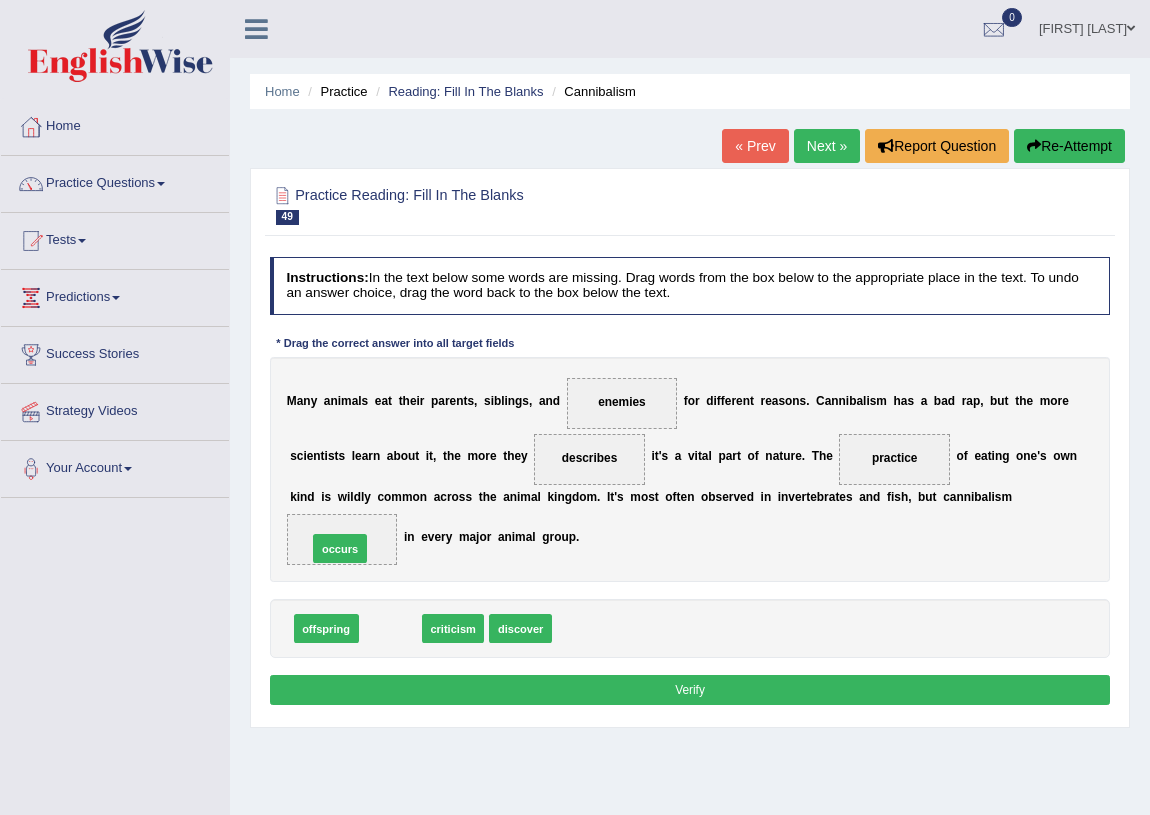 drag, startPoint x: 380, startPoint y: 625, endPoint x: 321, endPoint y: 530, distance: 111.83023 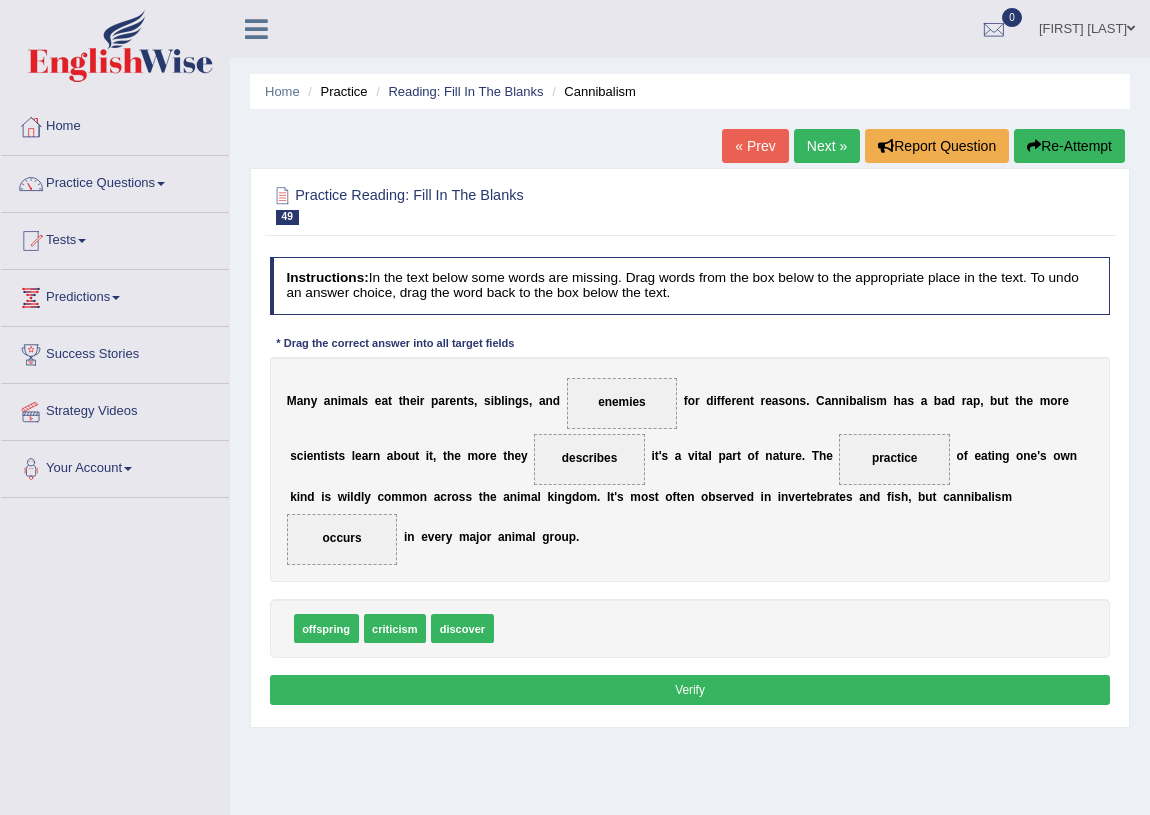 click on "Verify" at bounding box center [690, 689] 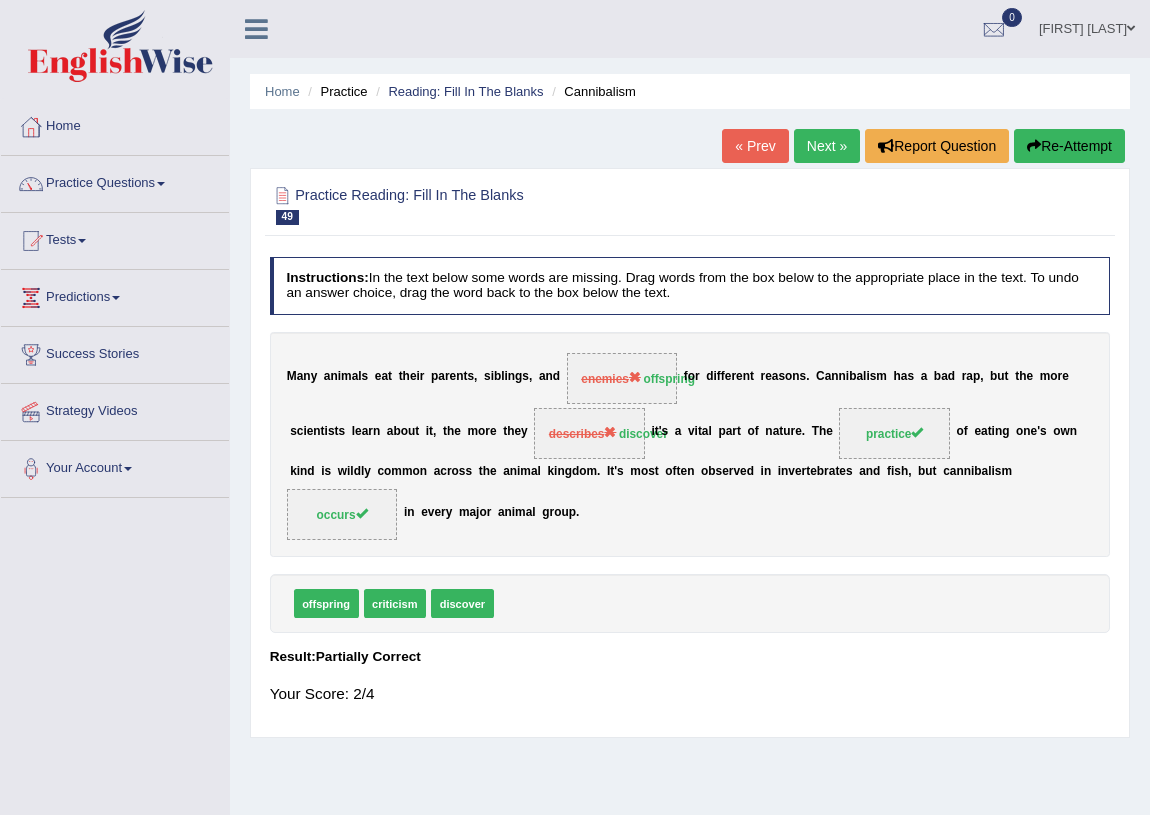 click on "Next »" at bounding box center [827, 146] 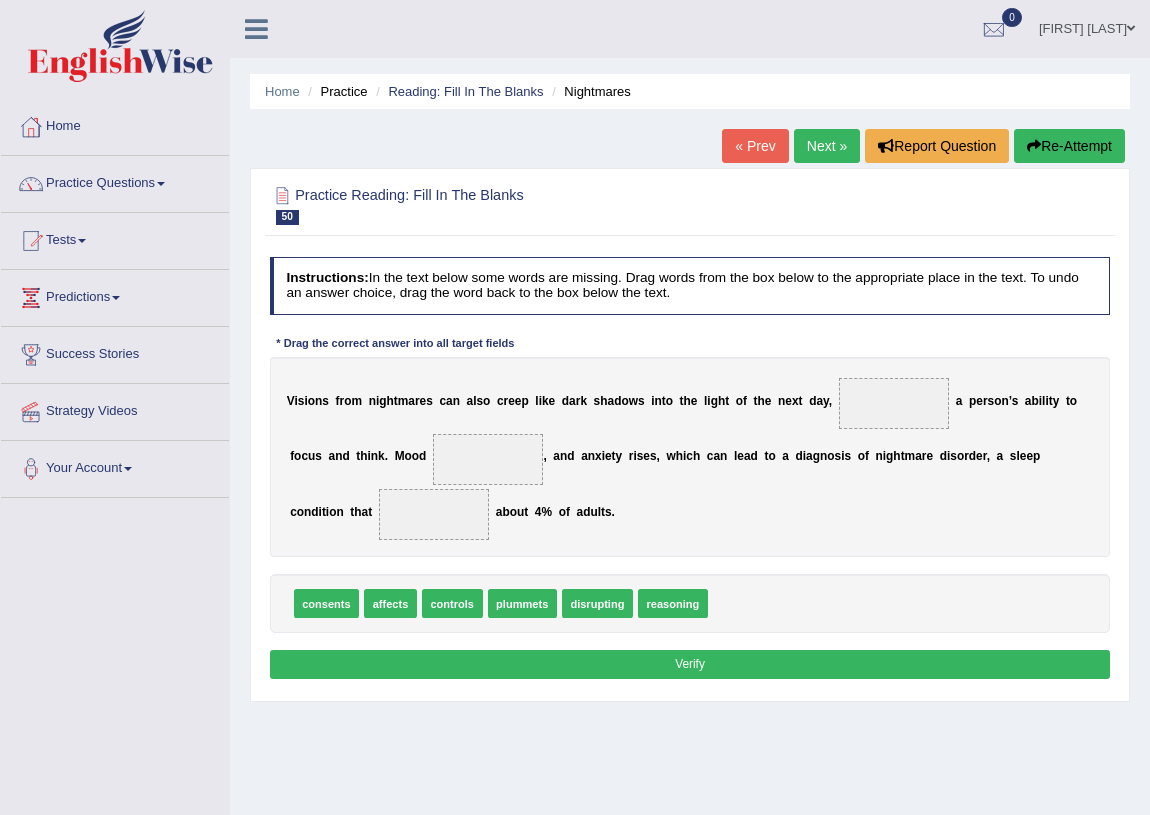scroll, scrollTop: 0, scrollLeft: 0, axis: both 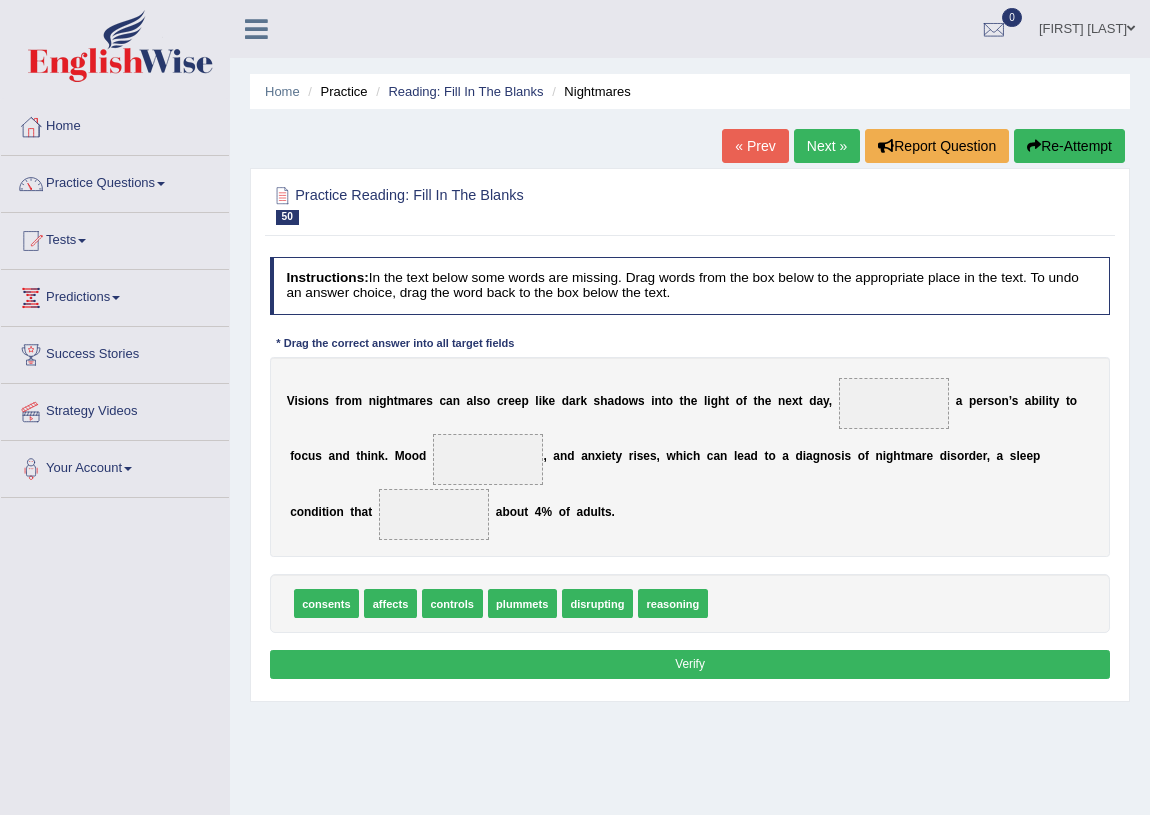click at bounding box center [894, 403] 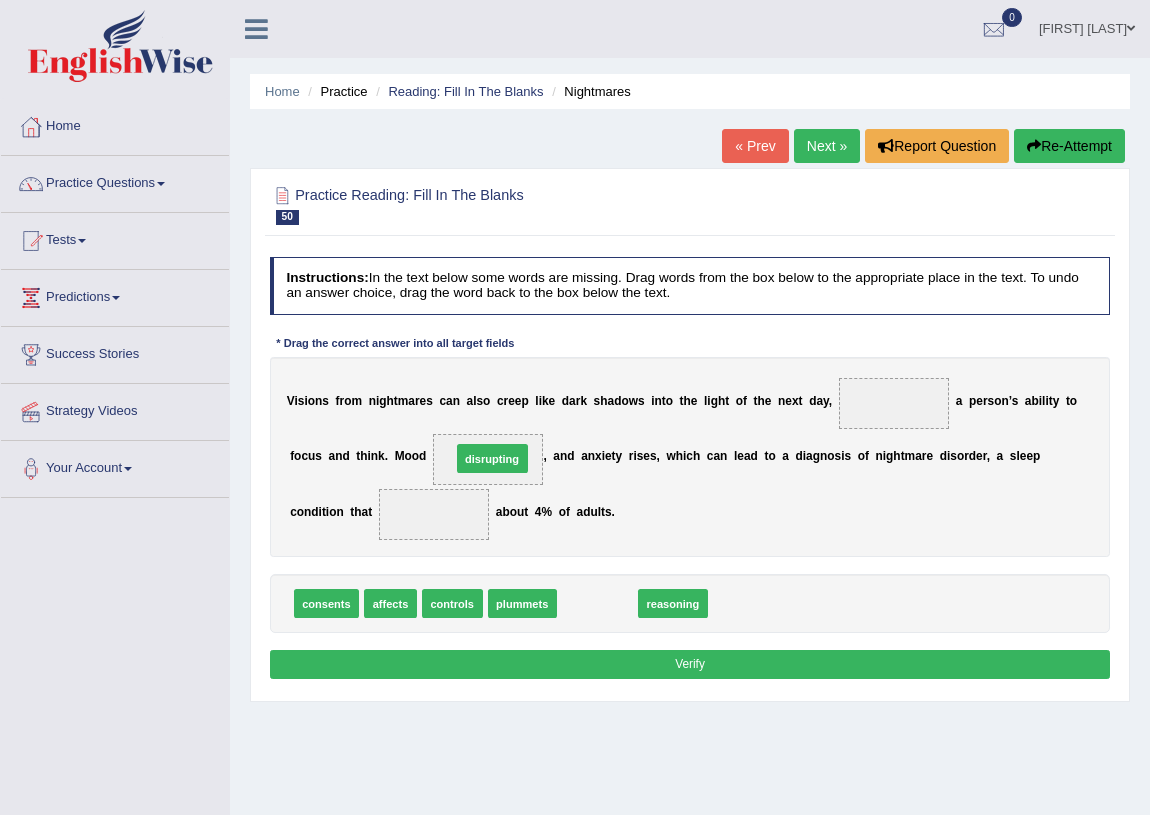 drag, startPoint x: 600, startPoint y: 600, endPoint x: 476, endPoint y: 430, distance: 210.41862 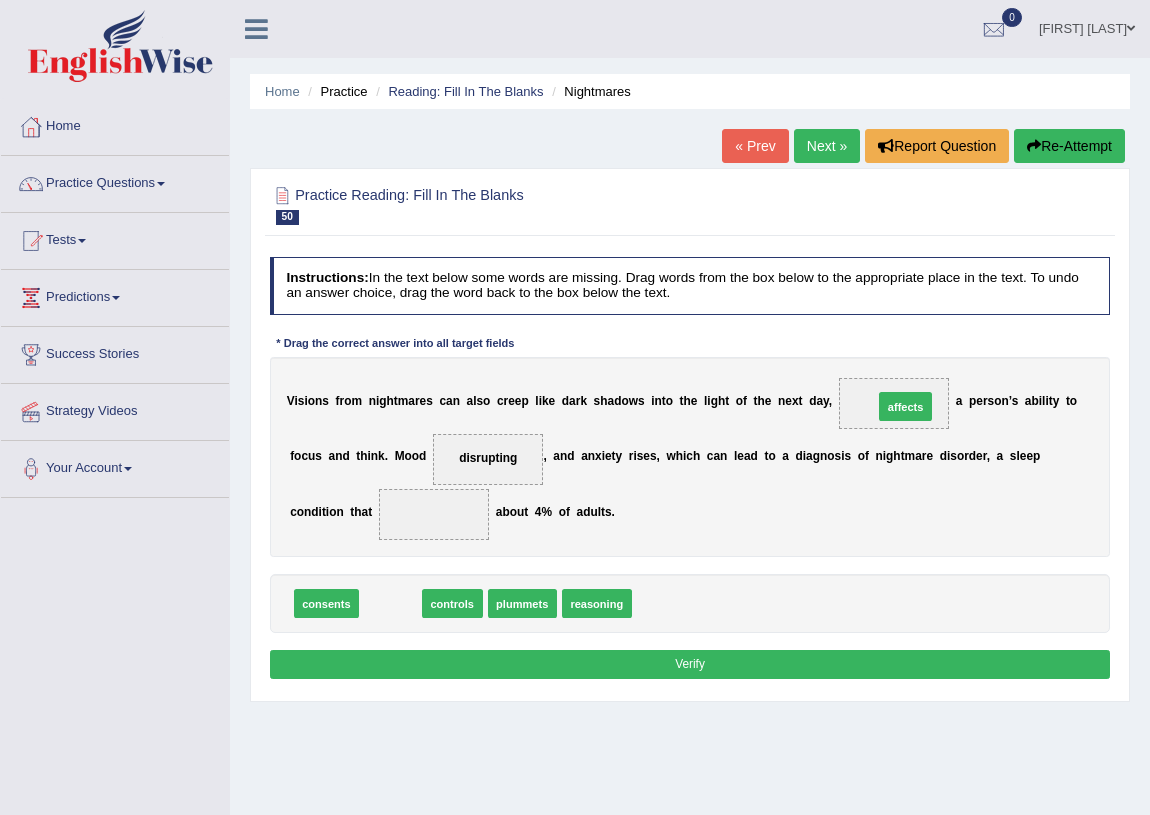 drag, startPoint x: 383, startPoint y: 601, endPoint x: 999, endPoint y: 367, distance: 658.94763 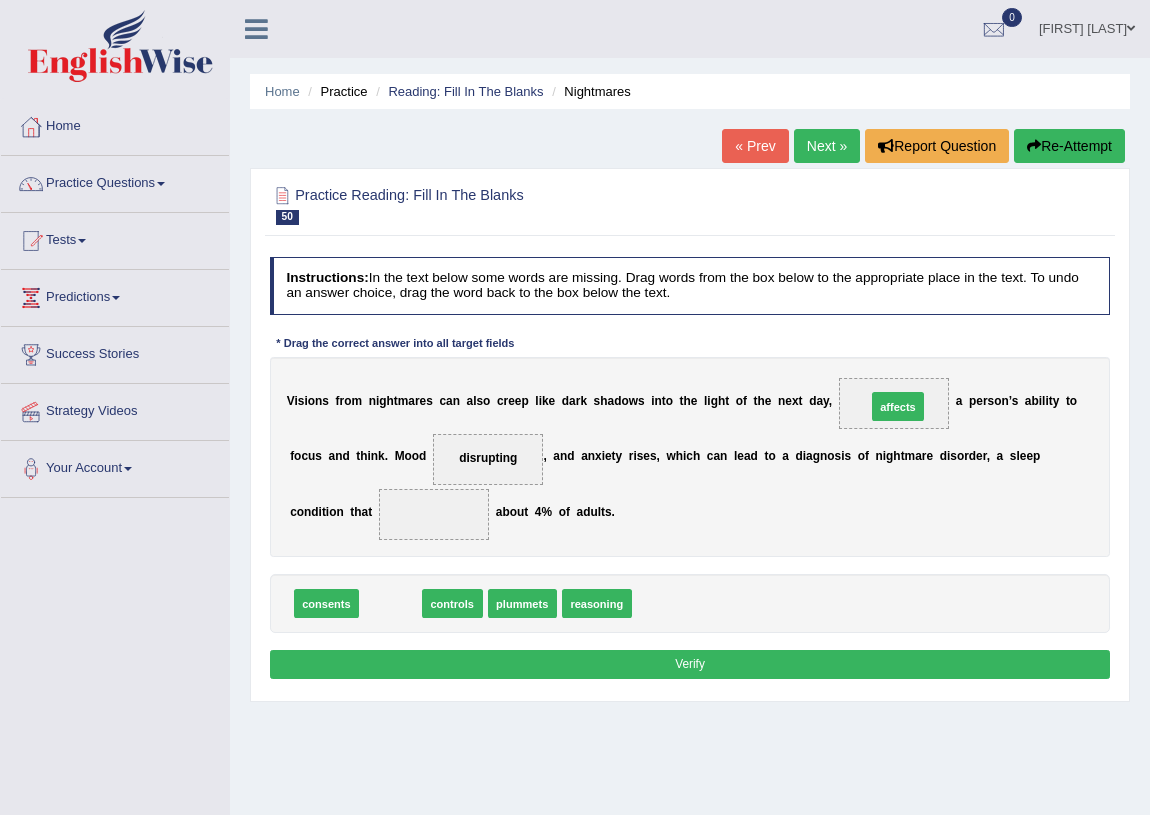 drag, startPoint x: 383, startPoint y: 603, endPoint x: 980, endPoint y: 371, distance: 640.4943 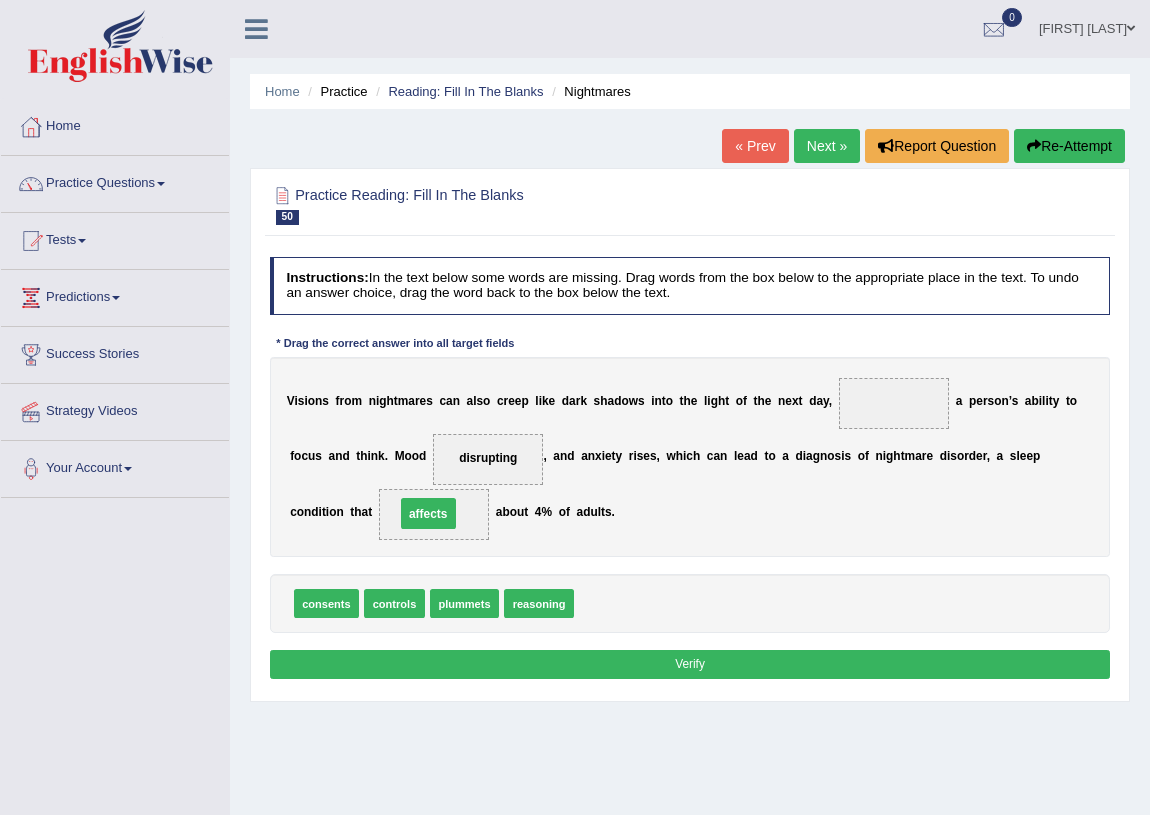 drag, startPoint x: 898, startPoint y: 400, endPoint x: 350, endPoint y: 531, distance: 563.4403 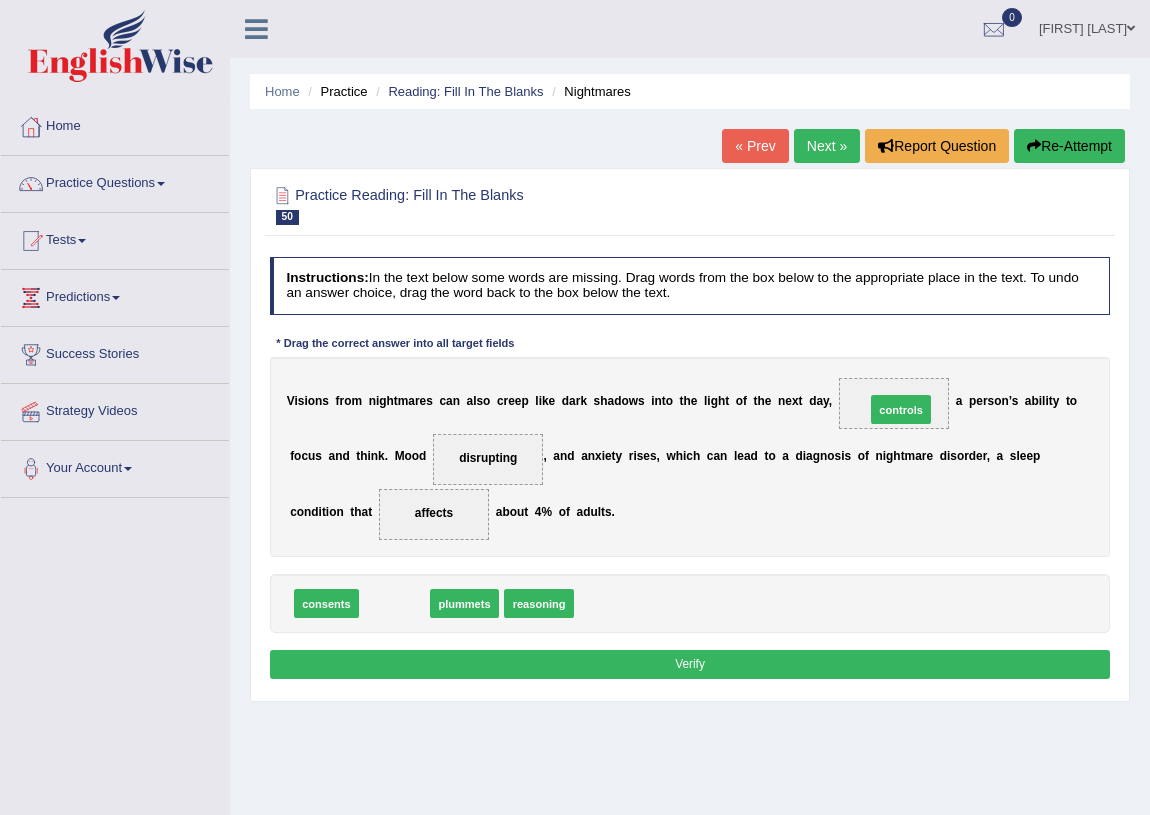drag, startPoint x: 402, startPoint y: 606, endPoint x: 997, endPoint y: 380, distance: 636.47546 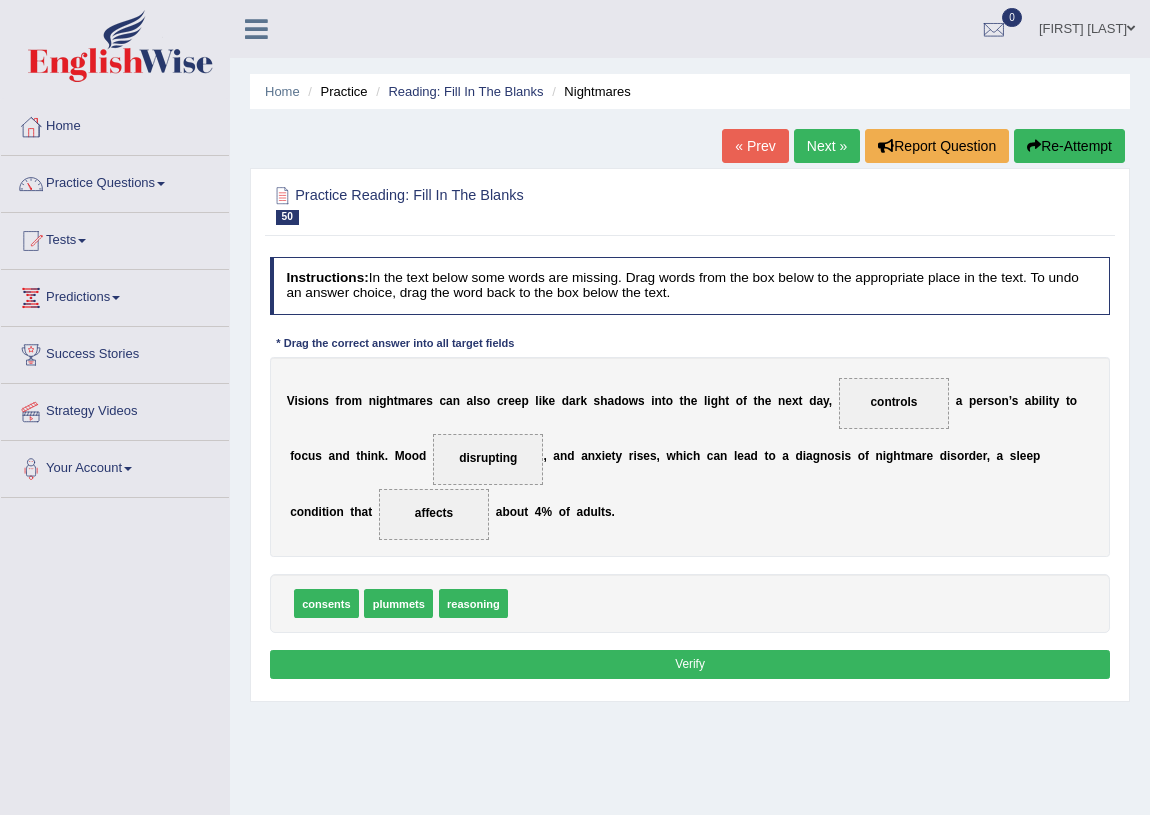 click on "Verify" at bounding box center [690, 664] 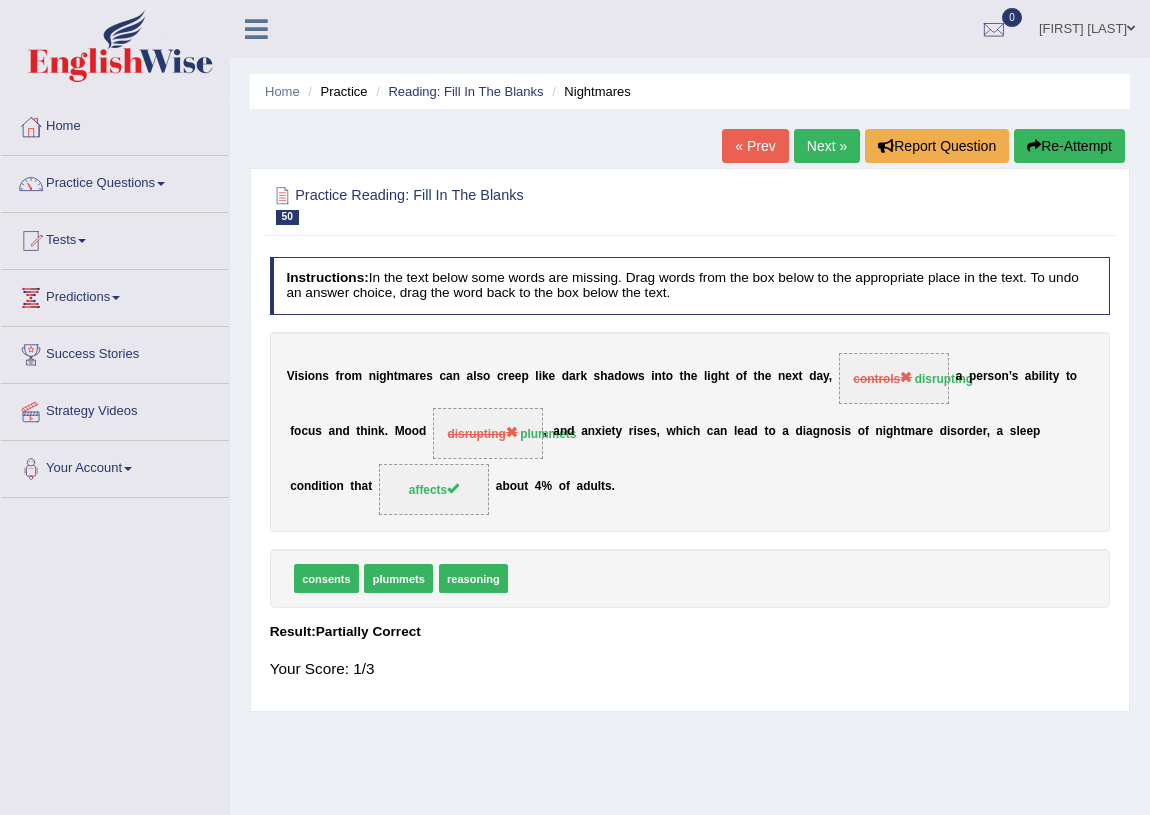 click on "Re-Attempt" at bounding box center [1069, 146] 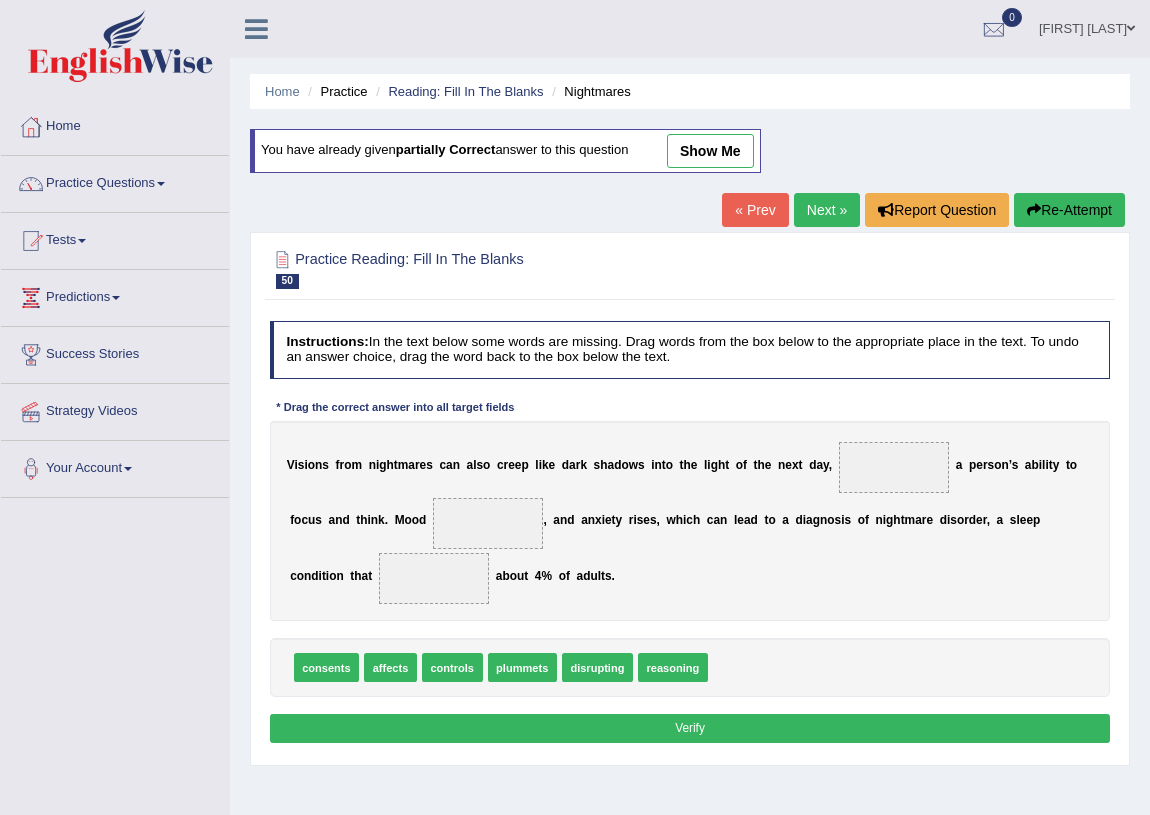 scroll, scrollTop: 0, scrollLeft: 0, axis: both 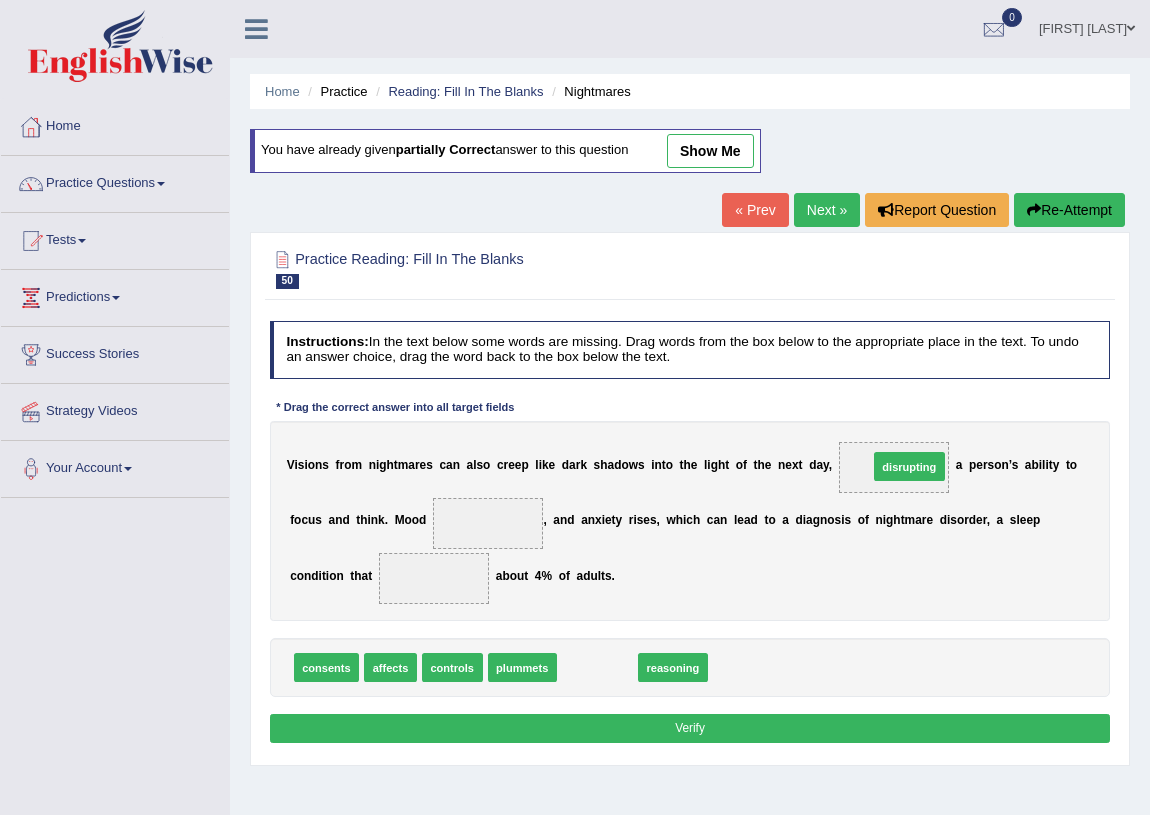 drag, startPoint x: 580, startPoint y: 661, endPoint x: 938, endPoint y: 430, distance: 426.0575 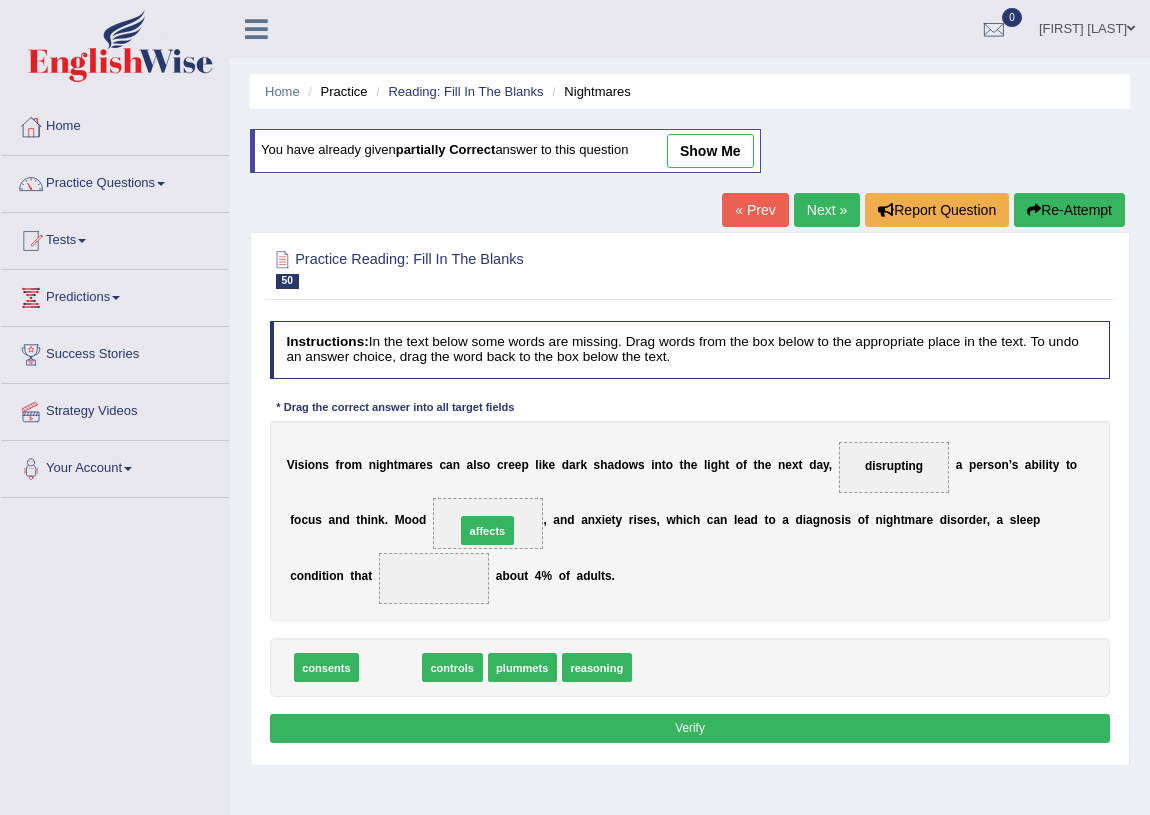 drag, startPoint x: 400, startPoint y: 670, endPoint x: 514, endPoint y: 509, distance: 197.27393 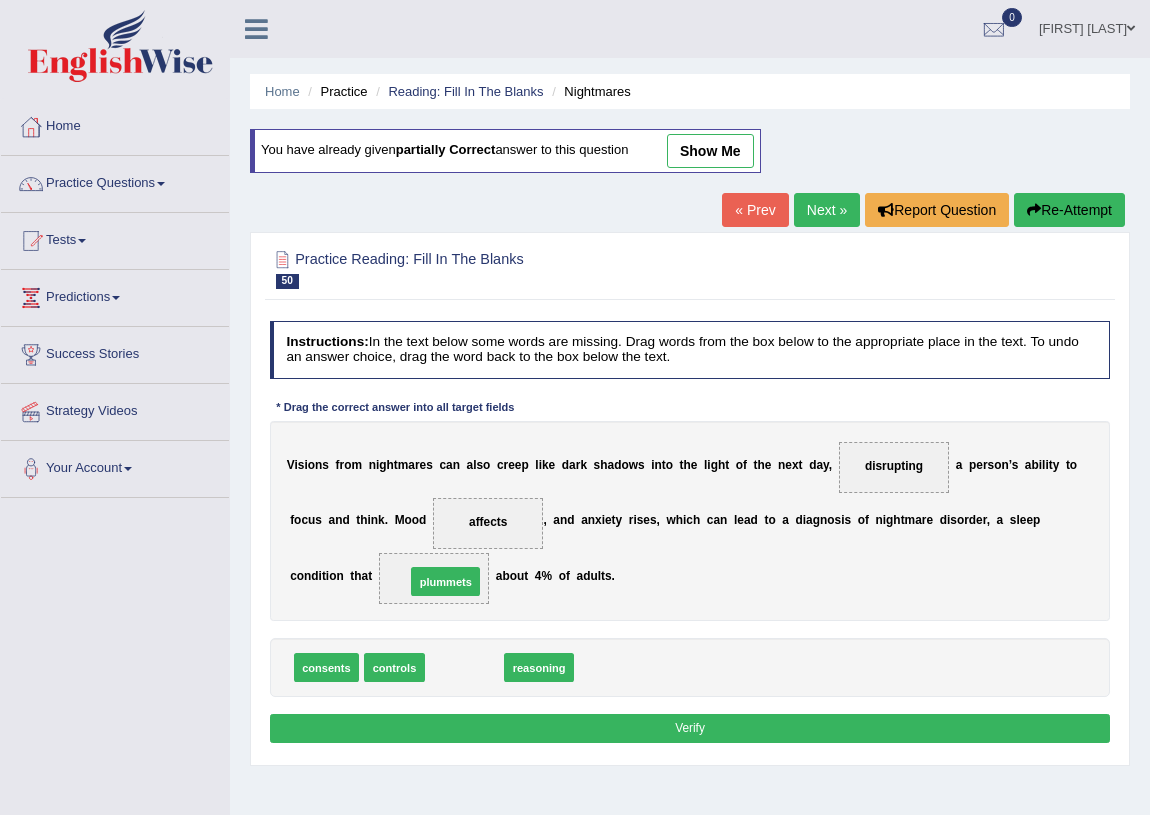 drag, startPoint x: 449, startPoint y: 670, endPoint x: 424, endPoint y: 566, distance: 106.96261 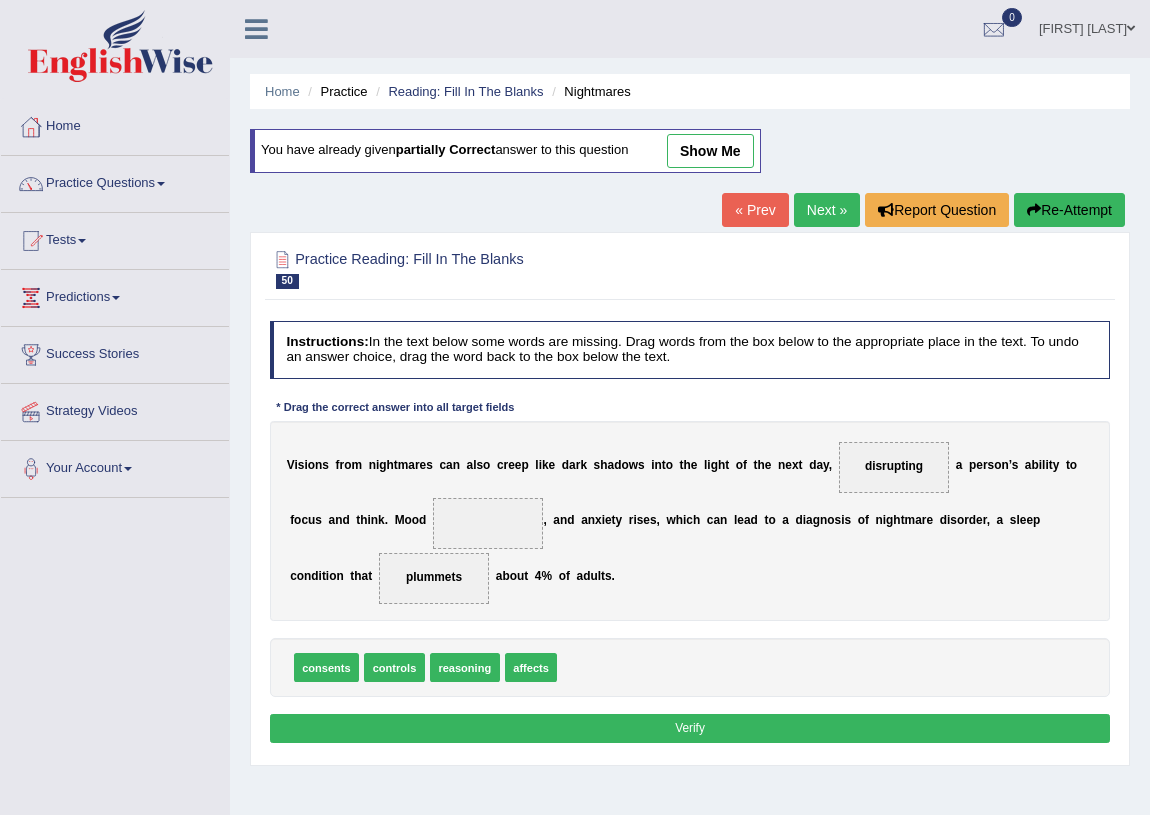 click on "affects" at bounding box center [531, 667] 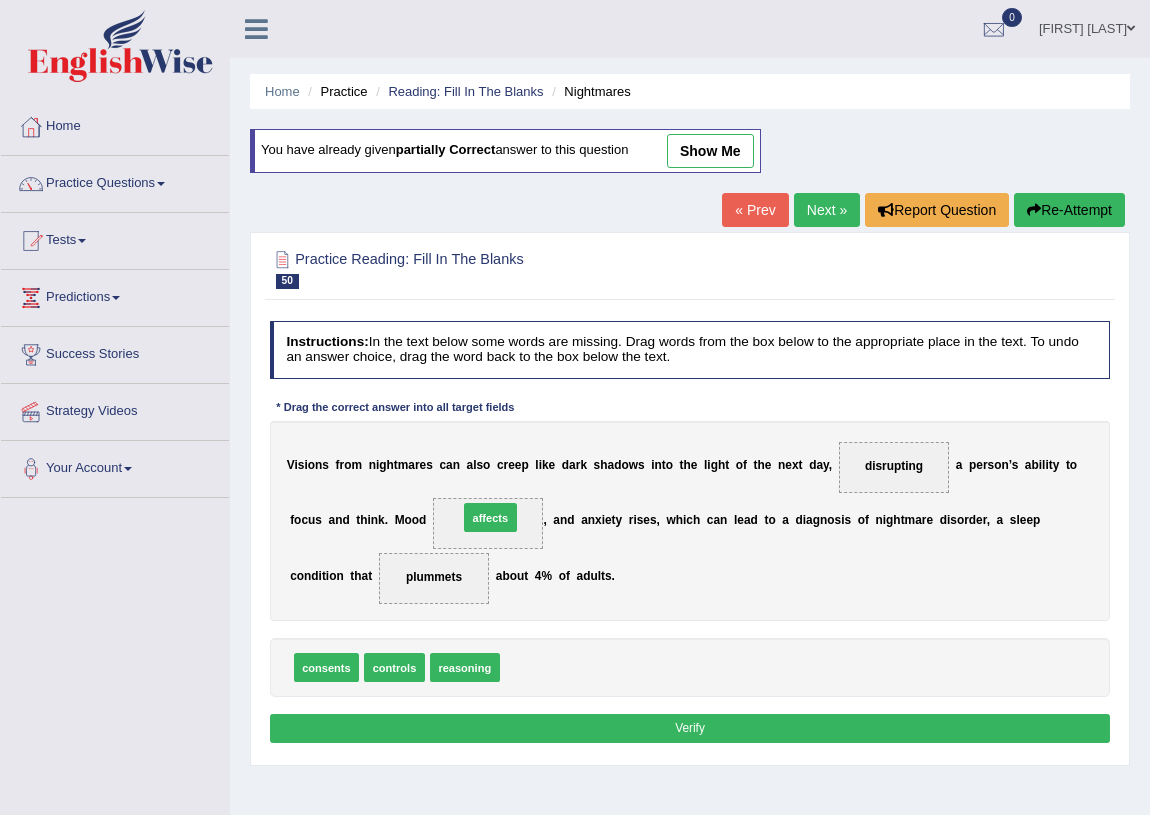 drag, startPoint x: 526, startPoint y: 663, endPoint x: 478, endPoint y: 487, distance: 182.42807 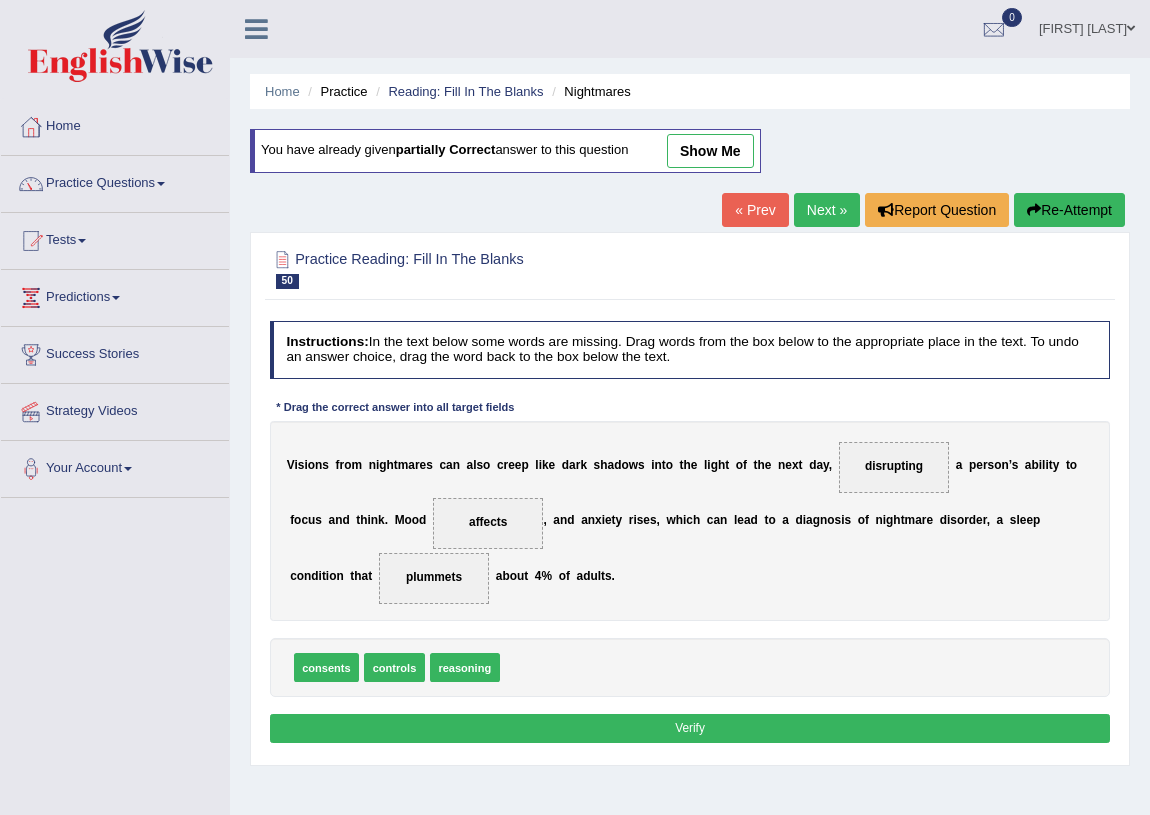 click on "Verify" at bounding box center (690, 728) 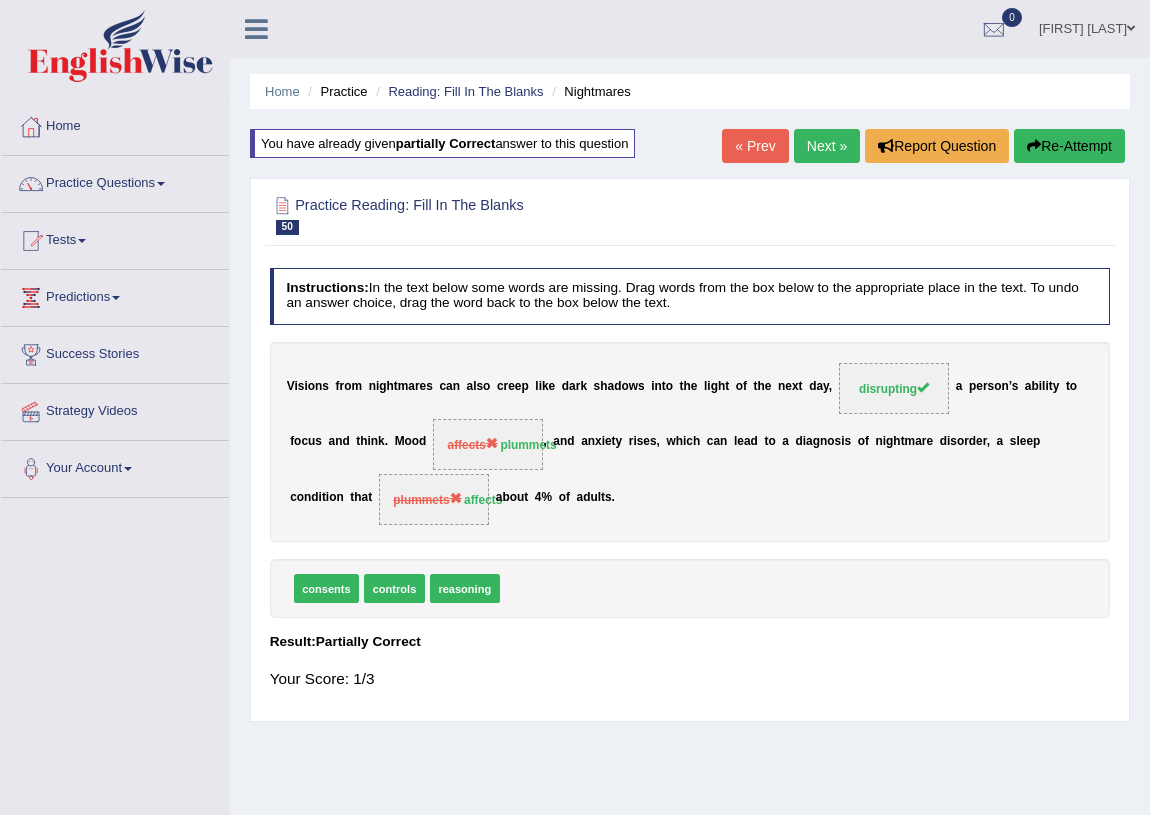 click on "Re-Attempt" at bounding box center [1069, 146] 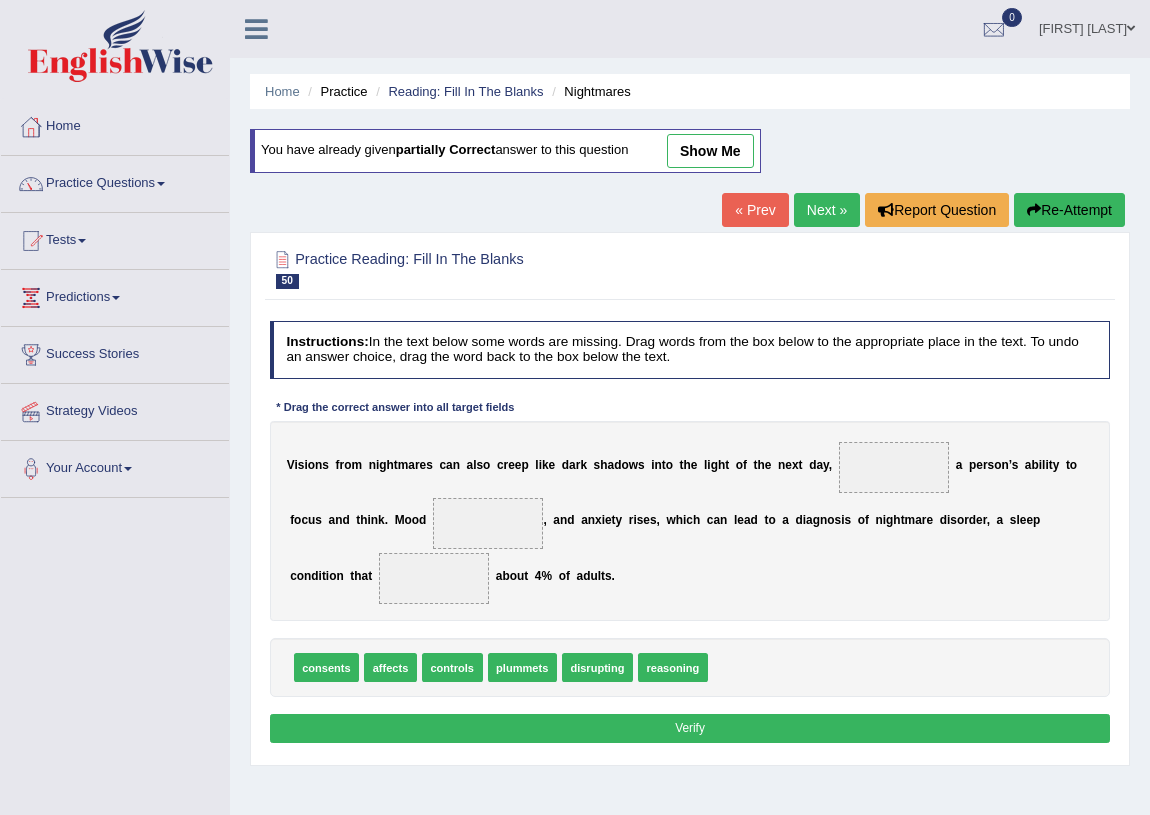 scroll, scrollTop: 0, scrollLeft: 0, axis: both 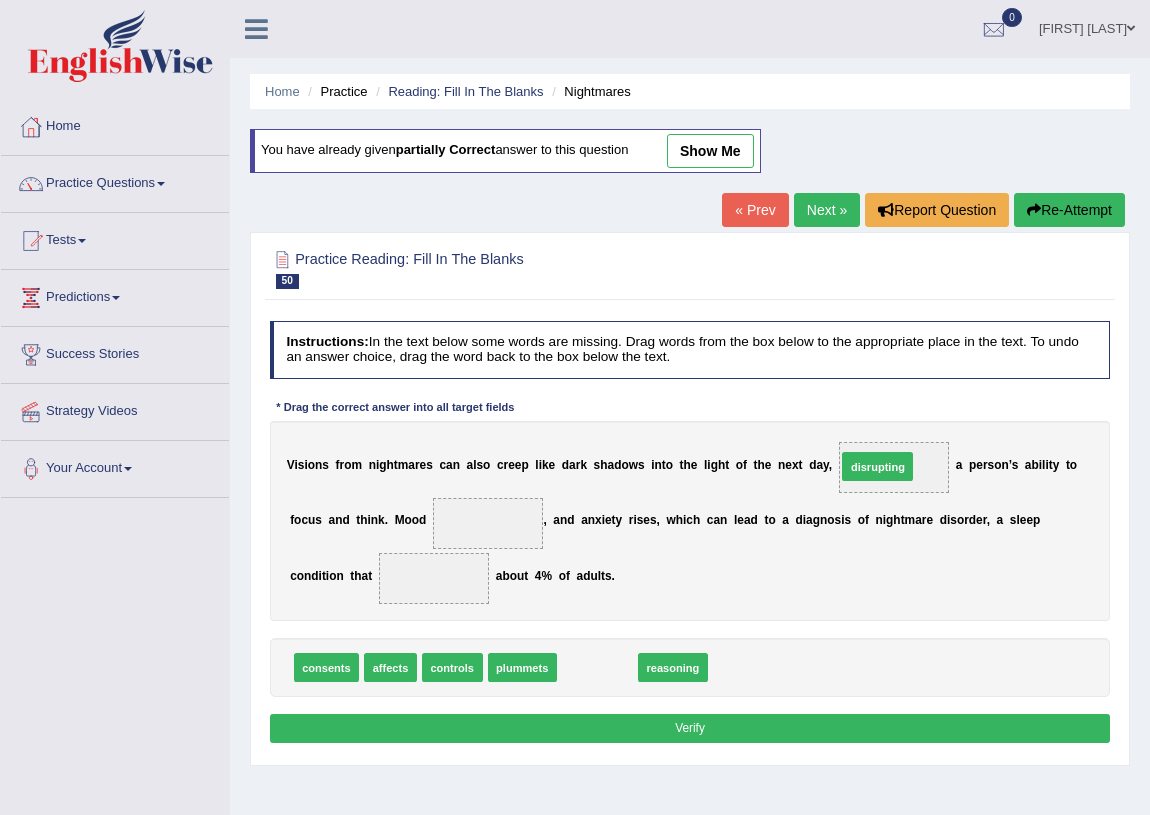 drag, startPoint x: 608, startPoint y: 656, endPoint x: 938, endPoint y: 420, distance: 405.7043 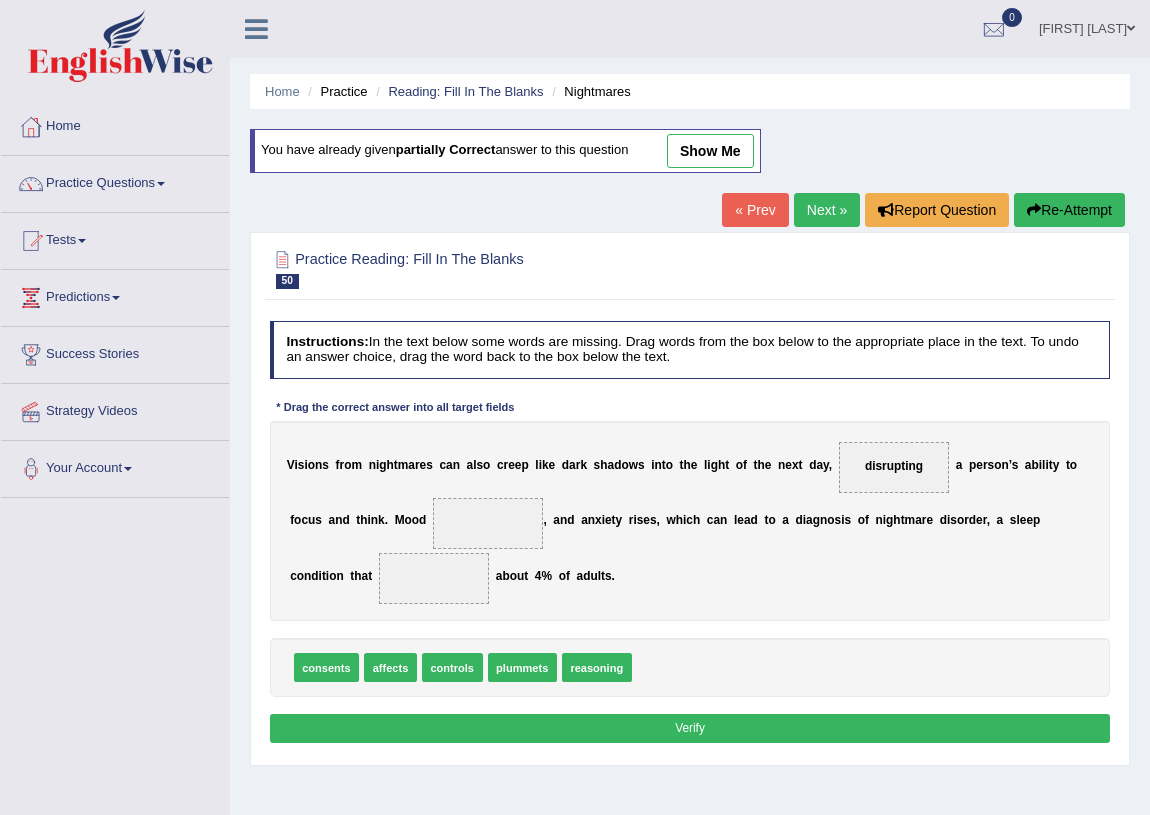 click on "Instructions:  In the text below some words are missing. Drag words from the box below to the appropriate place in the text. To undo an answer choice, drag the word back to the box below the text.
* Drag the correct answer into all target fields V i s i o n s    f r o m    n i g h t m a r e s    c a n    a l s o    c r e e p    l i k e    d a r k    s h a d o w s    i n t o    t h e    l i g h t    o f    t h e    n e x t    d a y ,    disrupting    a    p e r s o n ’ s    a b i l i t y    t o    f o c u s    a n d    t h i n k .    M o o d    ,    a n d    a n x i e t y    r i s e s ,    w h i c h    c a n    l e a d    t o    a    d i a g n o s i s    o f    n i g h t m a r e    d i s o r d e r ,    a    s l e e p    c o n d i t i o n    t h a t       a b o u t    4 %    o f    a d u l t s . consents affects controls plummets reasoning Result:  Verify" at bounding box center [689, 535] 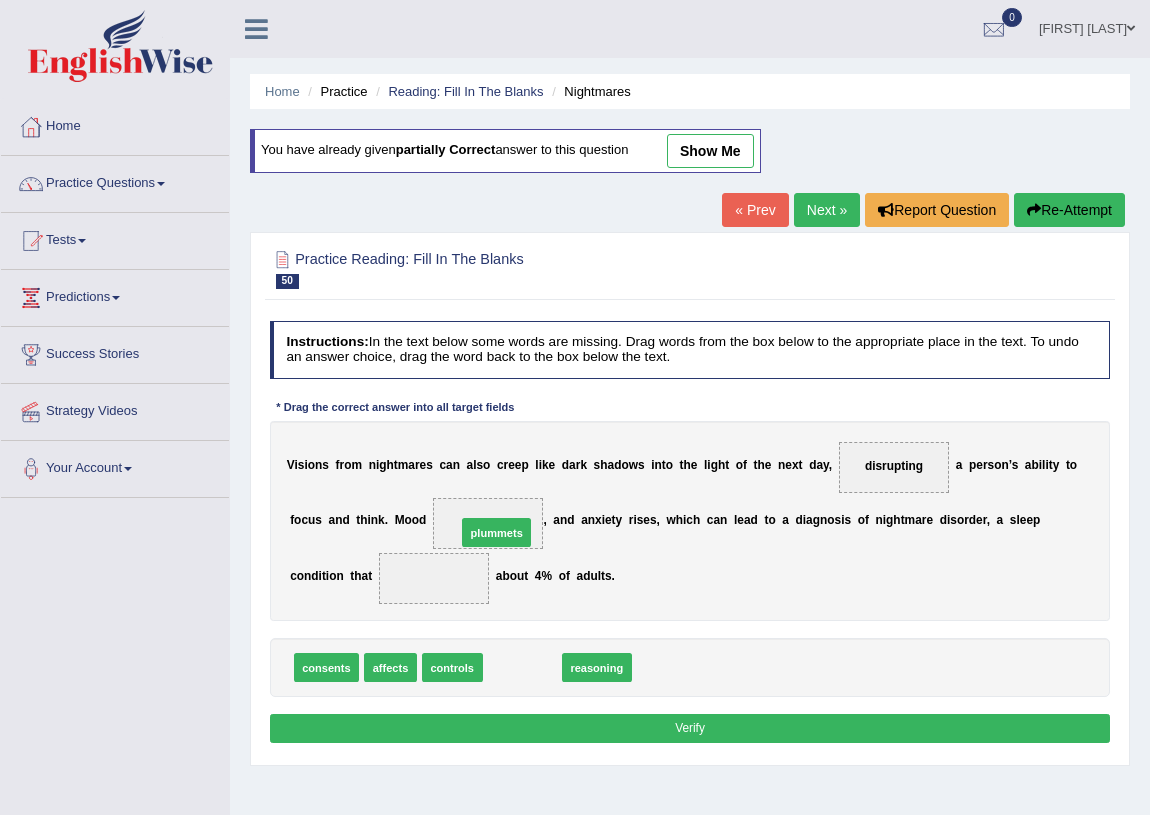 drag, startPoint x: 520, startPoint y: 667, endPoint x: 490, endPoint y: 509, distance: 160.82289 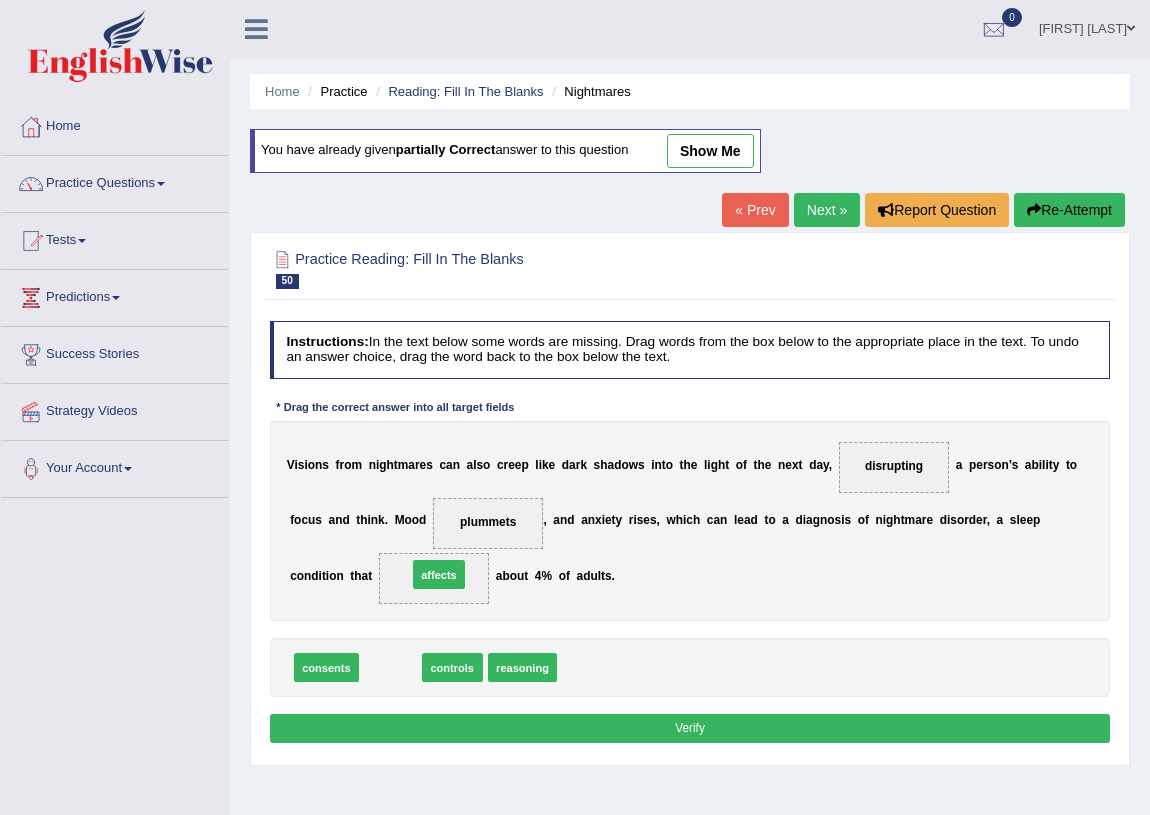 drag, startPoint x: 382, startPoint y: 664, endPoint x: 439, endPoint y: 555, distance: 123.00407 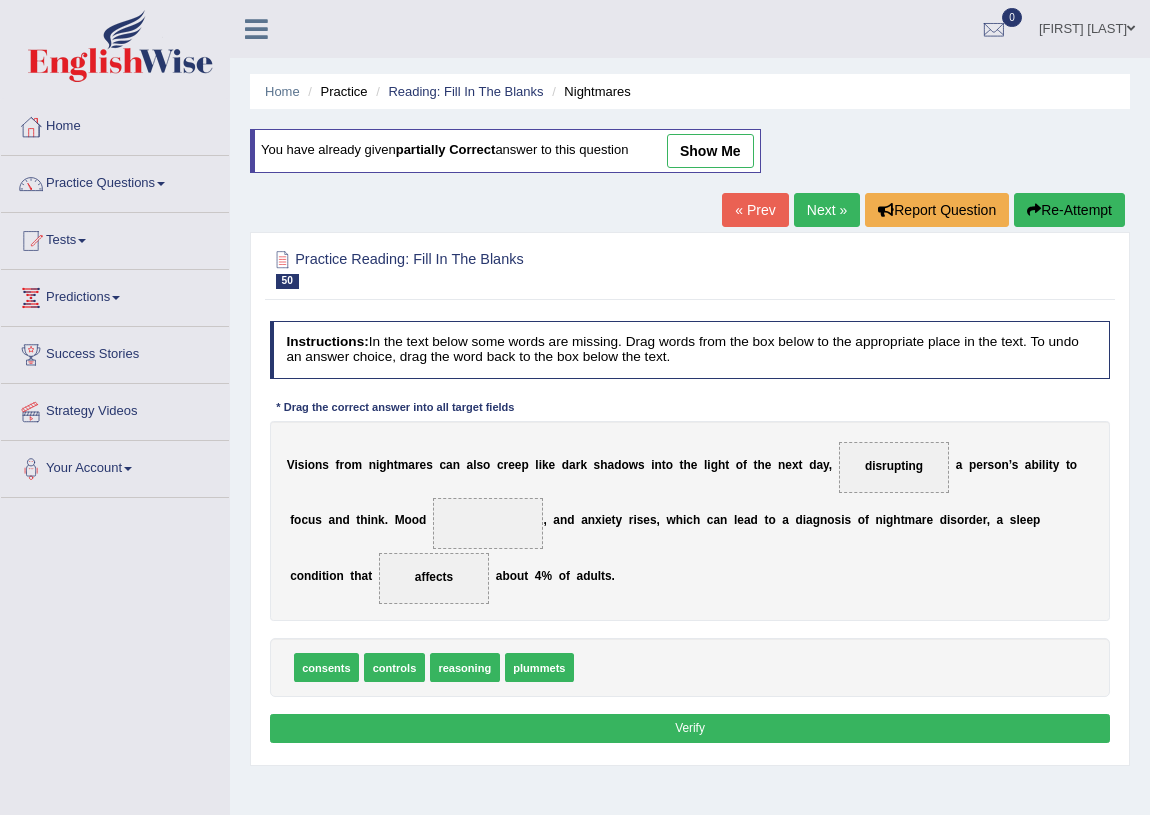 click on "Verify" at bounding box center [690, 728] 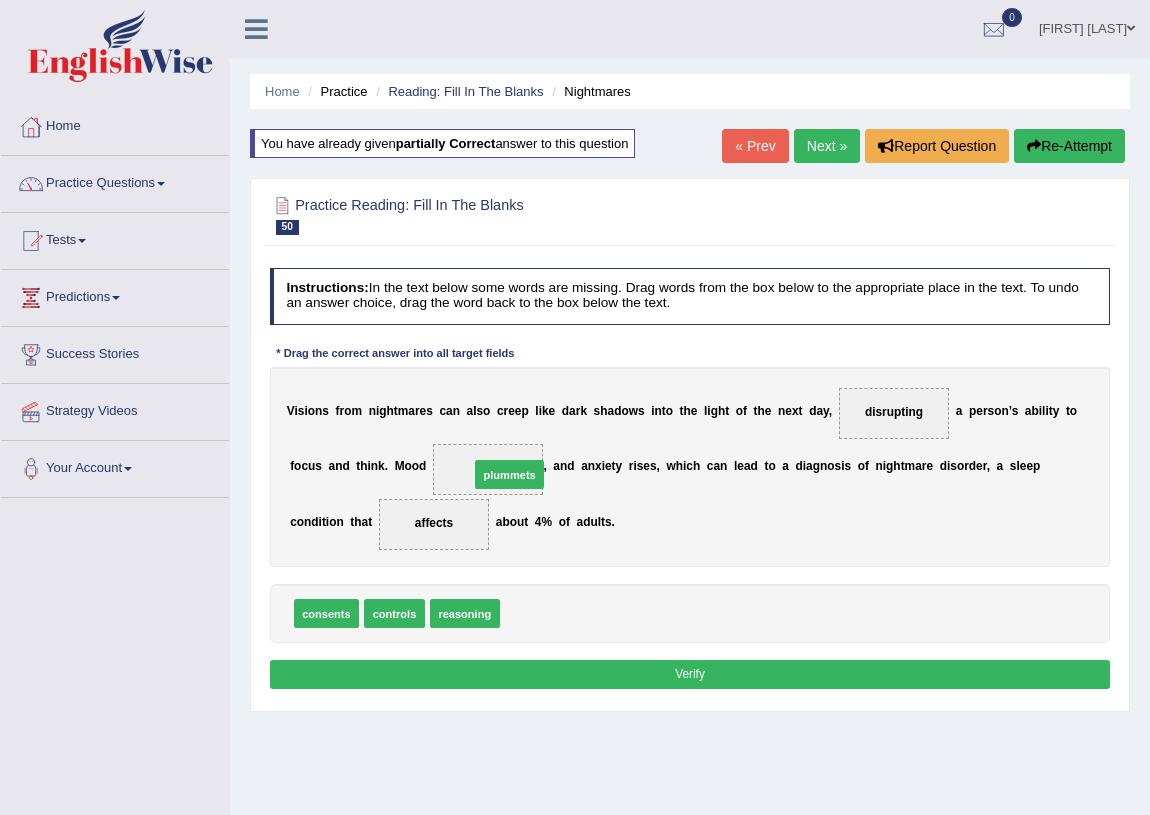 drag, startPoint x: 531, startPoint y: 611, endPoint x: 493, endPoint y: 440, distance: 175.17134 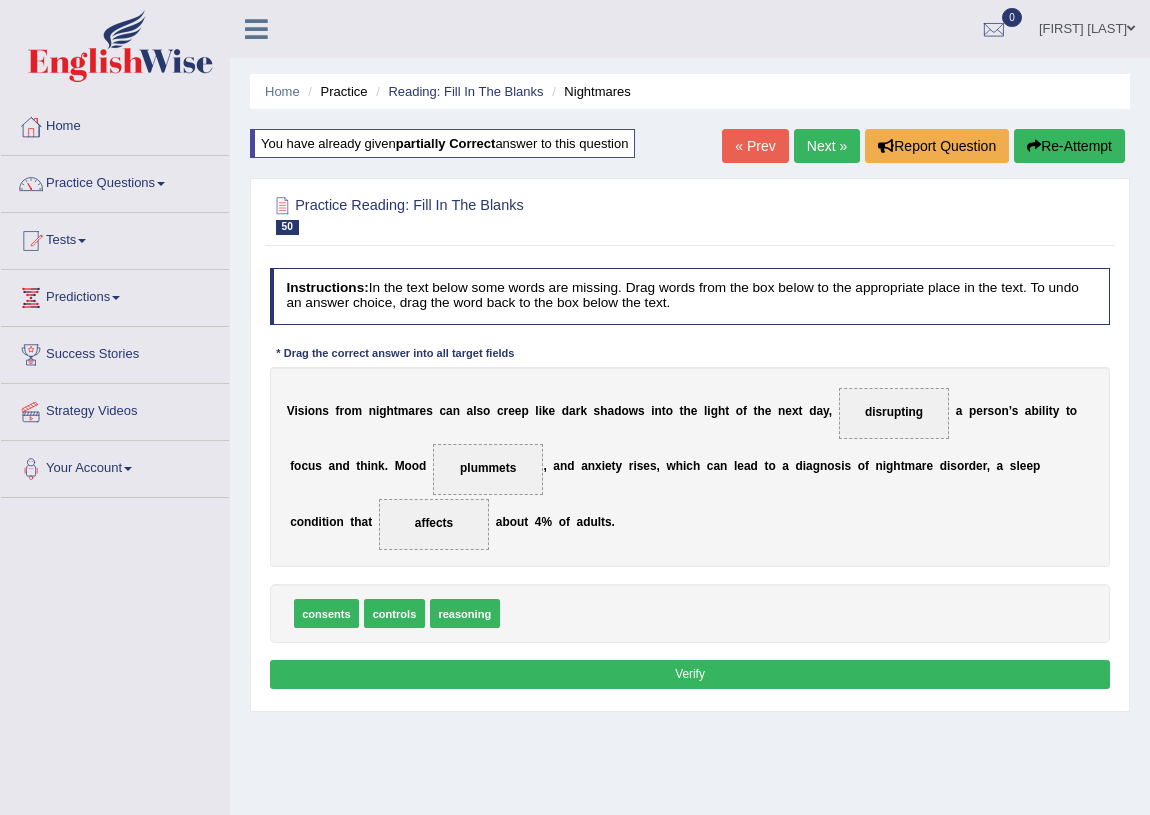 click on "Verify" at bounding box center [690, 674] 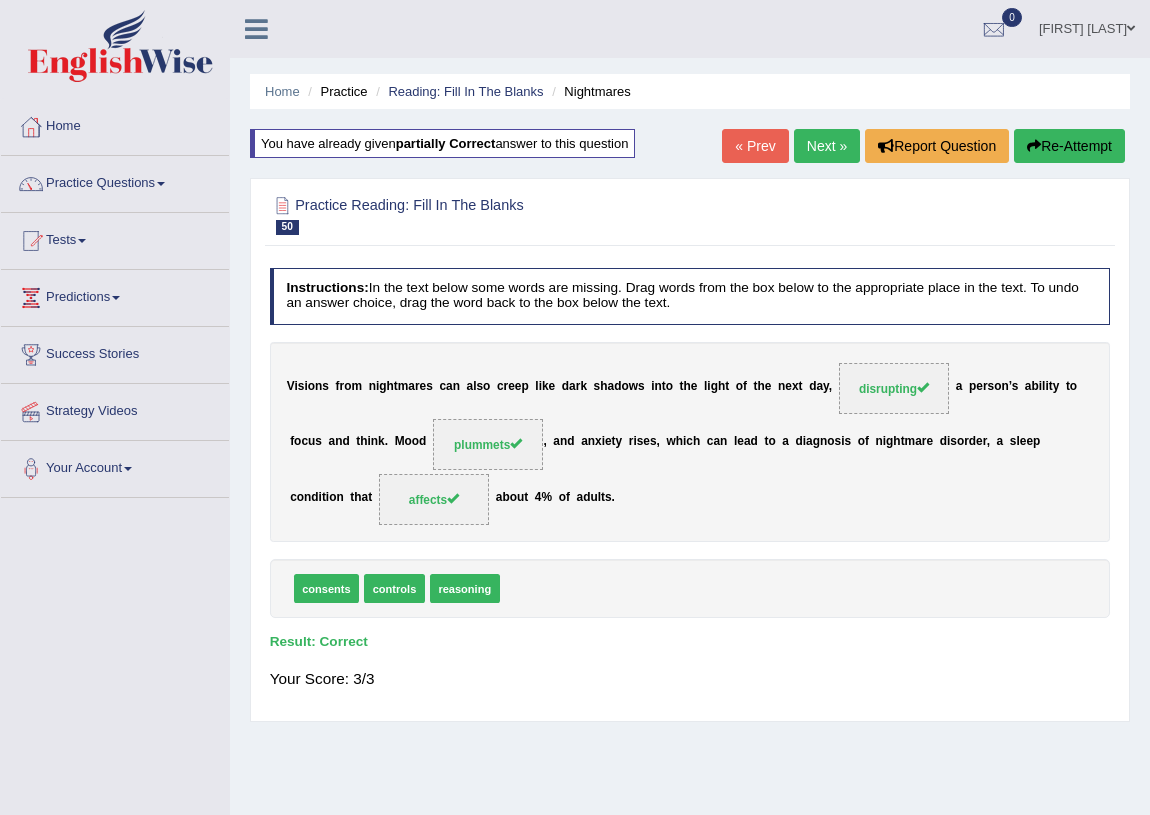 click on "Next »" at bounding box center [827, 146] 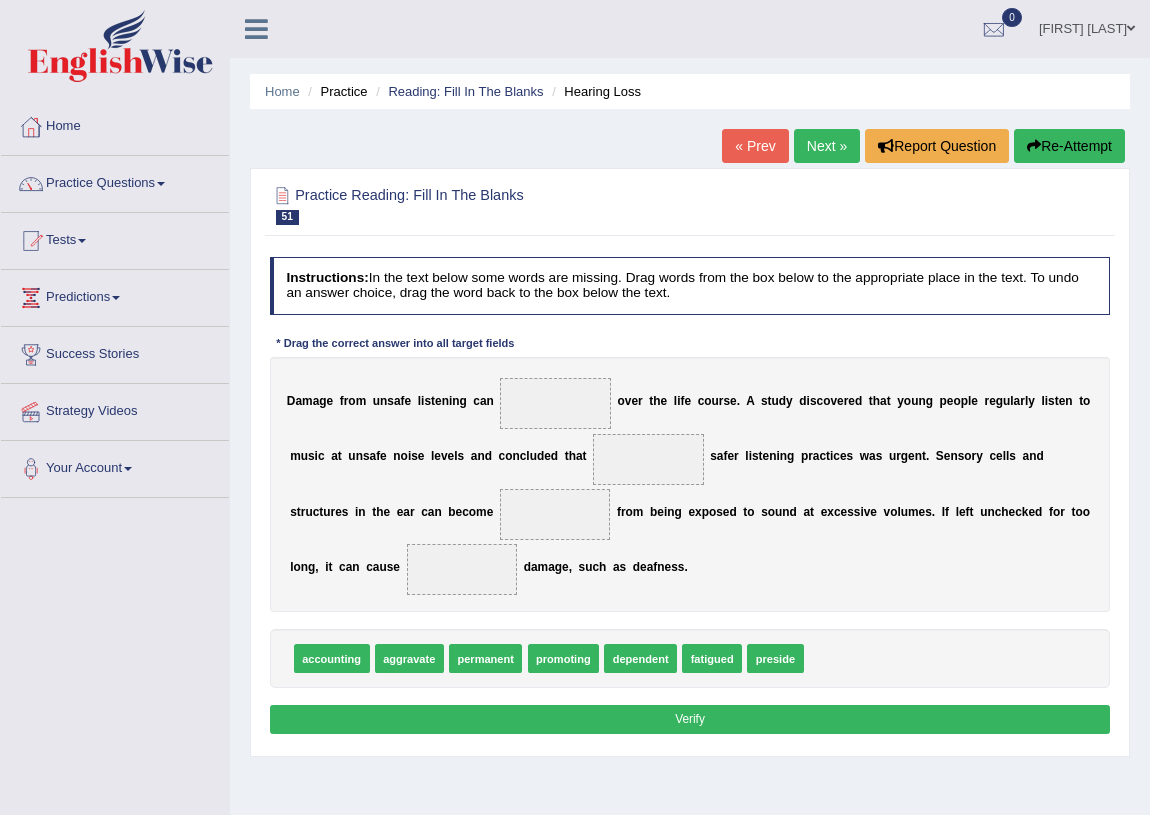 scroll, scrollTop: 0, scrollLeft: 0, axis: both 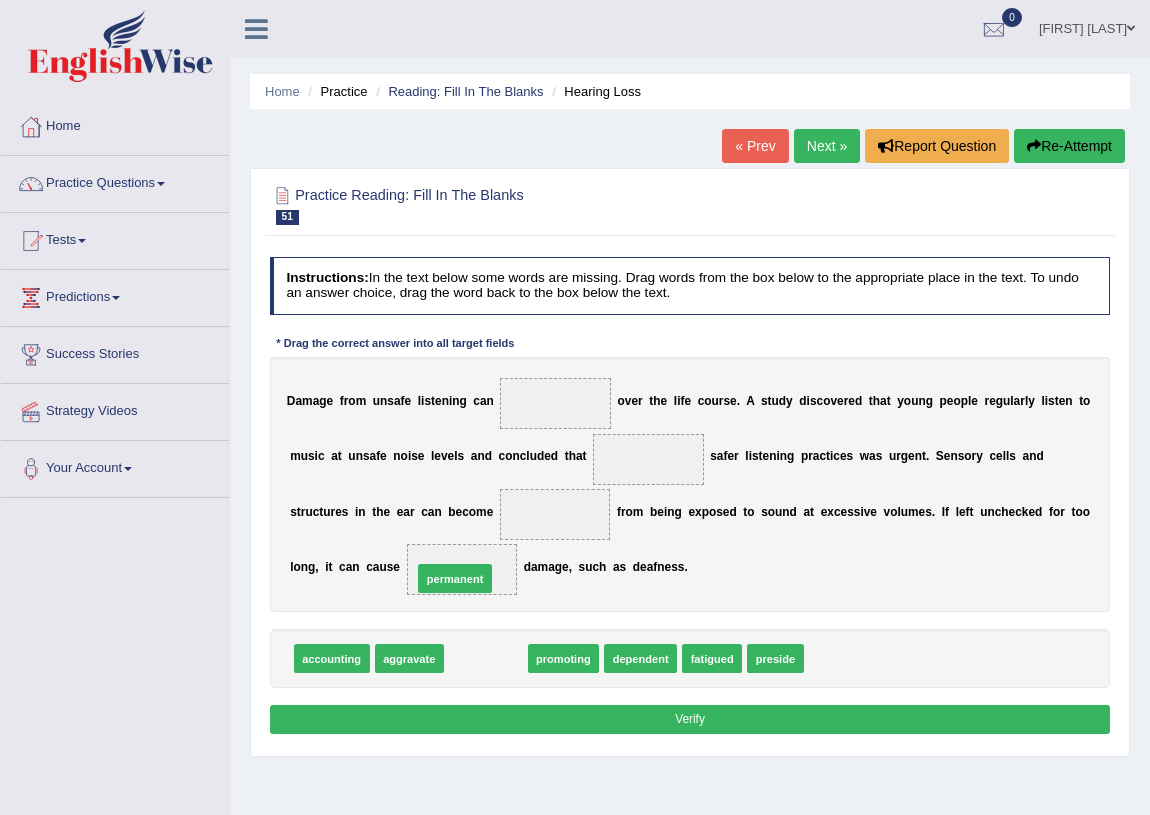 drag, startPoint x: 469, startPoint y: 658, endPoint x: 432, endPoint y: 562, distance: 102.88343 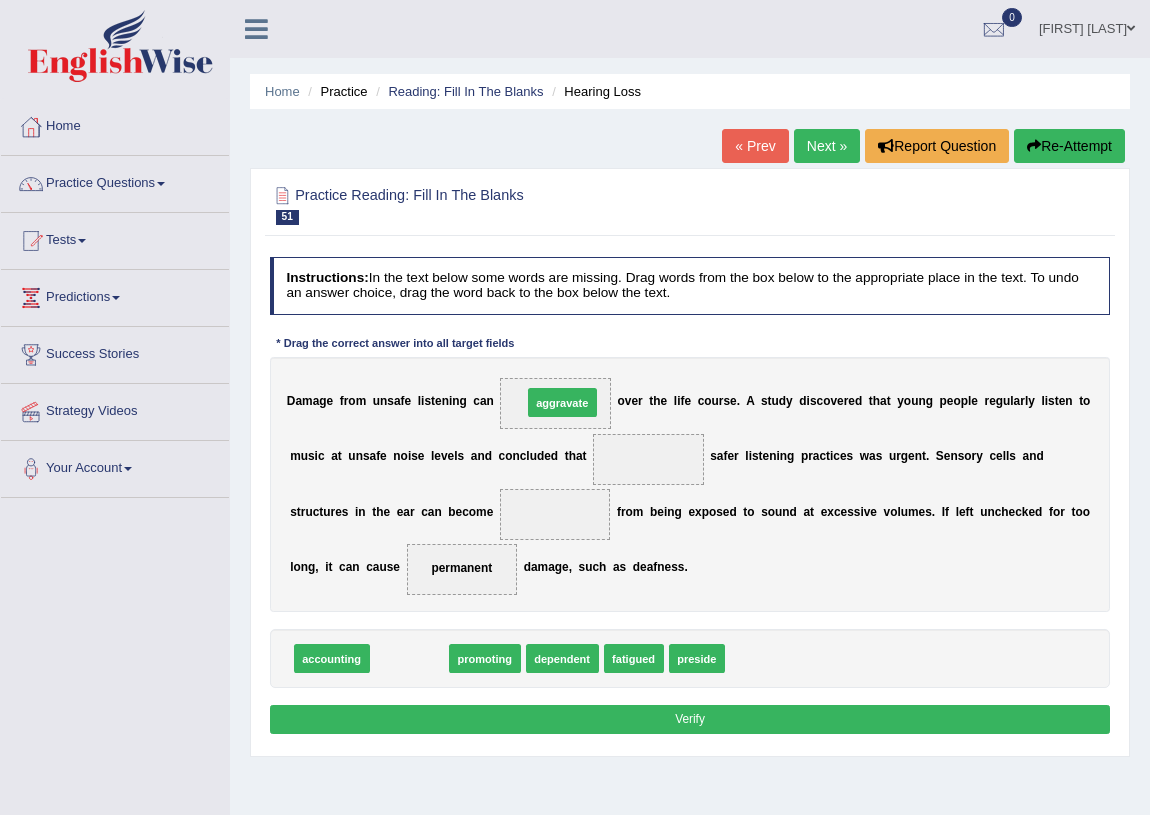 drag, startPoint x: 395, startPoint y: 659, endPoint x: 575, endPoint y: 358, distance: 350.715 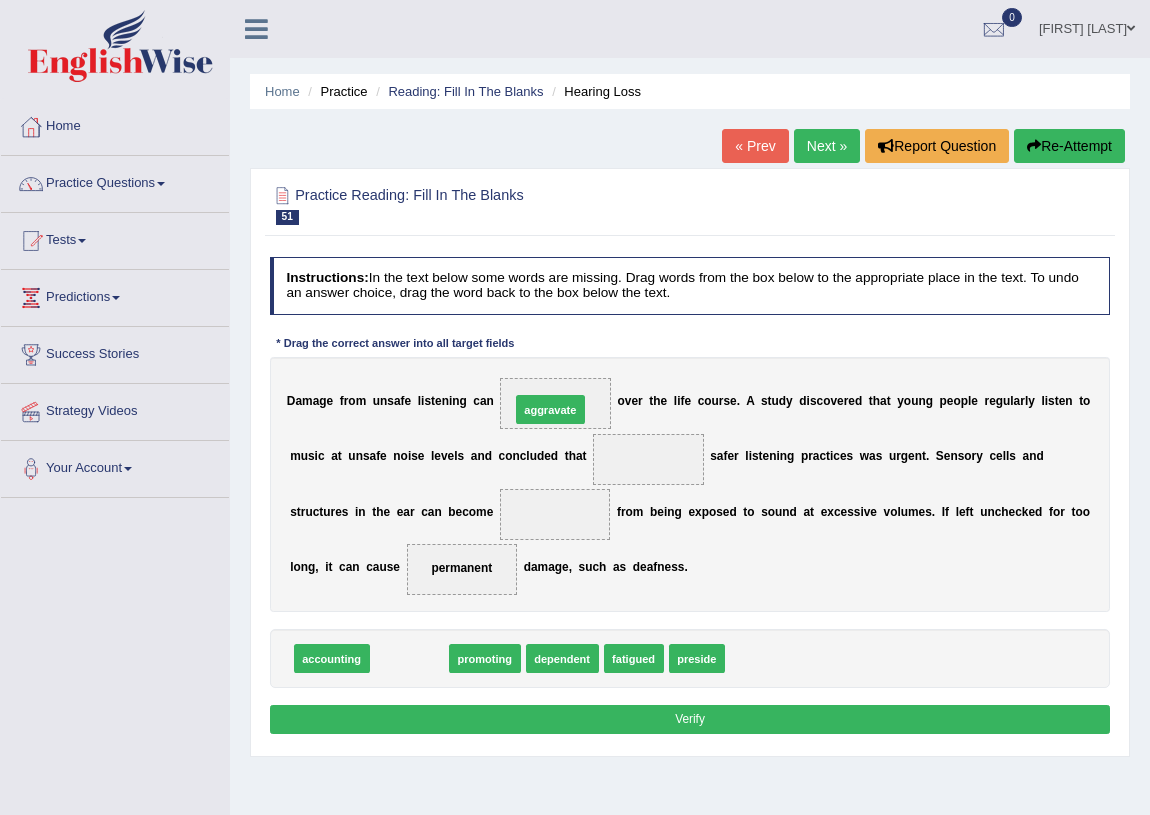 drag, startPoint x: 422, startPoint y: 646, endPoint x: 590, endPoint y: 349, distance: 341.2228 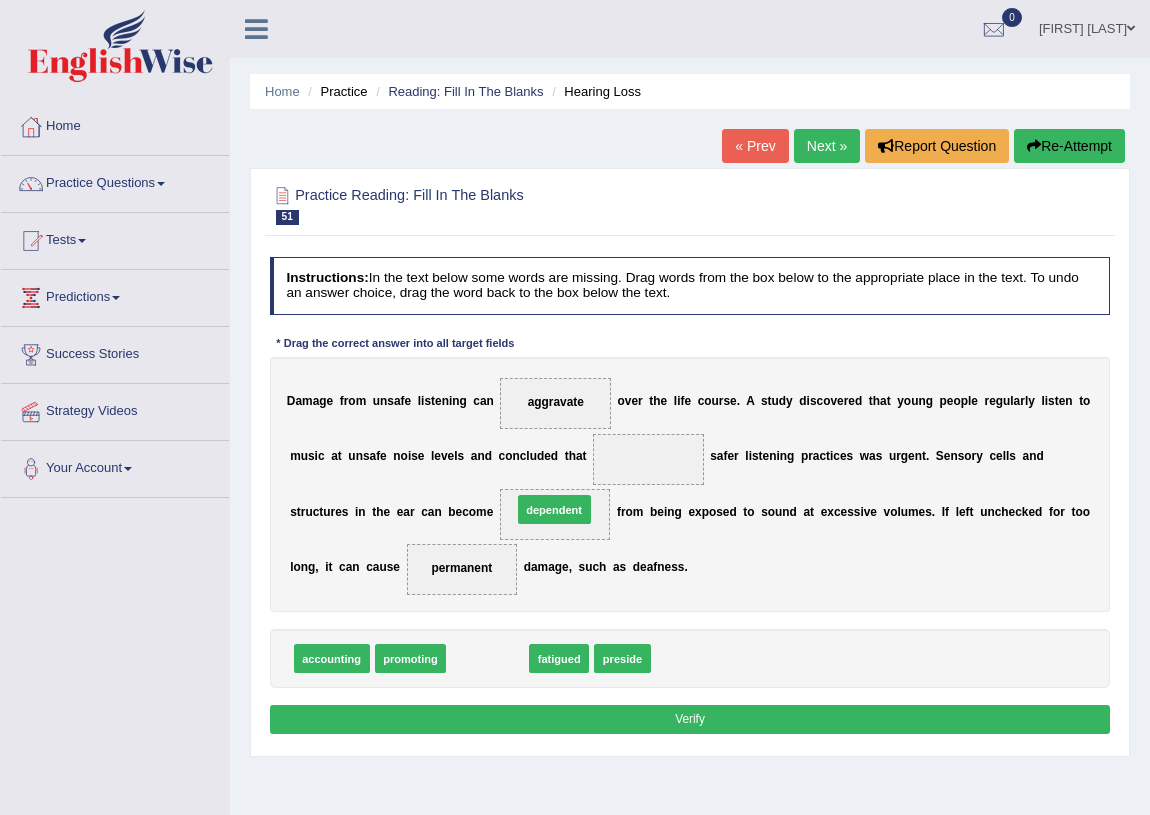 drag, startPoint x: 464, startPoint y: 654, endPoint x: 542, endPoint y: 479, distance: 191.59593 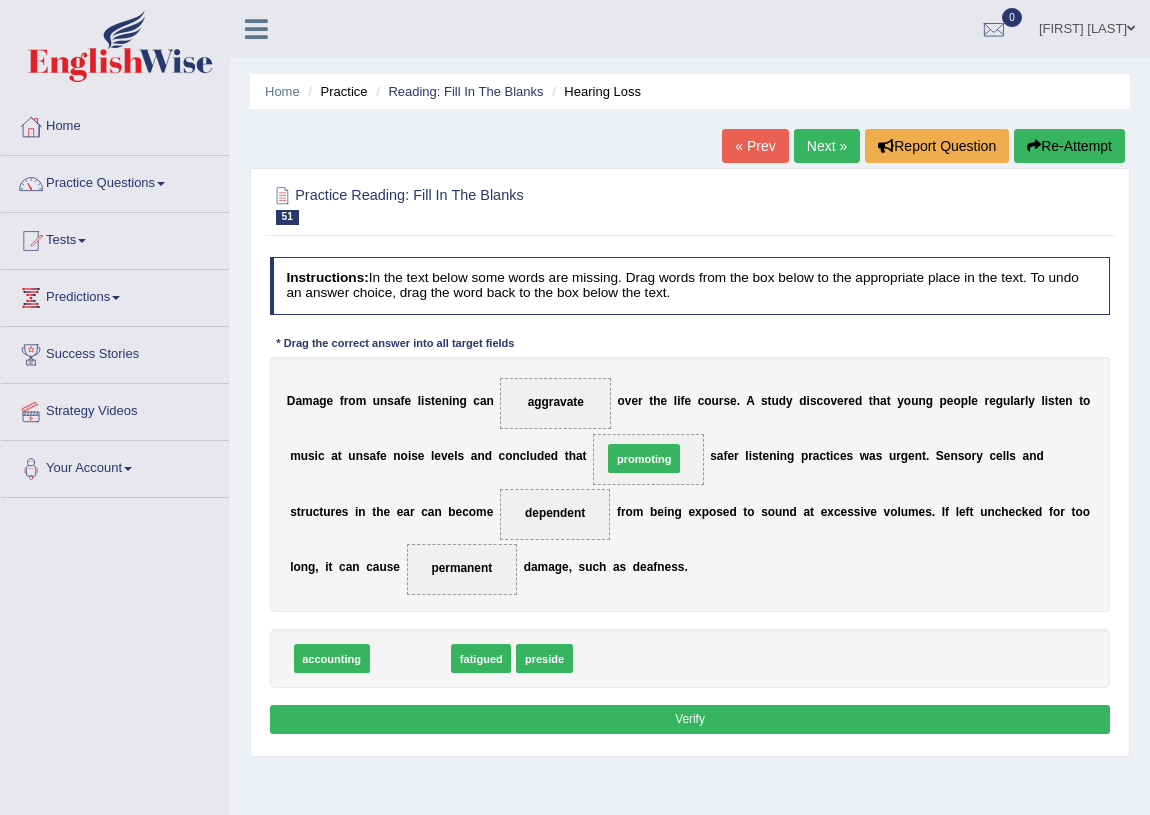 drag, startPoint x: 417, startPoint y: 664, endPoint x: 692, endPoint y: 429, distance: 361.73193 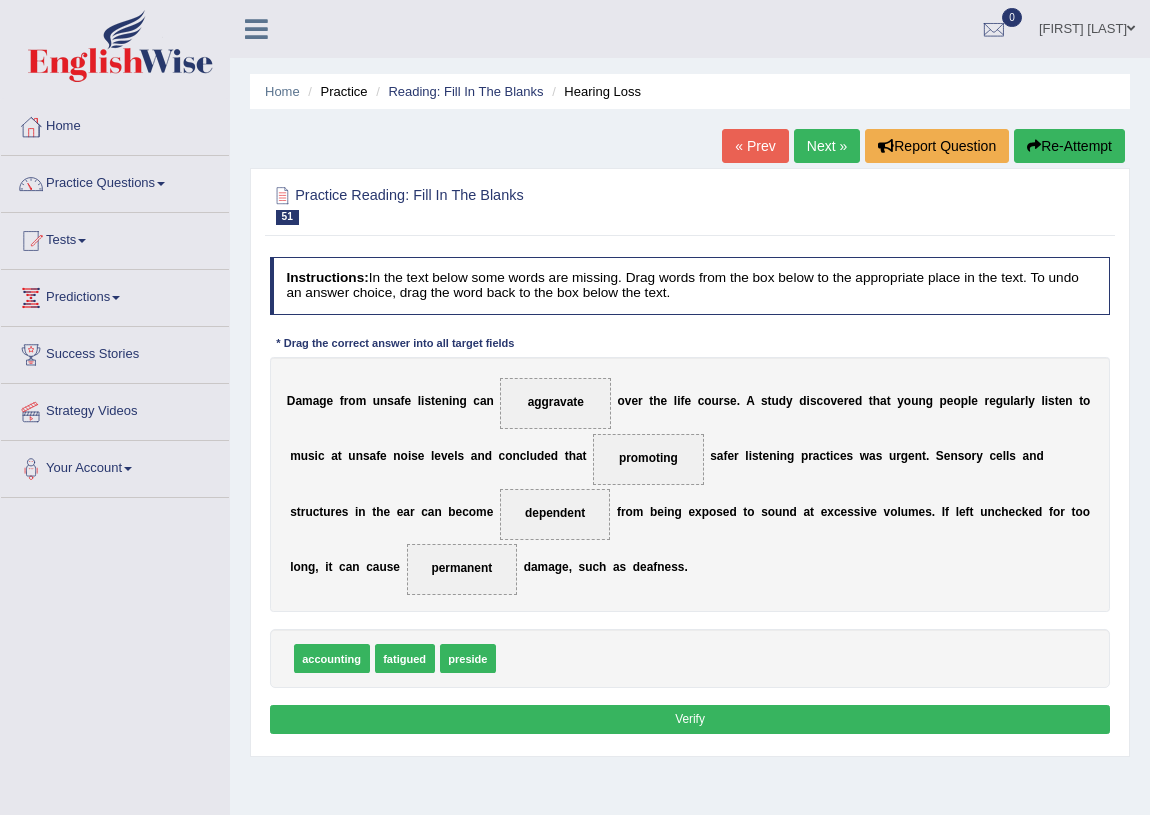 click on "Verify" at bounding box center (690, 719) 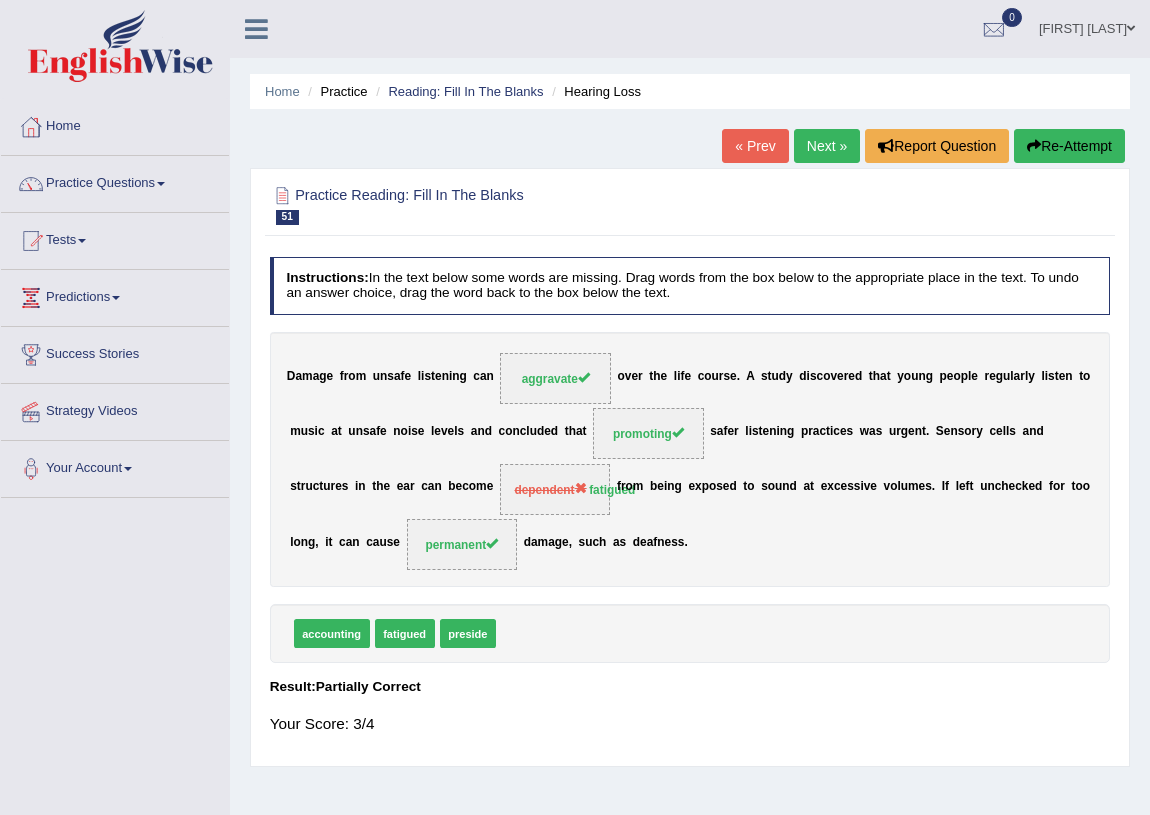 click on "Next »" at bounding box center [827, 146] 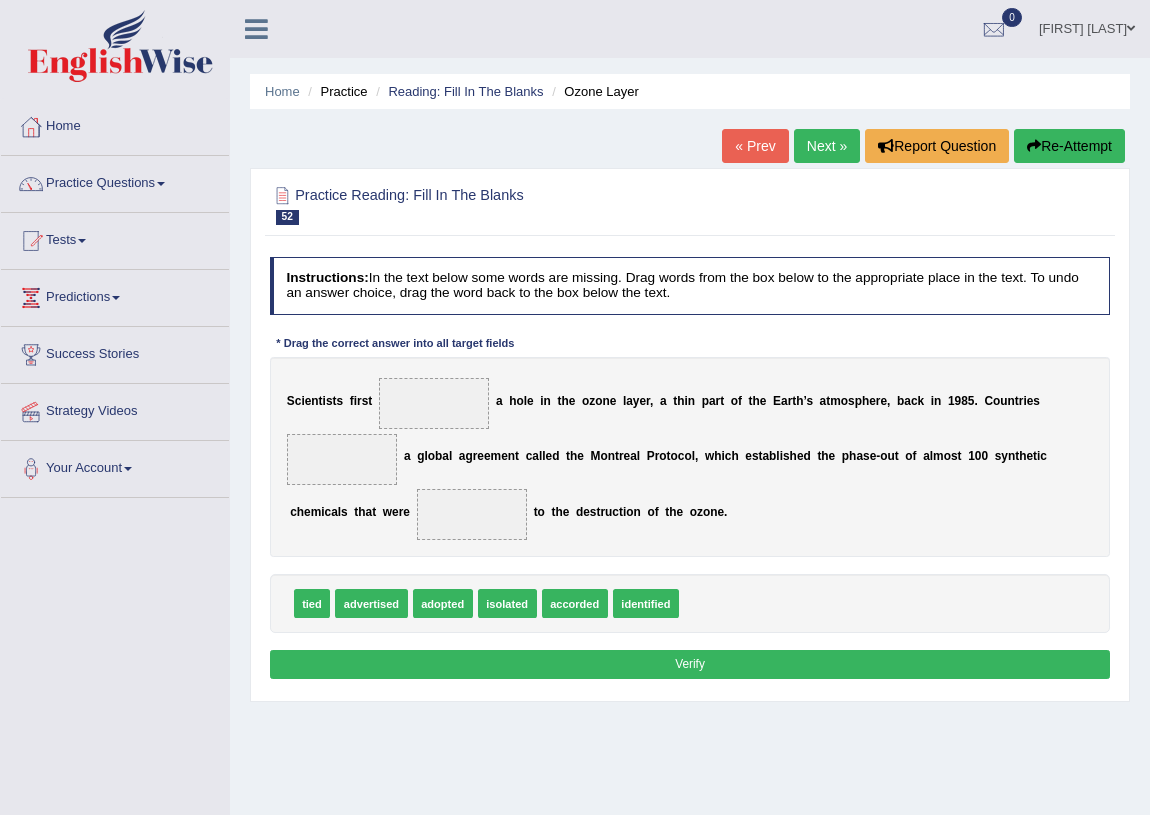 scroll, scrollTop: 0, scrollLeft: 0, axis: both 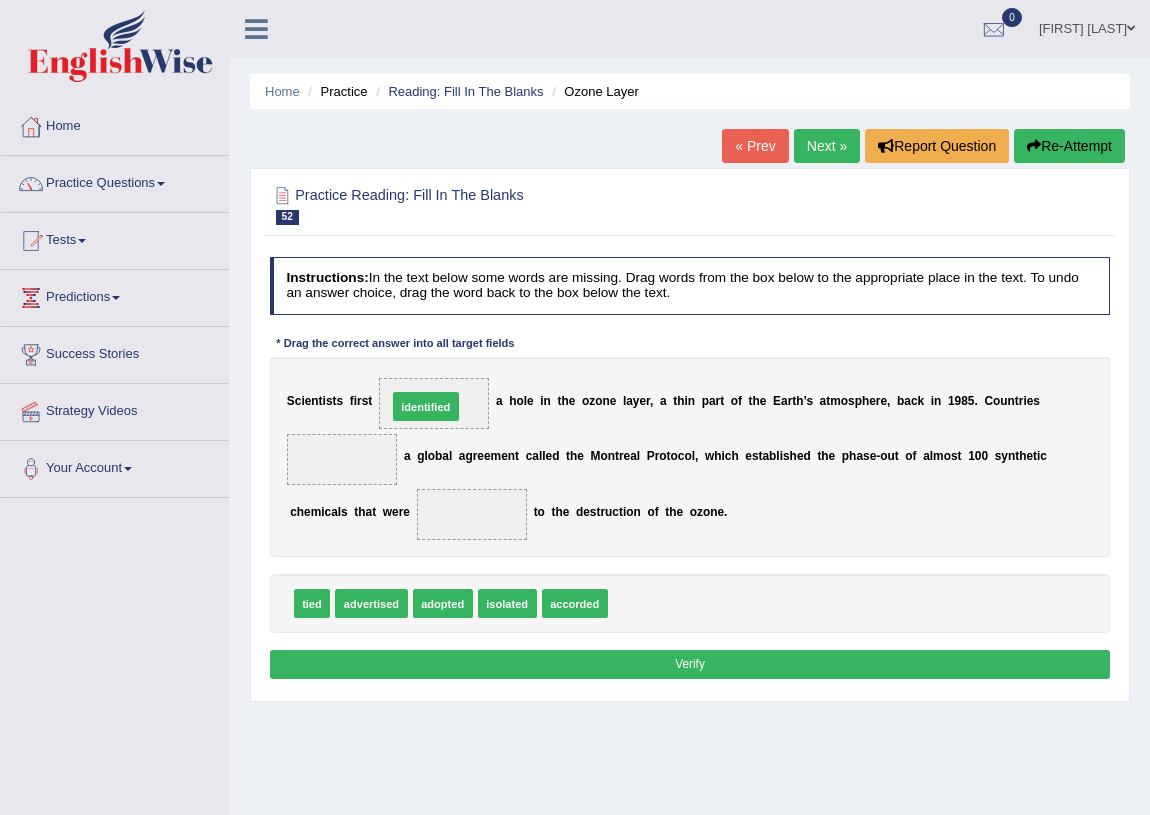 drag, startPoint x: 669, startPoint y: 590, endPoint x: 410, endPoint y: 358, distance: 347.71396 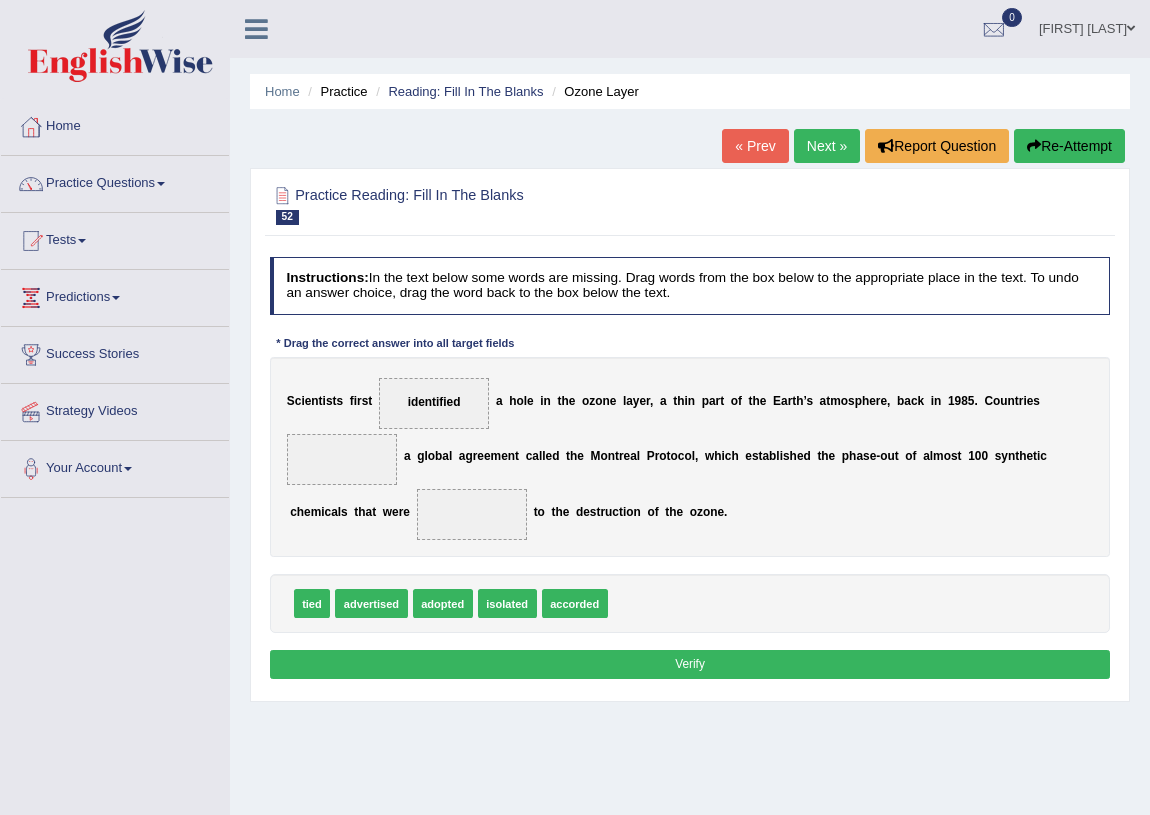 drag, startPoint x: 570, startPoint y: 596, endPoint x: 432, endPoint y: 499, distance: 168.68018 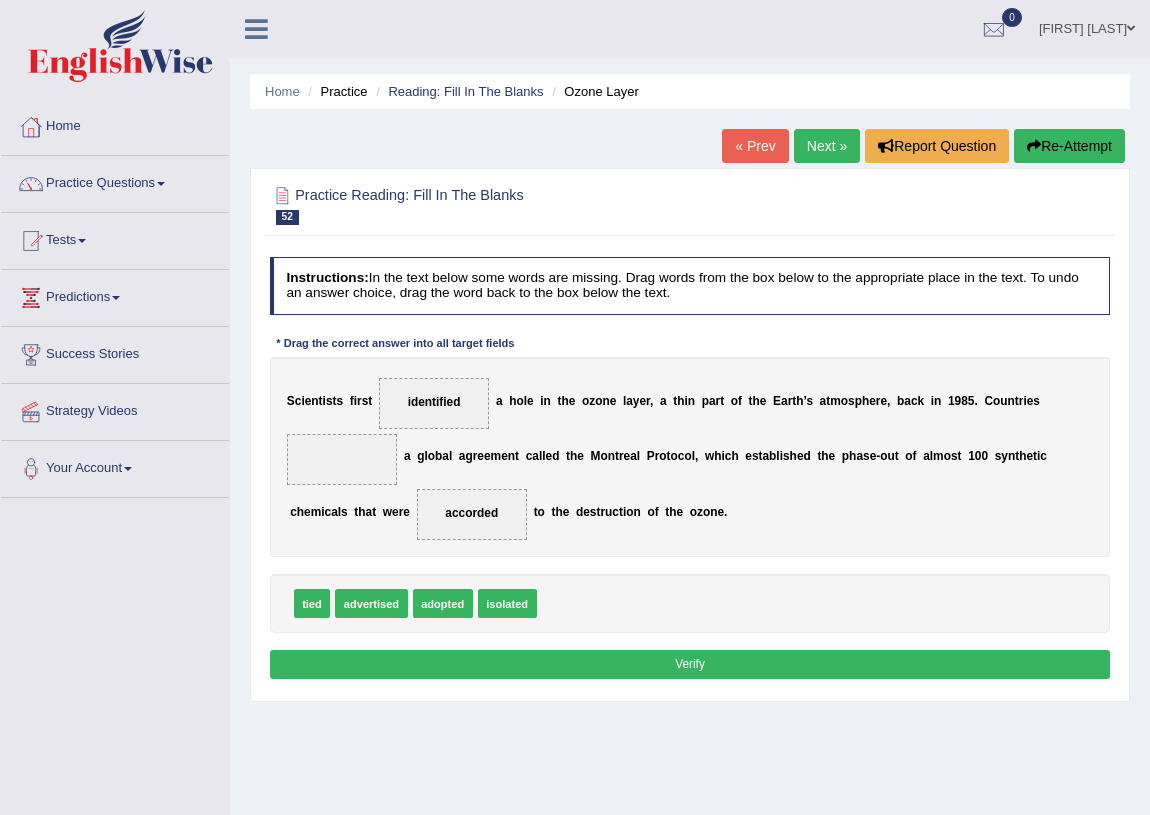 drag, startPoint x: 444, startPoint y: 504, endPoint x: 334, endPoint y: 471, distance: 114.84337 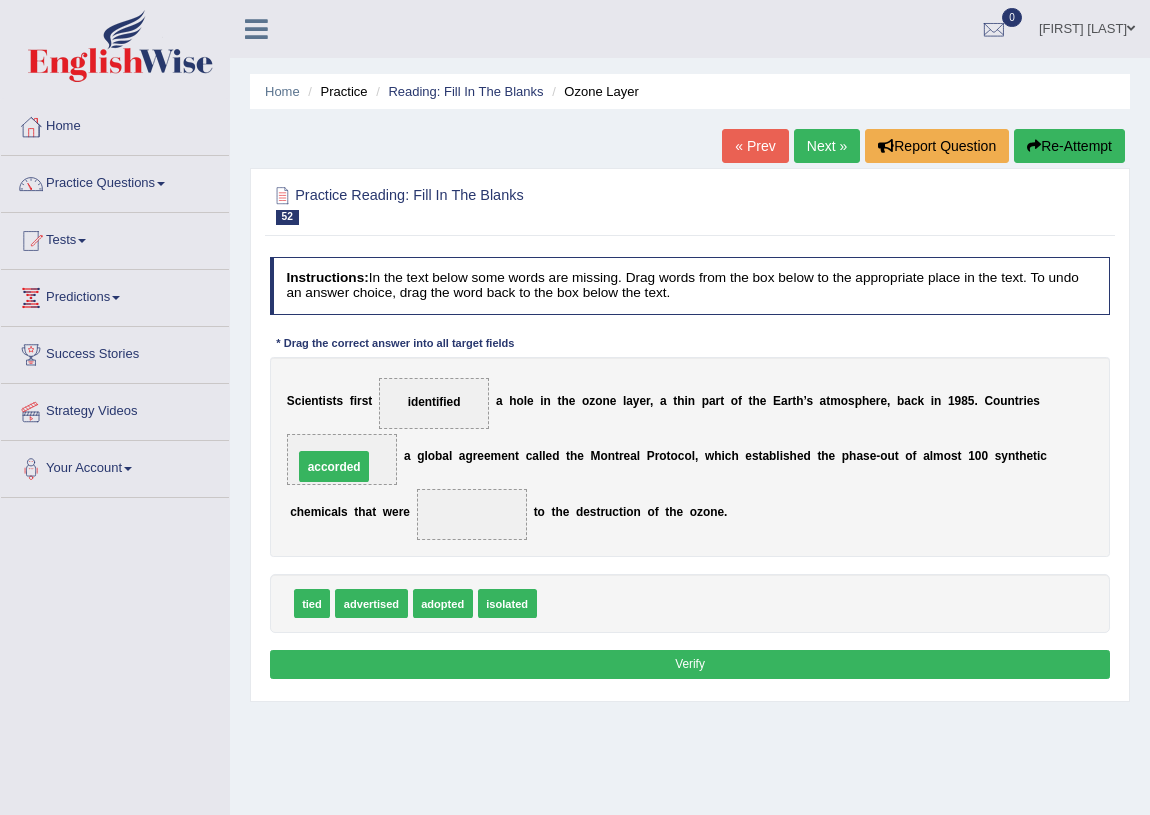 drag, startPoint x: 457, startPoint y: 509, endPoint x: 295, endPoint y: 450, distance: 172.4094 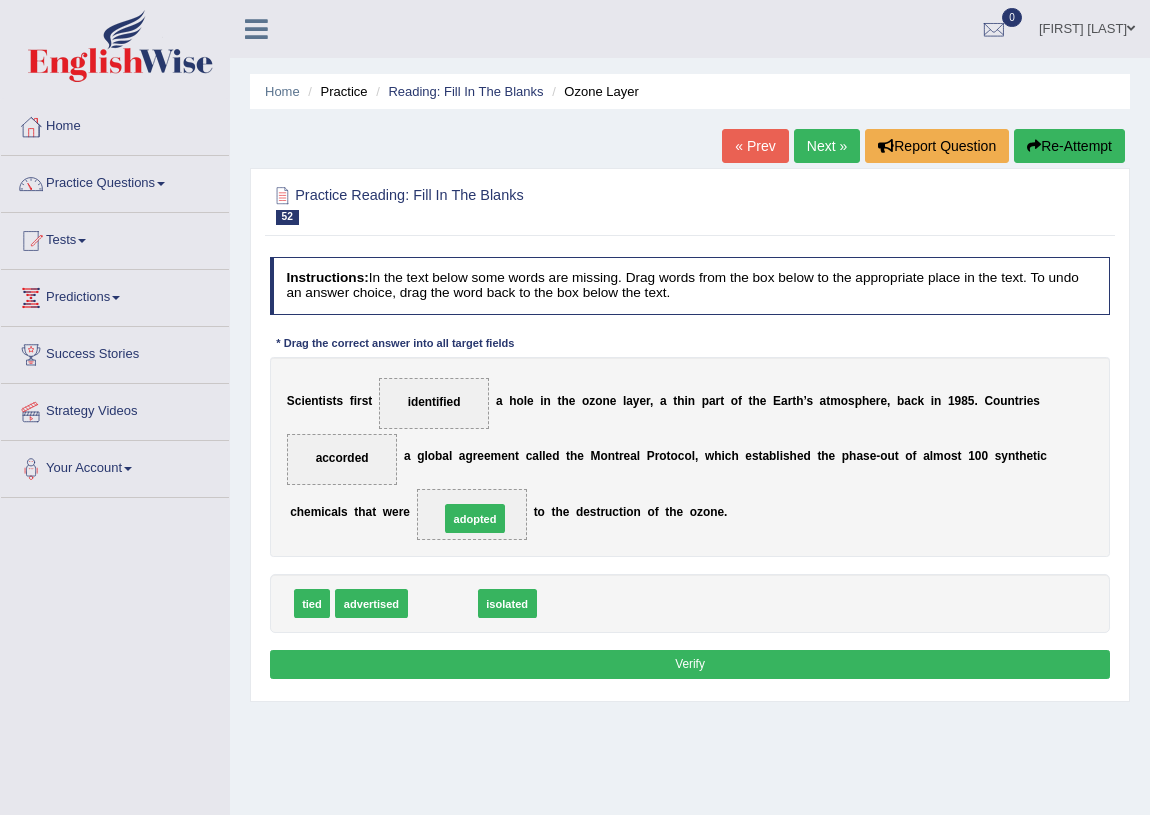 drag, startPoint x: 438, startPoint y: 597, endPoint x: 476, endPoint y: 497, distance: 106.97663 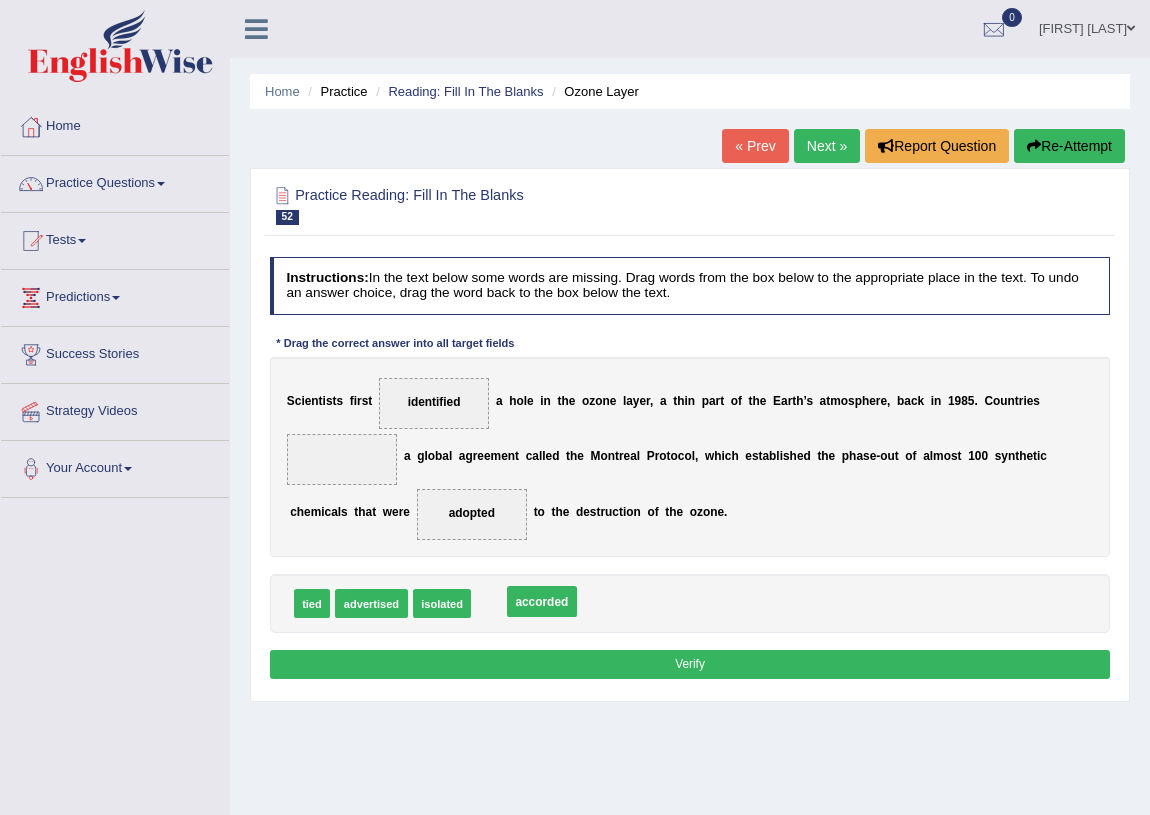 drag, startPoint x: 324, startPoint y: 452, endPoint x: 559, endPoint y: 621, distance: 289.4581 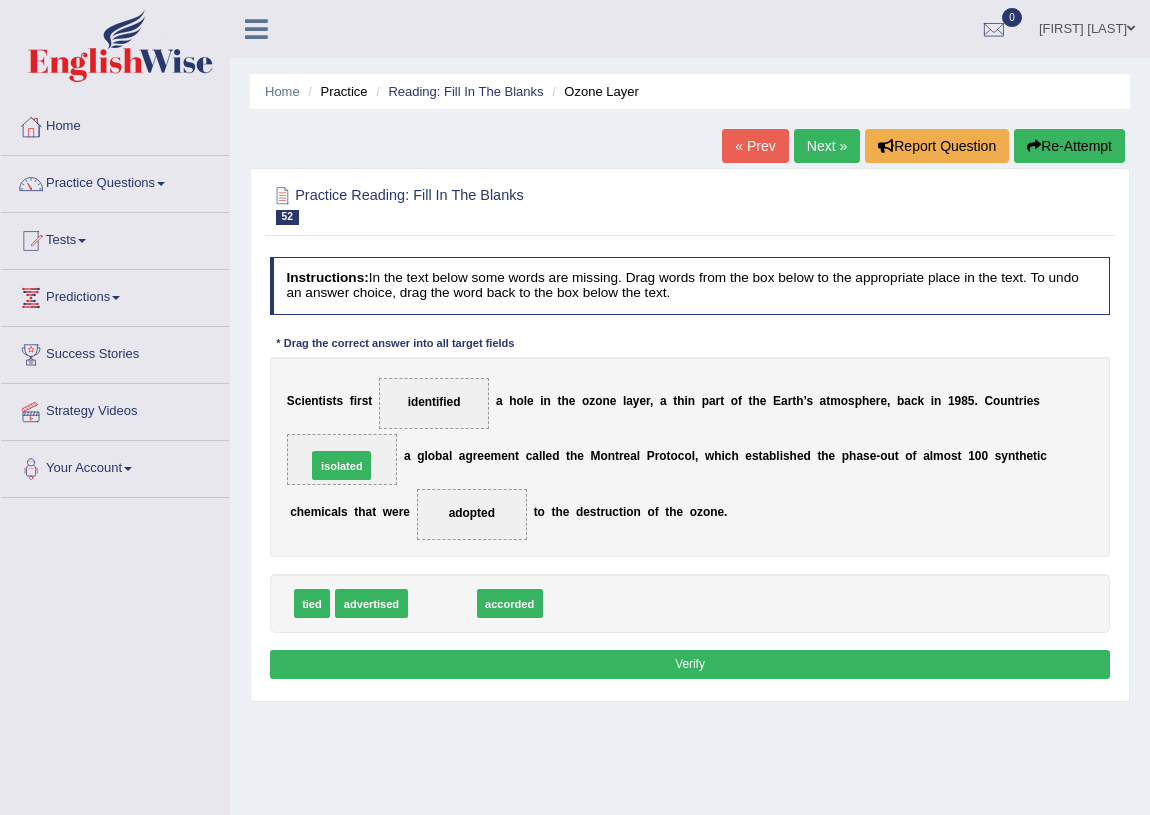 drag, startPoint x: 425, startPoint y: 598, endPoint x: 307, endPoint y: 435, distance: 201.22873 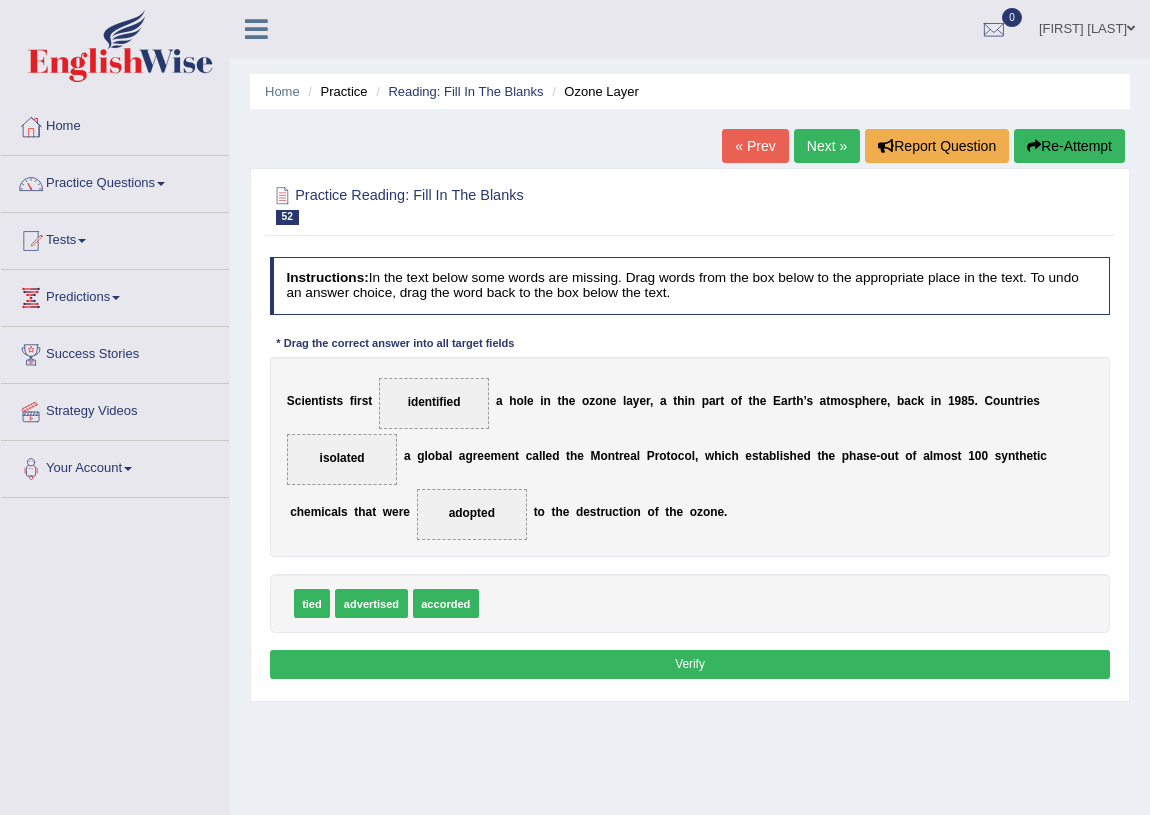 click on "Verify" at bounding box center (690, 664) 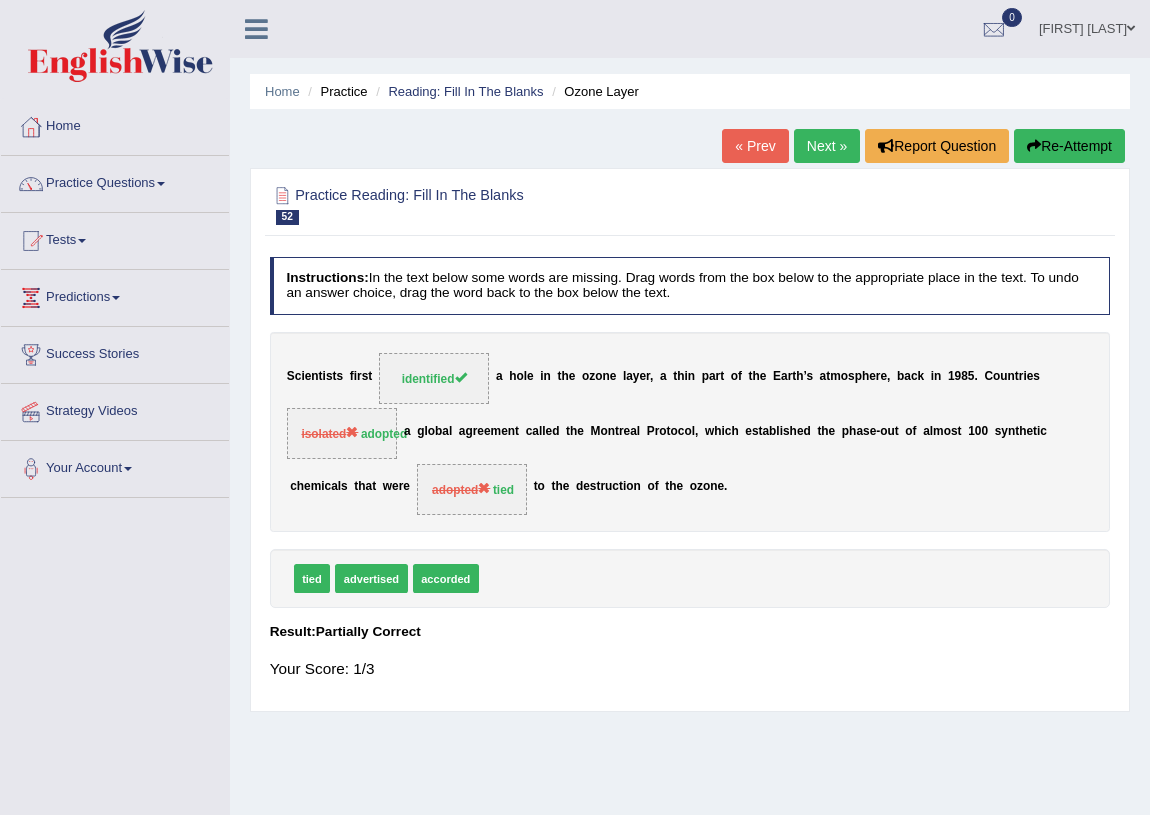 click on "Re-Attempt" at bounding box center [1069, 146] 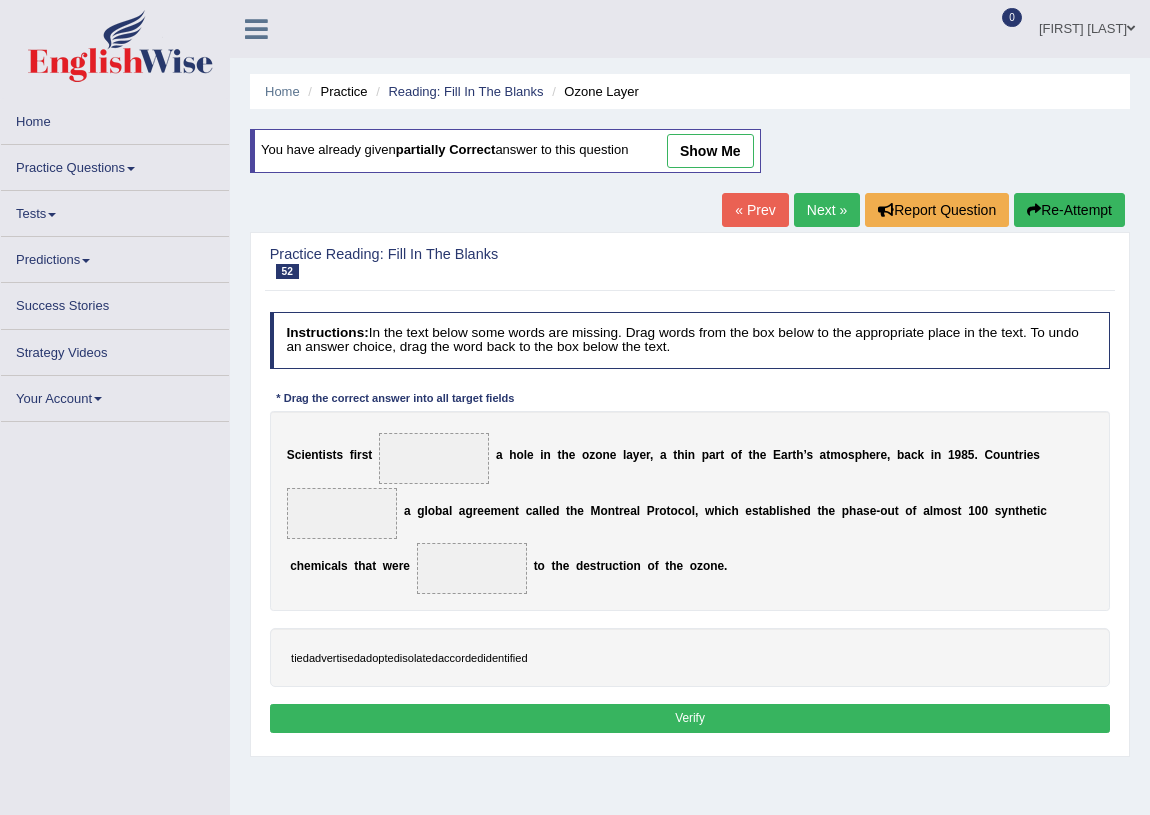 scroll, scrollTop: 0, scrollLeft: 0, axis: both 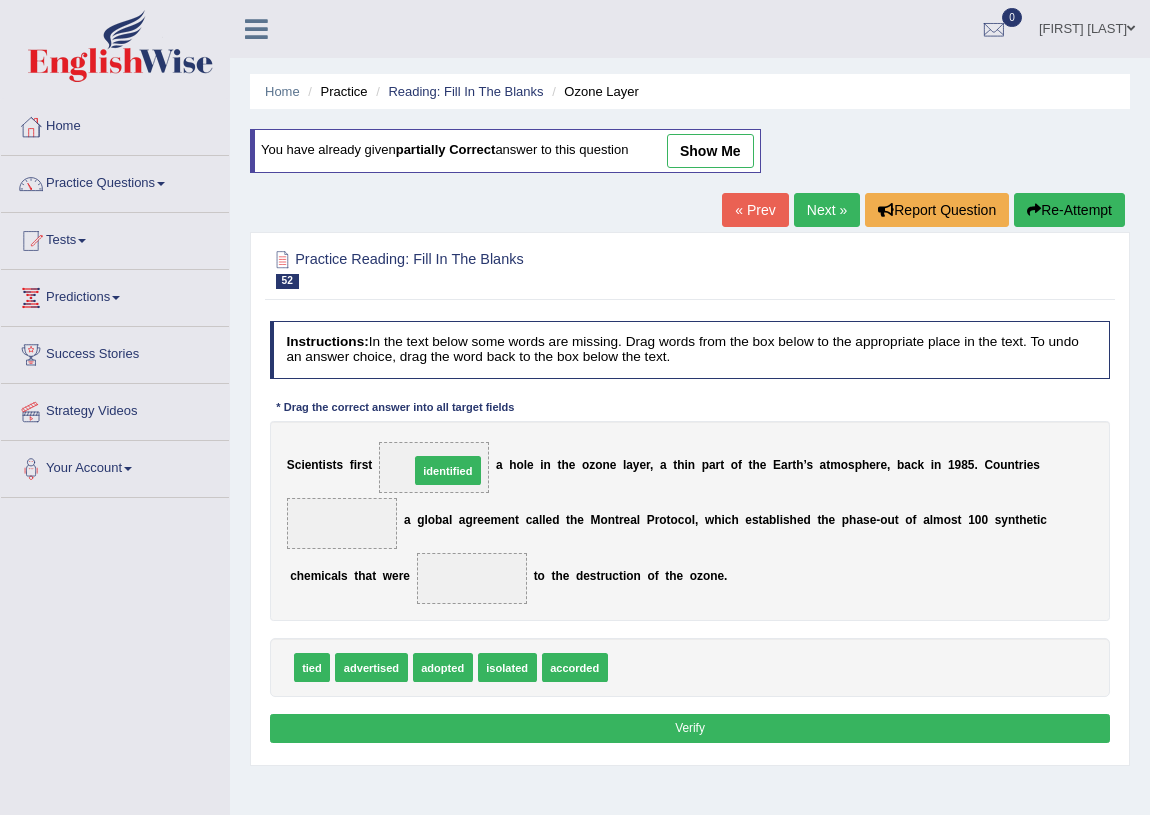 drag, startPoint x: 625, startPoint y: 670, endPoint x: 392, endPoint y: 439, distance: 328.1006 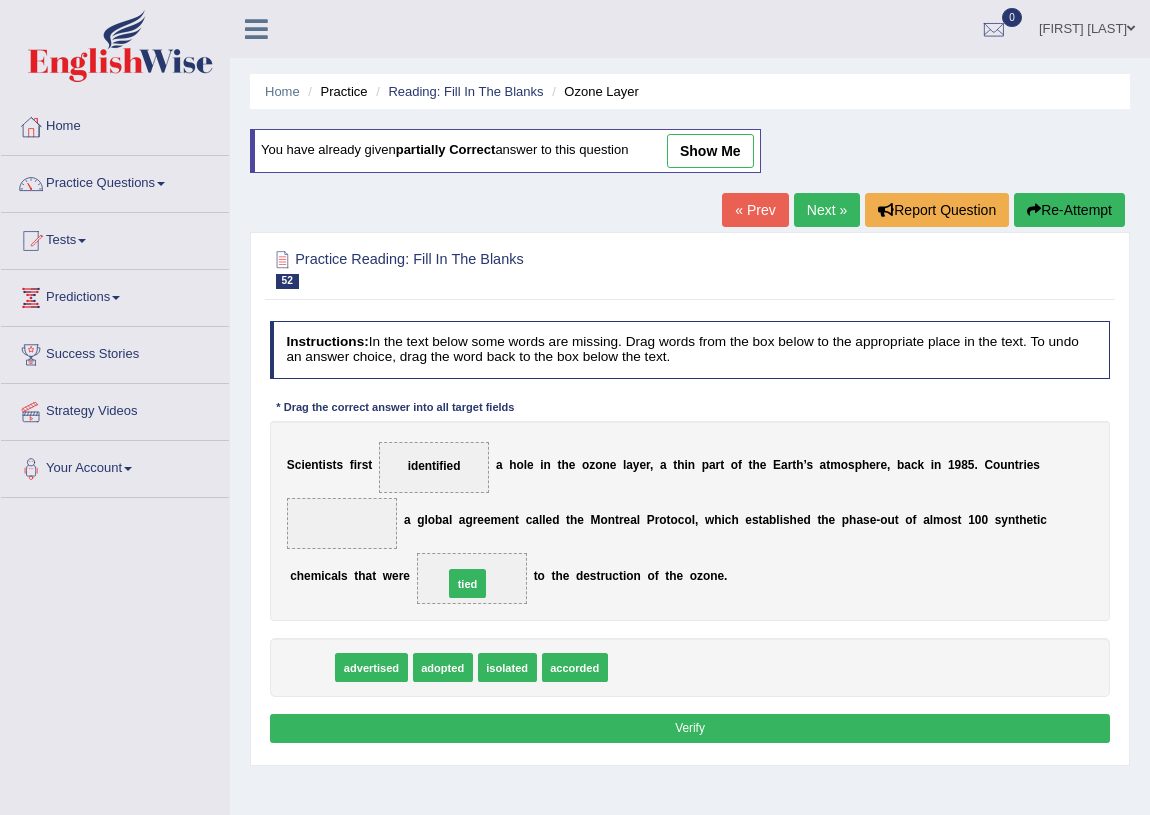 drag, startPoint x: 308, startPoint y: 656, endPoint x: 496, endPoint y: 551, distance: 215.33463 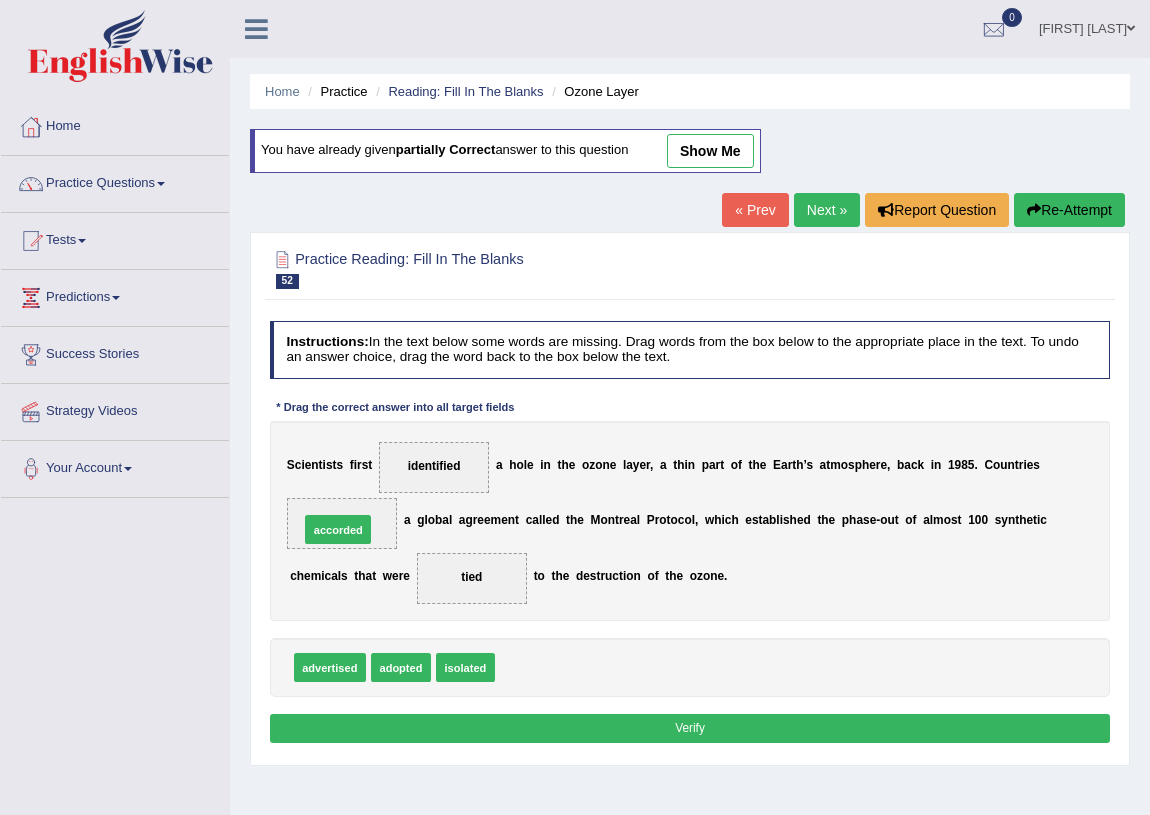 drag, startPoint x: 534, startPoint y: 660, endPoint x: 309, endPoint y: 496, distance: 278.42593 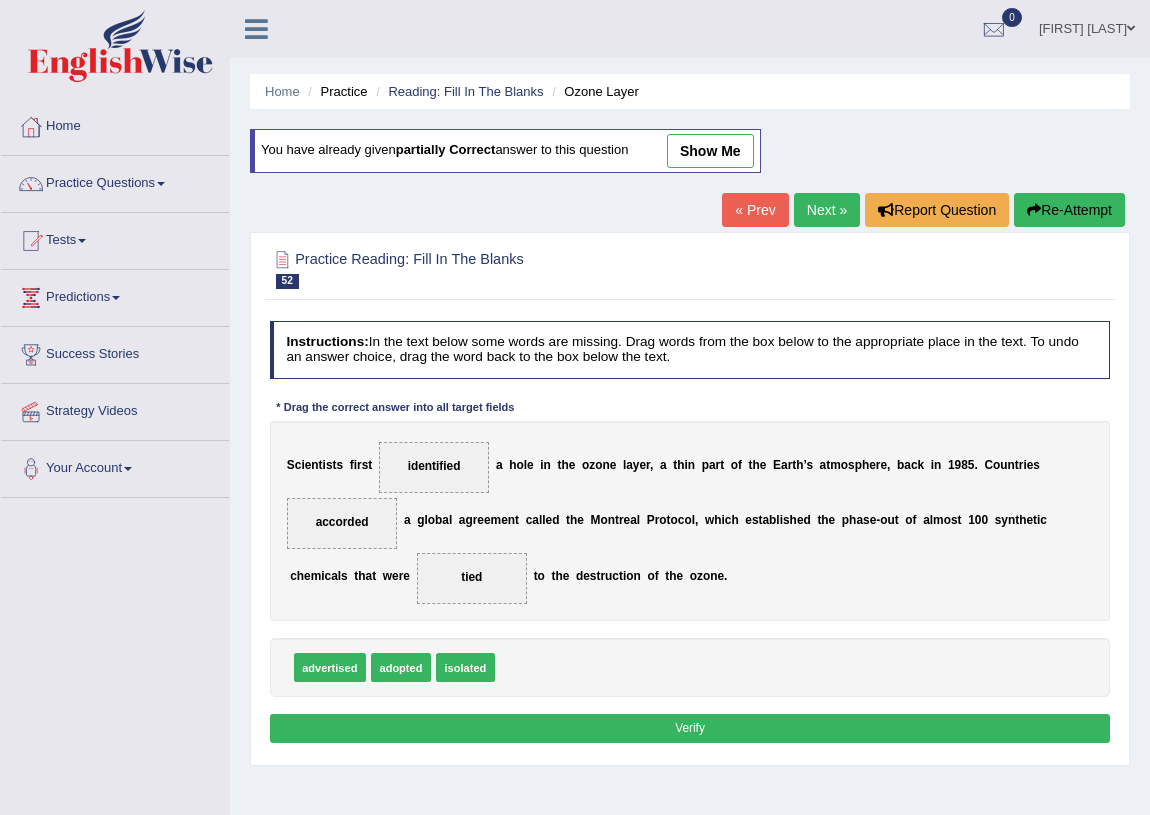 click on "Verify" at bounding box center (690, 728) 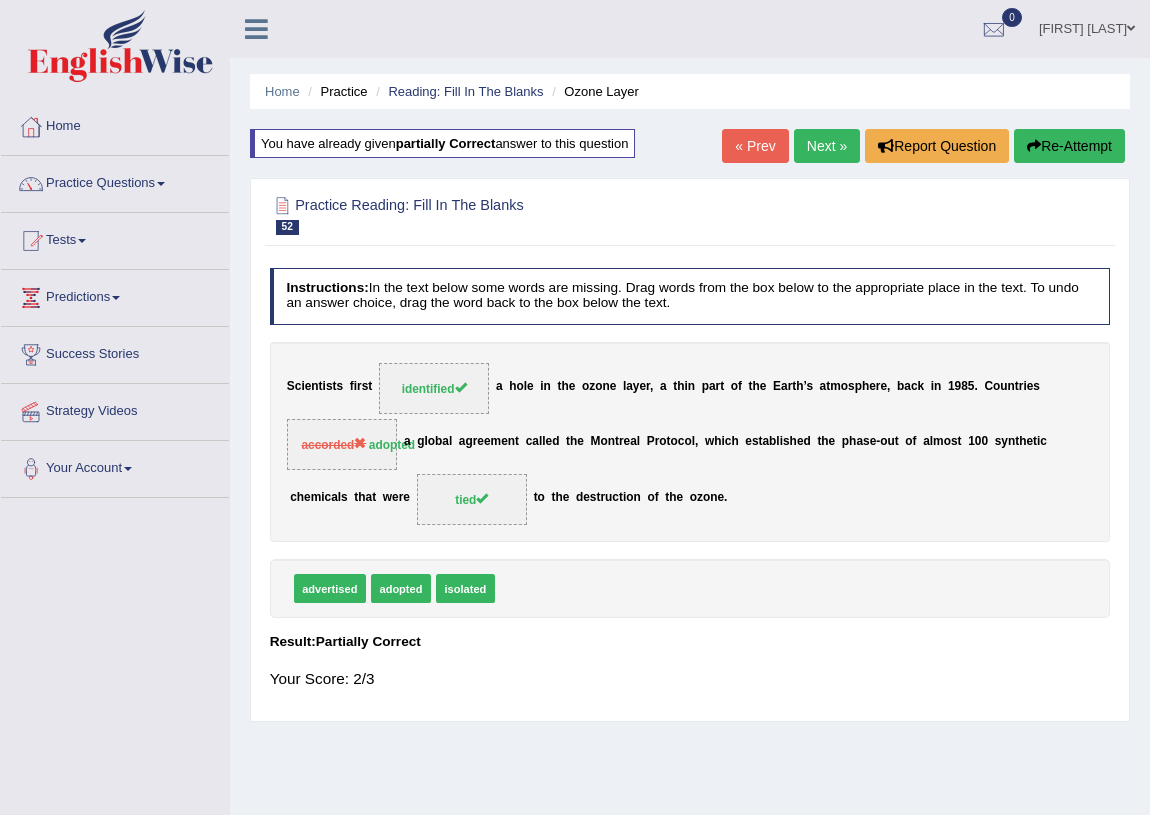 click on "Home
Practice
Reading: Fill In The Blanks
Ozone Layer
You have already given  partially correct  answer to this question
« Prev Next »  Report Question  Re-Attempt
Practice Reading: Fill In The Blanks
52
Ozone Layer
Instructions:  In the text below some words are missing. Drag words from the box below to the appropriate place in the text. To undo an answer choice, drag the word back to the box below the text.
* Drag the correct answer into all target fields S c i e n t i s t s    f i r s t    identified    a    h o l e    i n    t h e    o z o n e    l a y e r ,    a    t h i n    p a r t    o f    t h e    E a r t h ’ s    a t m o s p h e r e ,    b a c k    i n    1 9 8 5 .    C o u n t r i e s    accorded adopted    a    g l o b a l    a g r e e m e n t c" at bounding box center [690, 500] 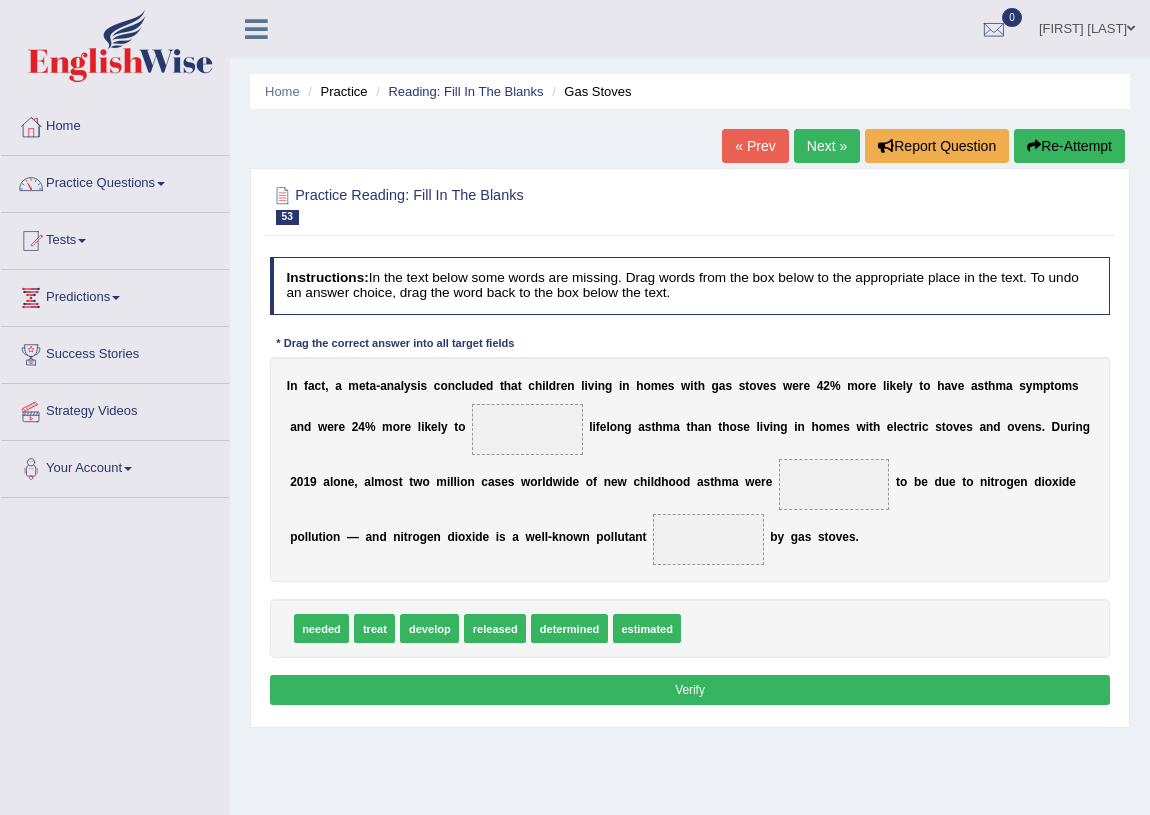 scroll, scrollTop: 0, scrollLeft: 0, axis: both 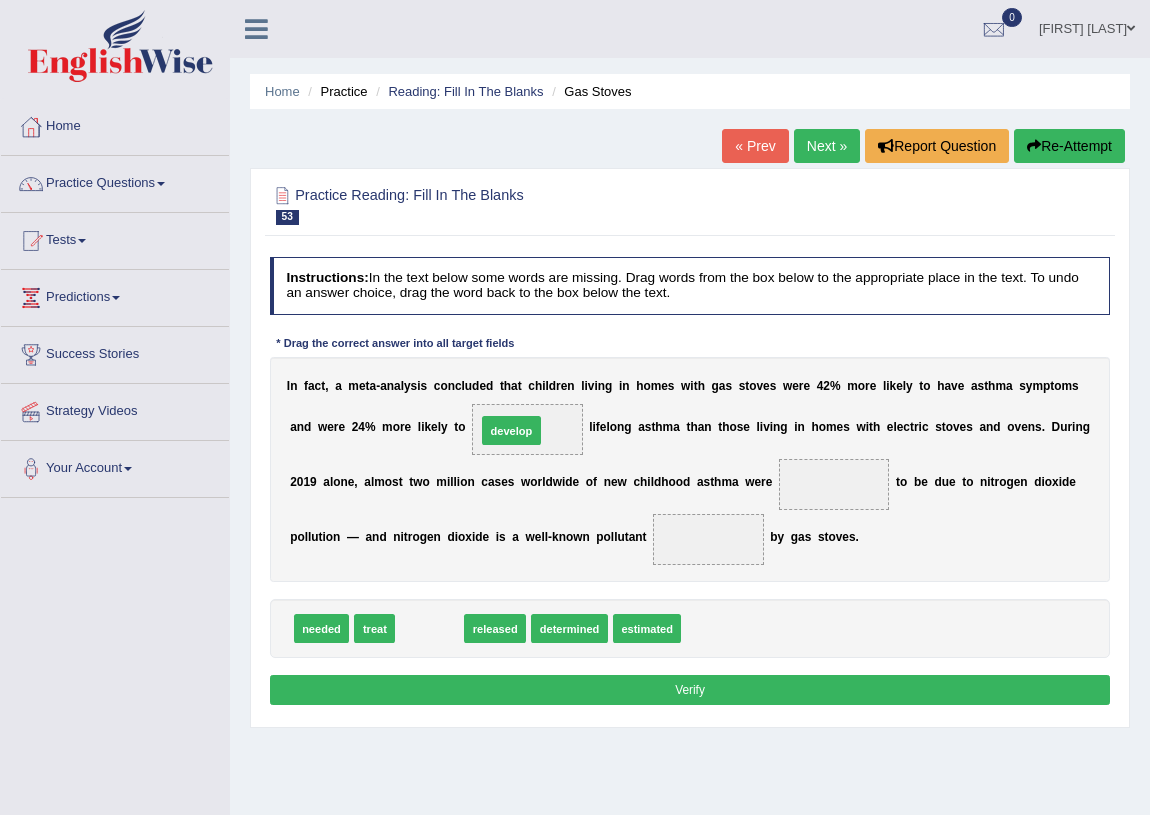 drag, startPoint x: 423, startPoint y: 628, endPoint x: 519, endPoint y: 395, distance: 252.00198 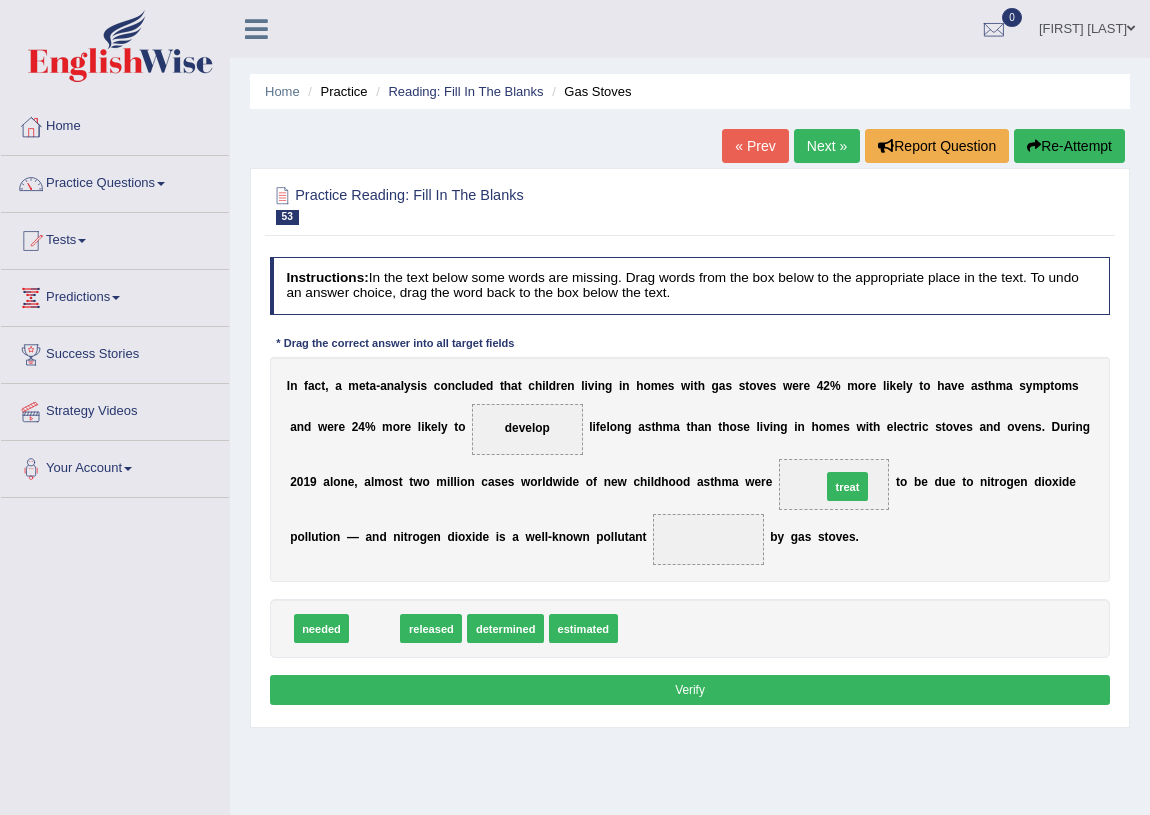 drag, startPoint x: 370, startPoint y: 625, endPoint x: 926, endPoint y: 456, distance: 581.117 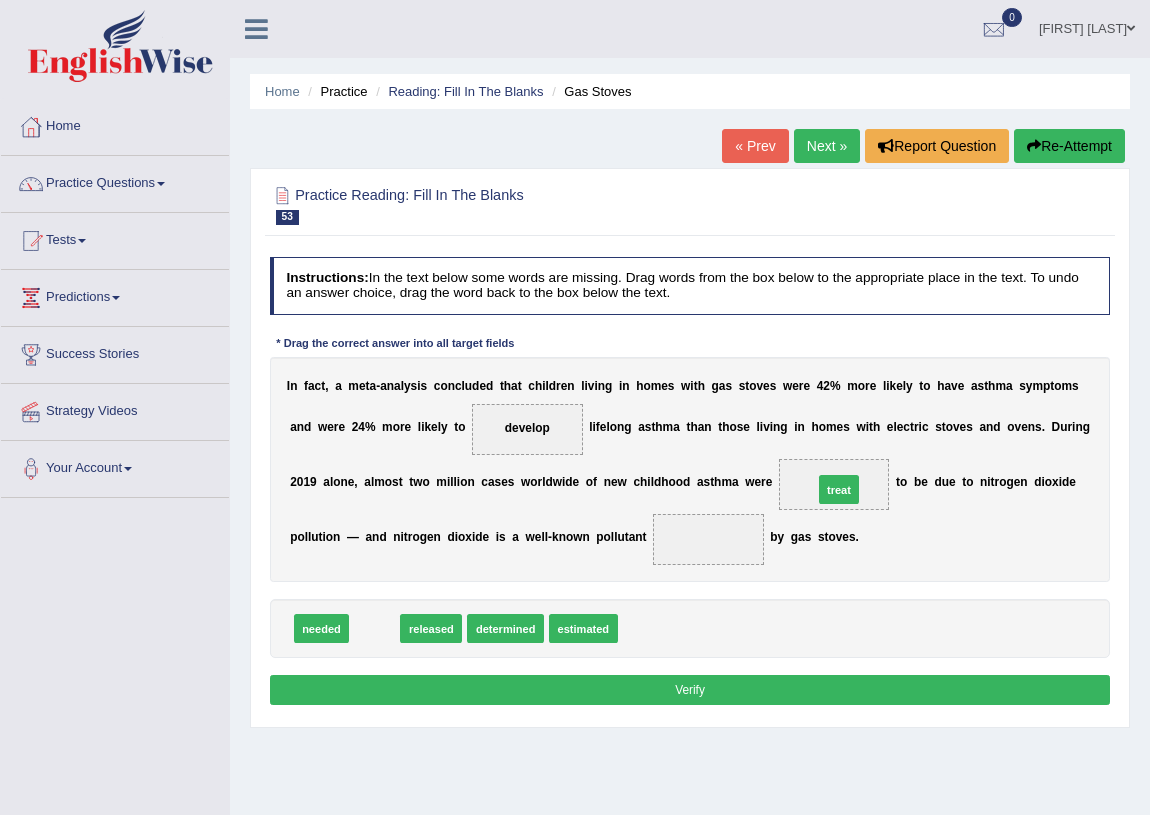 drag, startPoint x: 360, startPoint y: 624, endPoint x: 907, endPoint y: 460, distance: 571.056 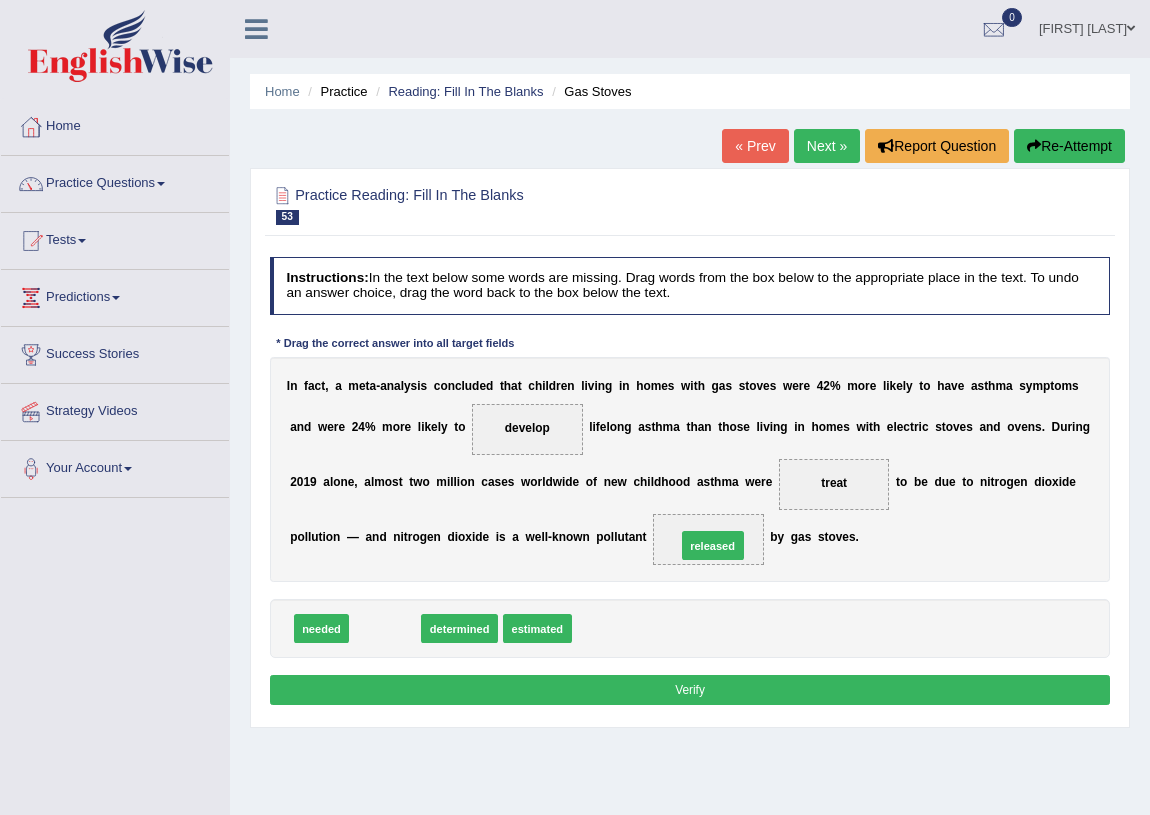 drag, startPoint x: 375, startPoint y: 628, endPoint x: 765, endPoint y: 519, distance: 404.94568 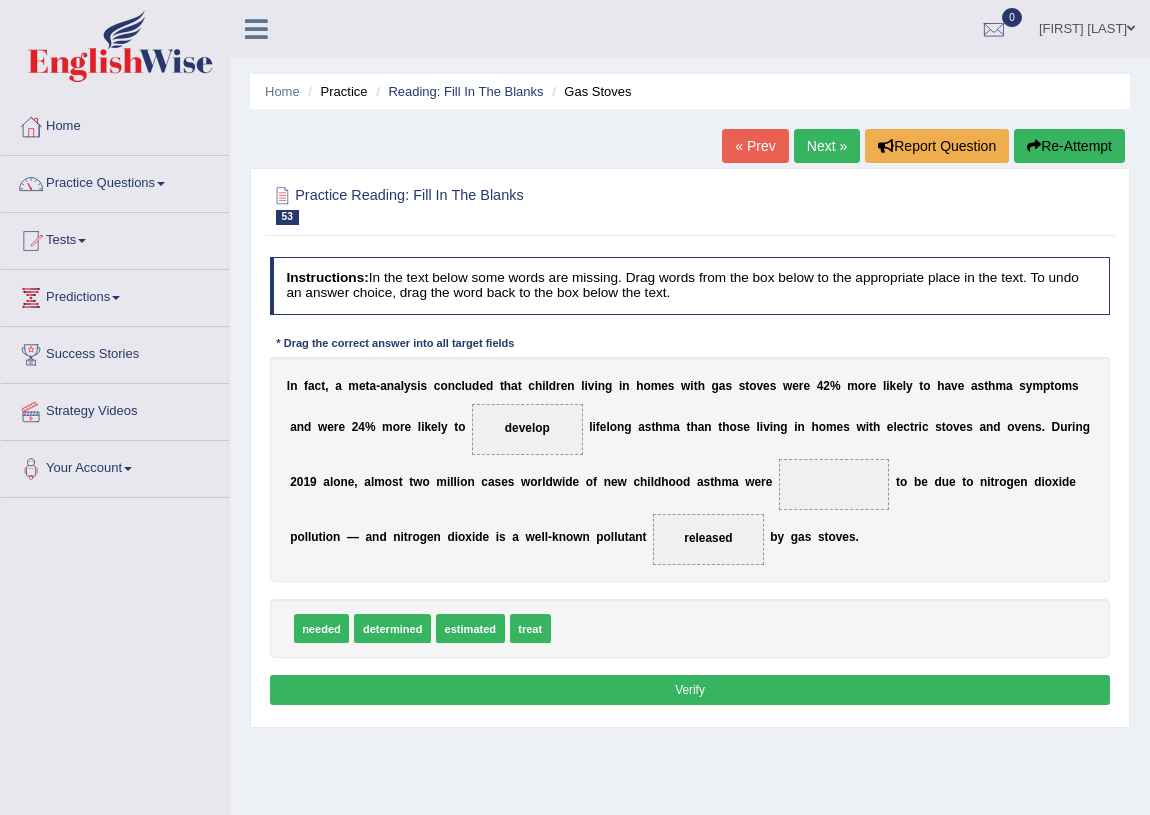 click on "Verify" at bounding box center [690, 689] 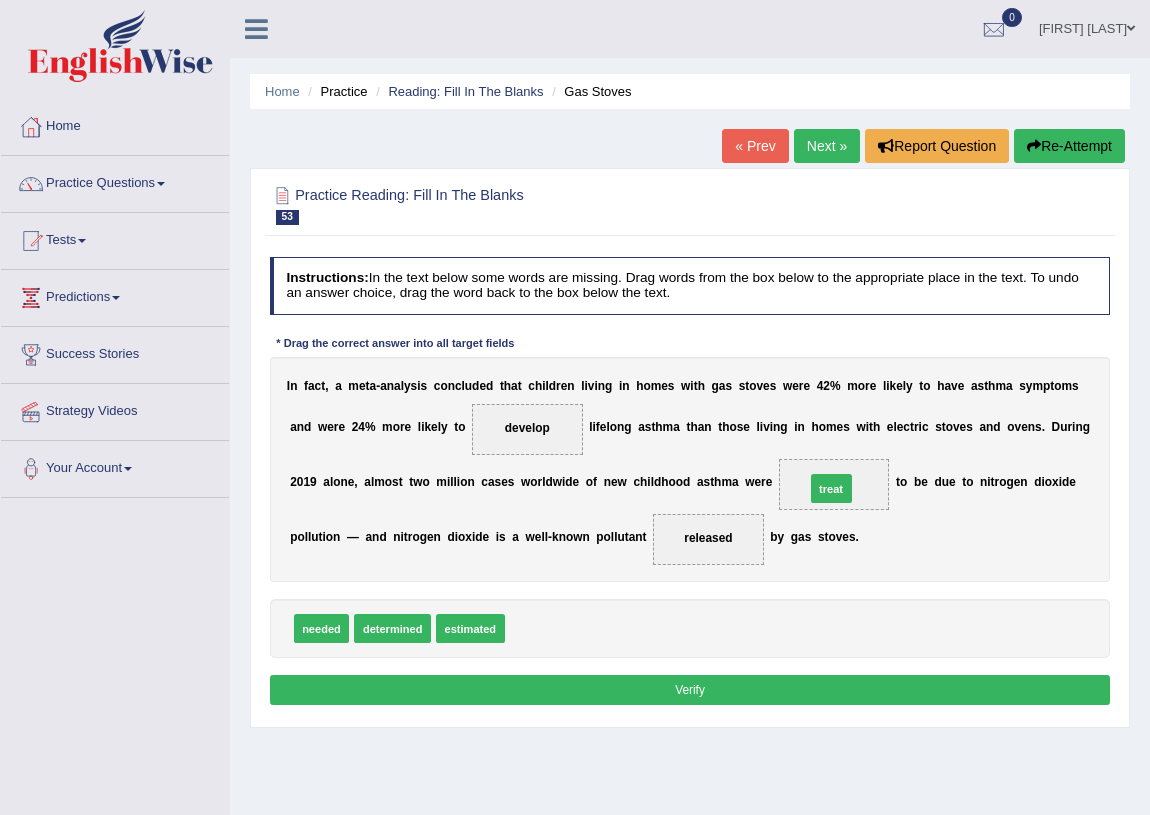 drag, startPoint x: 531, startPoint y: 632, endPoint x: 885, endPoint y: 467, distance: 390.56497 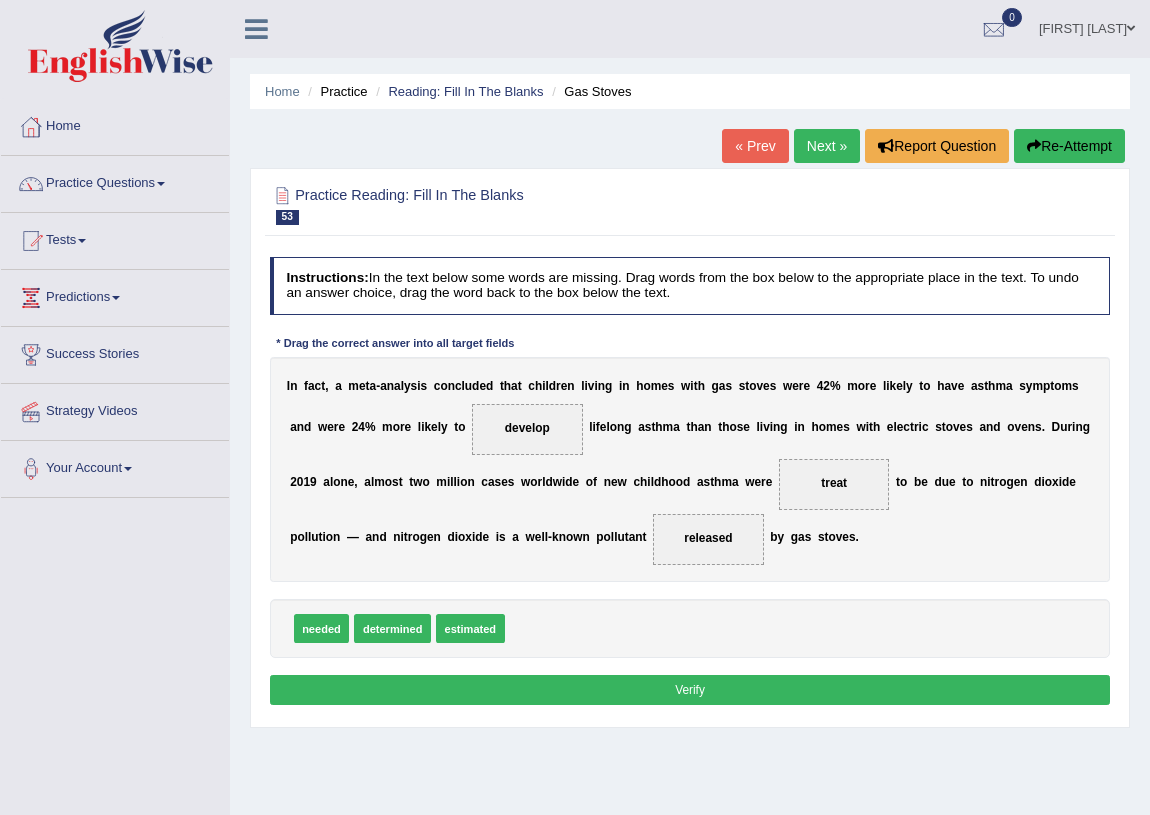 click on "Verify" at bounding box center [690, 689] 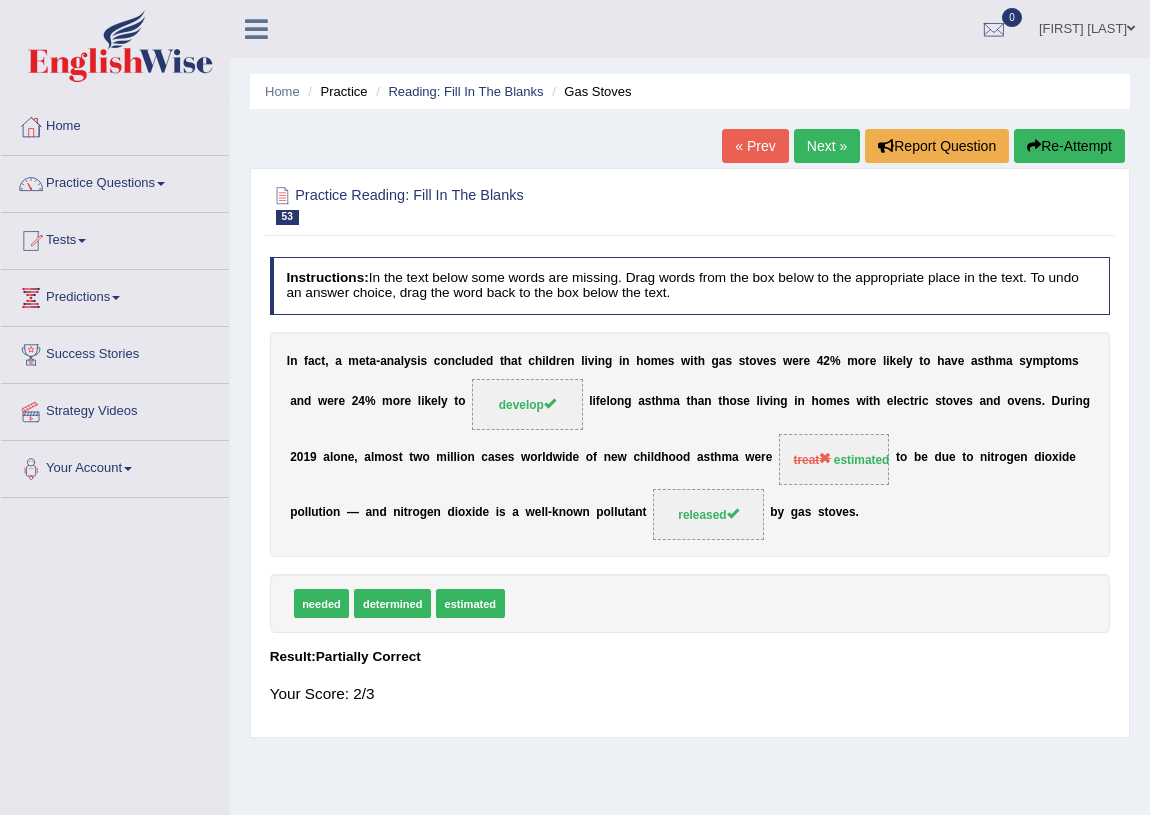 click on "Next »" at bounding box center [827, 146] 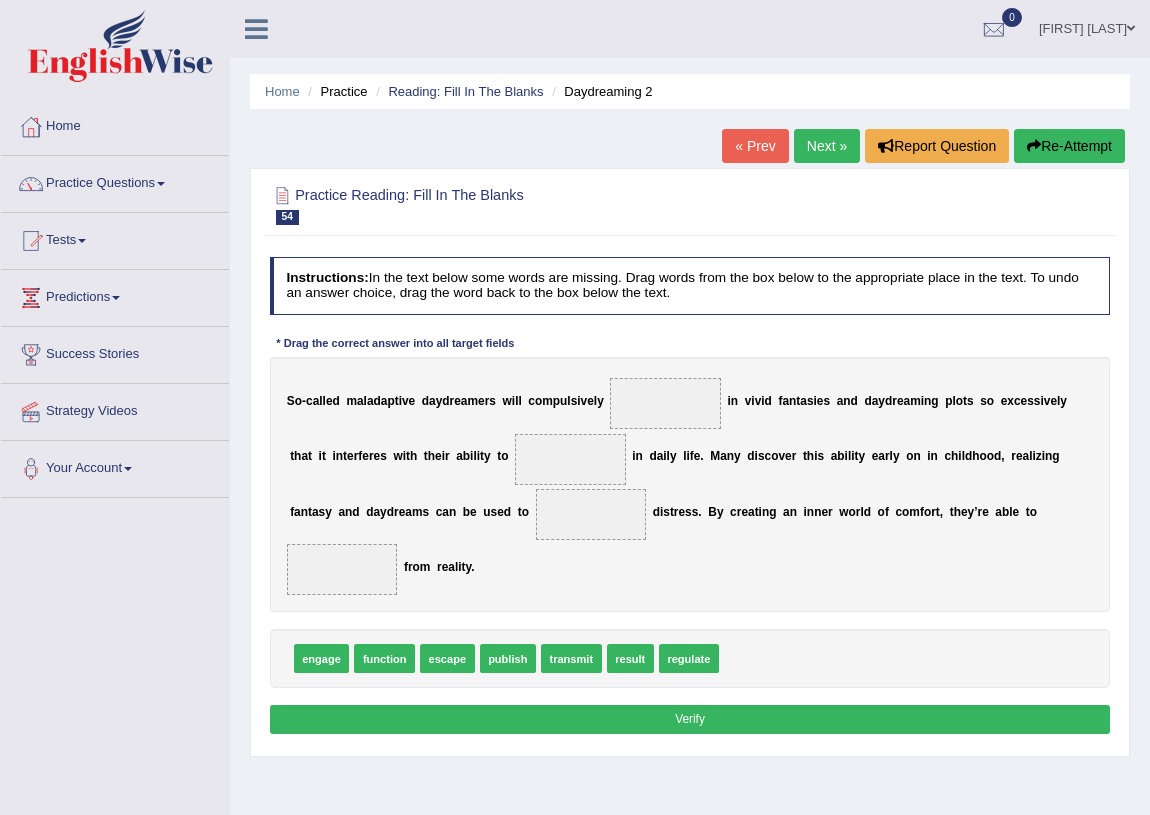 scroll, scrollTop: 0, scrollLeft: 0, axis: both 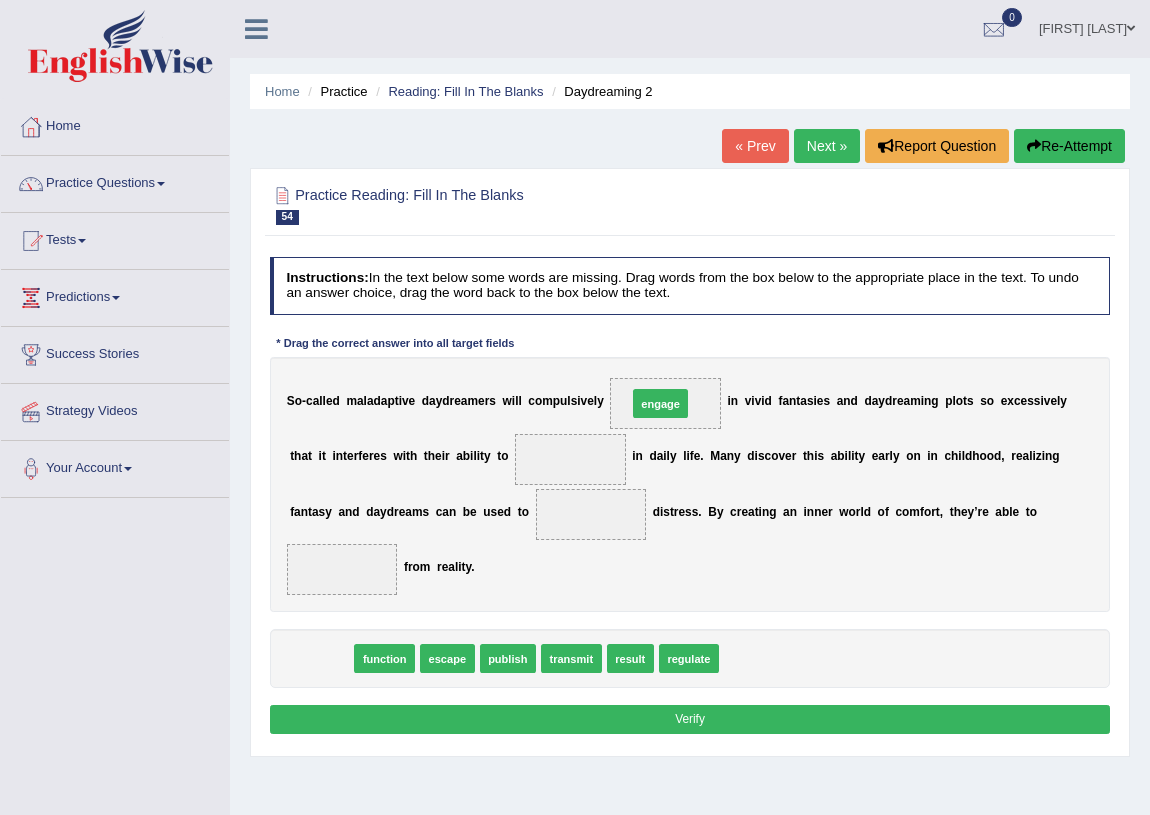 drag, startPoint x: 325, startPoint y: 654, endPoint x: 724, endPoint y: 354, distance: 499.20035 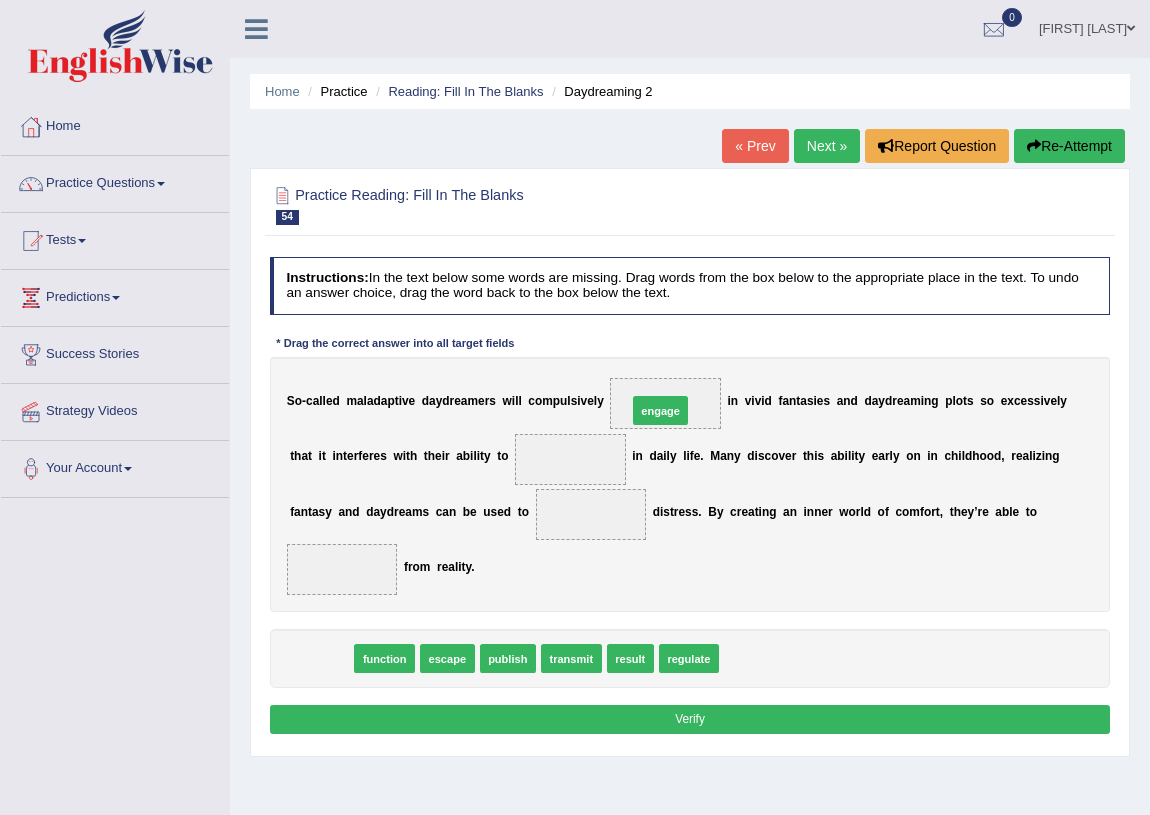 drag, startPoint x: 314, startPoint y: 664, endPoint x: 713, endPoint y: 372, distance: 494.43402 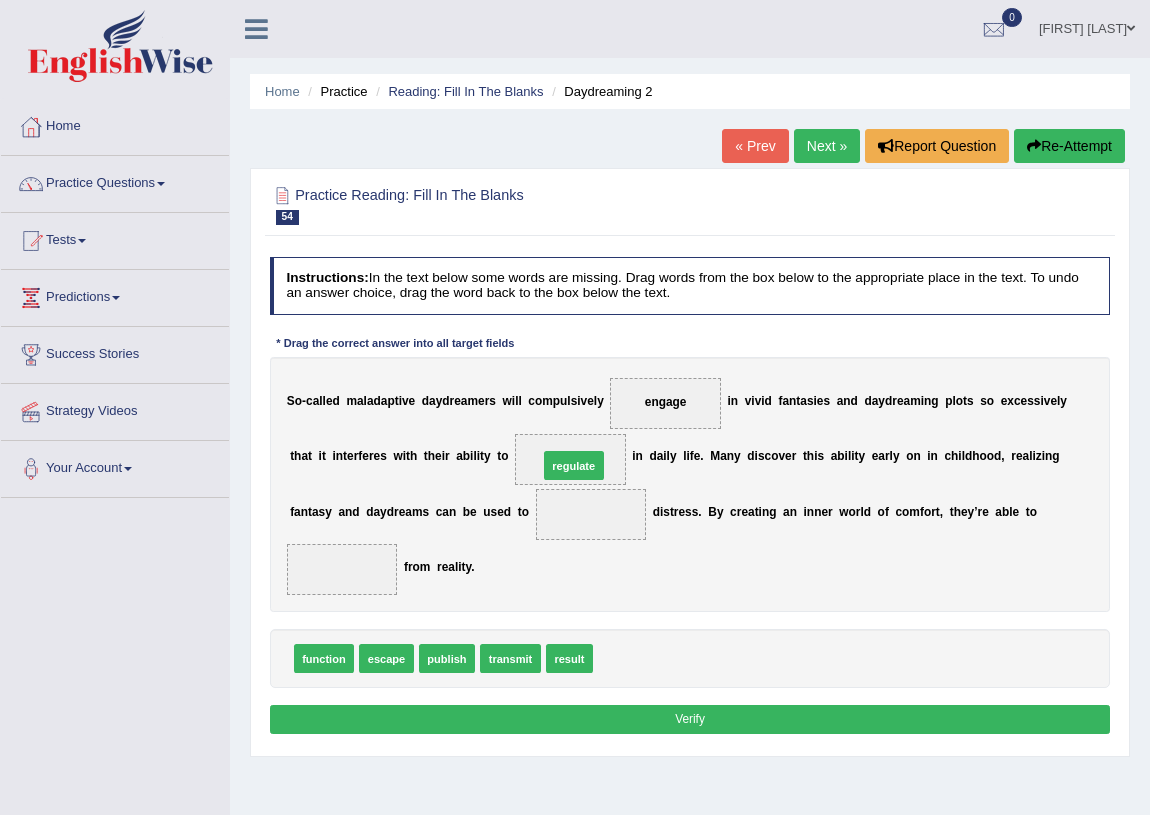 drag, startPoint x: 630, startPoint y: 650, endPoint x: 566, endPoint y: 423, distance: 235.84953 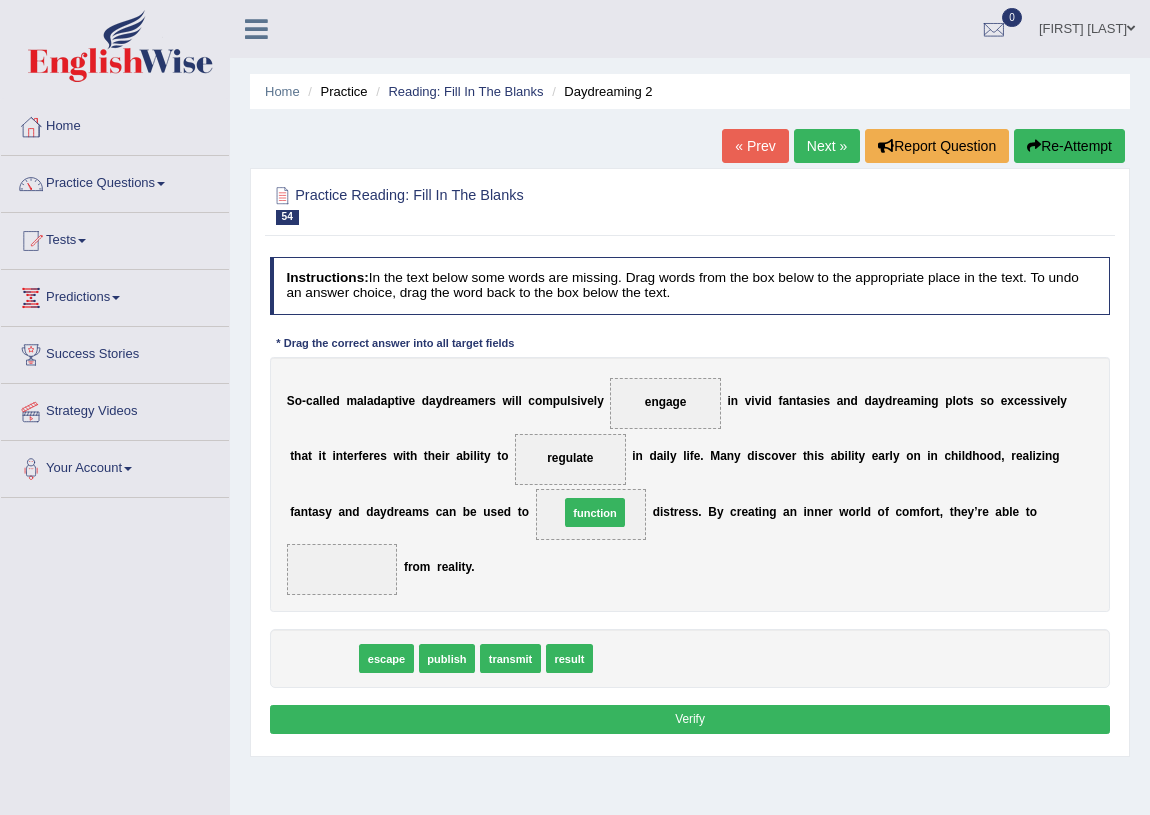 drag, startPoint x: 333, startPoint y: 657, endPoint x: 652, endPoint y: 485, distance: 362.4155 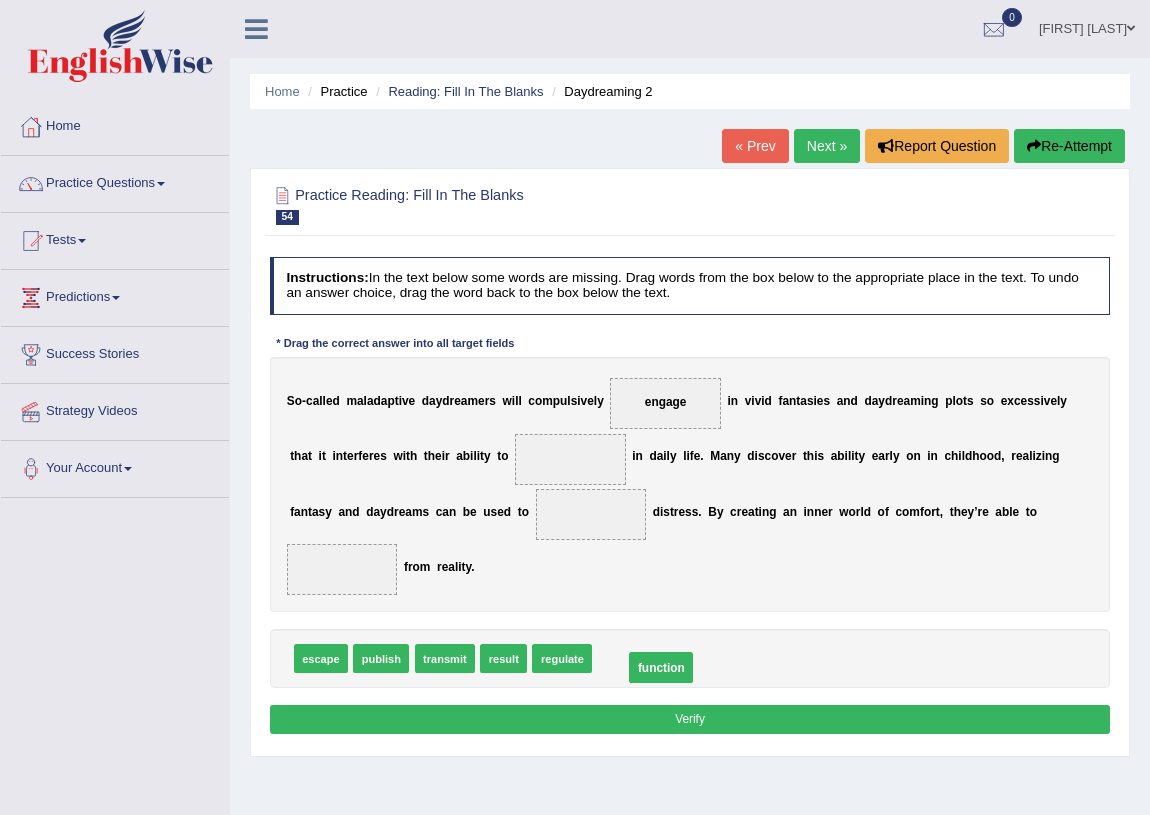 drag, startPoint x: 571, startPoint y: 508, endPoint x: 648, endPoint y: 683, distance: 191.19101 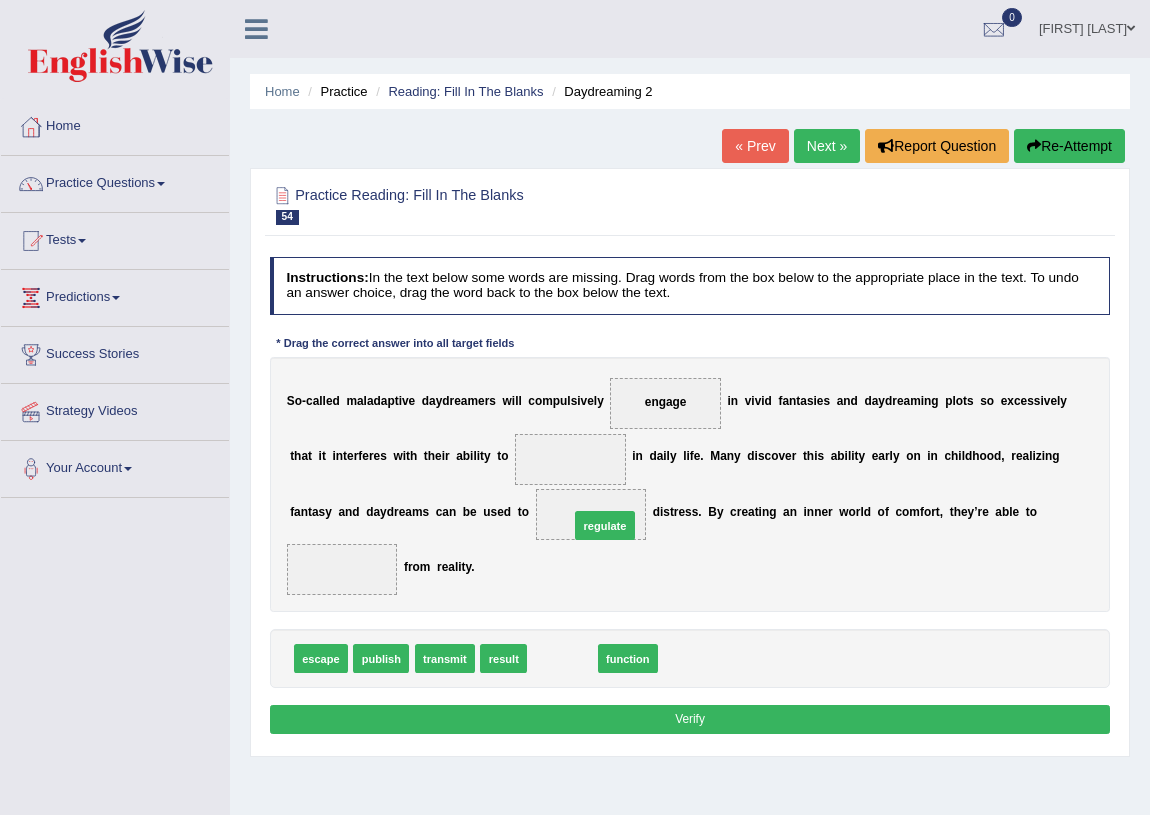 drag, startPoint x: 556, startPoint y: 659, endPoint x: 606, endPoint y: 498, distance: 168.5853 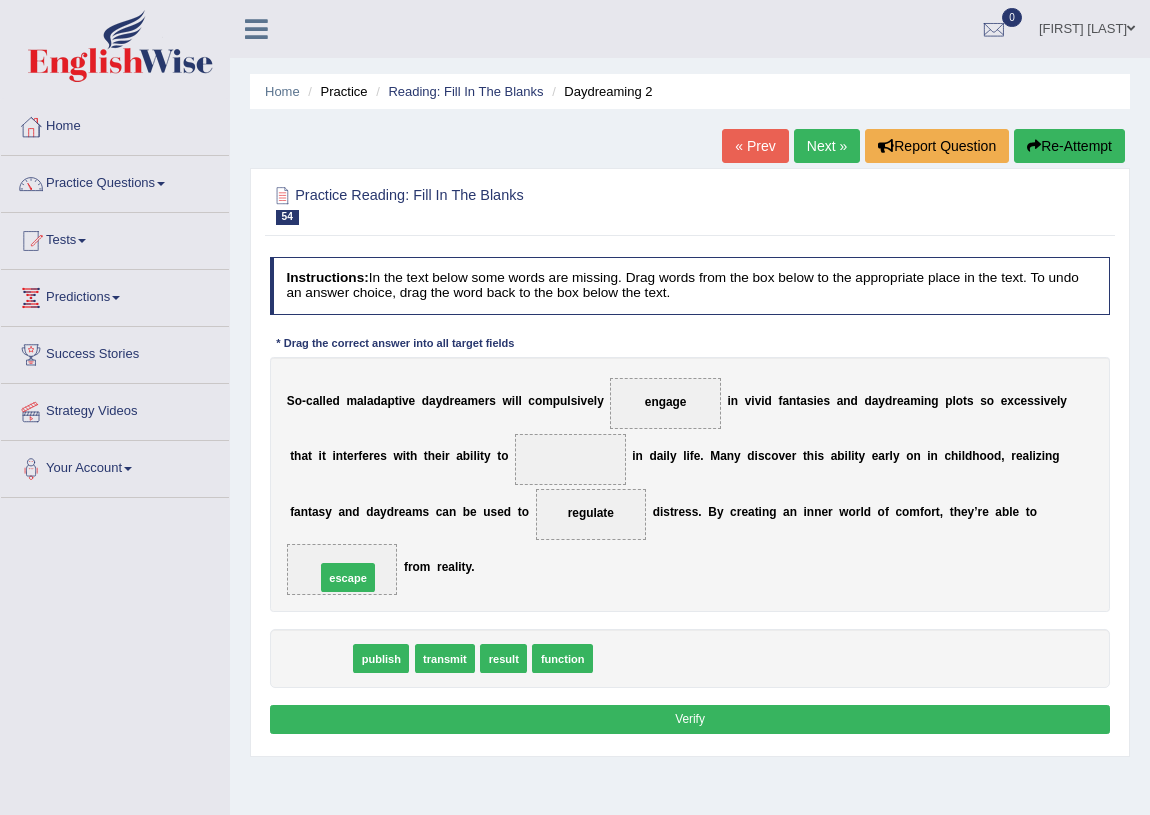 drag, startPoint x: 312, startPoint y: 654, endPoint x: 344, endPoint y: 559, distance: 100.2447 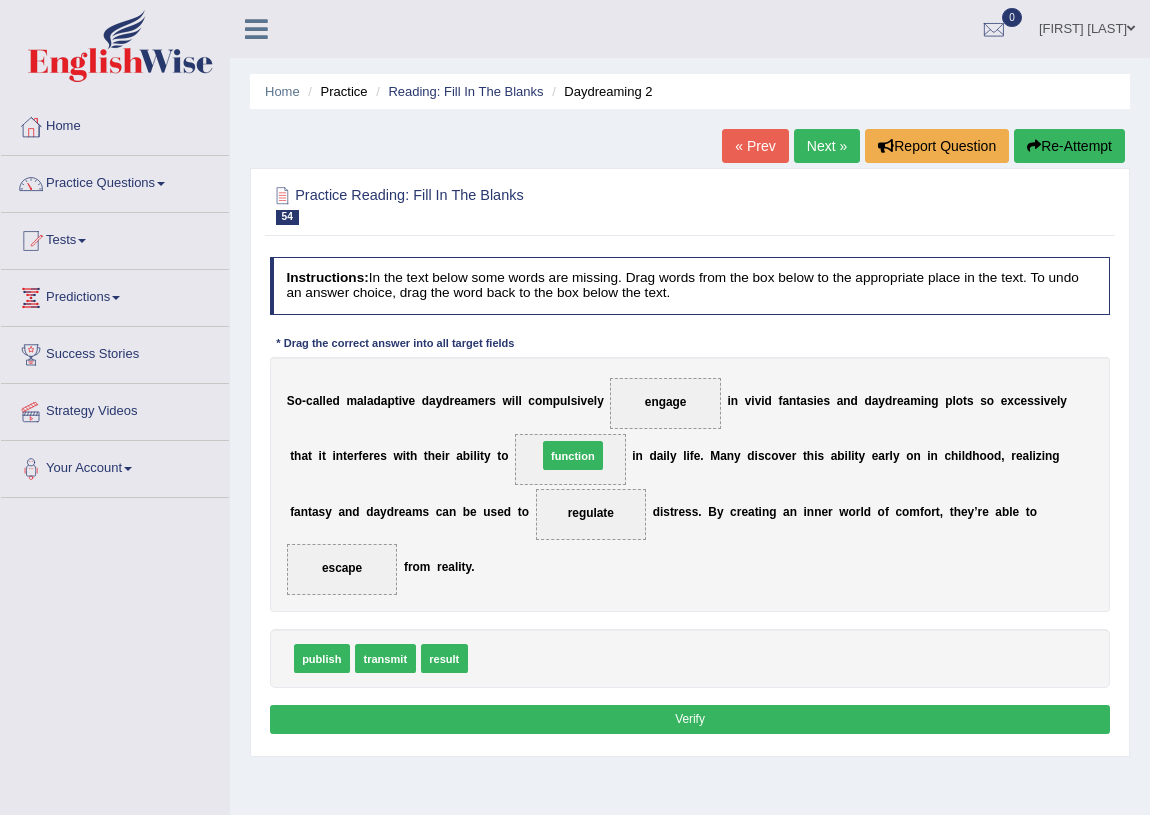 drag, startPoint x: 504, startPoint y: 650, endPoint x: 586, endPoint y: 411, distance: 252.67567 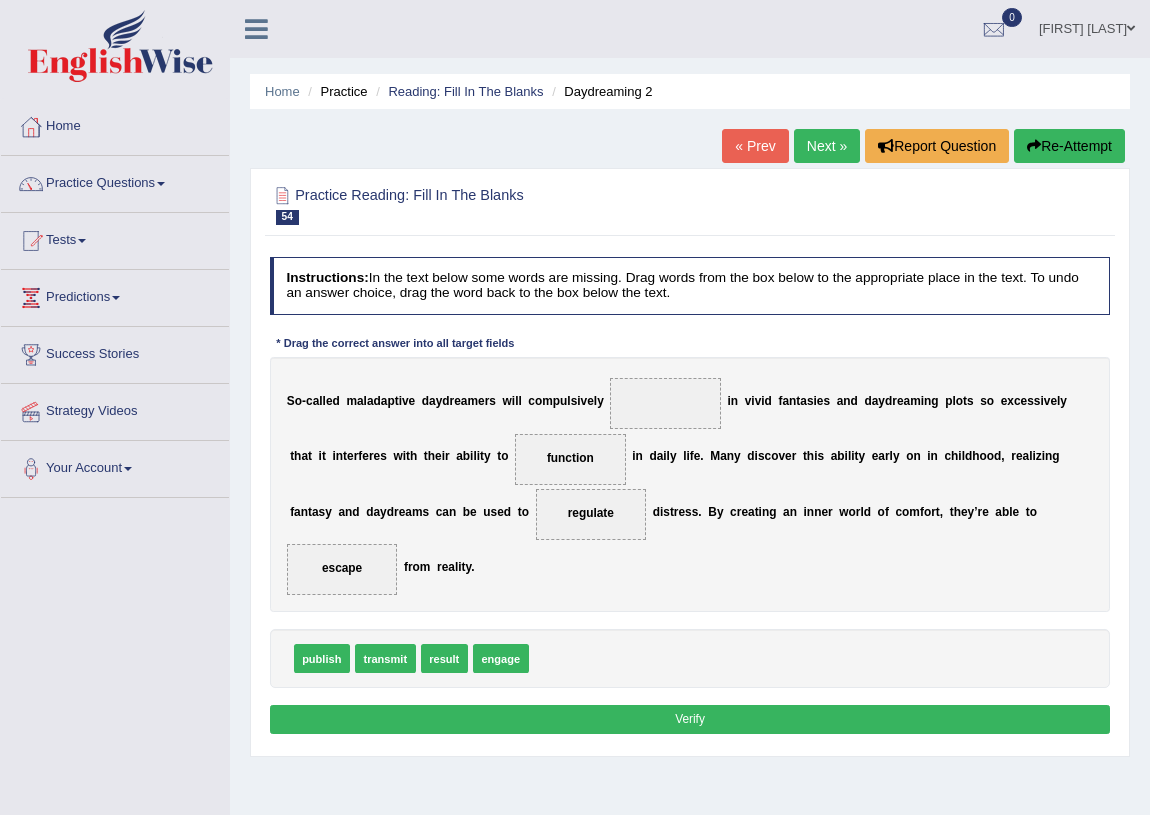 click on "Verify" at bounding box center [690, 719] 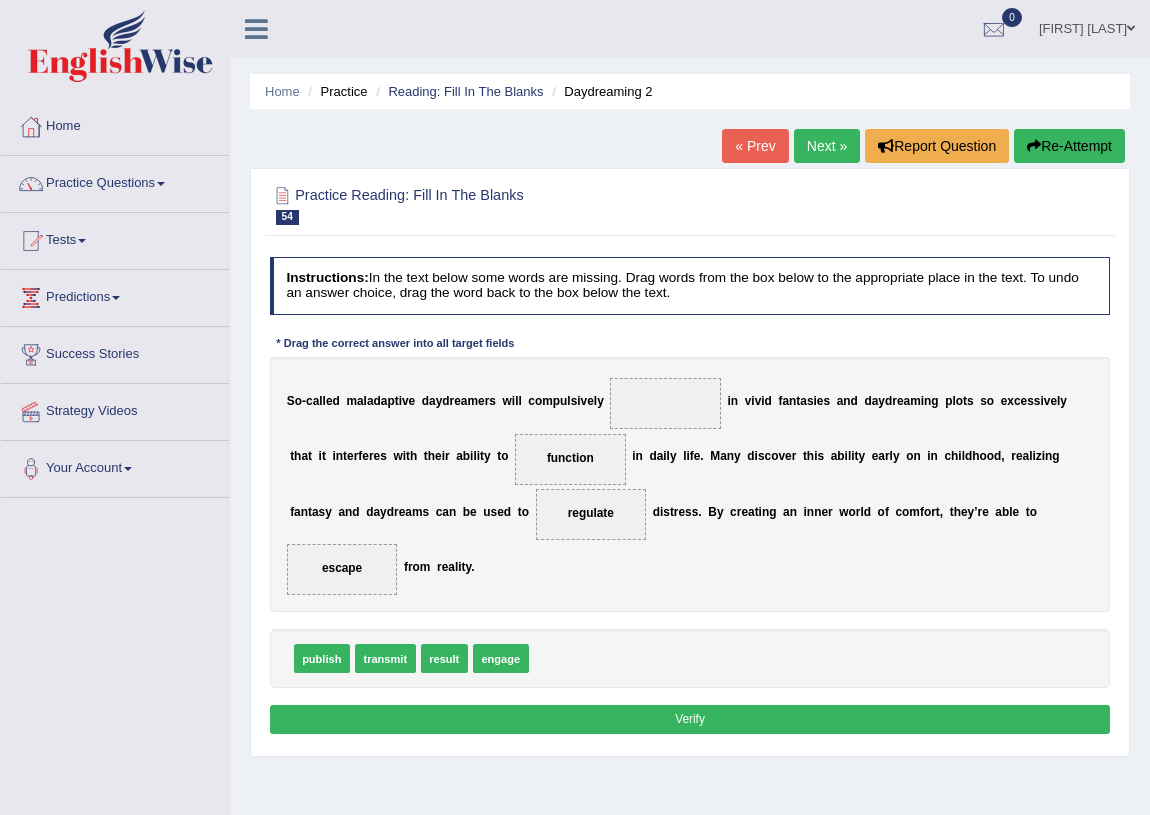drag, startPoint x: 561, startPoint y: 445, endPoint x: 633, endPoint y: 392, distance: 89.40358 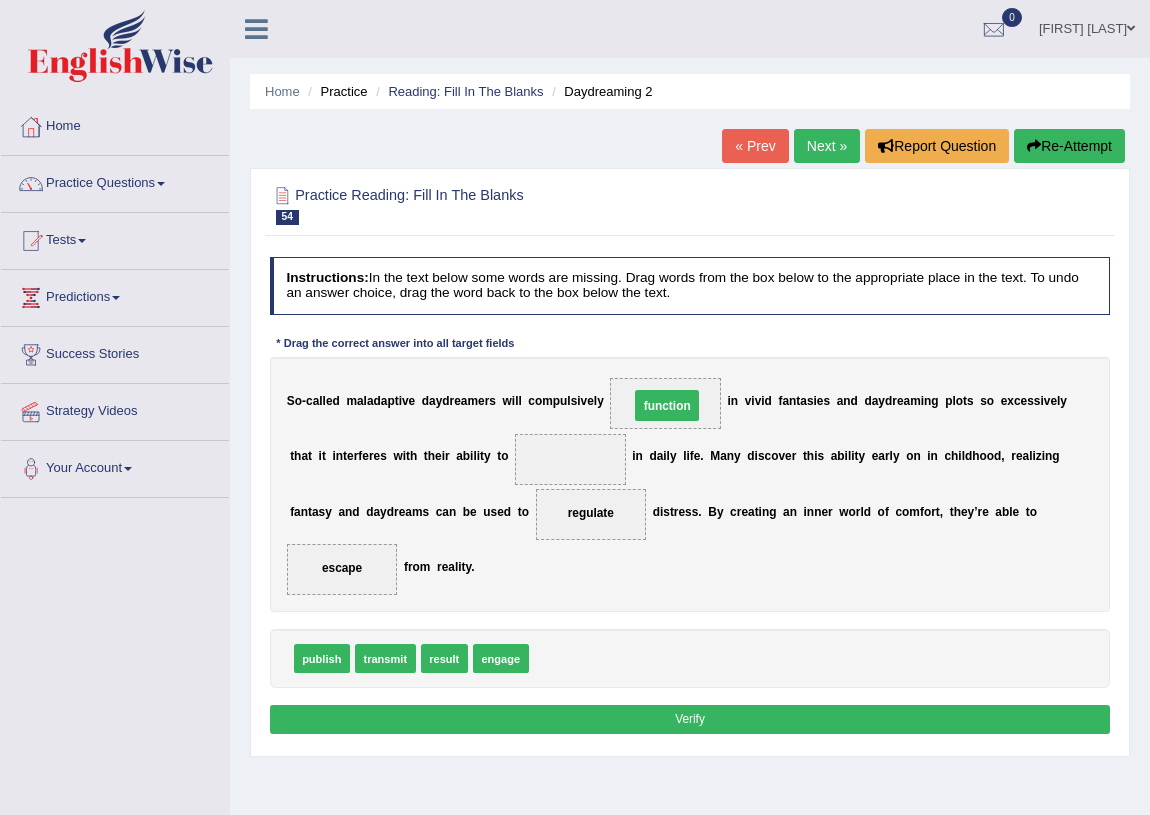 drag, startPoint x: 570, startPoint y: 461, endPoint x: 708, endPoint y: 434, distance: 140.6165 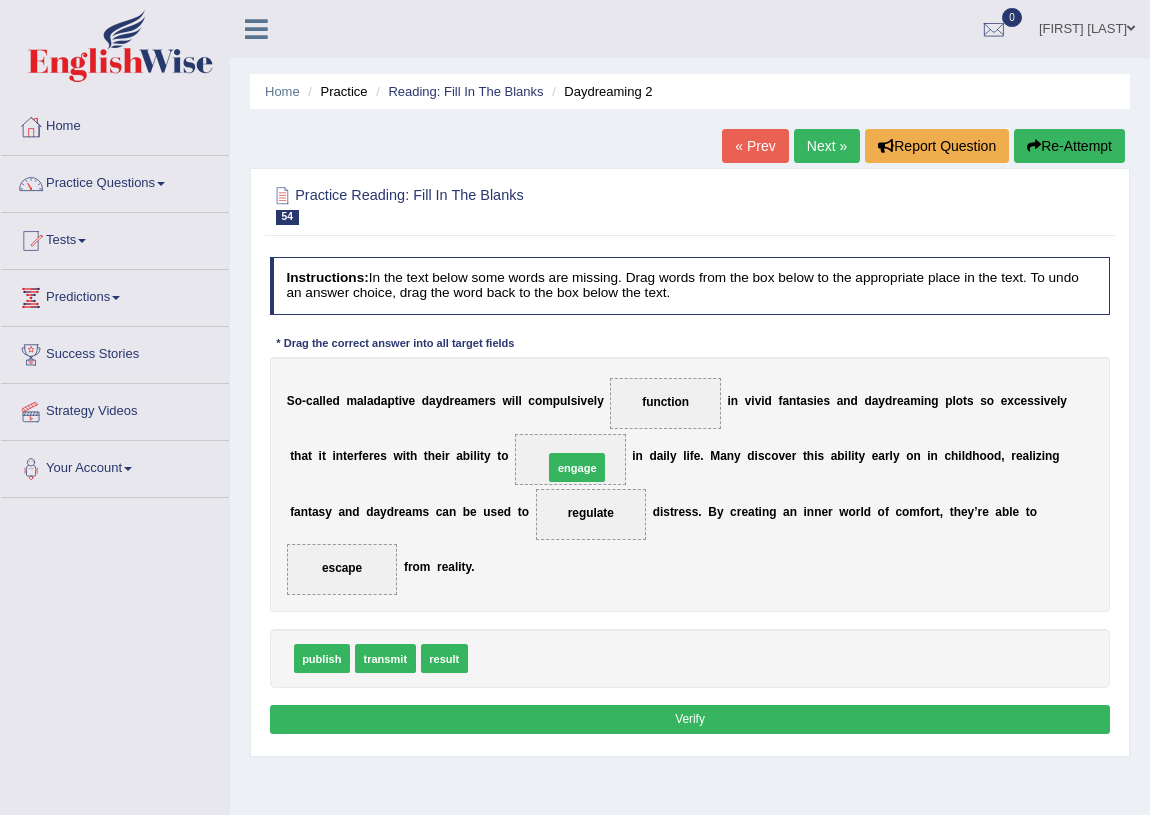 drag, startPoint x: 487, startPoint y: 649, endPoint x: 577, endPoint y: 423, distance: 243.26117 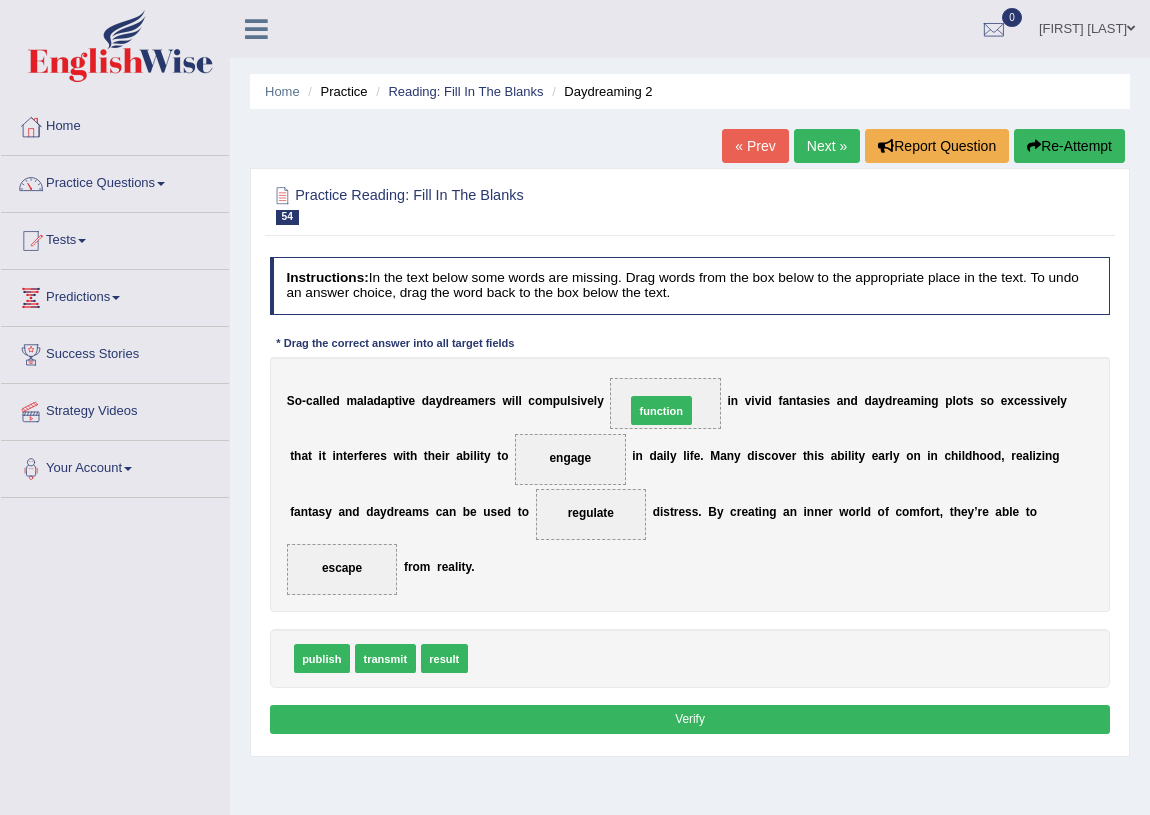 drag, startPoint x: 511, startPoint y: 665, endPoint x: 697, endPoint y: 373, distance: 346.20804 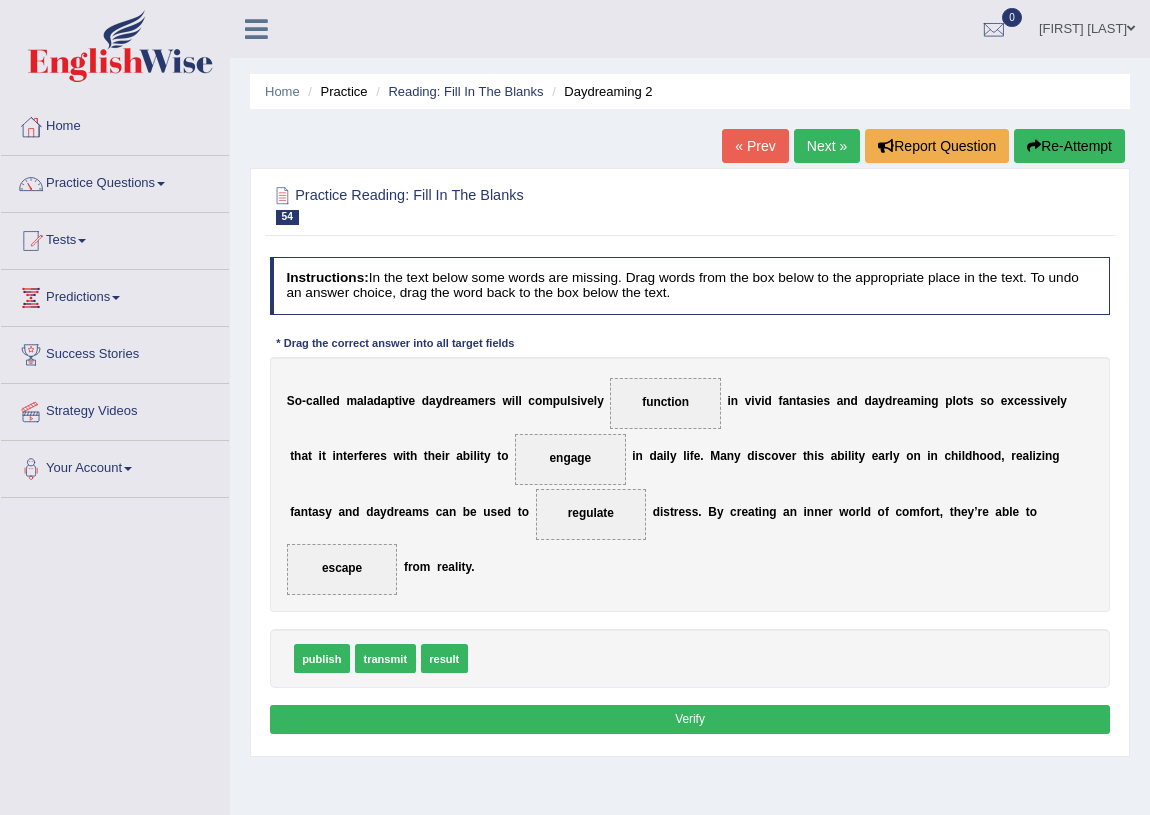 click on "Verify" at bounding box center [690, 719] 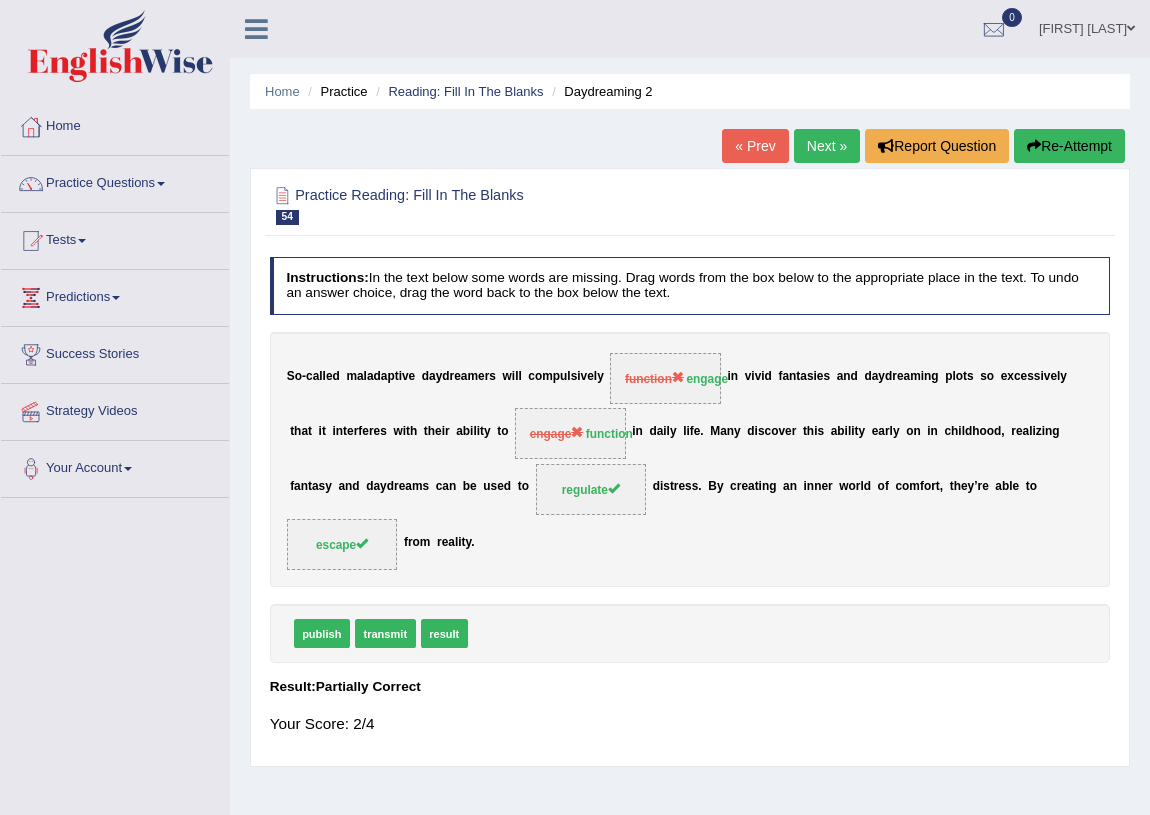 click on "Instructions:  In the text below some words are missing. Drag words from the box below to the appropriate place in the text. To undo an answer choice, drag the word back to the box below the text." at bounding box center (690, 285) 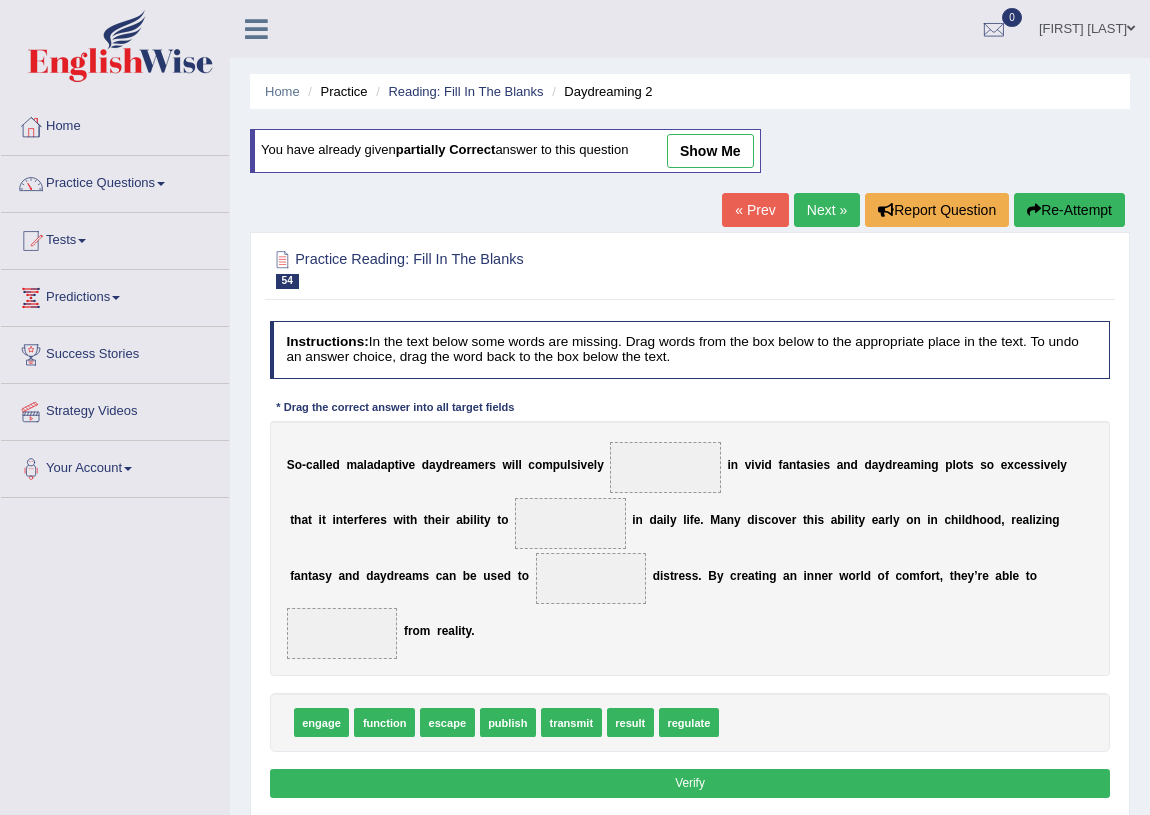 scroll, scrollTop: 0, scrollLeft: 0, axis: both 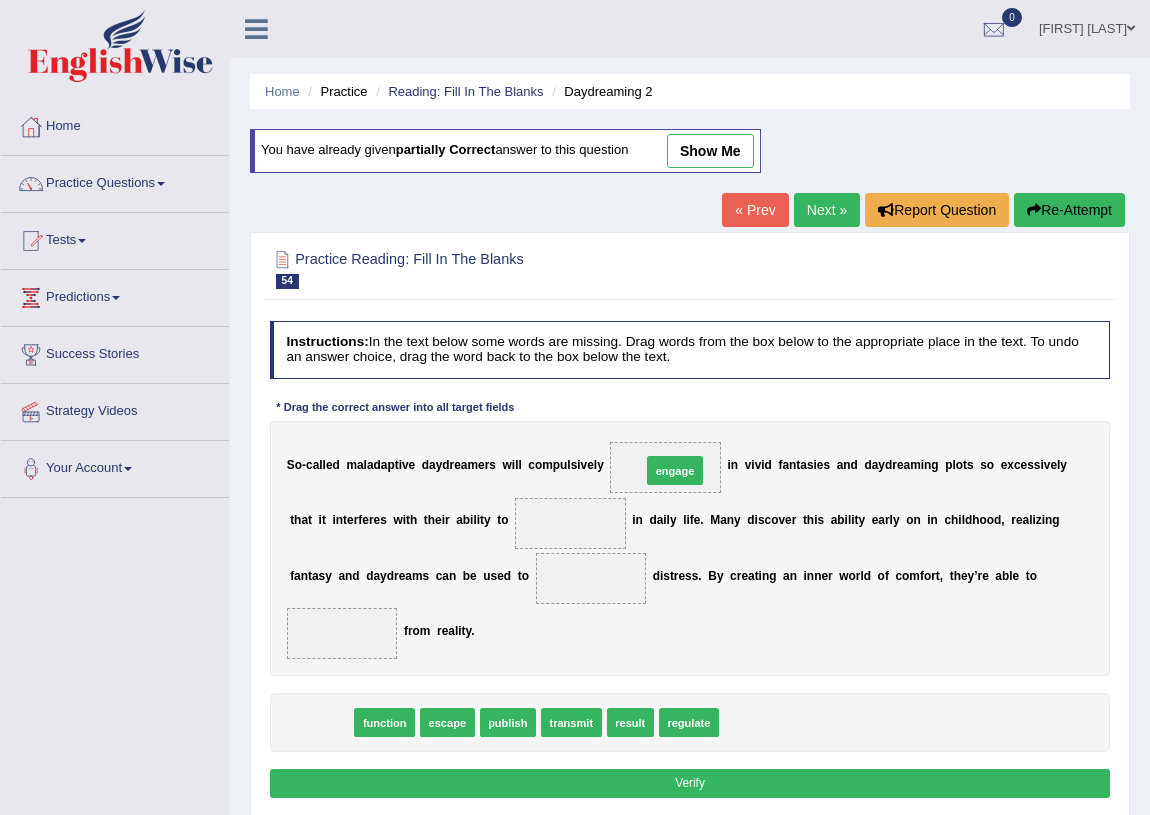 drag, startPoint x: 319, startPoint y: 720, endPoint x: 735, endPoint y: 422, distance: 511.7226 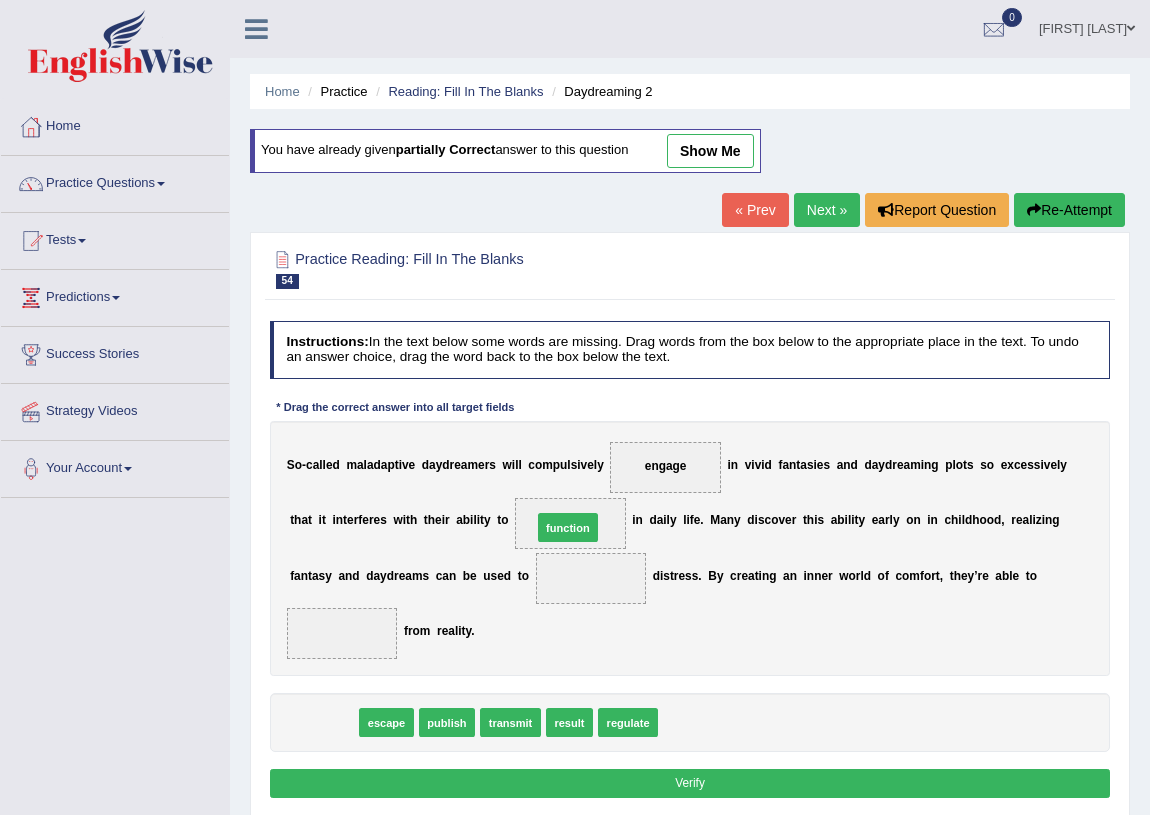 drag, startPoint x: 314, startPoint y: 716, endPoint x: 601, endPoint y: 484, distance: 369.04337 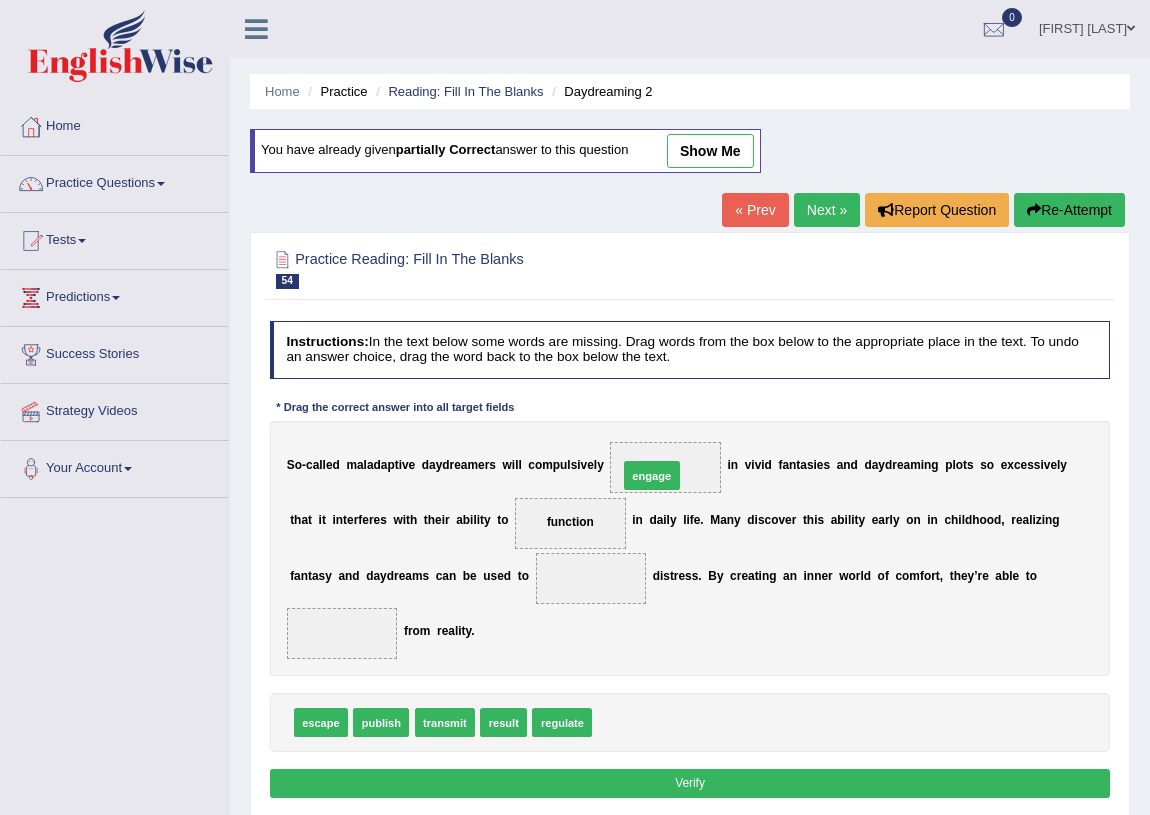 drag, startPoint x: 618, startPoint y: 720, endPoint x: 648, endPoint y: 430, distance: 291.5476 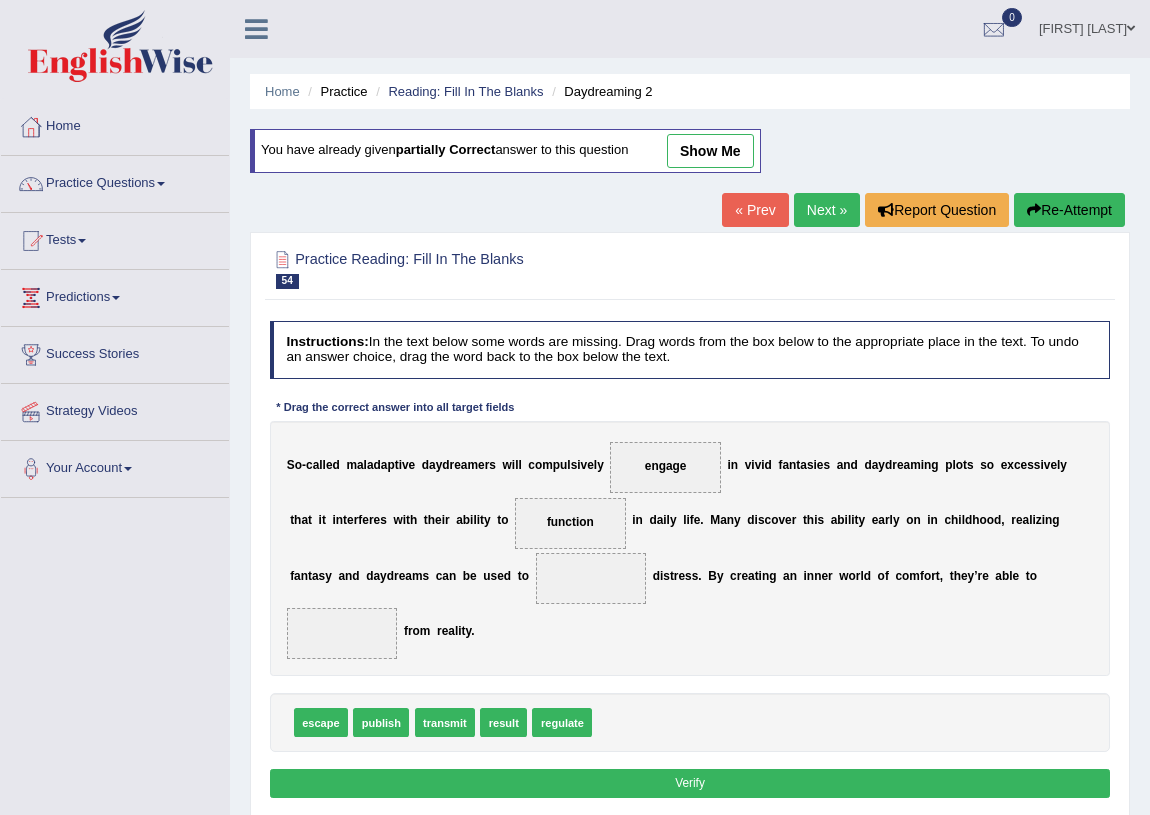 drag, startPoint x: 342, startPoint y: 718, endPoint x: 348, endPoint y: 698, distance: 20.880613 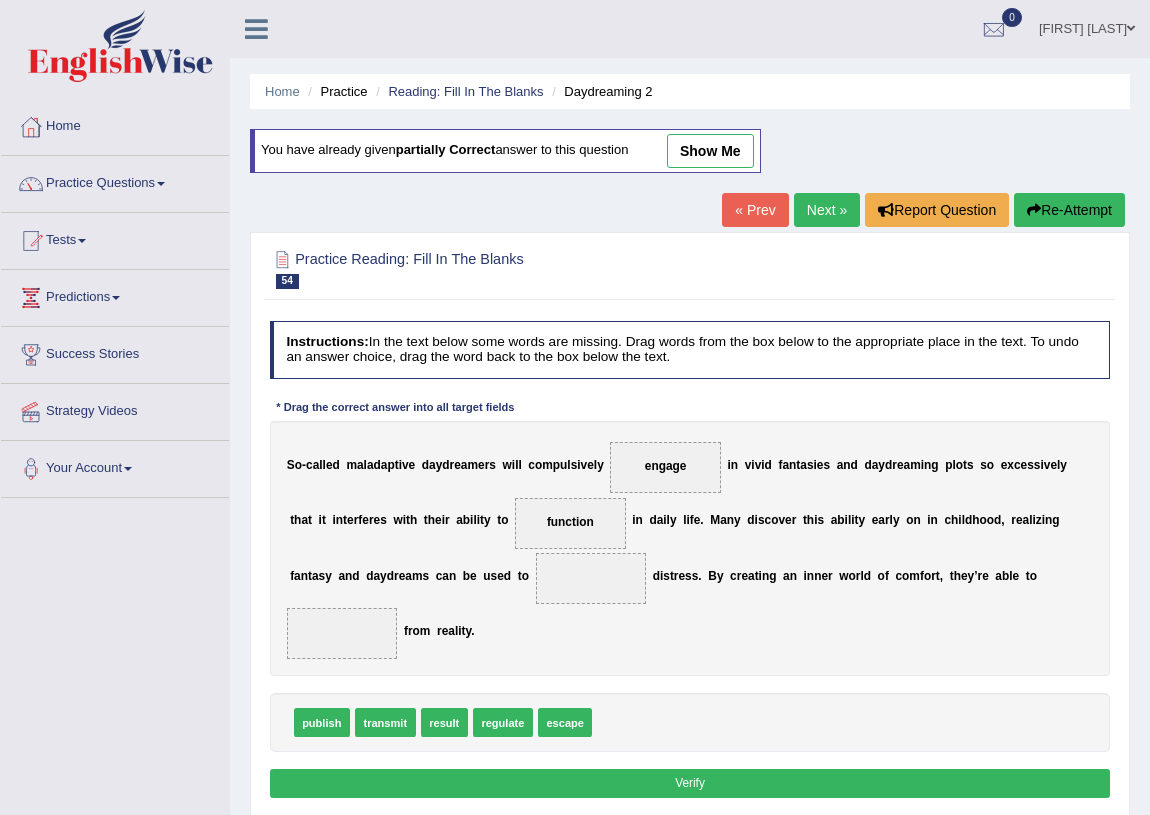 drag, startPoint x: 390, startPoint y: 638, endPoint x: 367, endPoint y: 631, distance: 24.04163 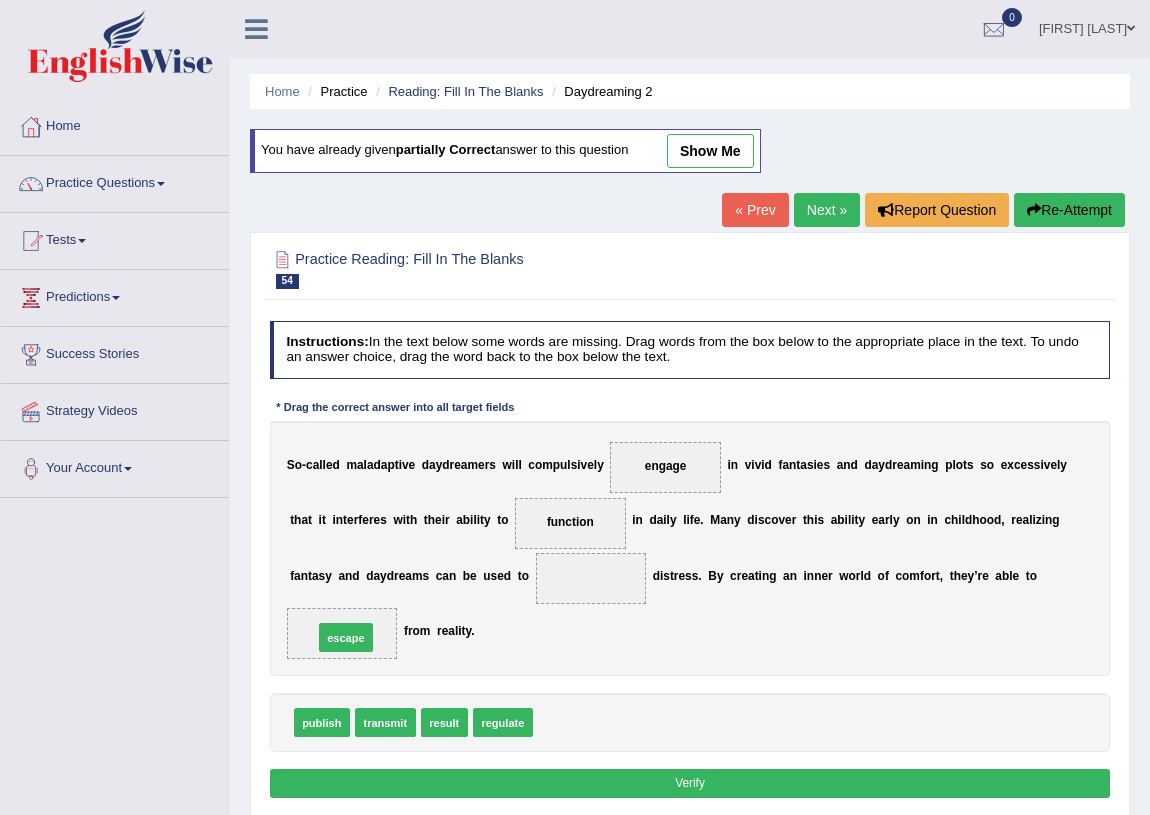 drag, startPoint x: 573, startPoint y: 730, endPoint x: 315, endPoint y: 630, distance: 276.702 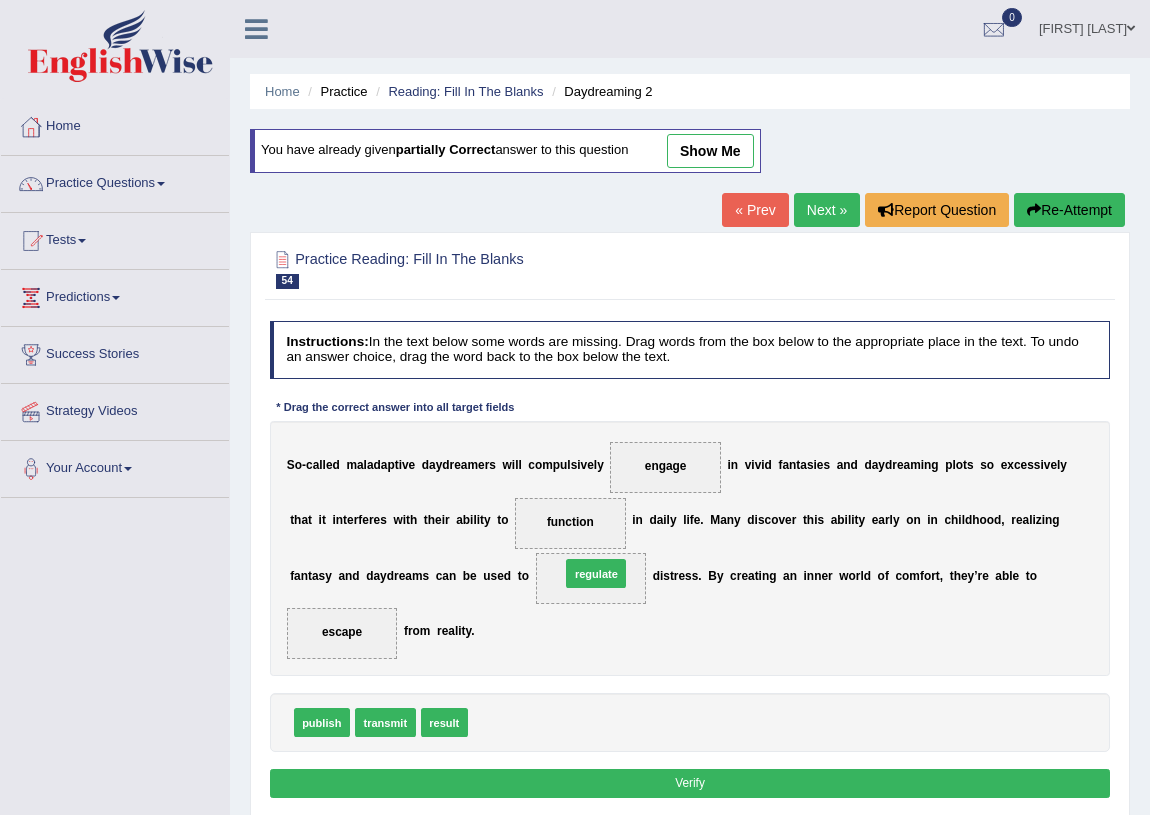 drag, startPoint x: 492, startPoint y: 726, endPoint x: 602, endPoint y: 551, distance: 206.70027 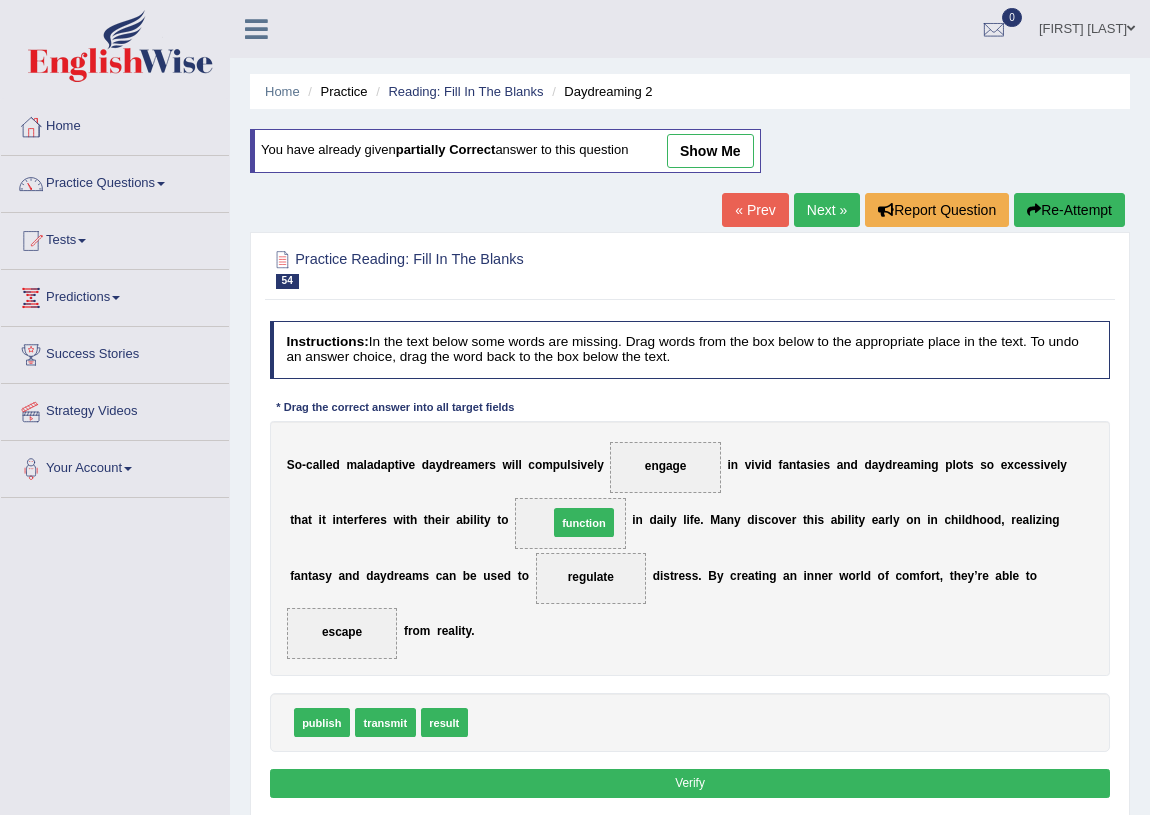 drag, startPoint x: 502, startPoint y: 711, endPoint x: 584, endPoint y: 494, distance: 231.97629 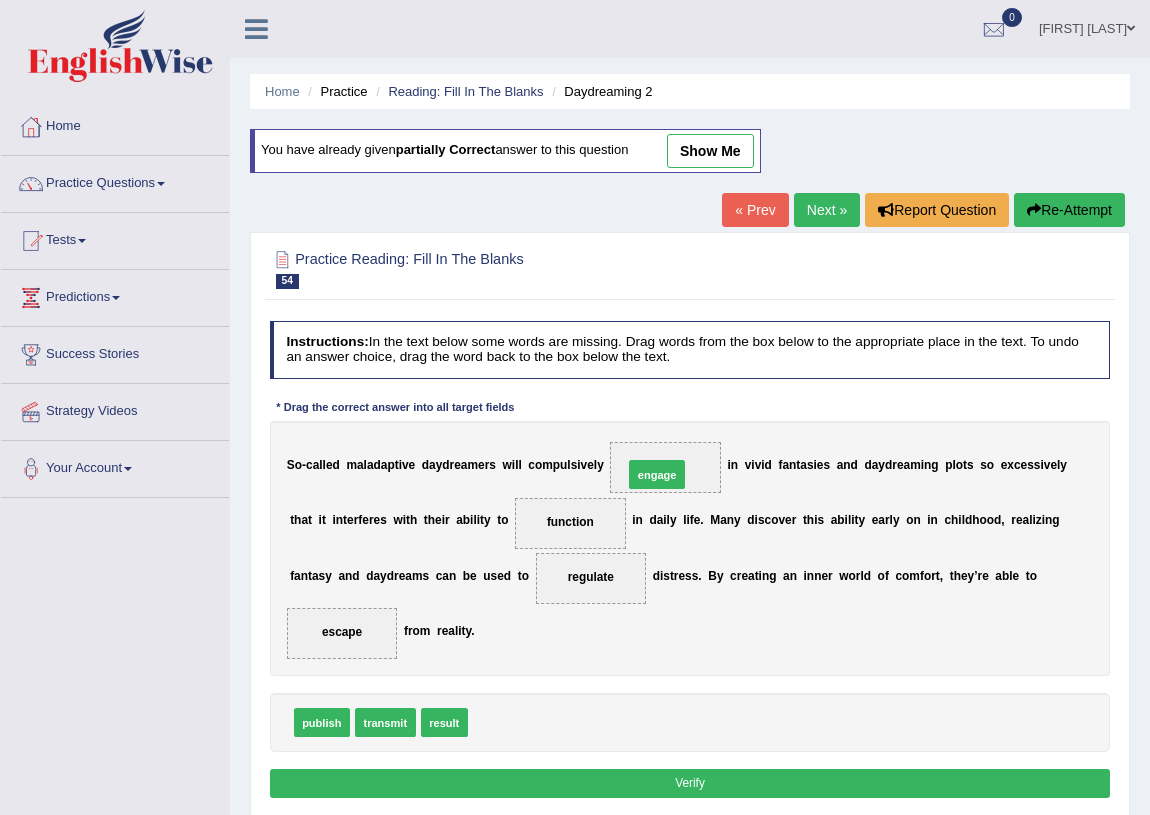 drag, startPoint x: 509, startPoint y: 729, endPoint x: 693, endPoint y: 437, distance: 345.13766 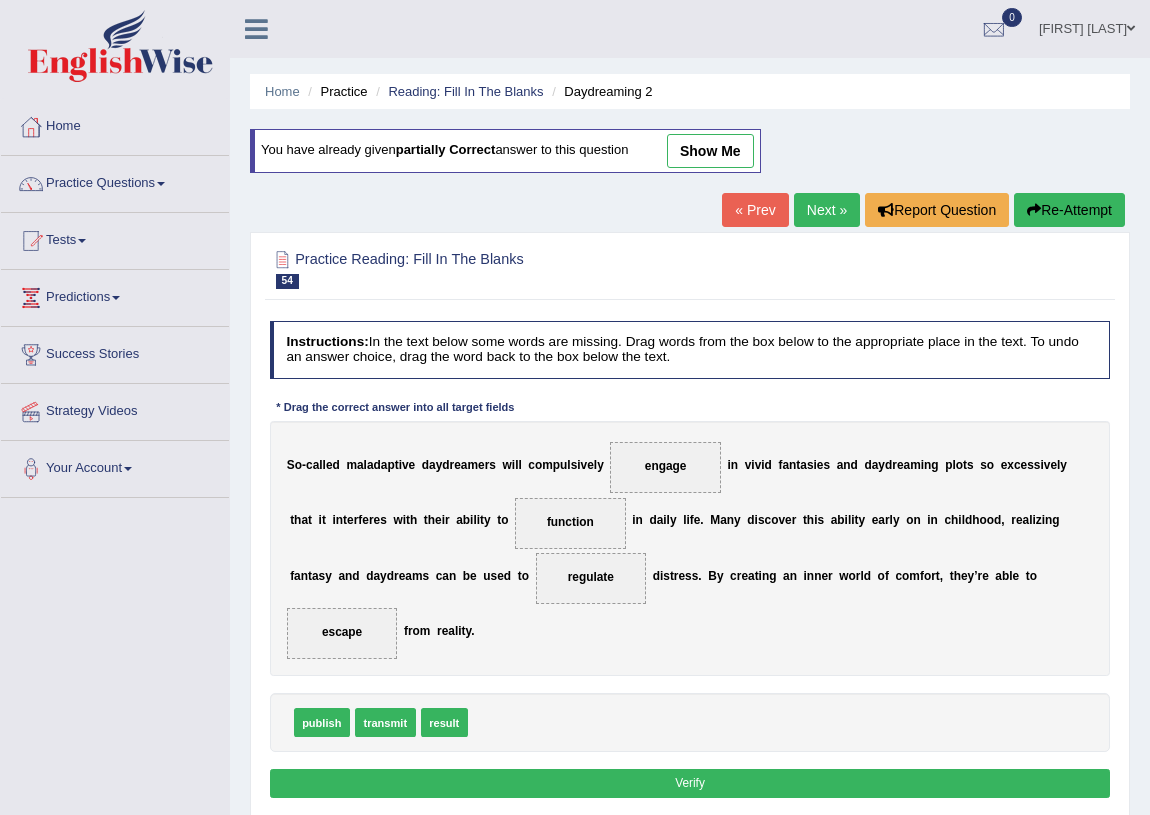 click on "Verify" at bounding box center [690, 783] 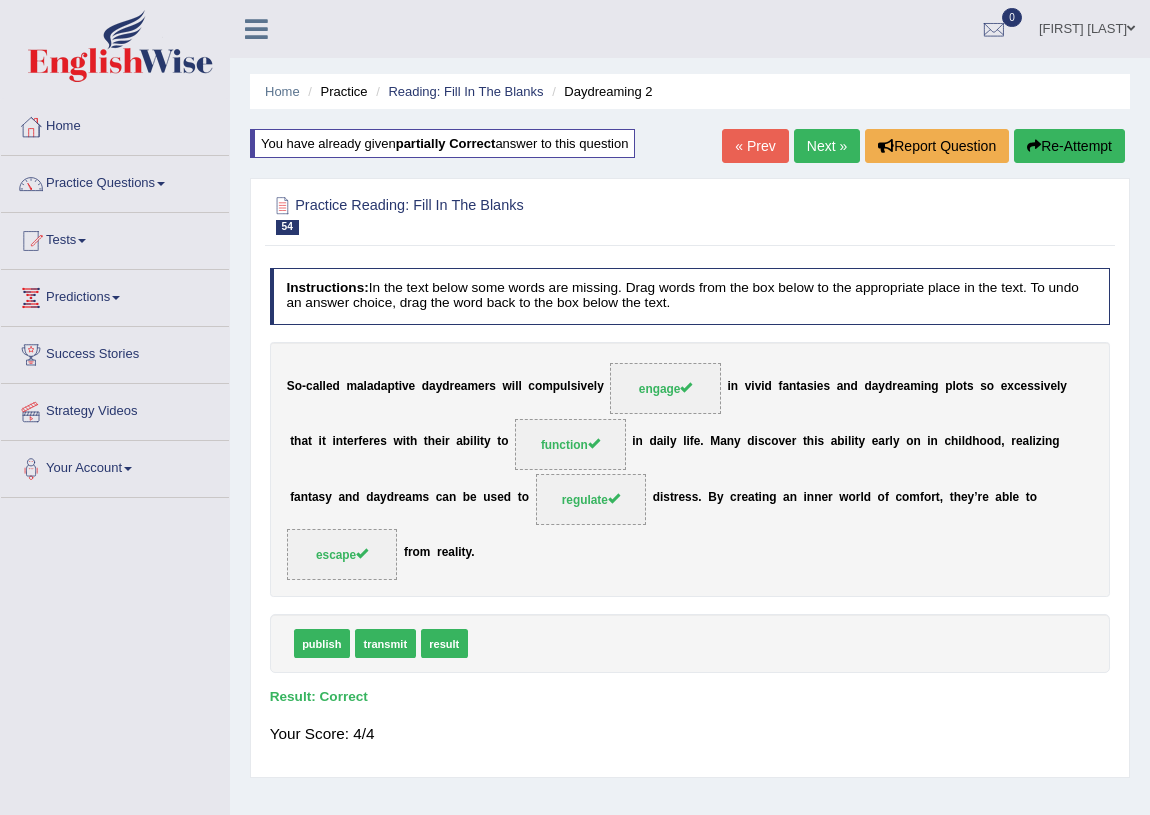click on "Next »" at bounding box center (827, 146) 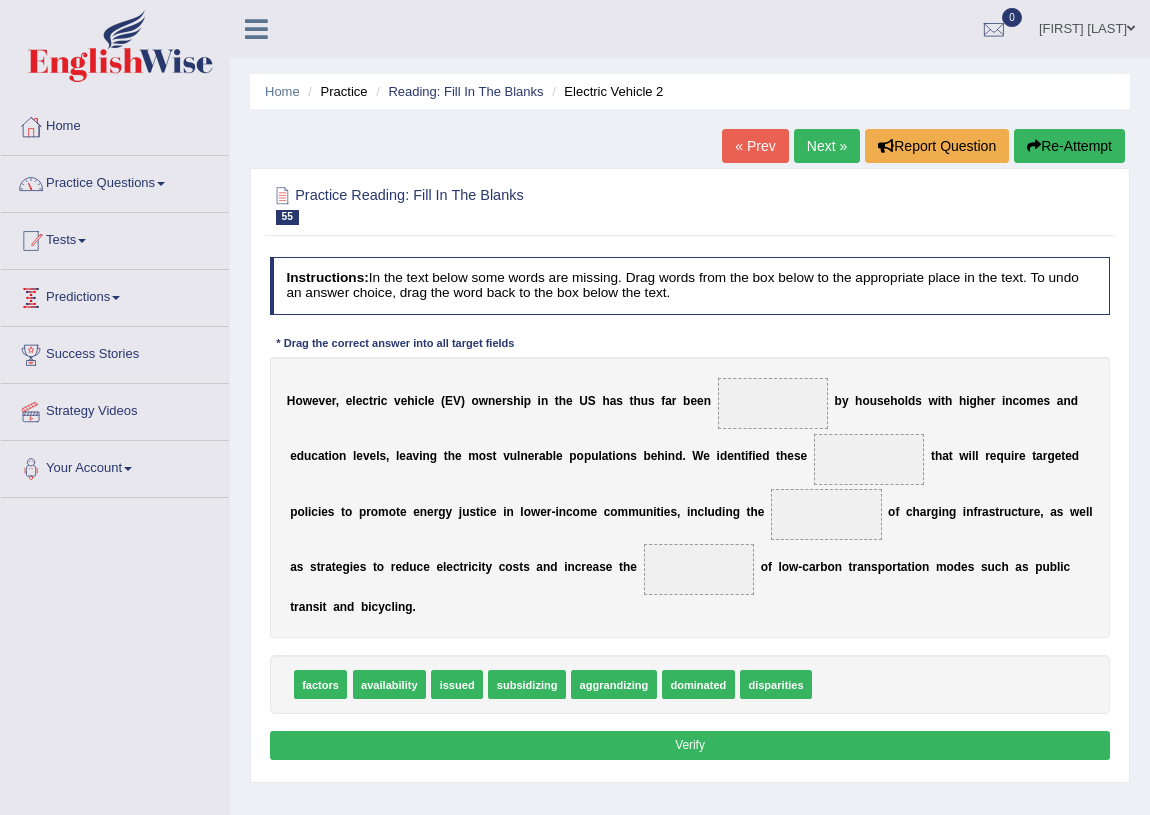 scroll, scrollTop: 0, scrollLeft: 0, axis: both 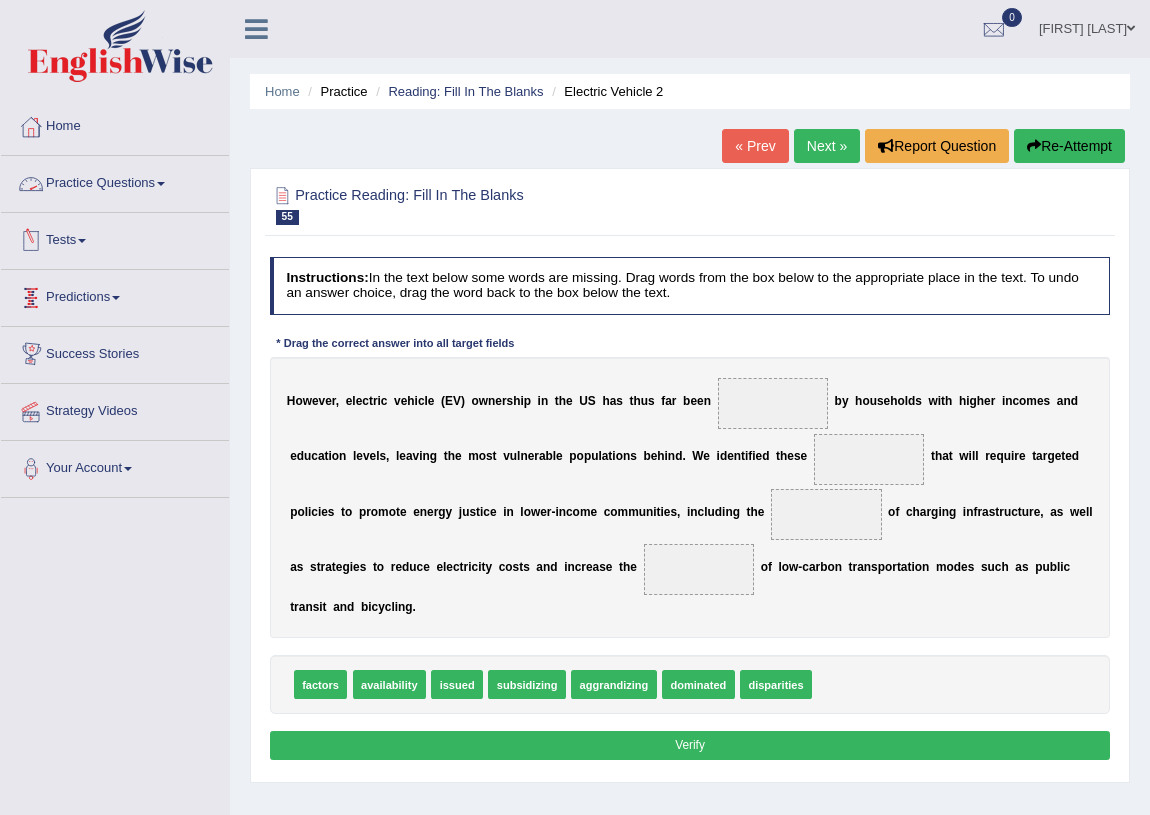click on "Practice Questions" at bounding box center [115, 181] 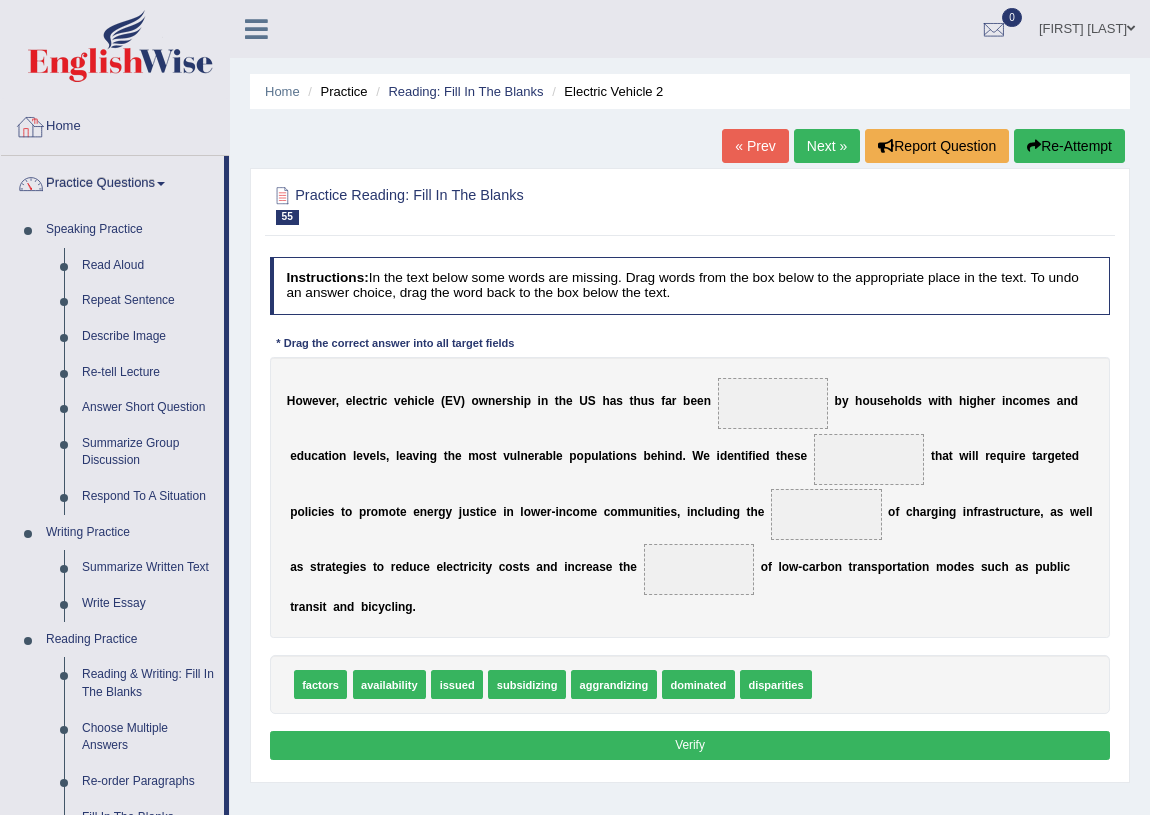 click on "Home" at bounding box center (115, 124) 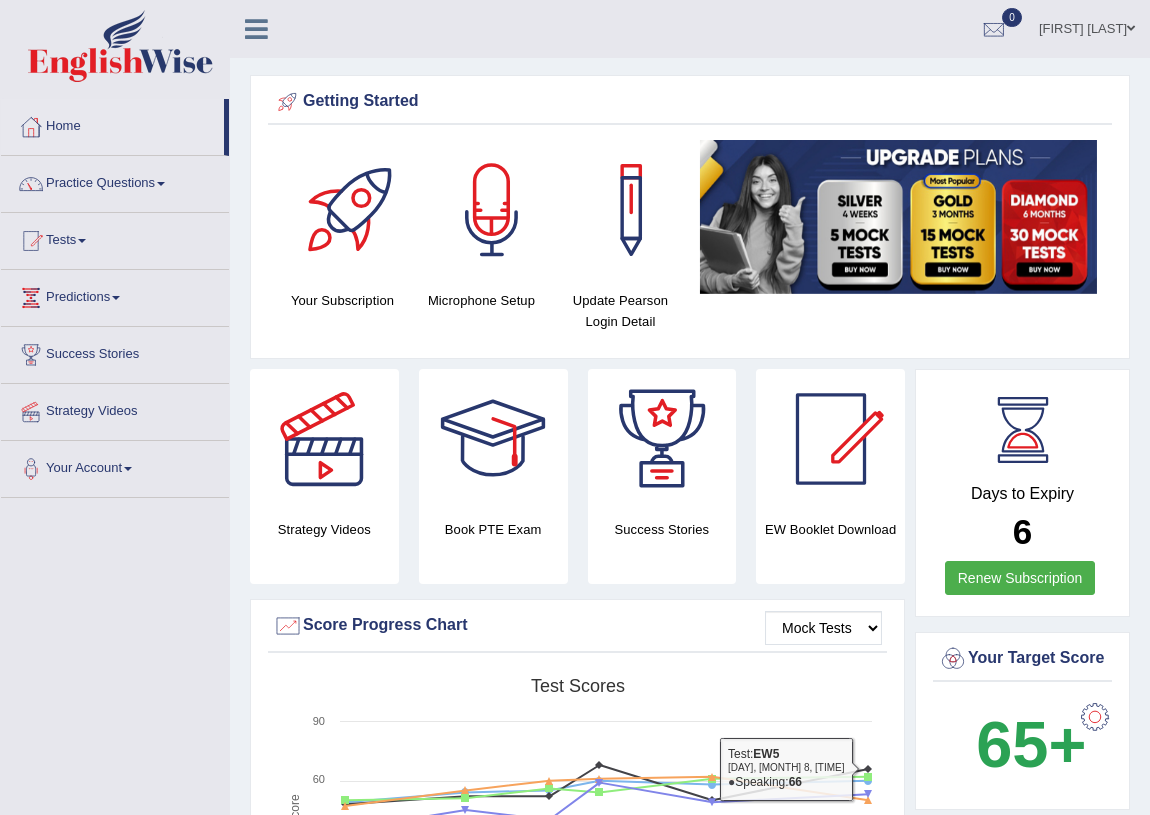 scroll, scrollTop: 272, scrollLeft: 0, axis: vertical 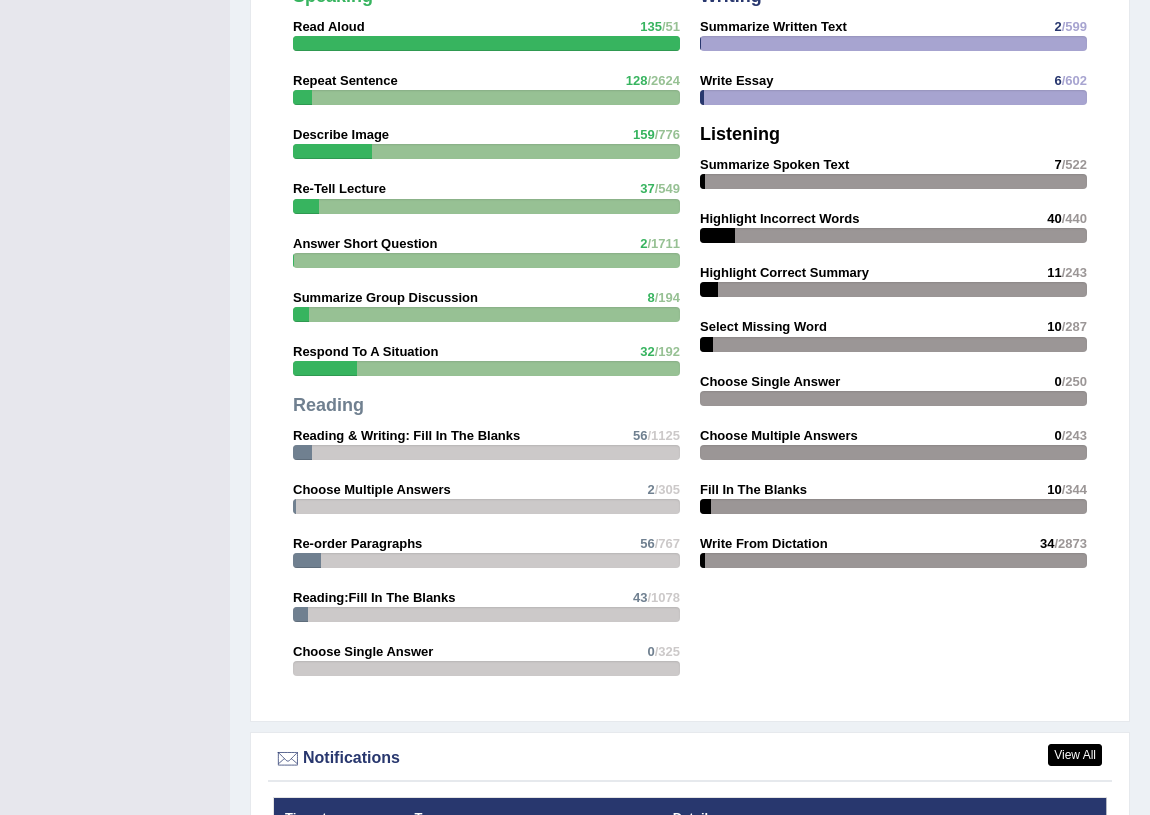 click on "Answer Short Question" at bounding box center (365, 243) 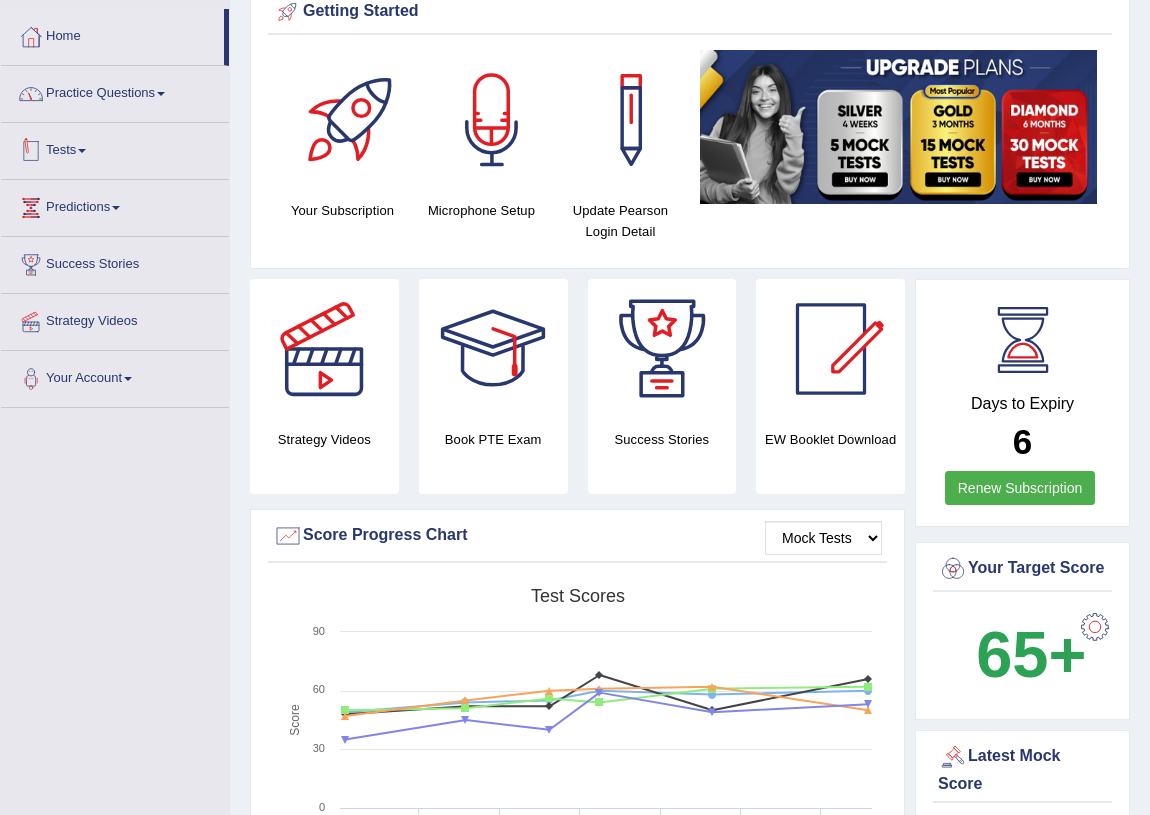 scroll, scrollTop: 0, scrollLeft: 0, axis: both 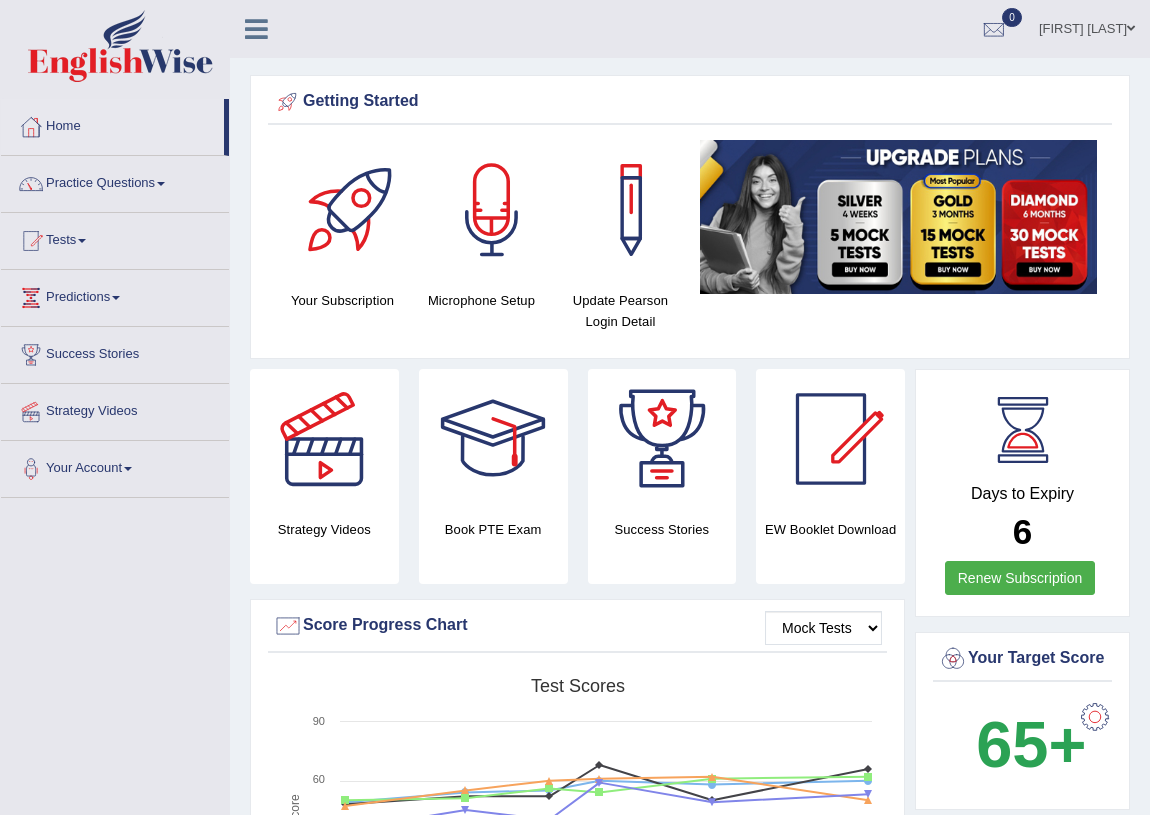 click on "Practice Questions" at bounding box center (115, 181) 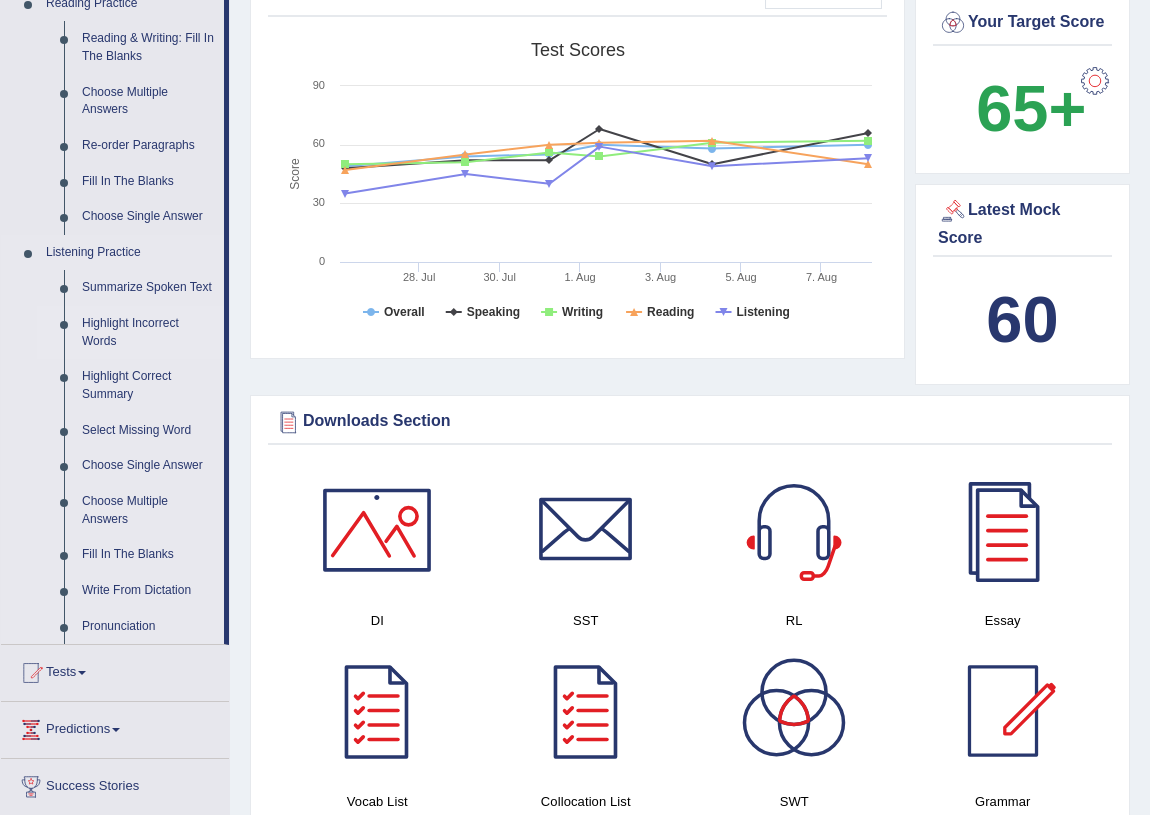 scroll, scrollTop: 727, scrollLeft: 0, axis: vertical 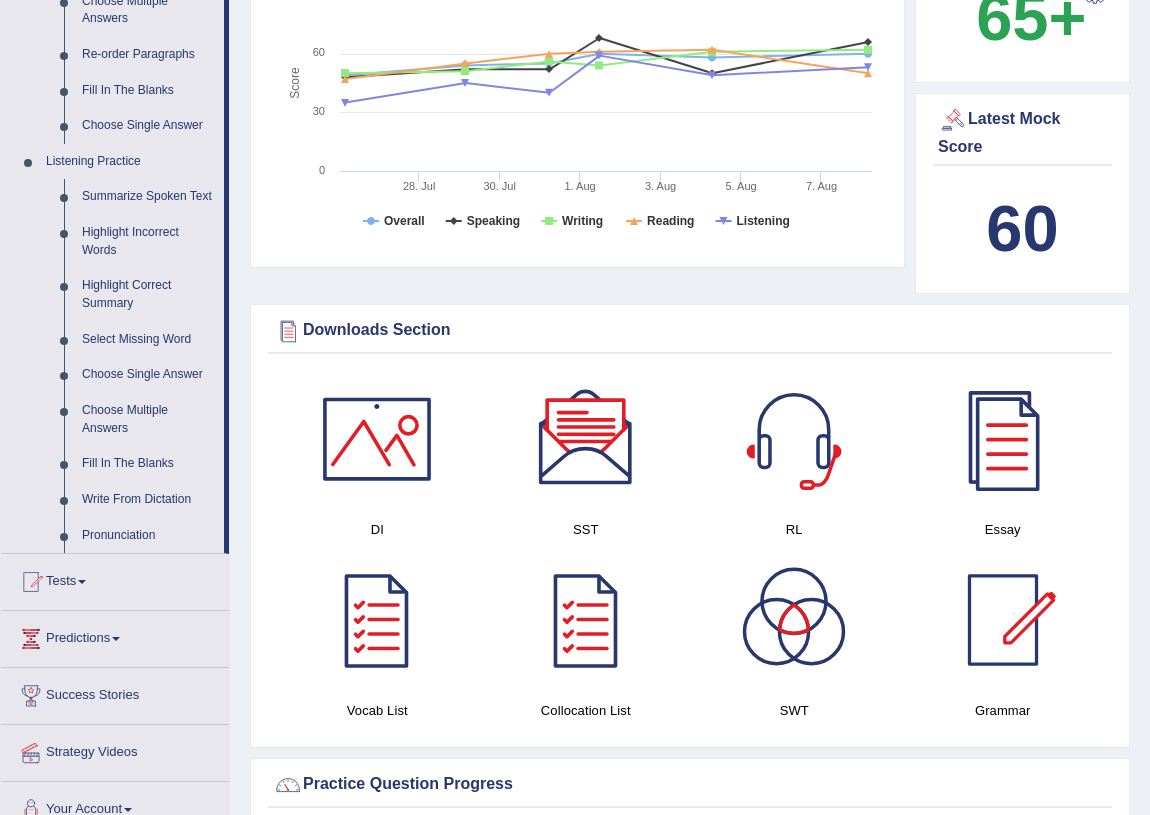 click at bounding box center (586, 439) 